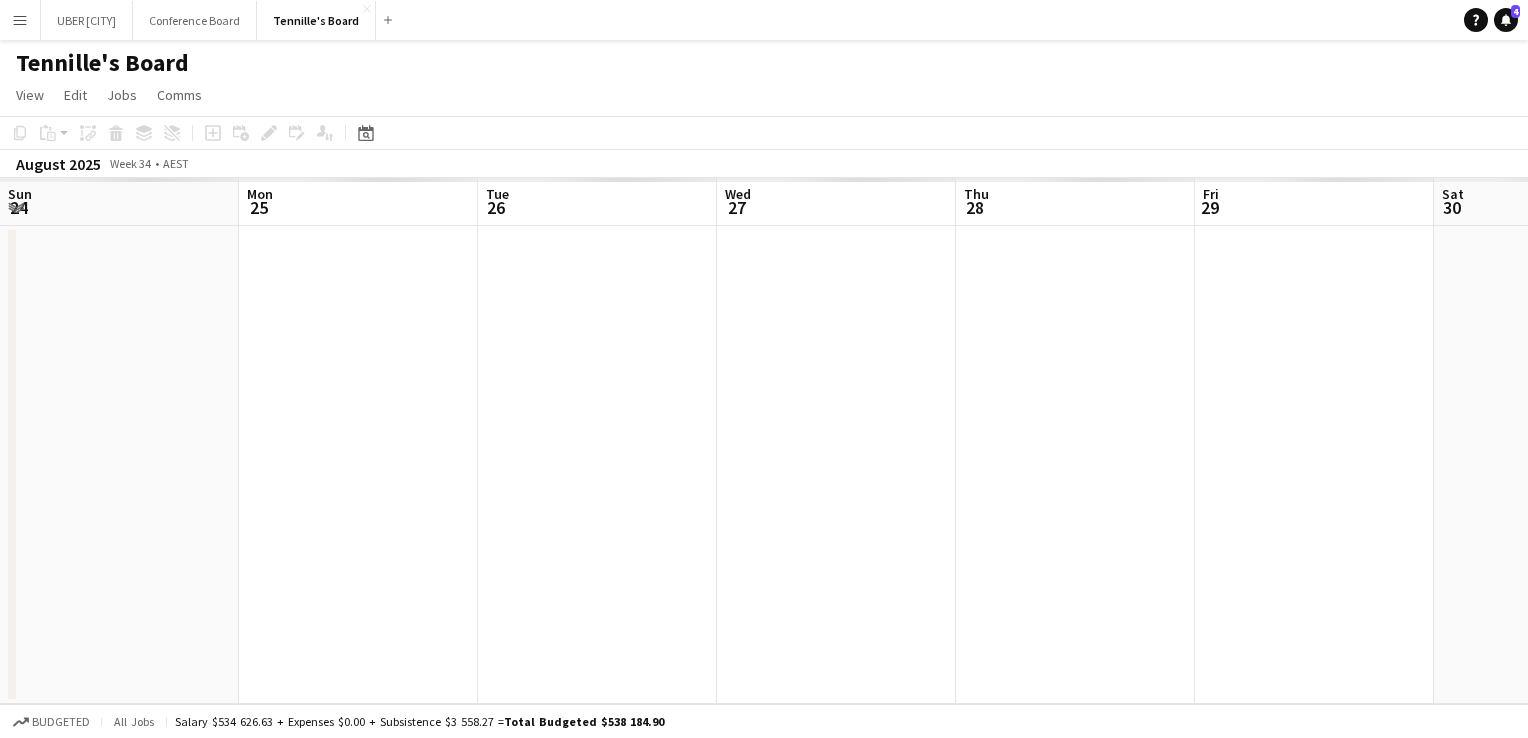 scroll, scrollTop: 0, scrollLeft: 0, axis: both 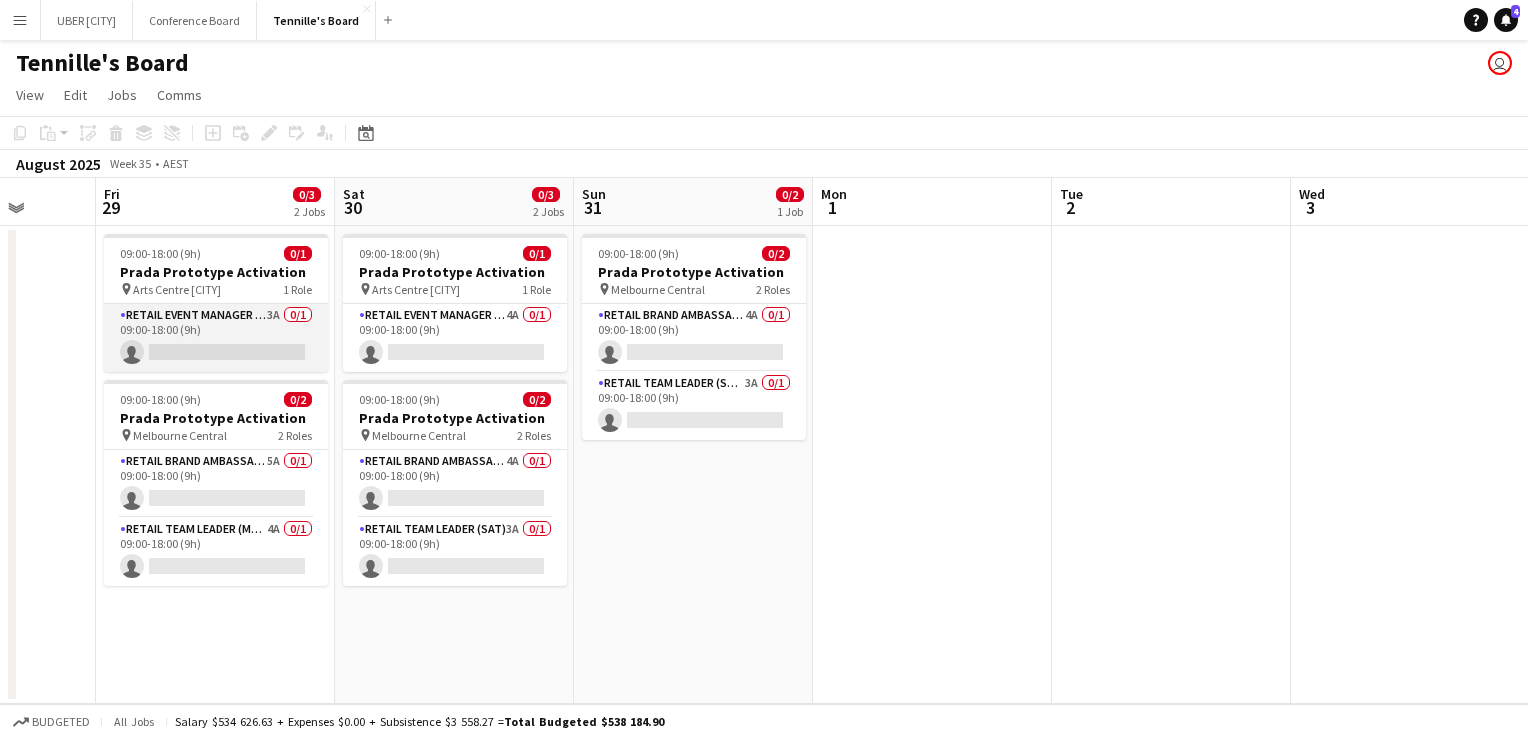 click on "RETAIL Event Manager (Mon - Fri)   3A   0/1   [TIME] ([TIME])
single-neutral-actions" at bounding box center [216, 338] 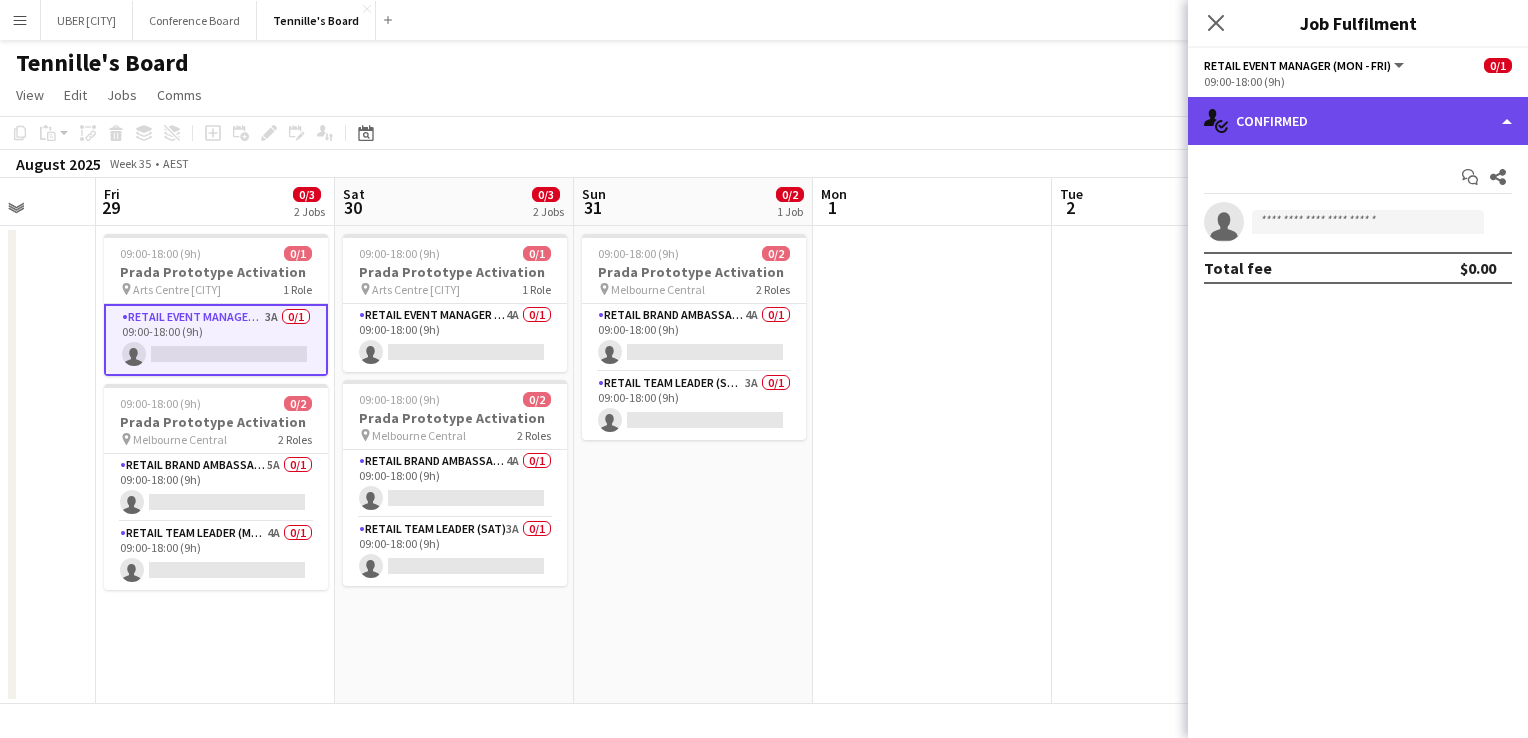 click on "single-neutral-actions-check-2
Confirmed" 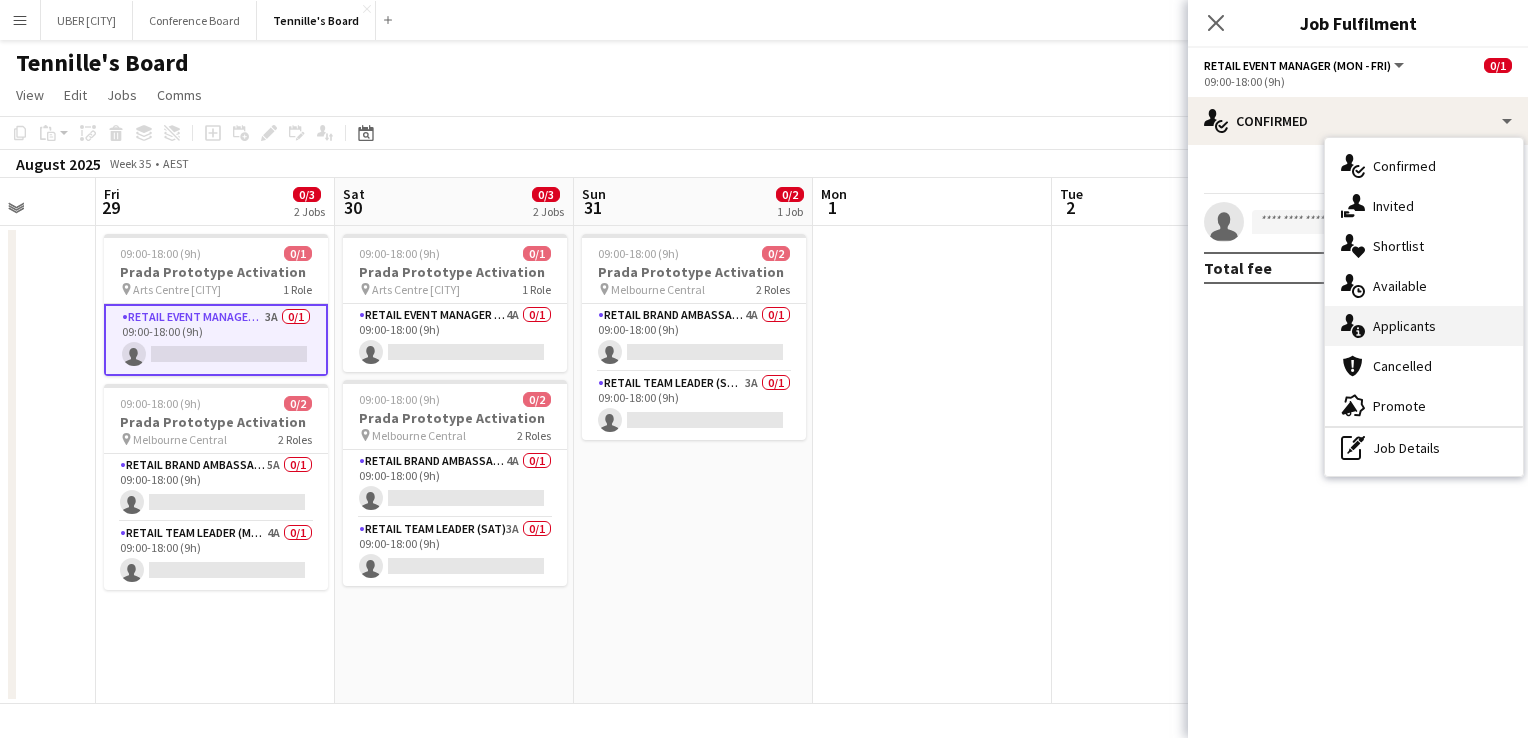 click on "single-neutral-actions-information
Applicants" at bounding box center (1424, 326) 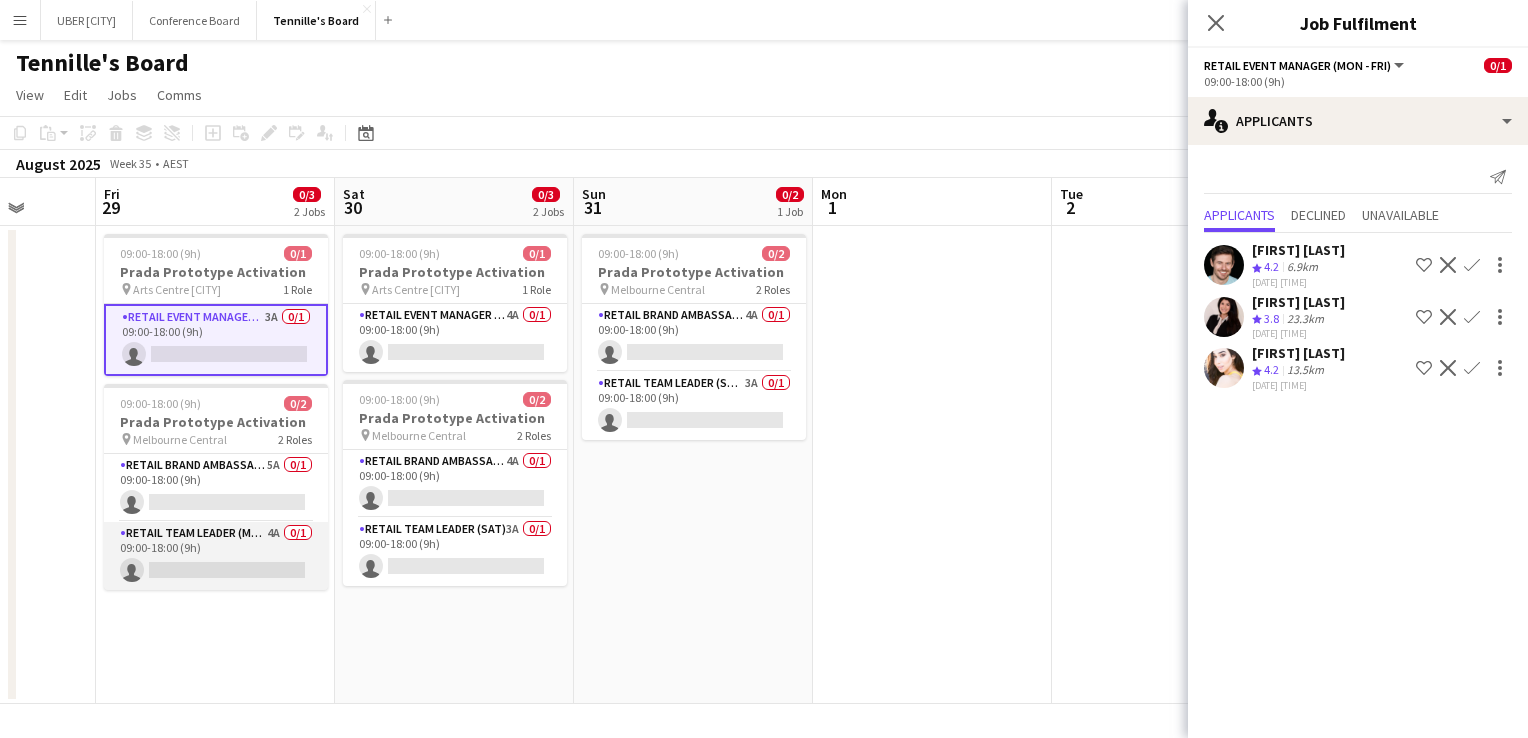 click on "RETAIL Team Leader (Mon - Fri)   4A   0/1   09:00-18:00 (9h)
single-neutral-actions" at bounding box center (216, 556) 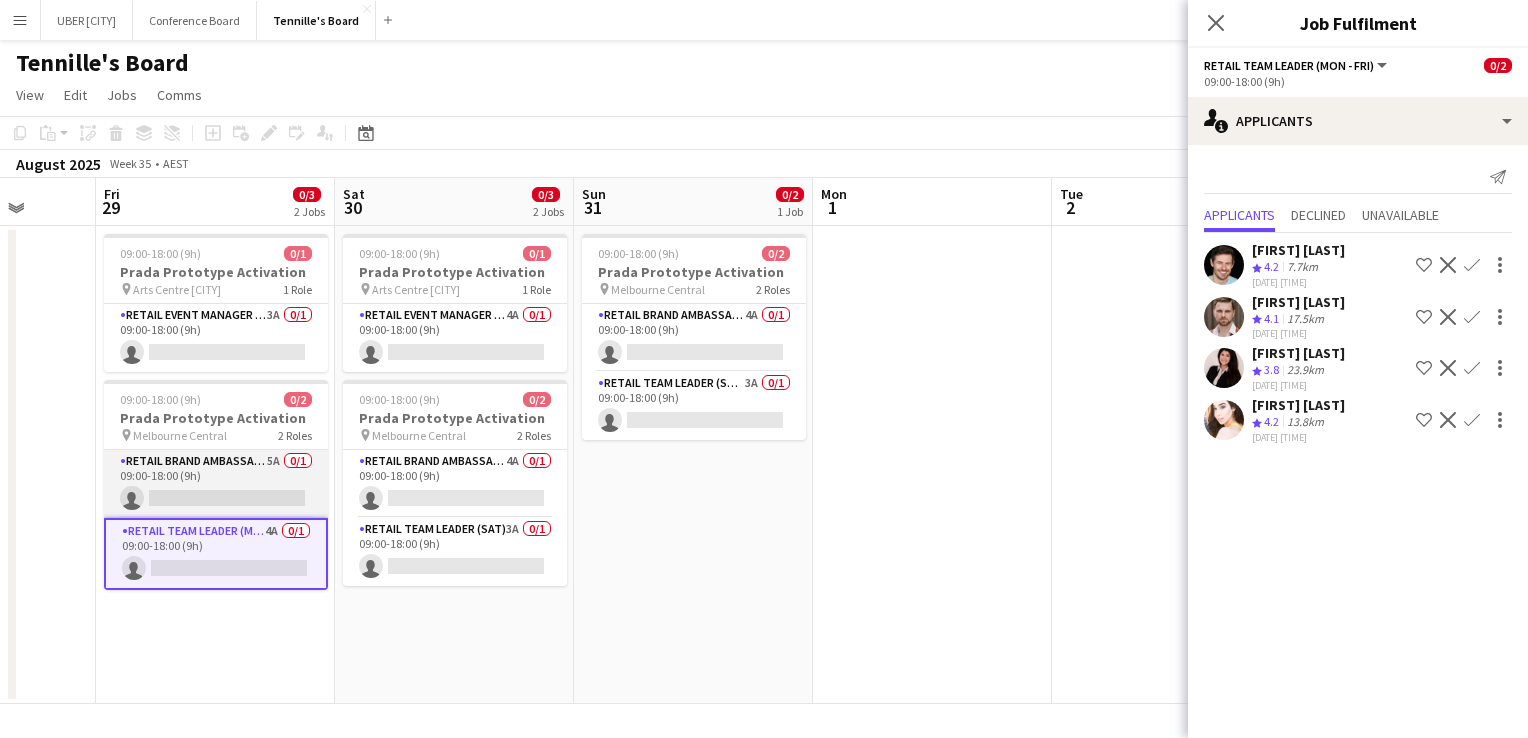 click on "RETAIL Brand Ambassador (Mon - Fri)   5A   0/1   09:00-18:00 (9h)
single-neutral-actions" at bounding box center (216, 484) 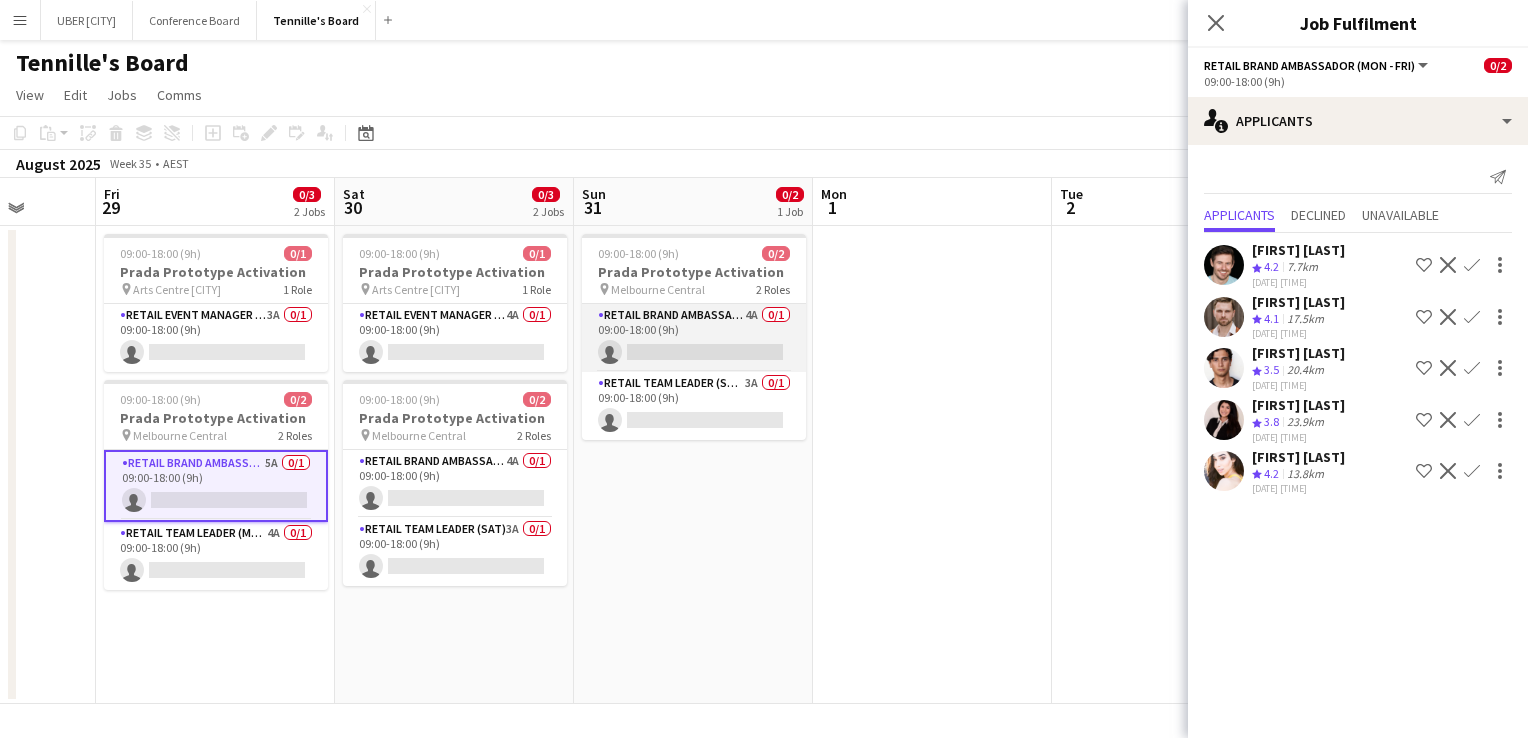 click on "RETAIL Brand Ambassador (Sunday)   4A   0/1   09:00-18:00 (9h)
single-neutral-actions" at bounding box center (694, 338) 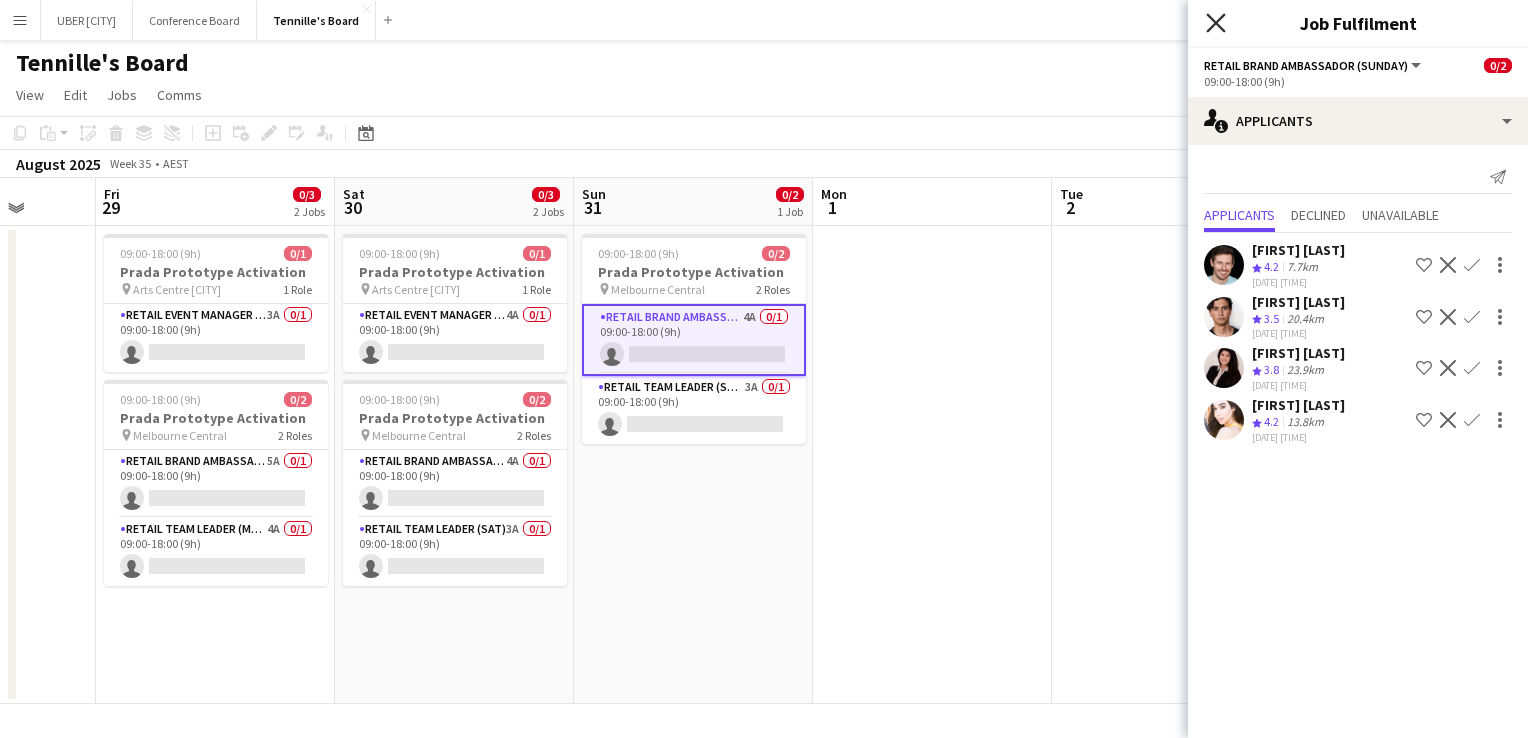 click 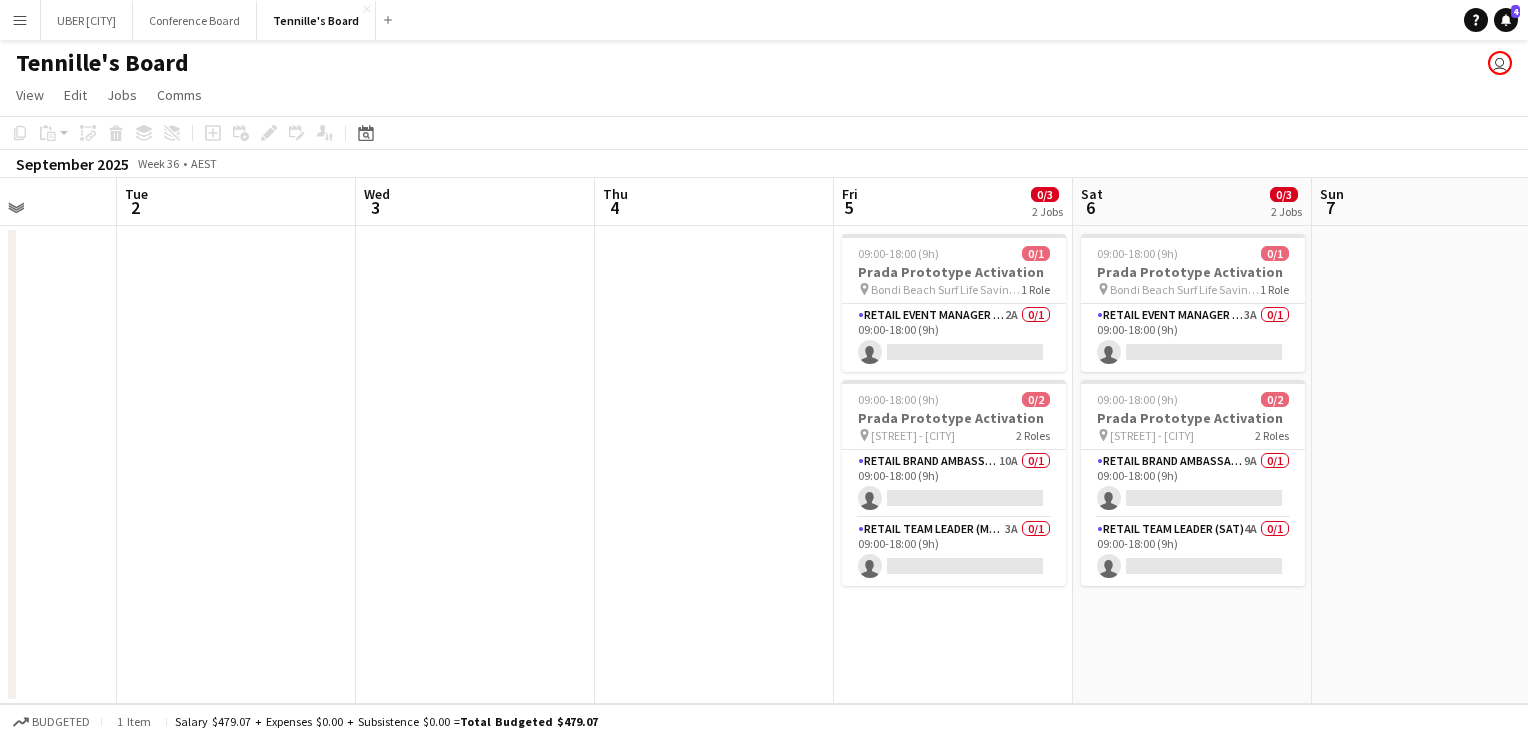 scroll, scrollTop: 0, scrollLeft: 785, axis: horizontal 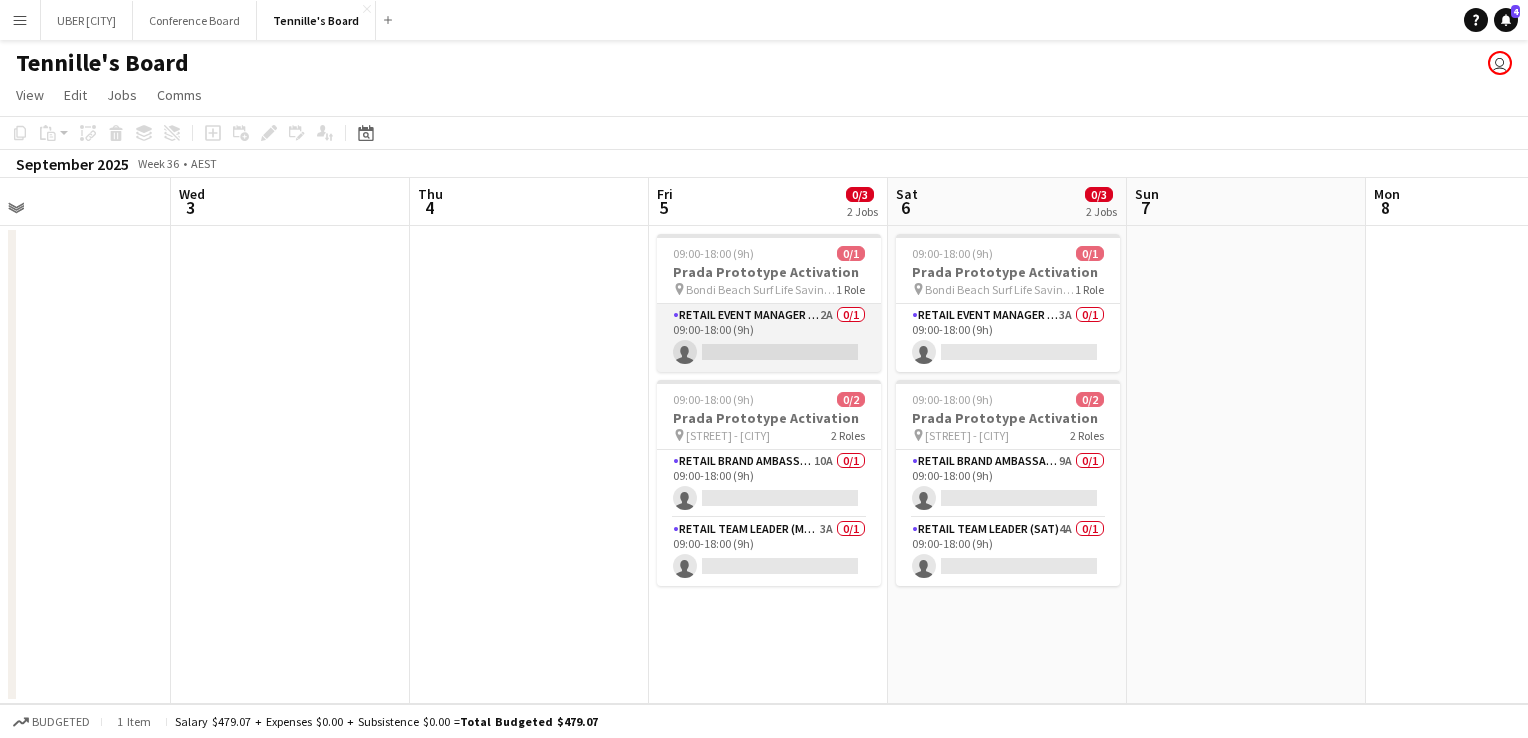 click on "RETAIL Event Manager (Mon - Fri)   2A   0/1   [TIME] ([TIME])
single-neutral-actions" at bounding box center [769, 338] 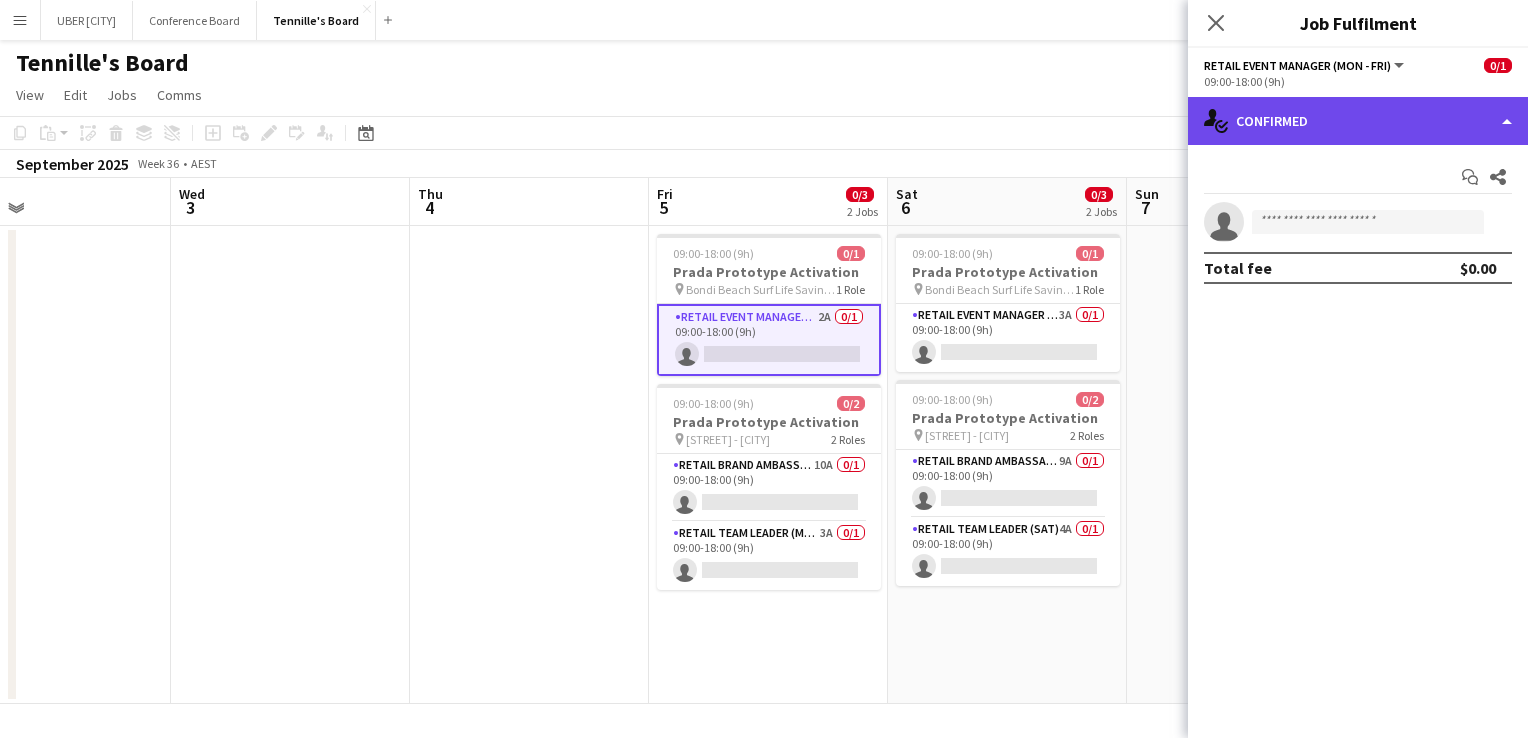 click on "single-neutral-actions-check-2
Confirmed" 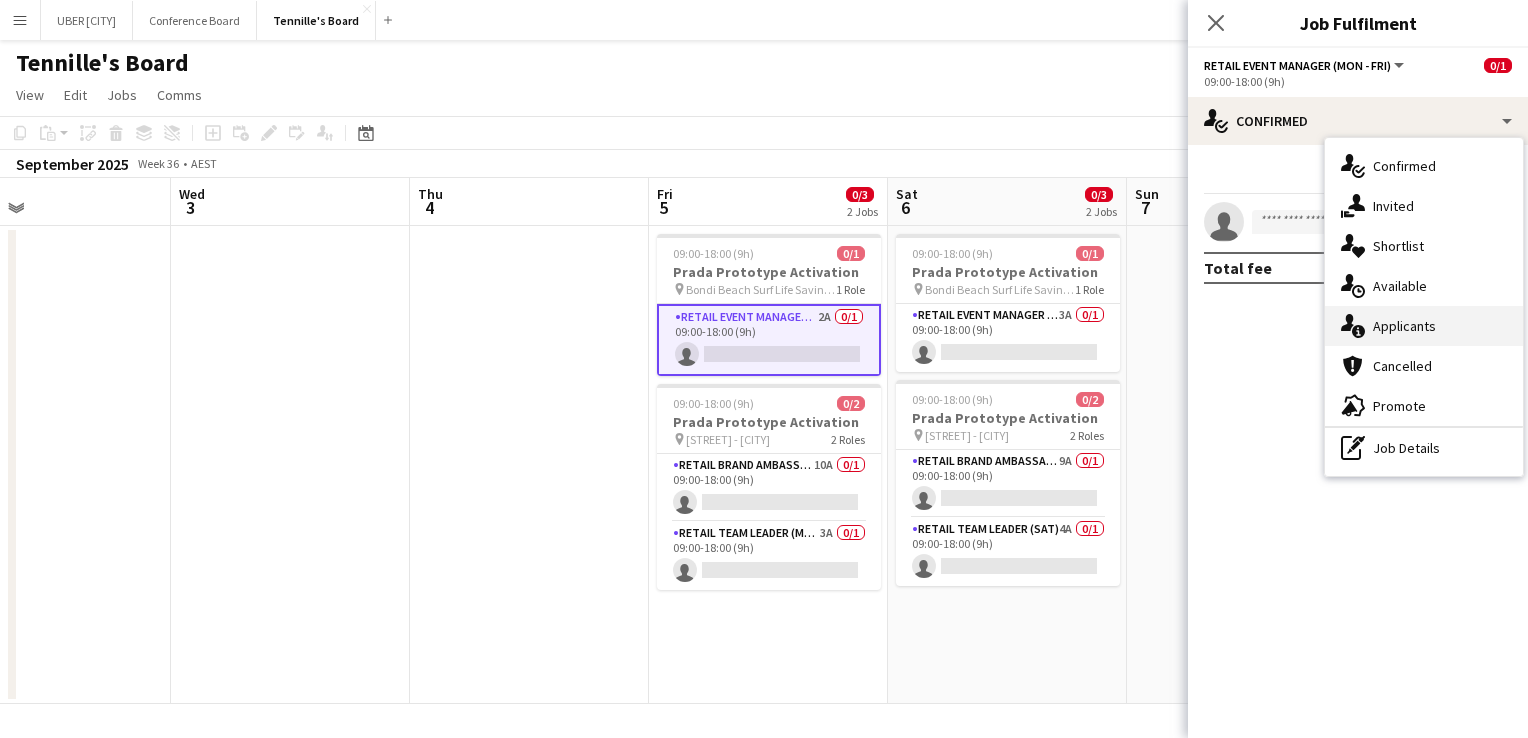 click on "single-neutral-actions-information
Applicants" at bounding box center [1424, 326] 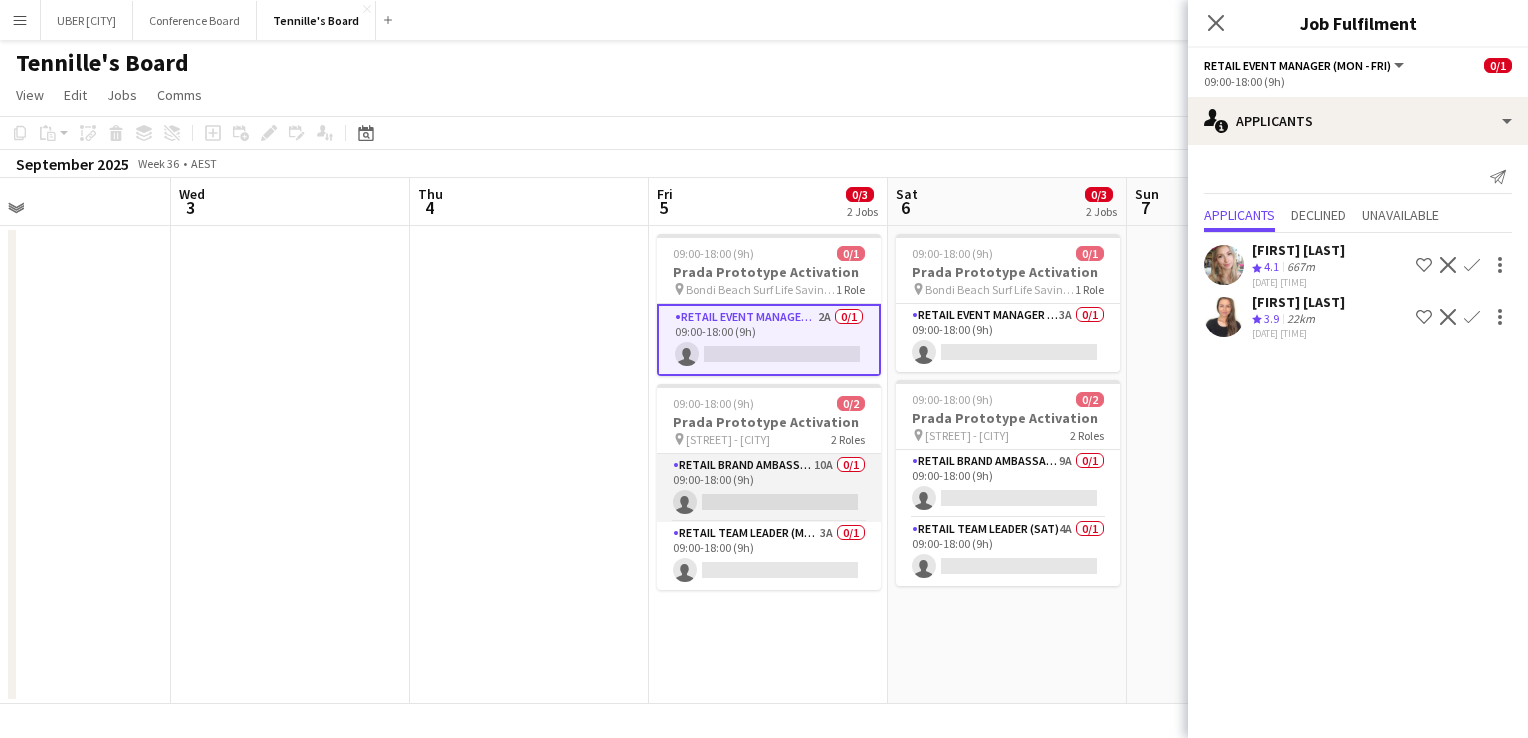 click on "RETAIL Brand Ambassador (Mon - Fri)   10A   0/1   [TIME] ([TIME])
single-neutral-actions" at bounding box center [769, 488] 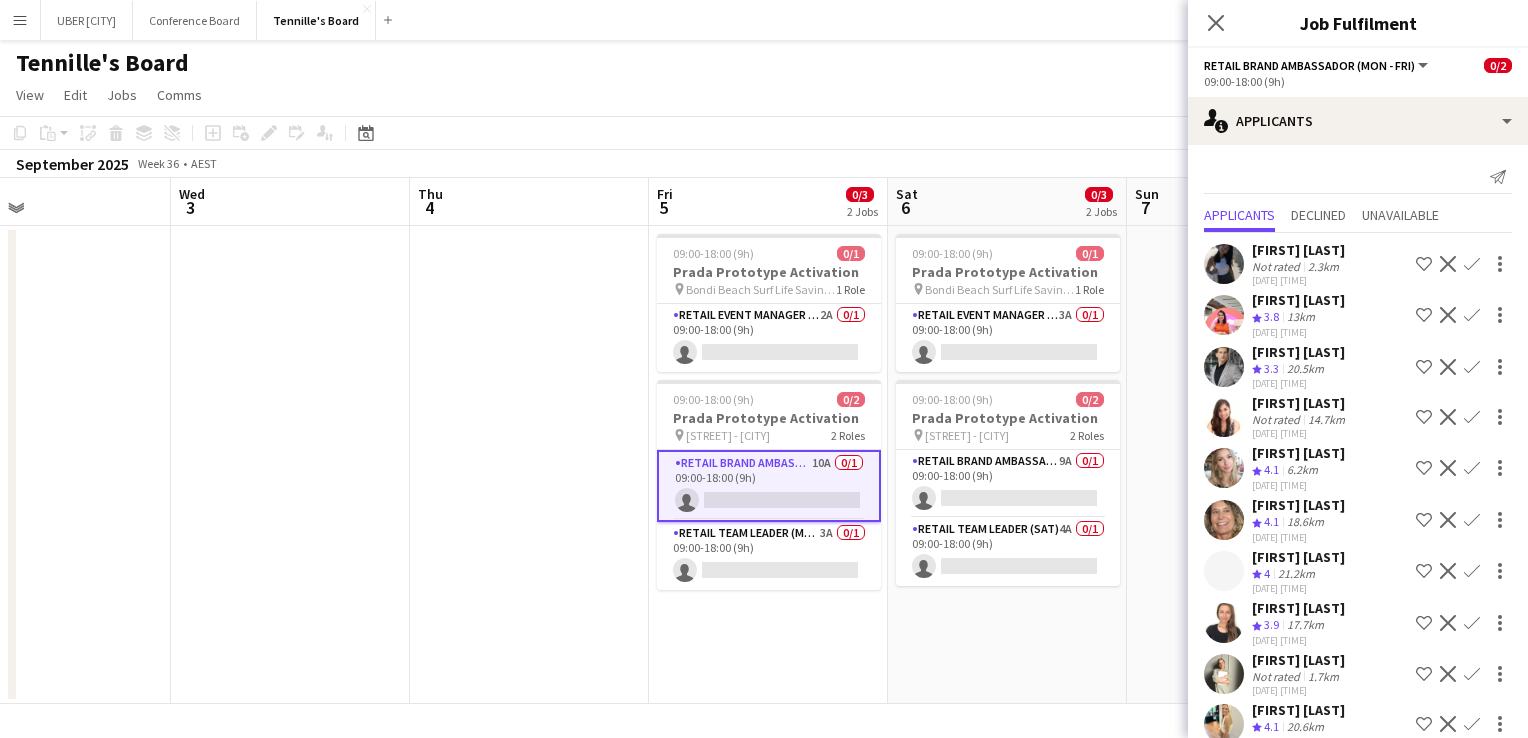 scroll, scrollTop: 41, scrollLeft: 0, axis: vertical 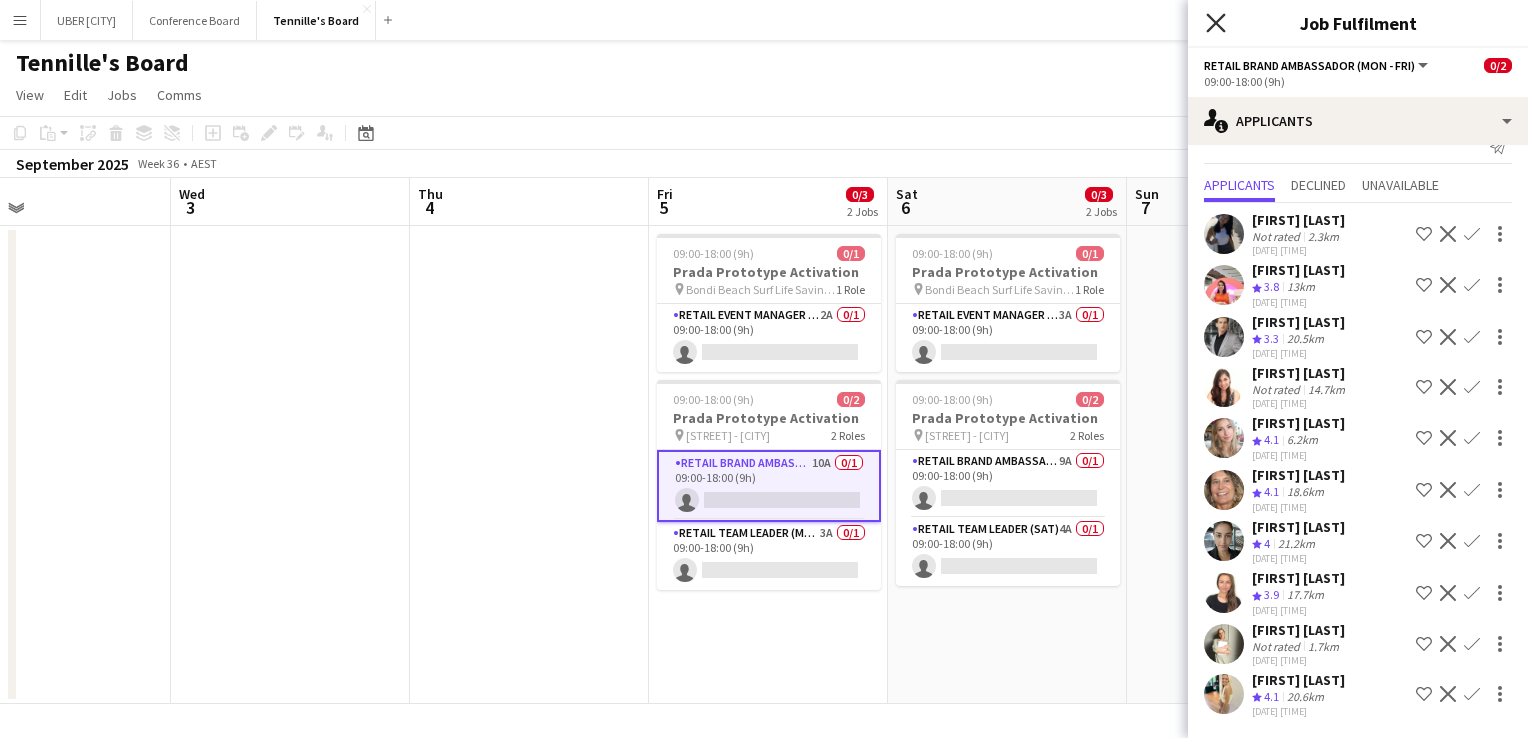 click on "Close pop-in" 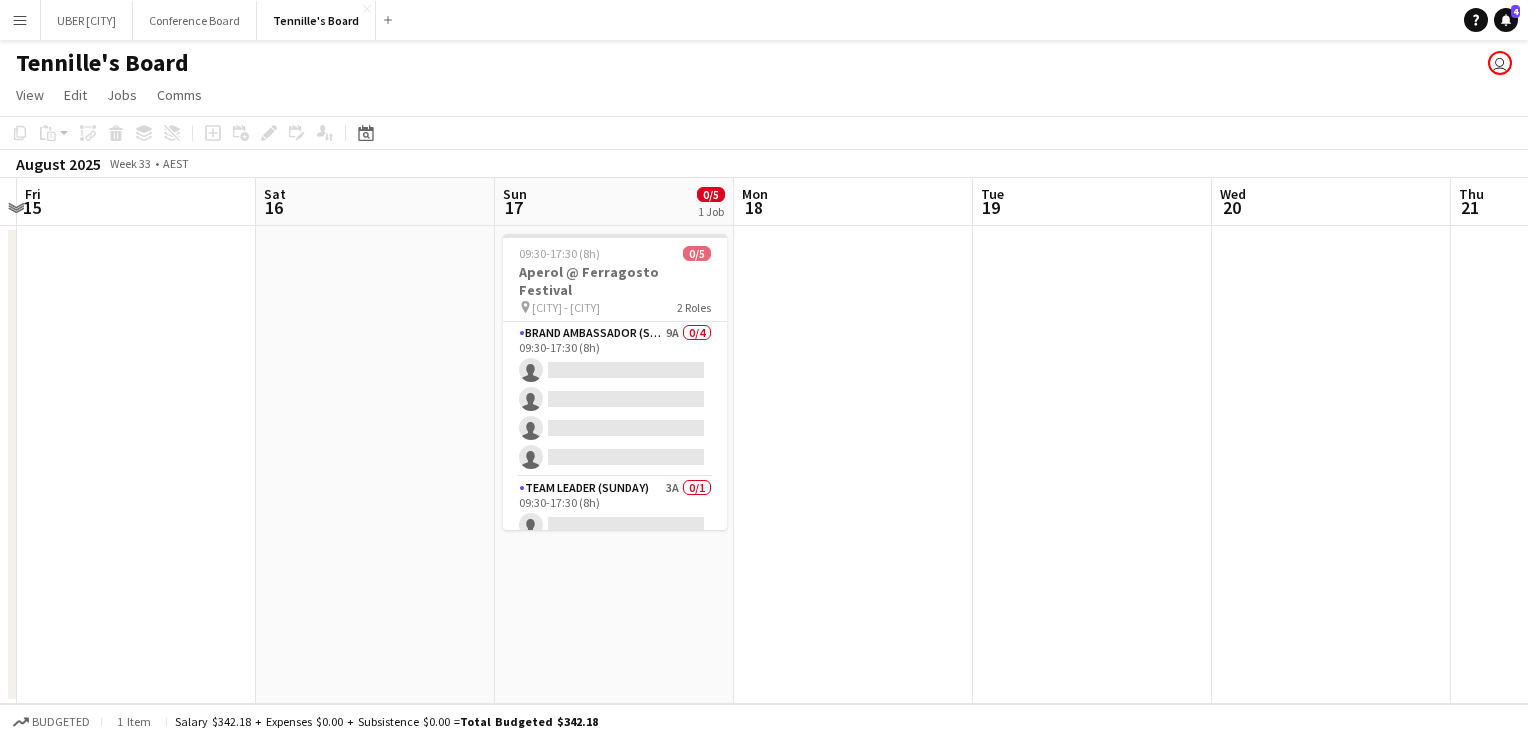 scroll, scrollTop: 0, scrollLeft: 496, axis: horizontal 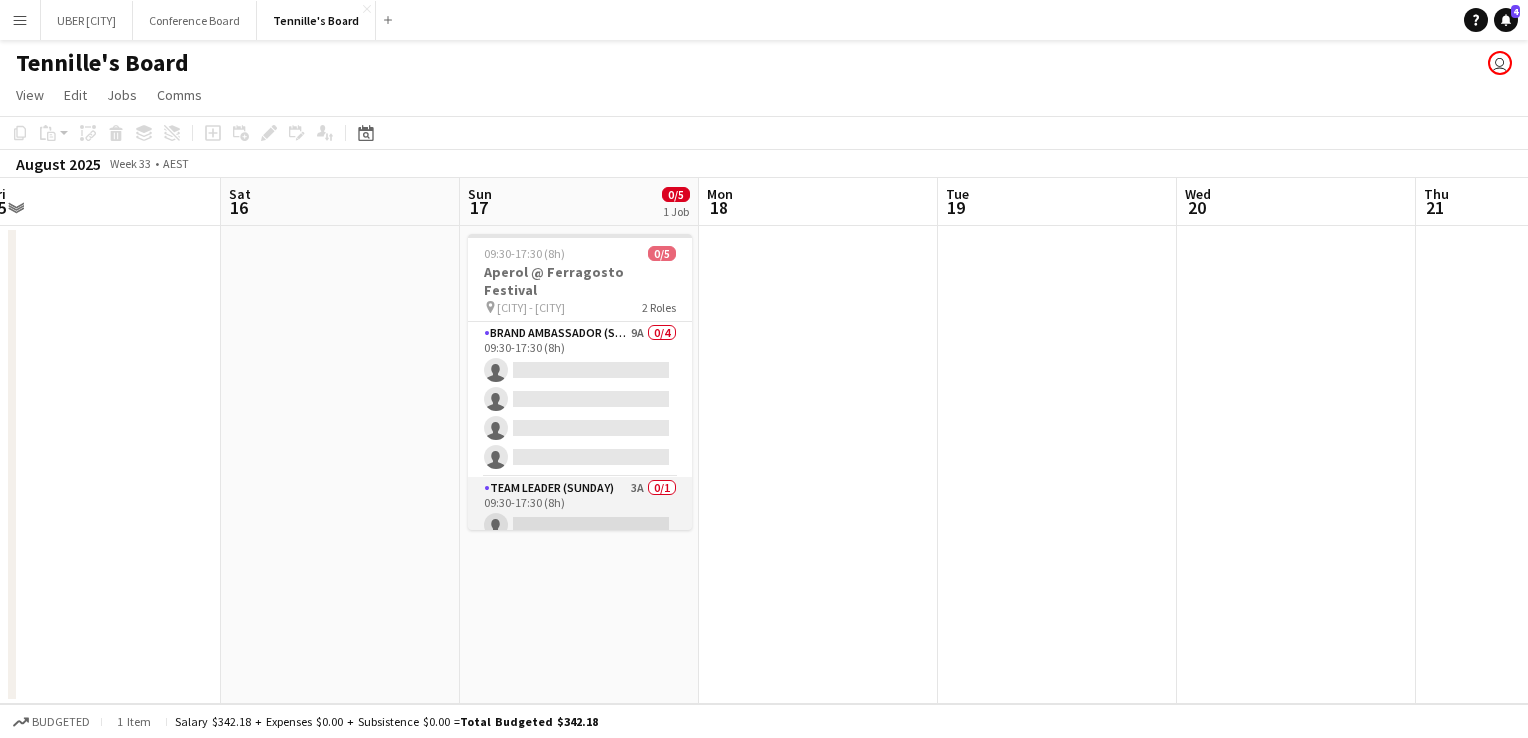 click on "Team Leader (Sunday)   3A   0/1   [TIME] ([TIME])
single-neutral-actions" at bounding box center (580, 511) 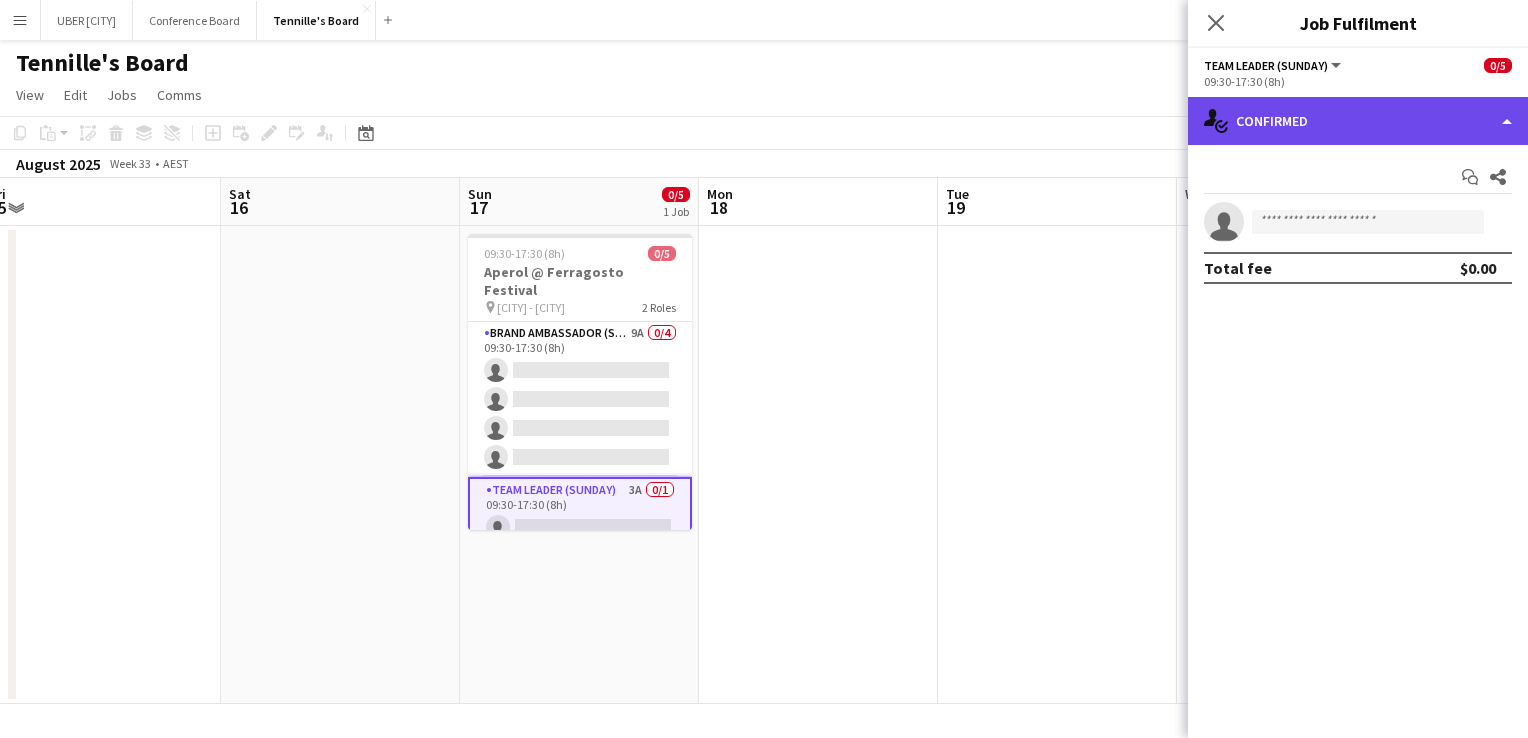 click on "single-neutral-actions-check-2
Confirmed" 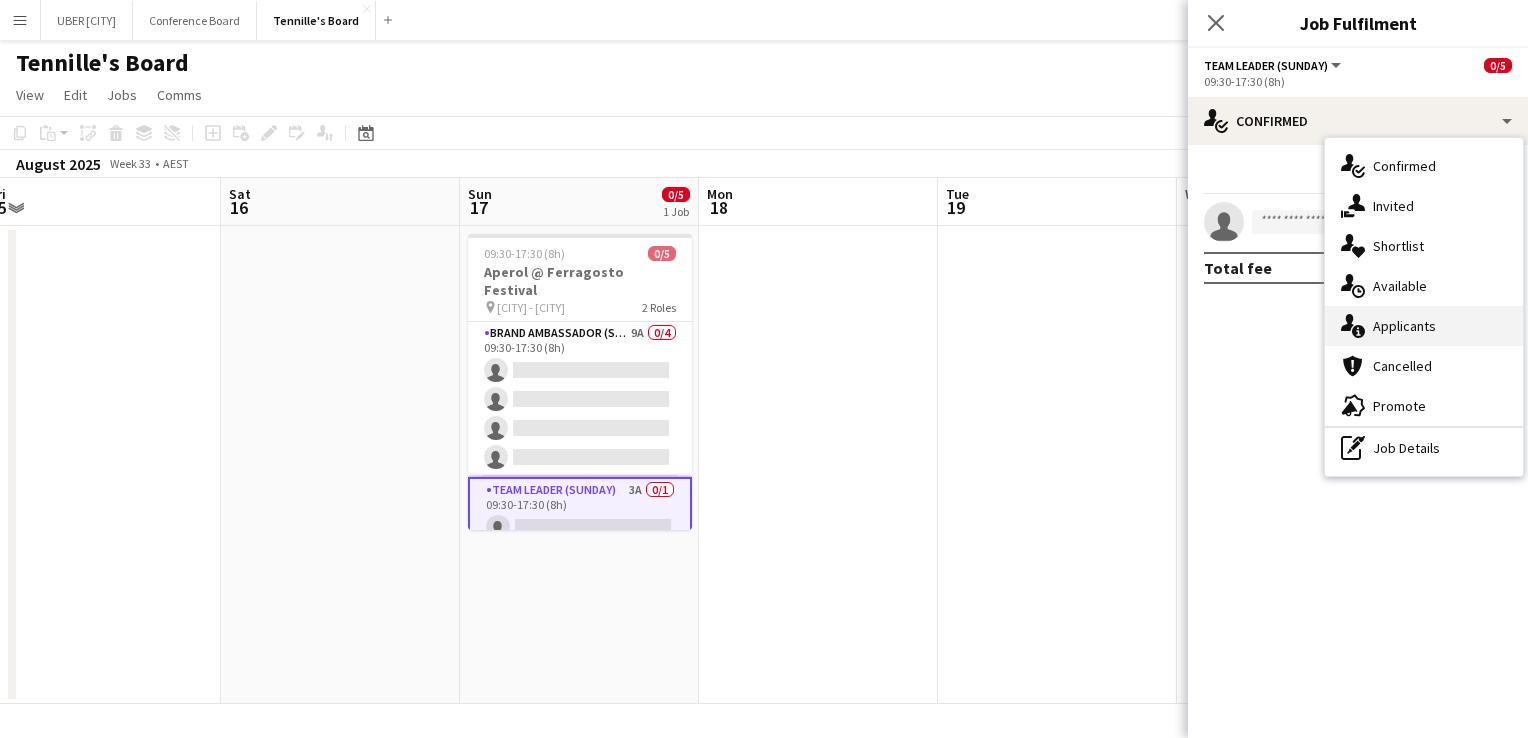 click on "single-neutral-actions-information
Applicants" at bounding box center (1424, 326) 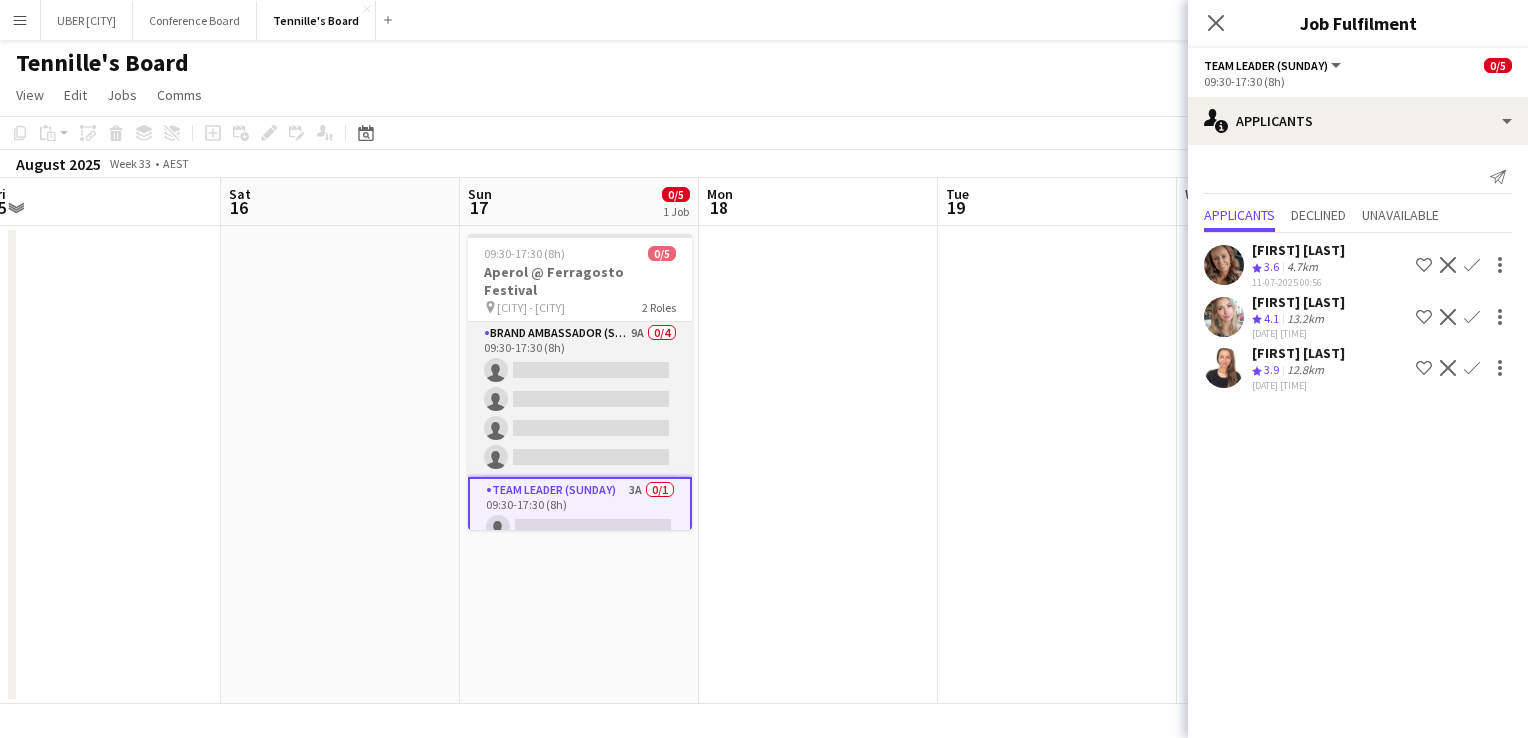 click on "Brand Ambassador (Sunday)   9A   0/4   [TIME] ([TIME])
single-neutral-actions
single-neutral-actions
single-neutral-actions
single-neutral-actions" at bounding box center (580, 399) 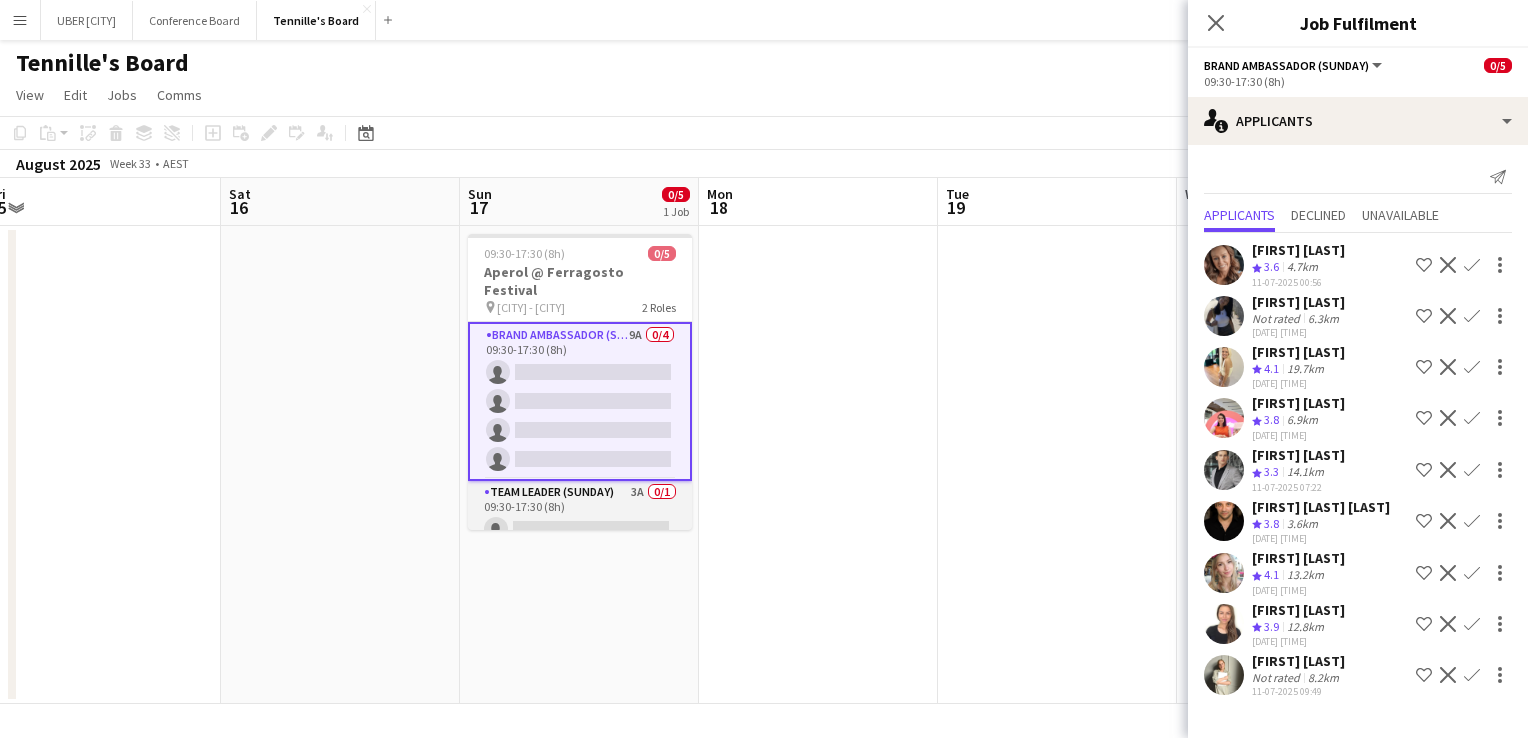 click on "Team Leader (Sunday)   3A   0/1   [TIME] ([TIME])
single-neutral-actions" at bounding box center (580, 515) 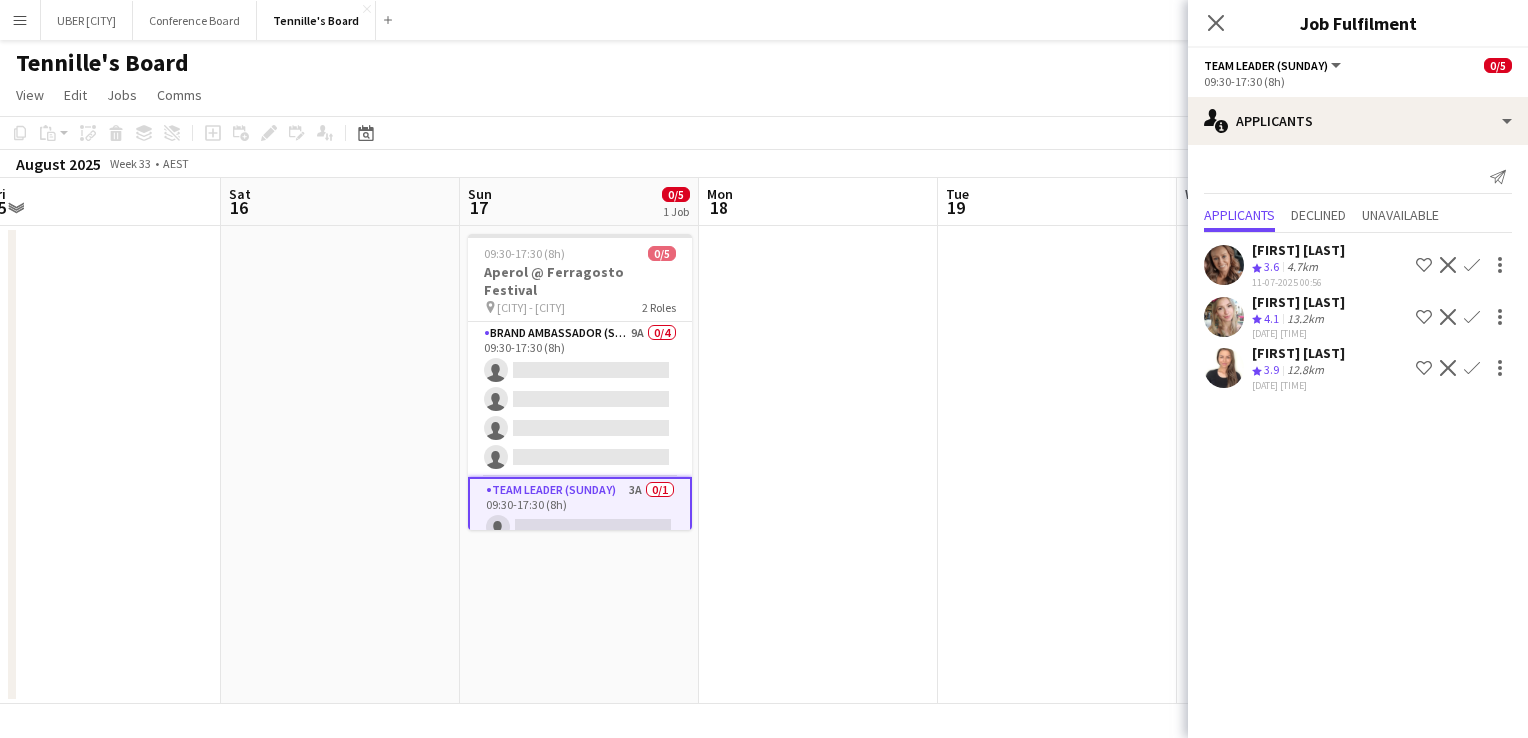 click on "Confirm" at bounding box center [1472, 368] 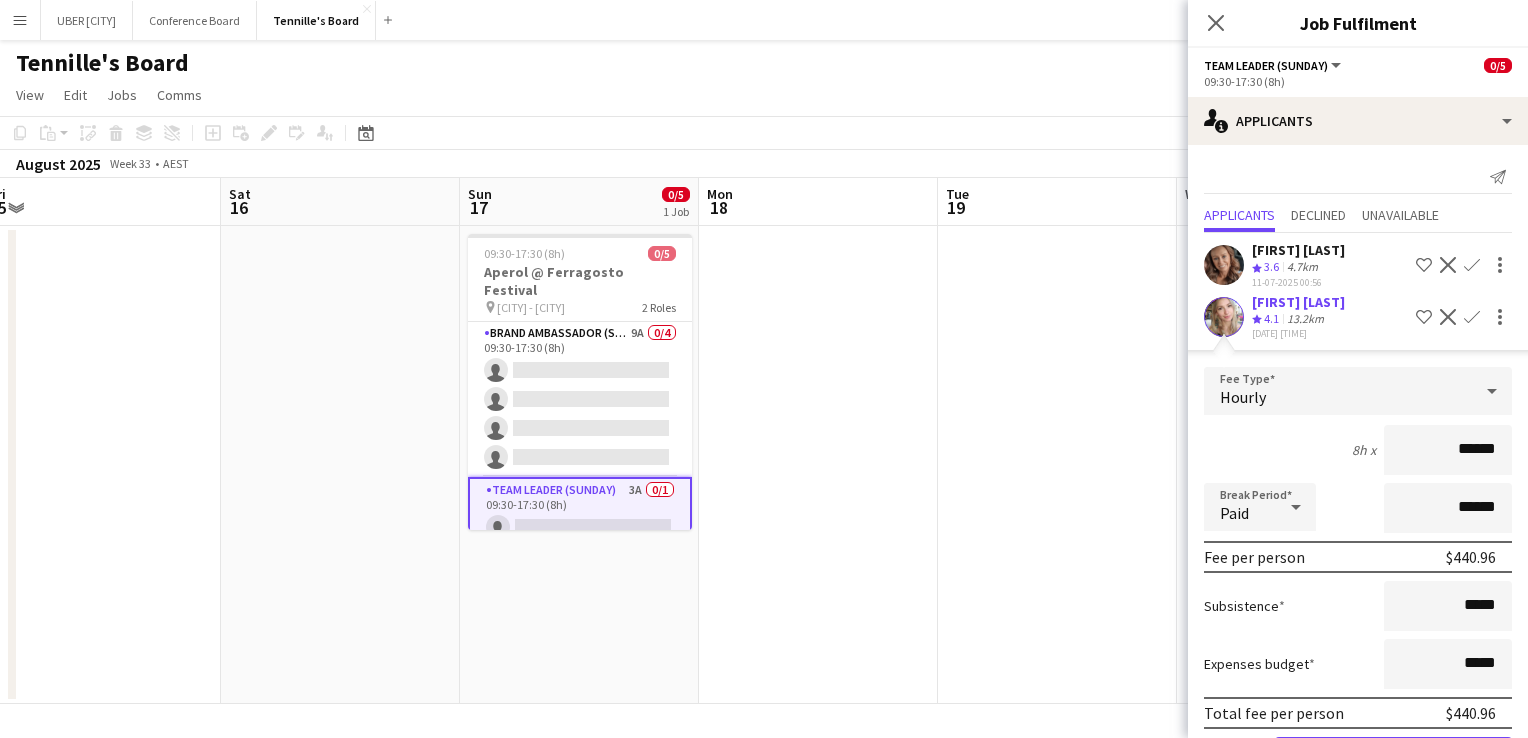 scroll, scrollTop: 121, scrollLeft: 0, axis: vertical 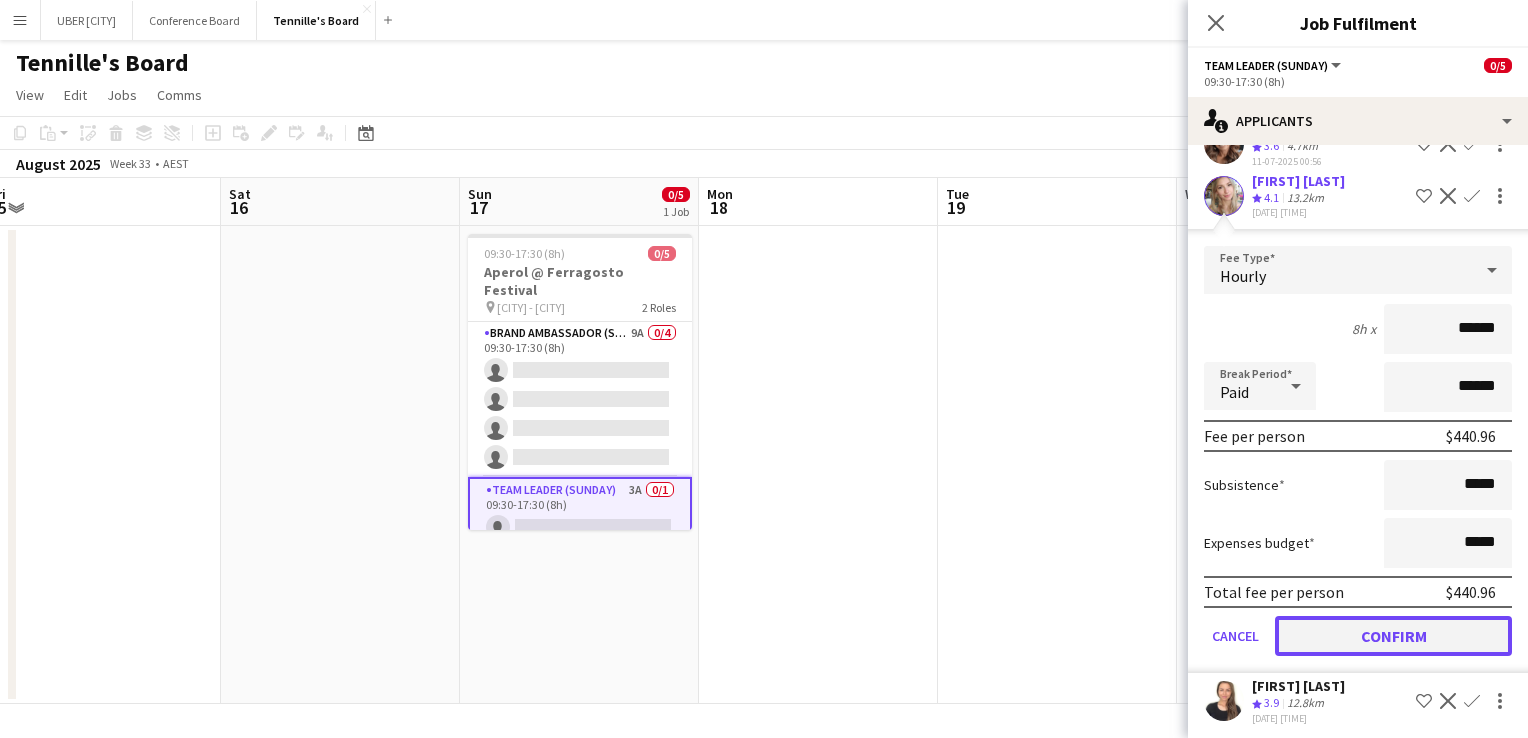 click on "Confirm" 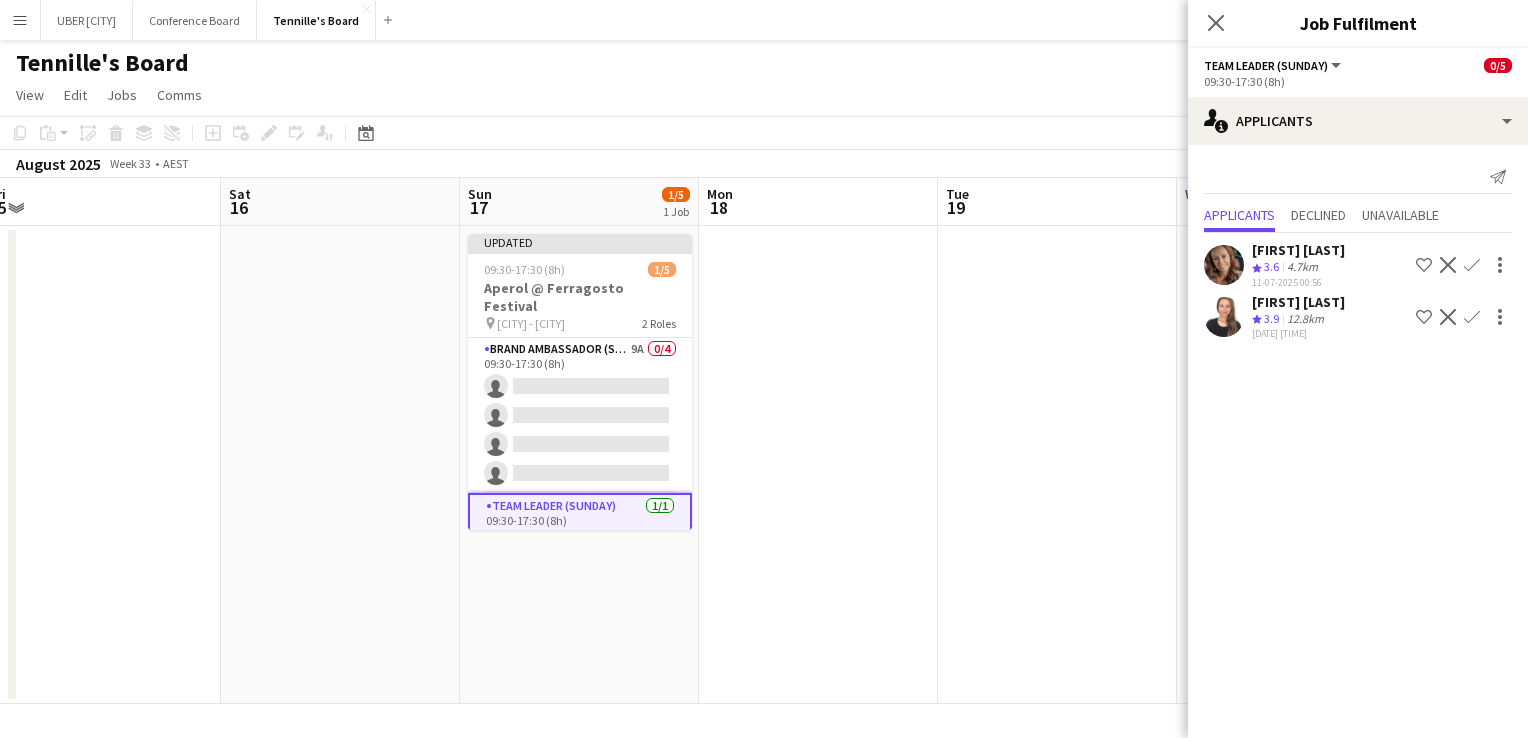 scroll, scrollTop: 0, scrollLeft: 0, axis: both 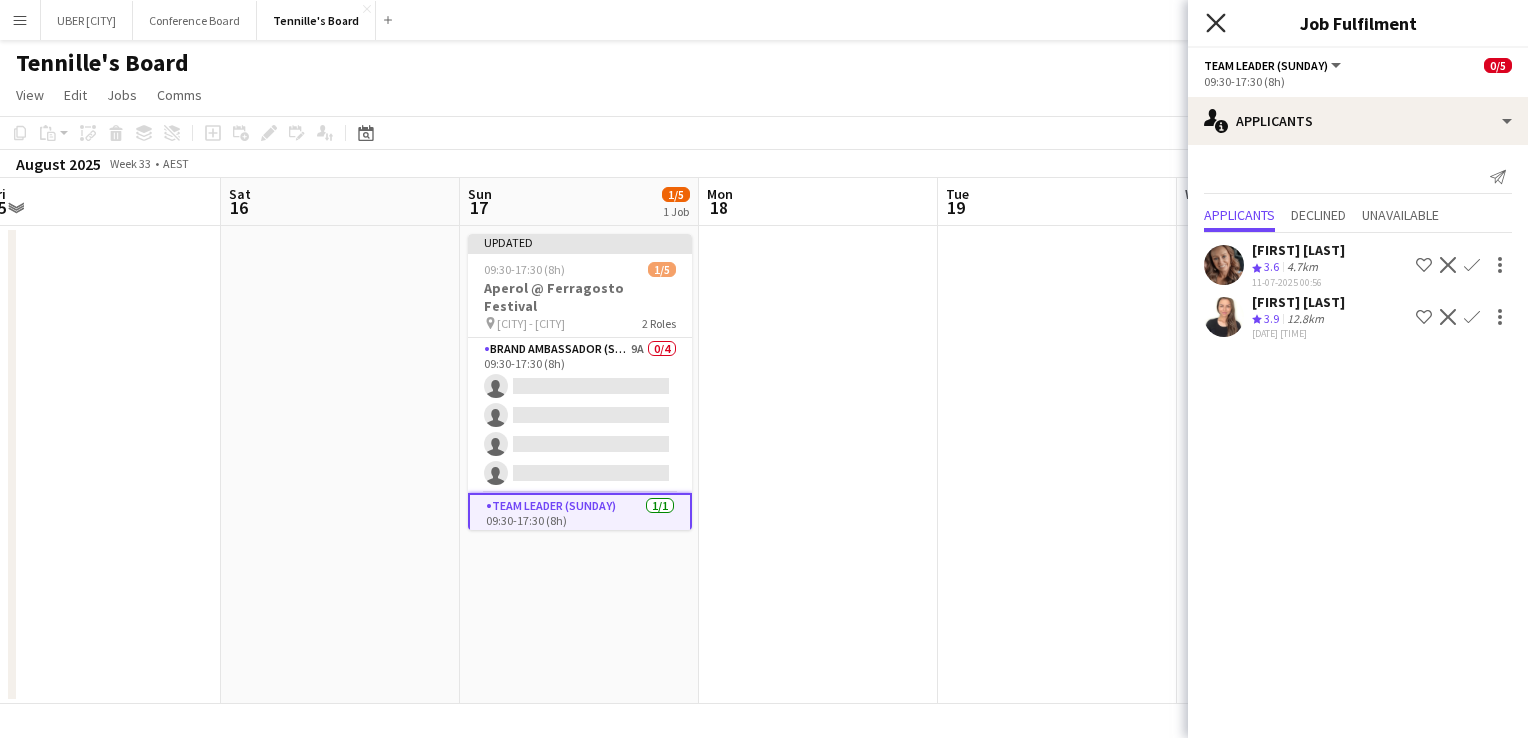 click on "Close pop-in" 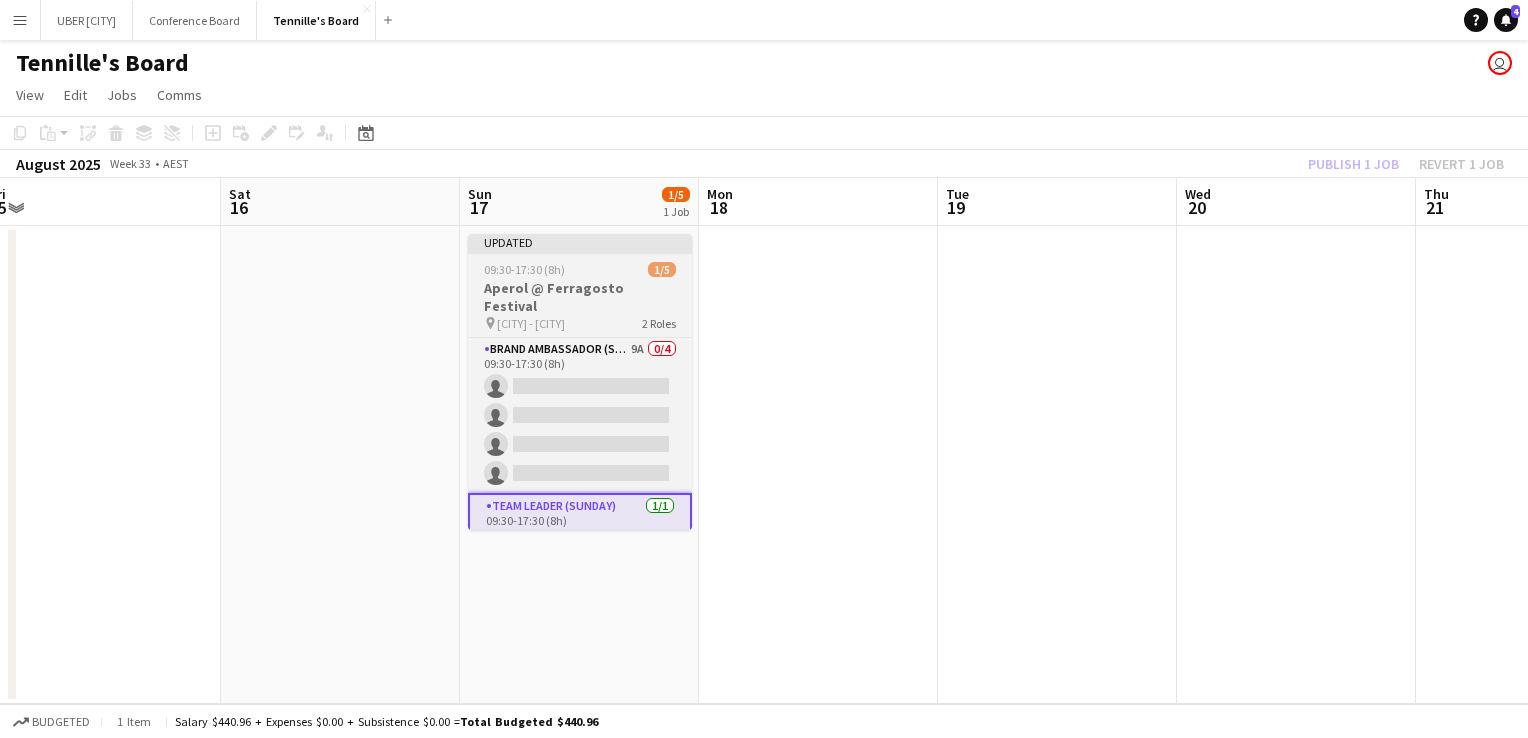 click on "[DATE] [TIME] [FIRST] [LAST]" at bounding box center [580, 382] 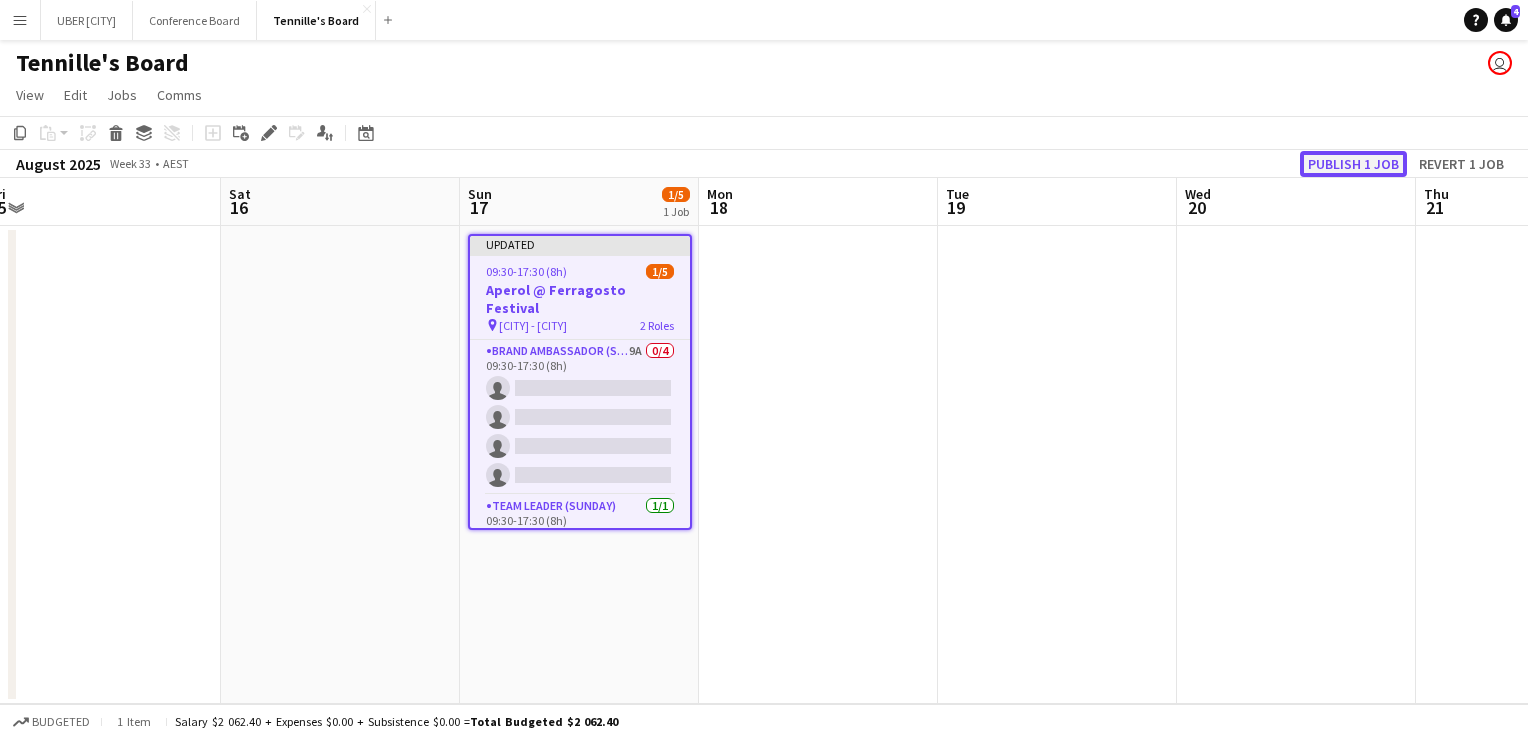 click on "Publish 1 job" 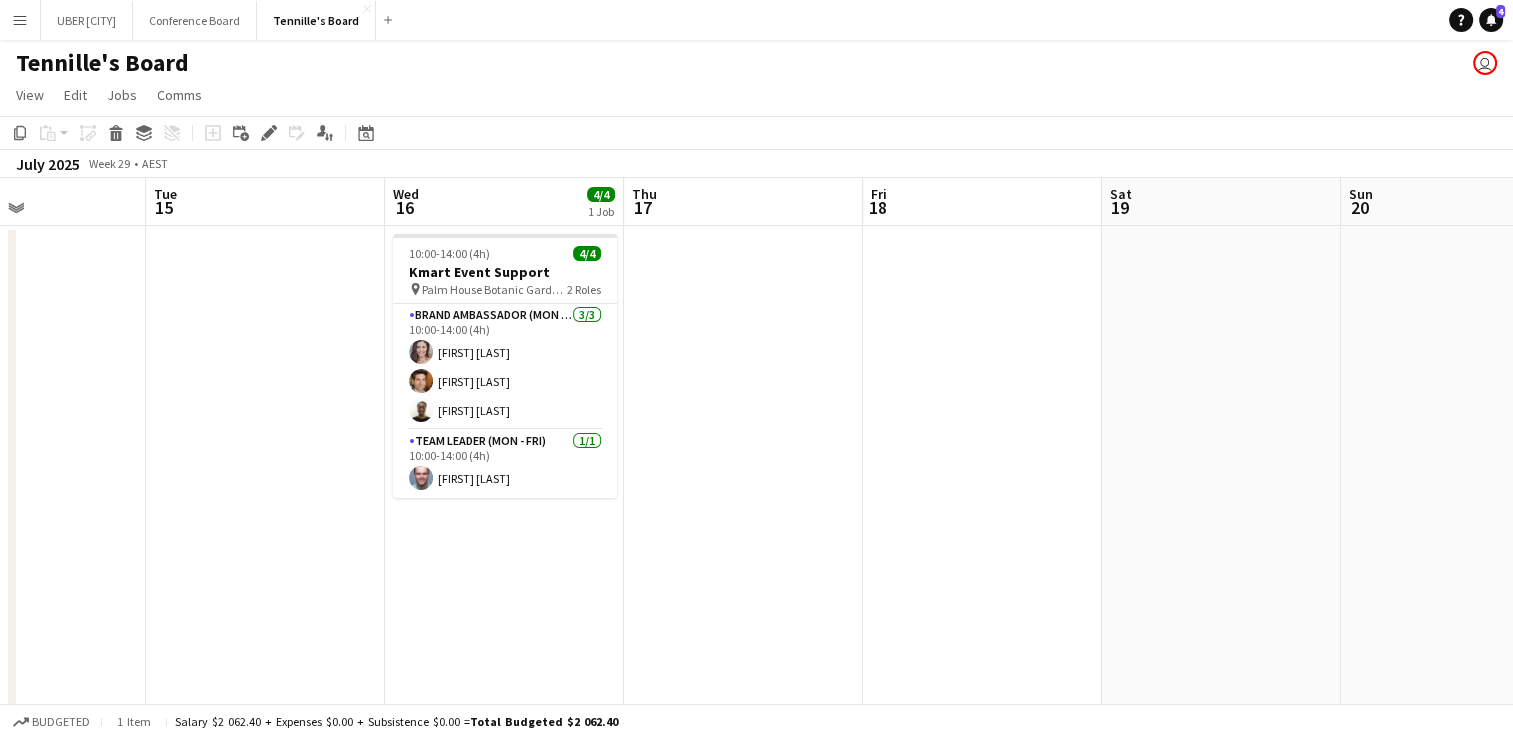 scroll, scrollTop: 0, scrollLeft: 570, axis: horizontal 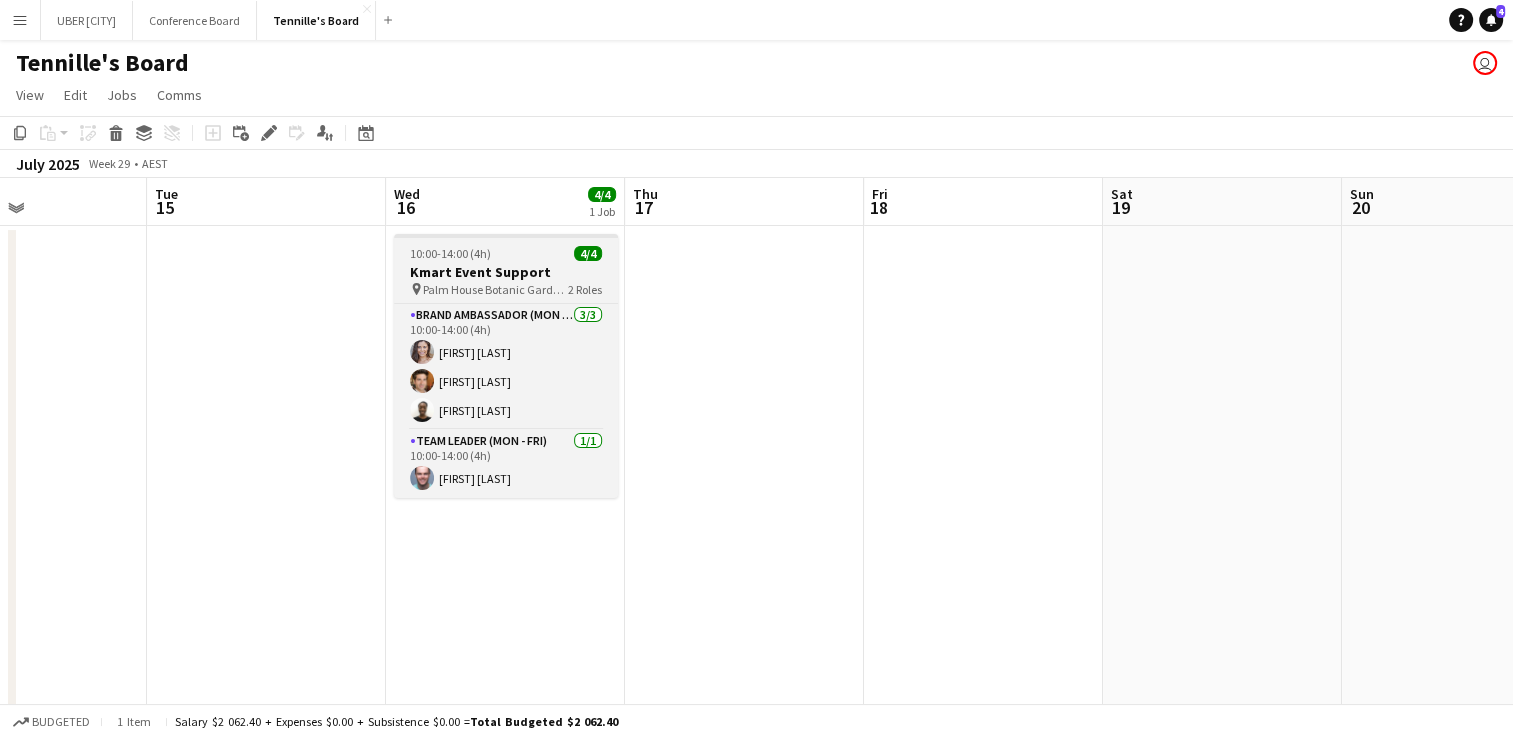 click at bounding box center [506, 236] 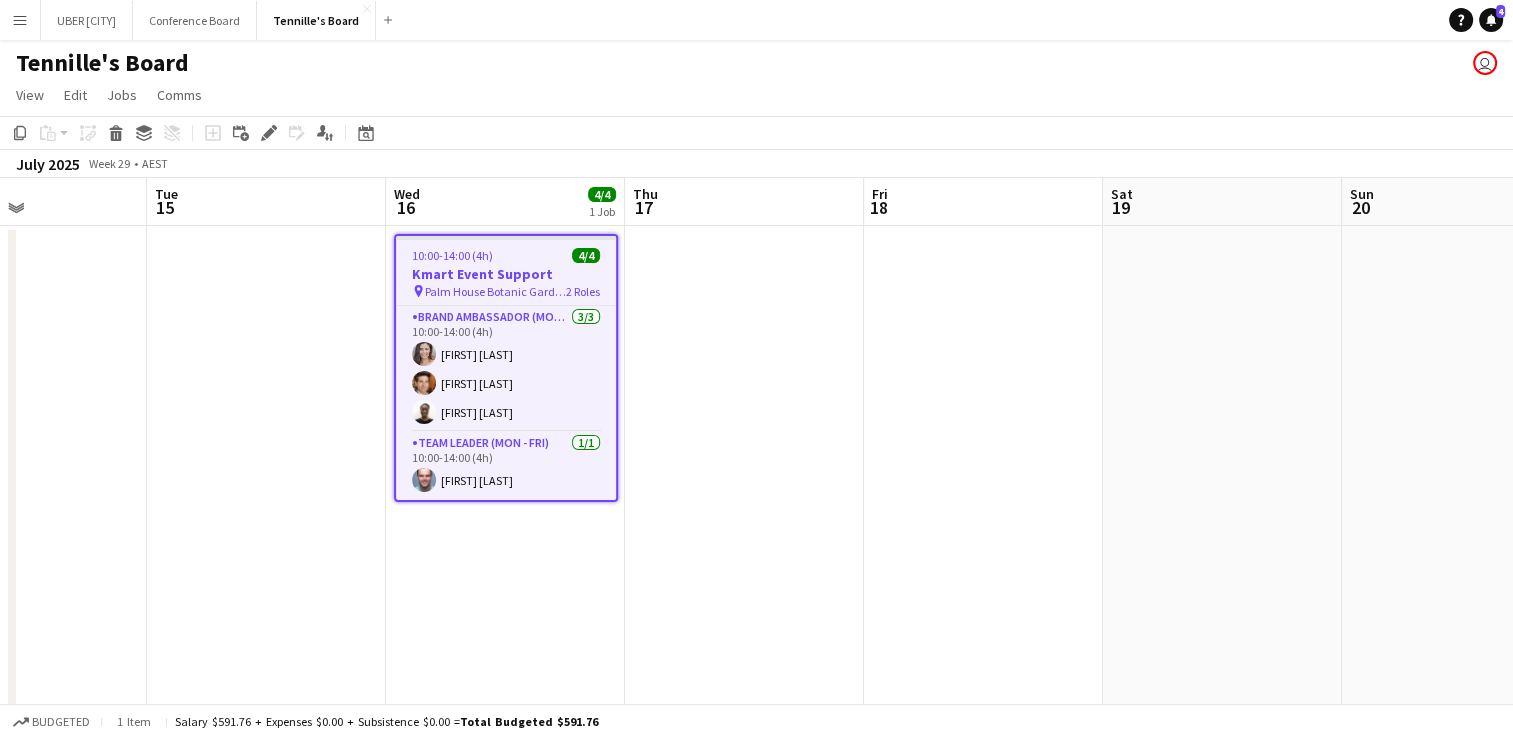 drag, startPoint x: 537, startPoint y: 298, endPoint x: 490, endPoint y: 302, distance: 47.169907 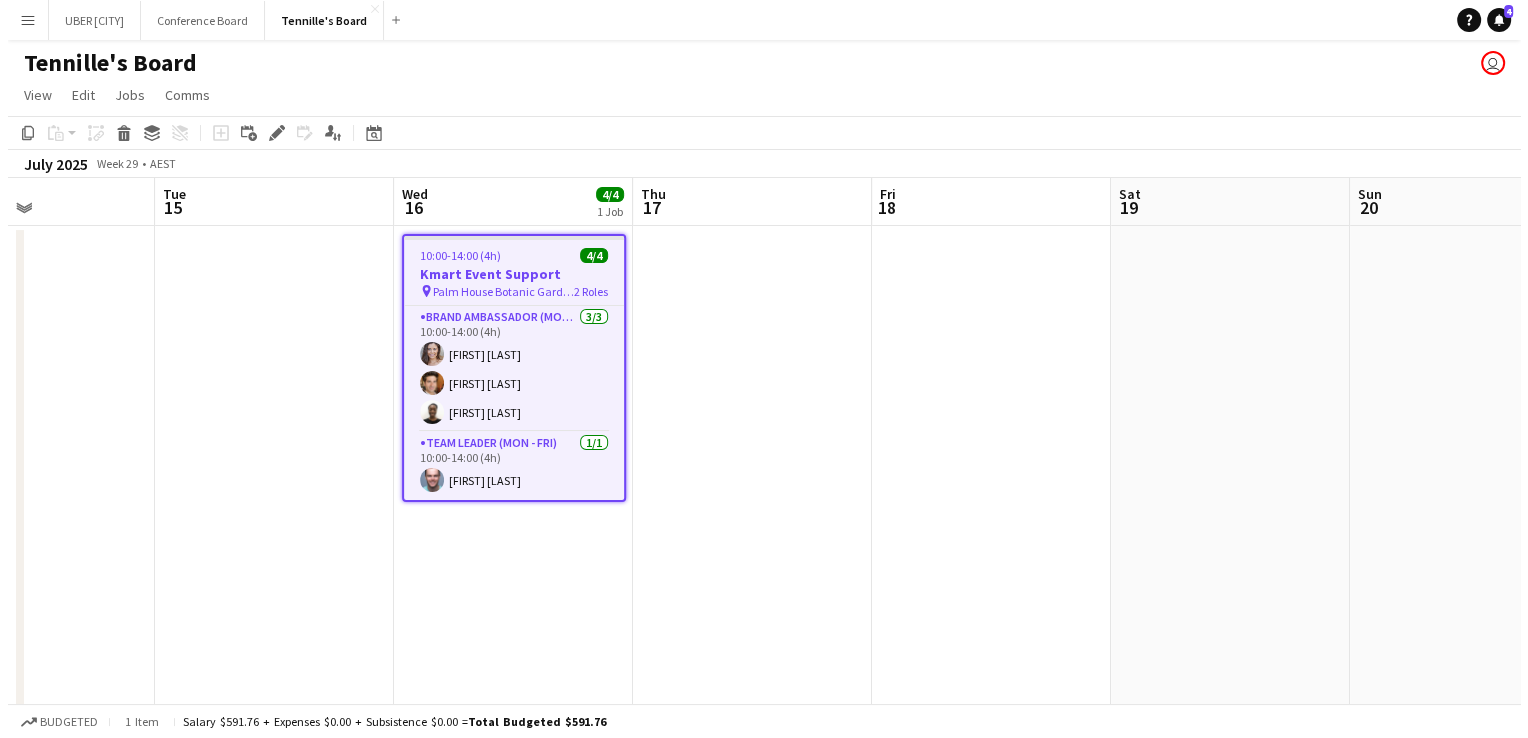 scroll, scrollTop: 0, scrollLeft: 568, axis: horizontal 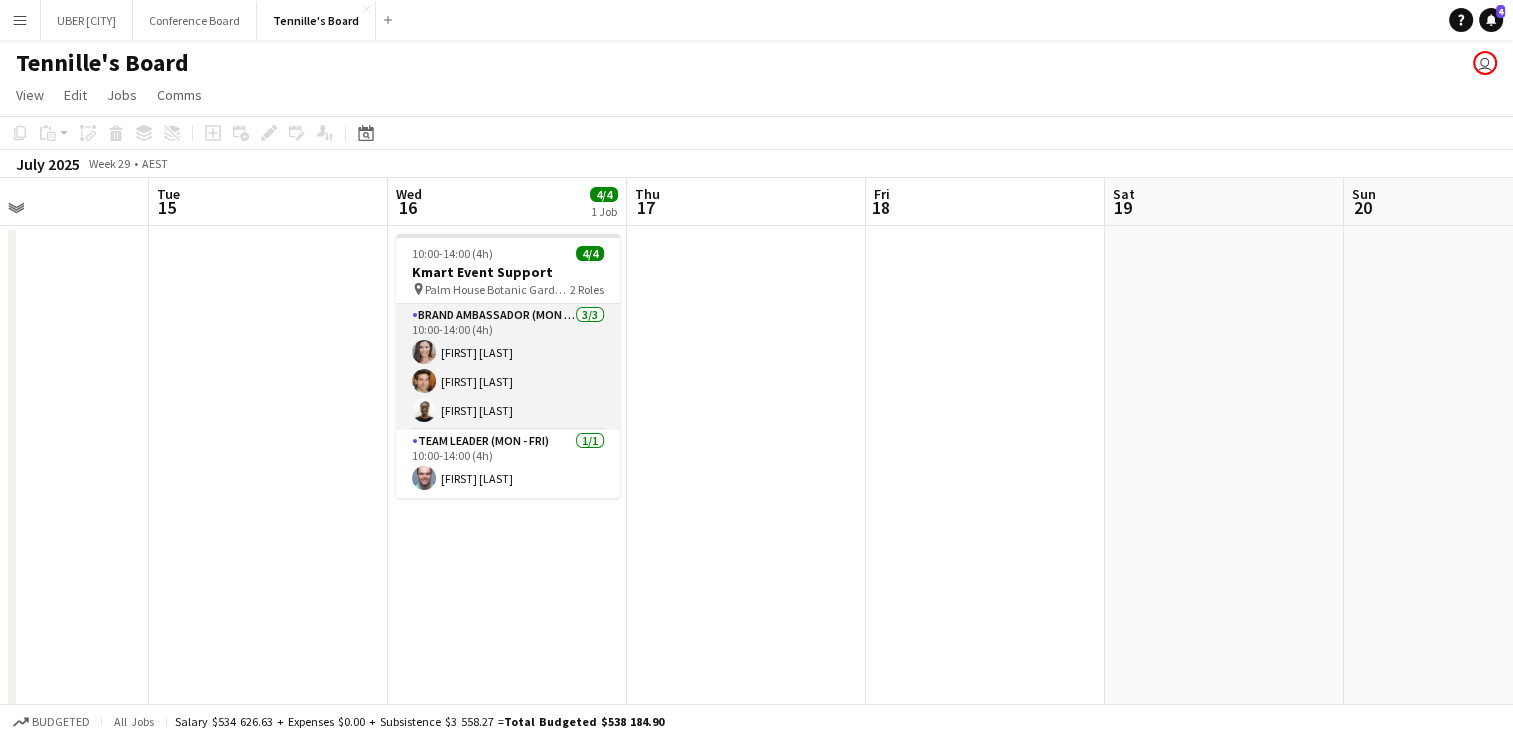 click on "Brand Ambassador (Mon - Fri)   3/3   [TIME] ([TIME])
[FIRST] [LAST] [FIRST] [LAST] [FIRST] [LAST]" at bounding box center [508, 367] 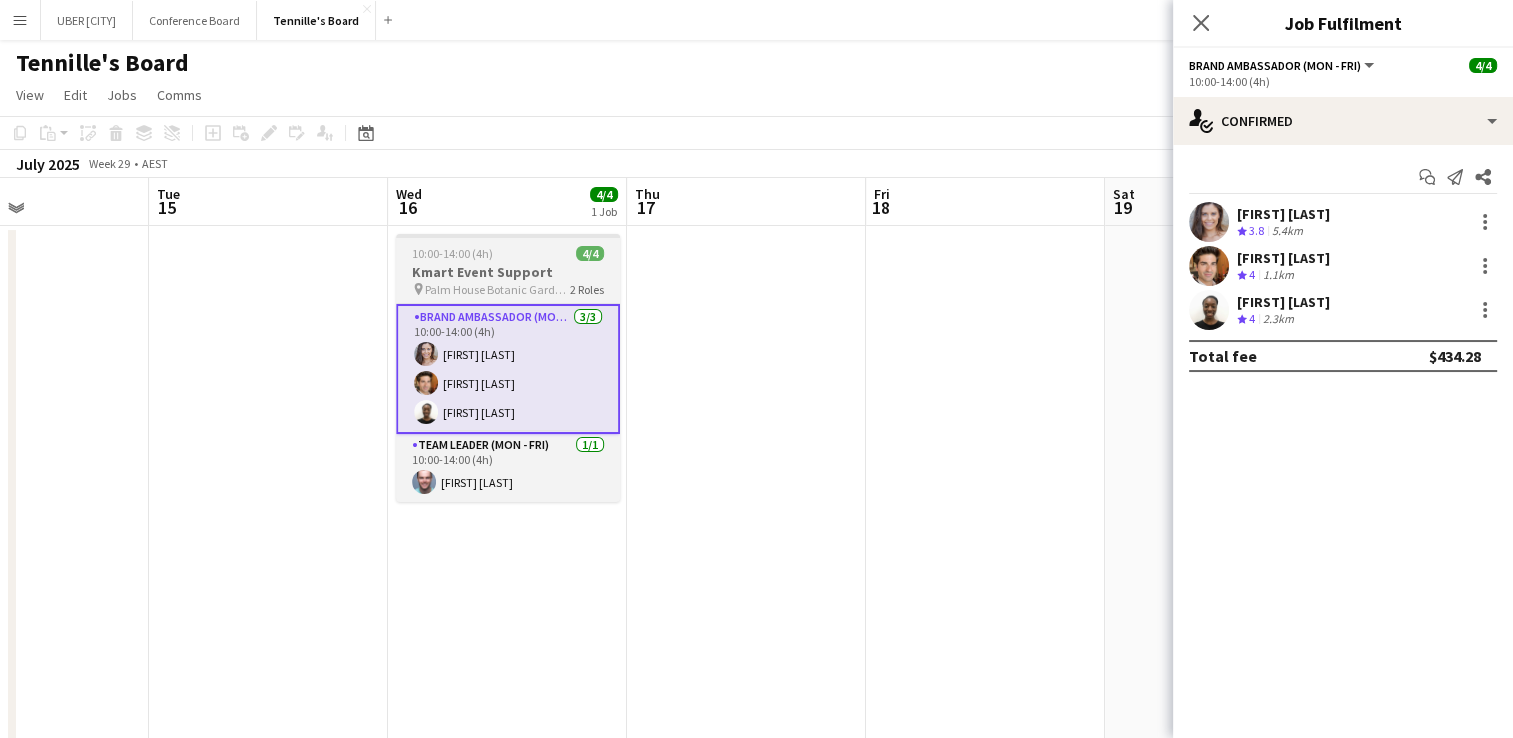 click on "[TIME] [TIME] [FIRST] [LAST] [FIRST] [LAST] [FIRST] [LAST] [FIRST] [LAST]" at bounding box center (508, 368) 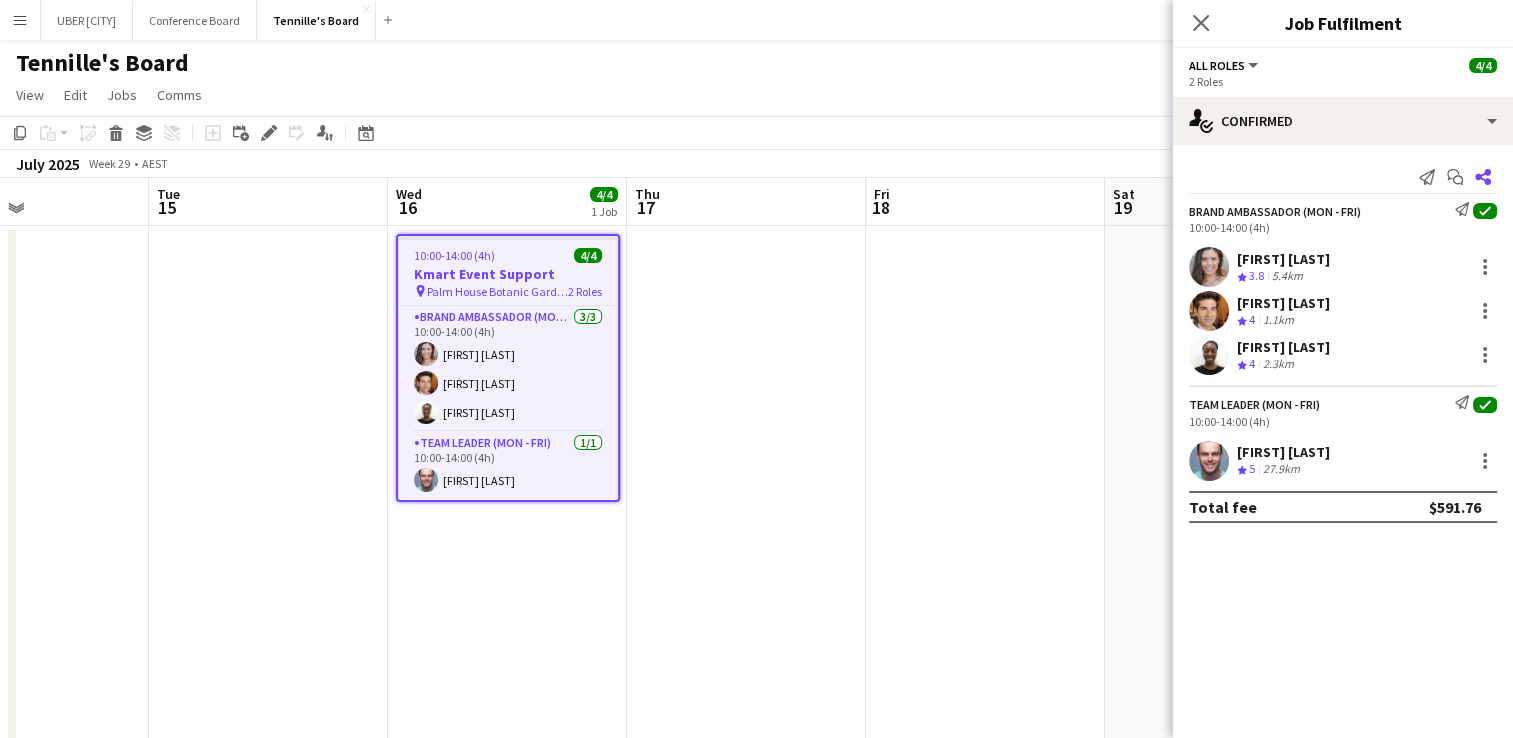 click 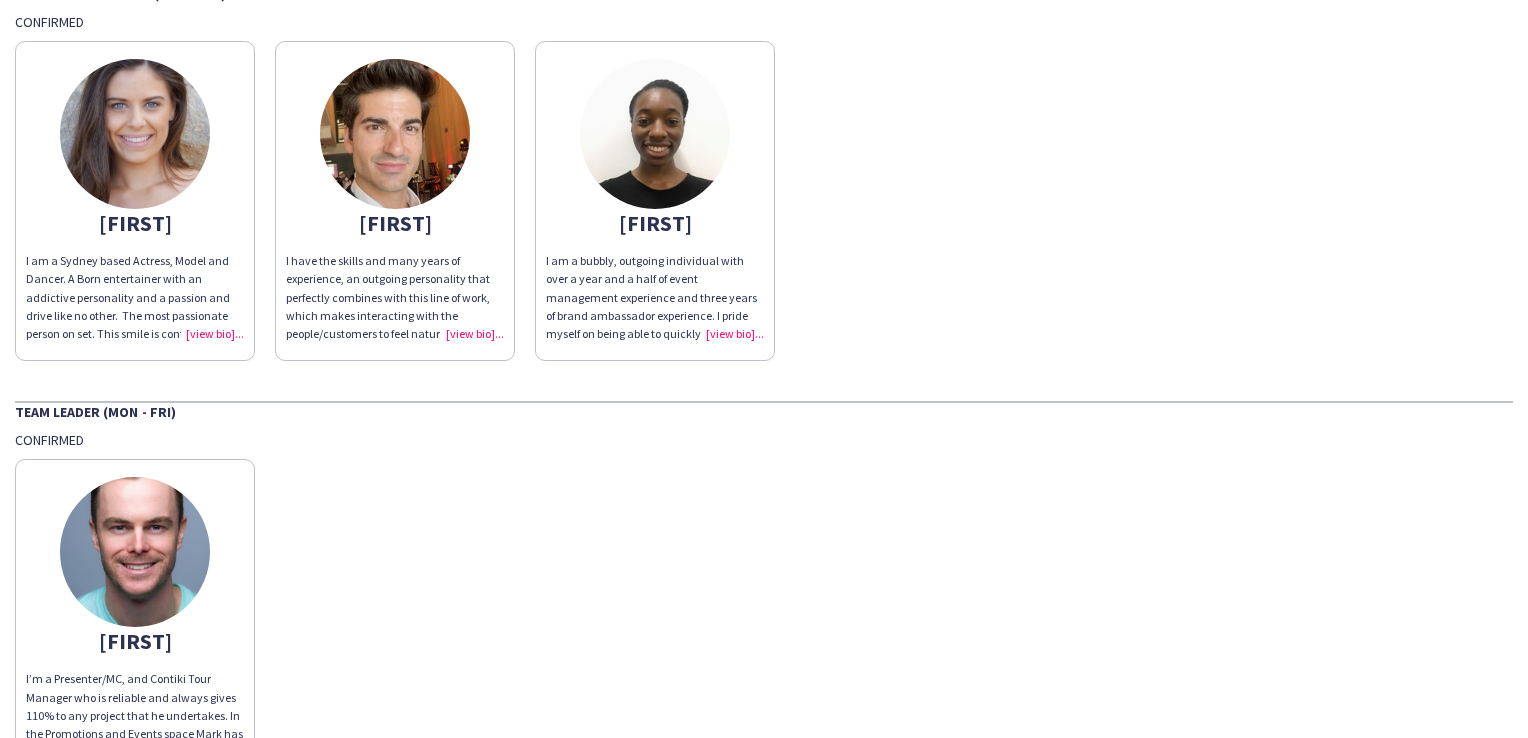scroll, scrollTop: 0, scrollLeft: 0, axis: both 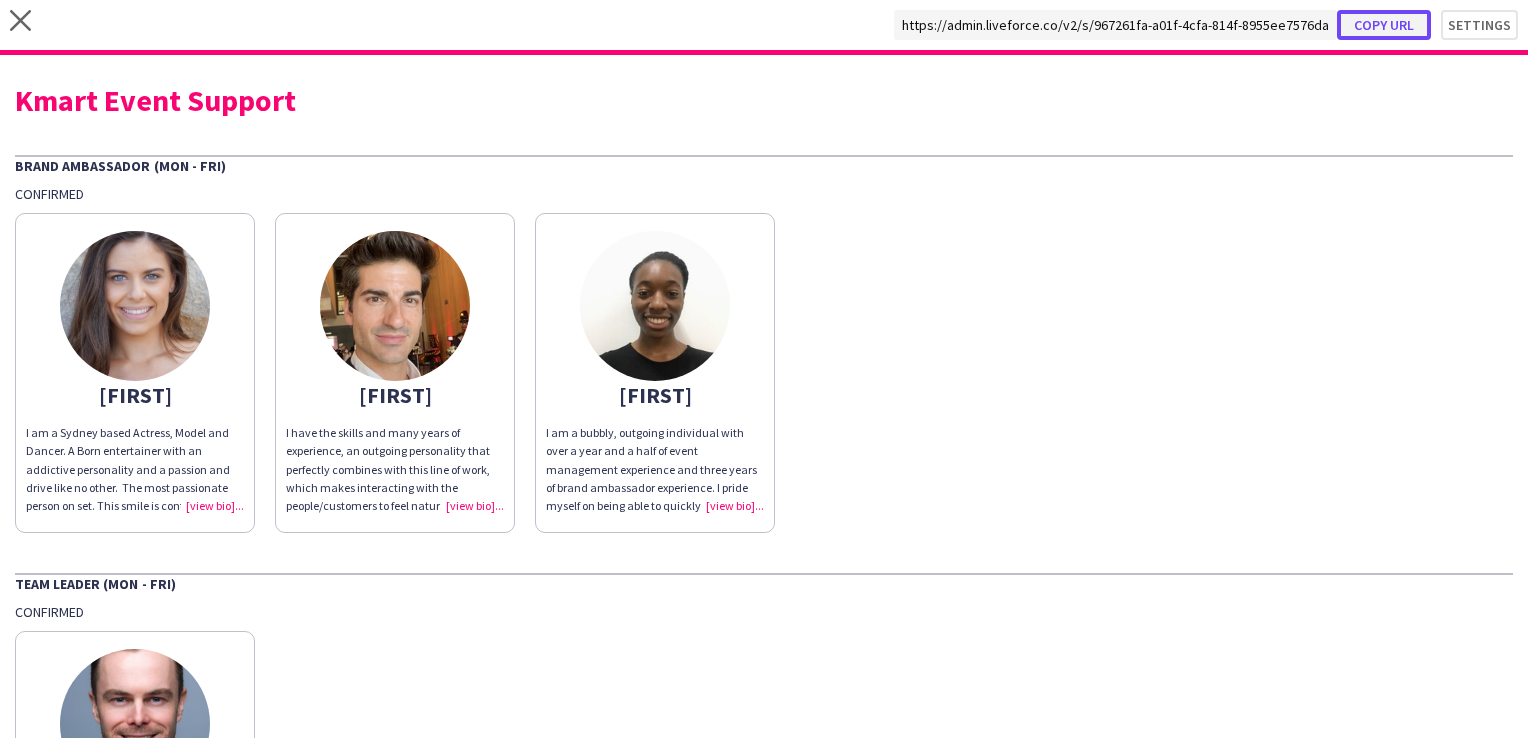 click on "Copy url" 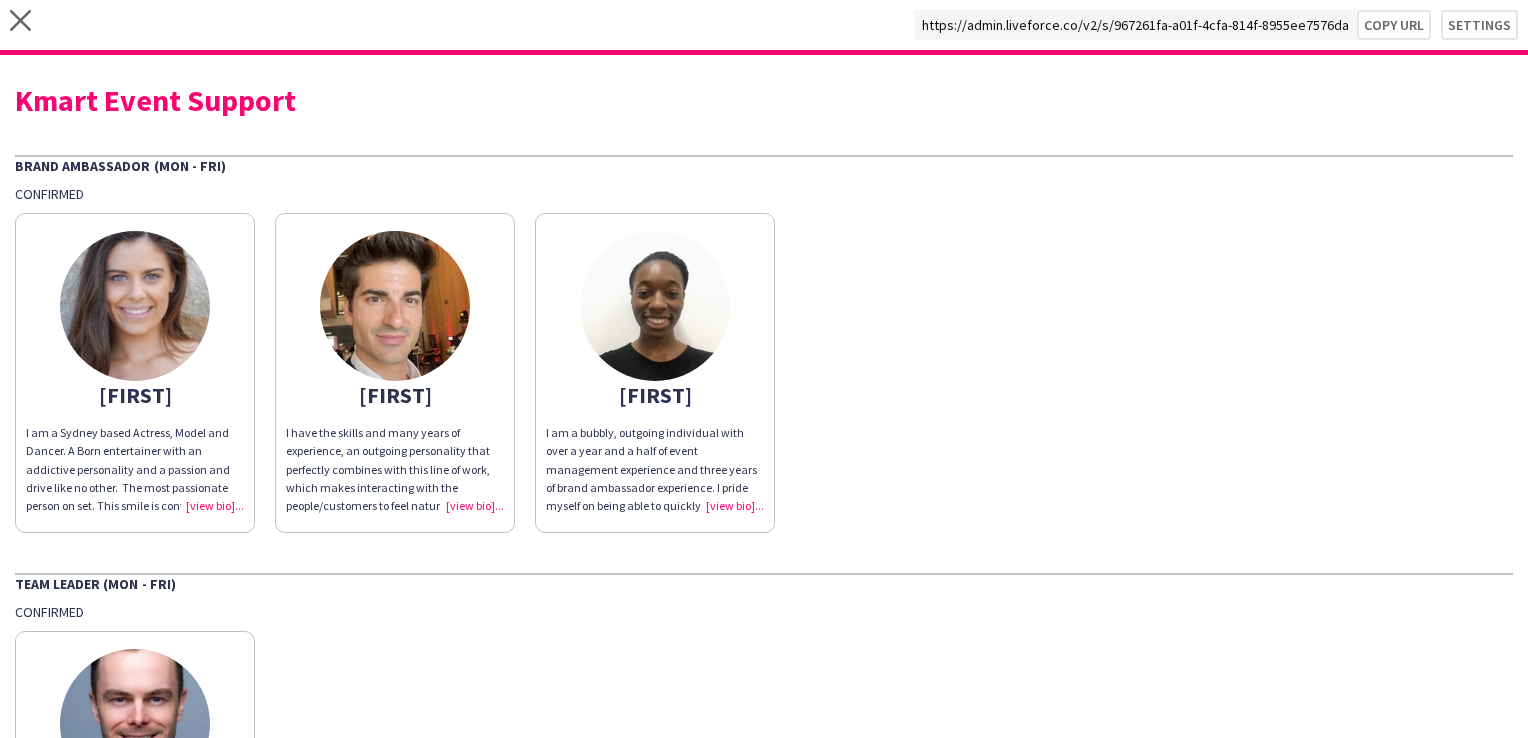 click on "close Settings" 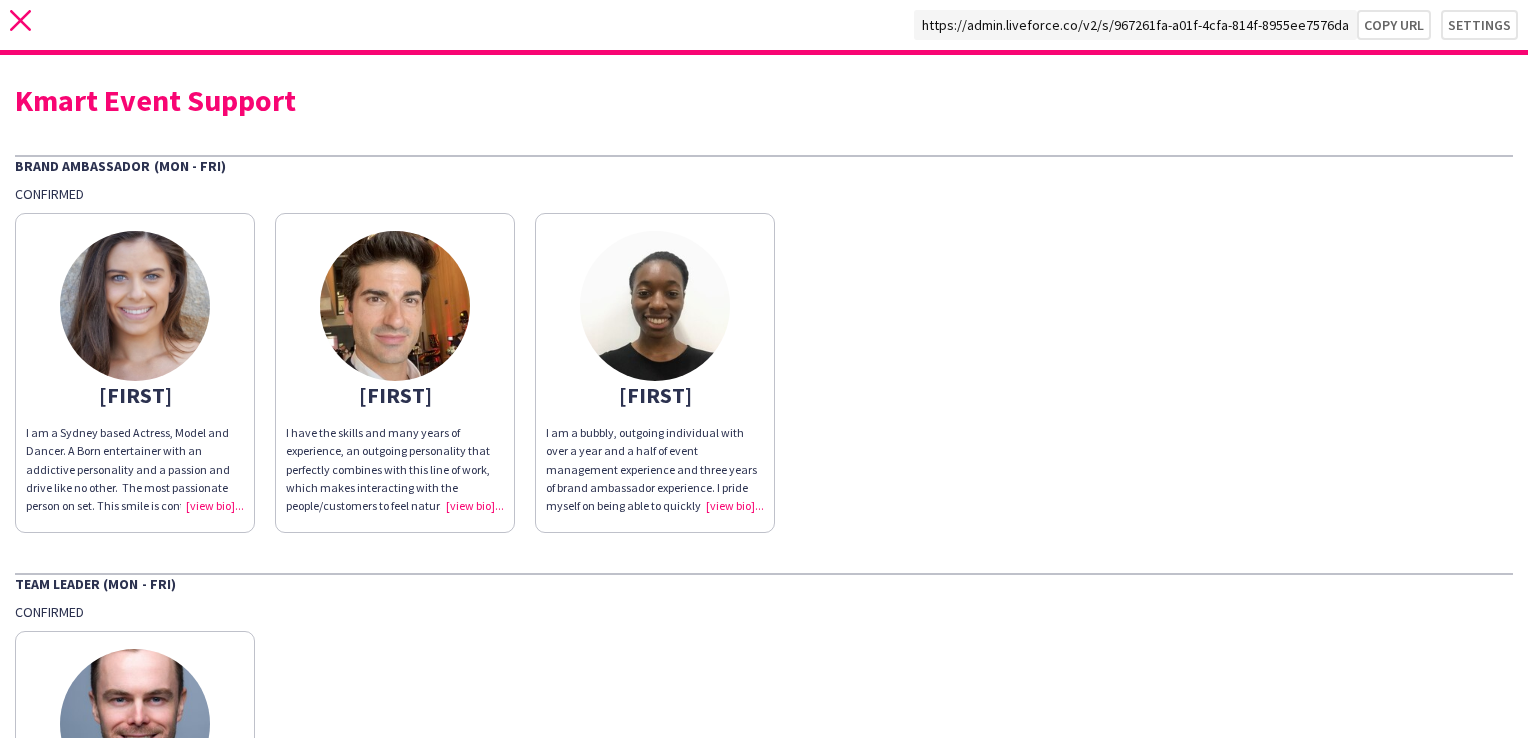 click 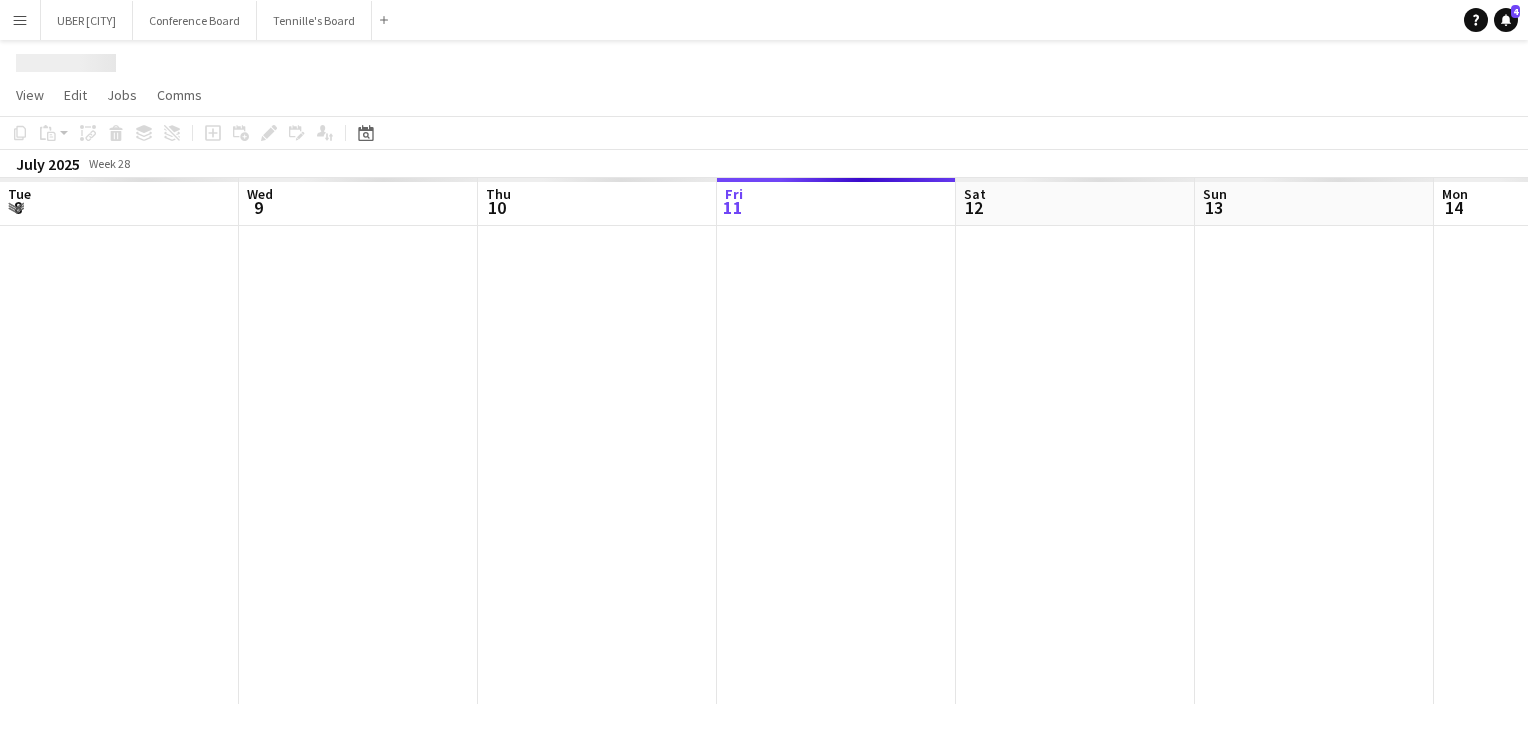 scroll, scrollTop: 0, scrollLeft: 478, axis: horizontal 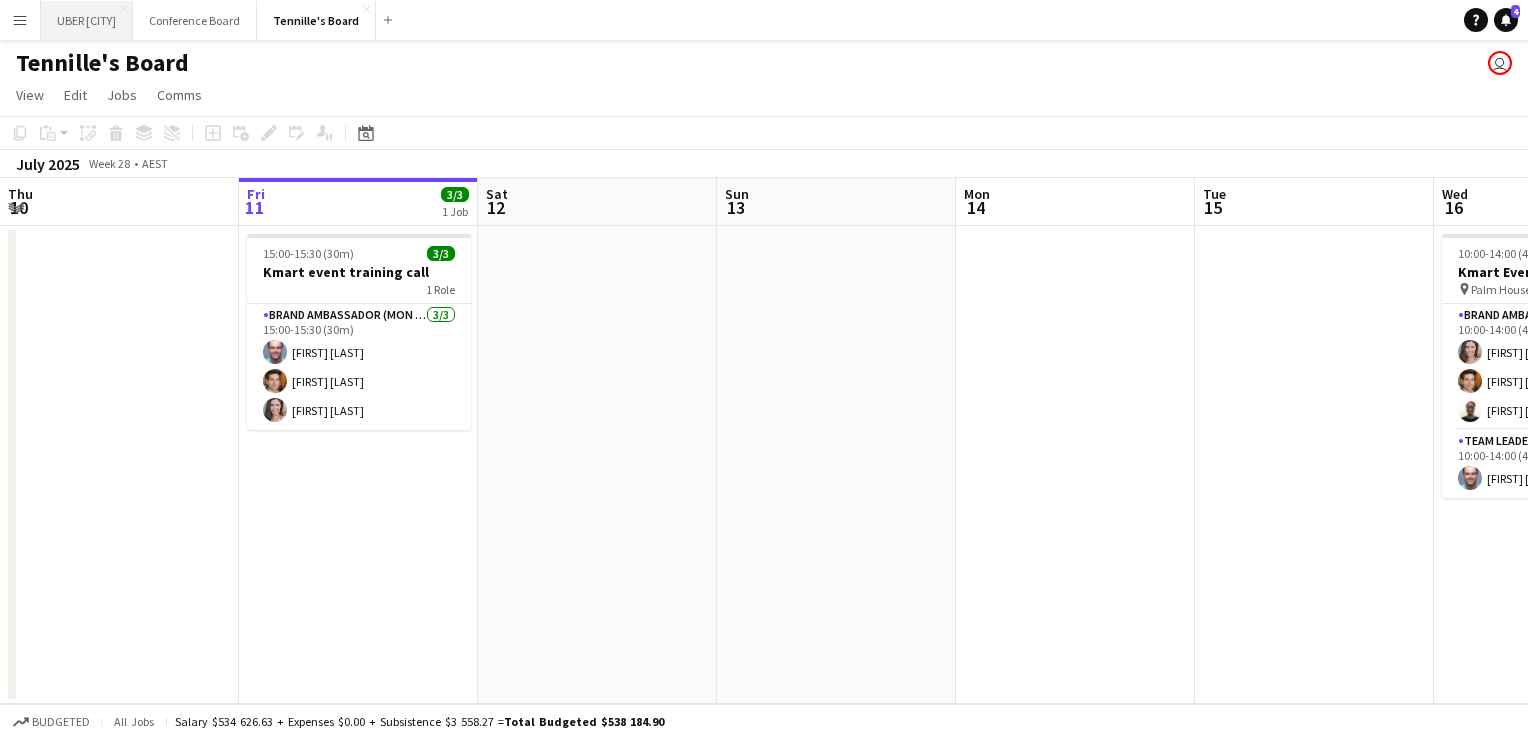 click on "UBER [CITY]" at bounding box center [87, 20] 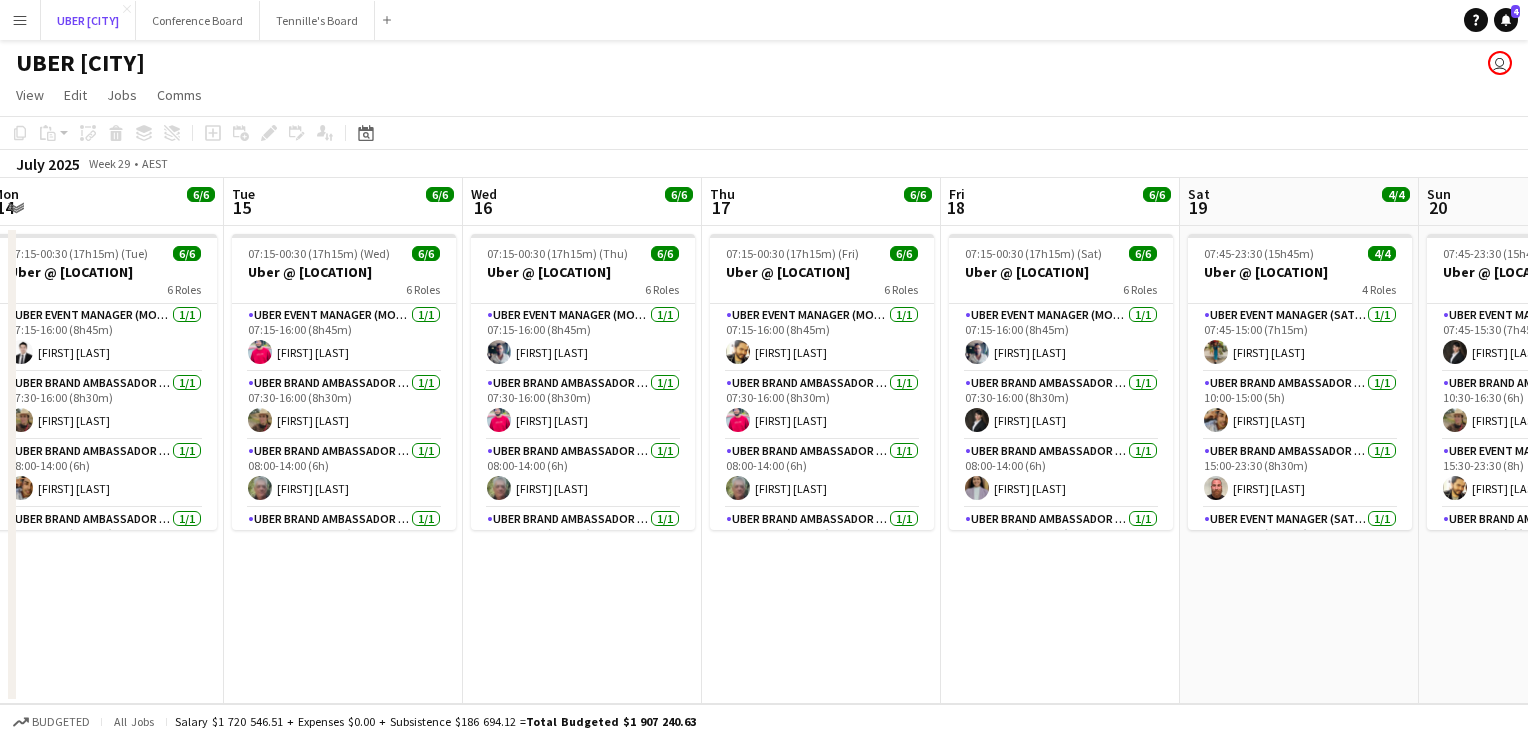 scroll, scrollTop: 0, scrollLeft: 910, axis: horizontal 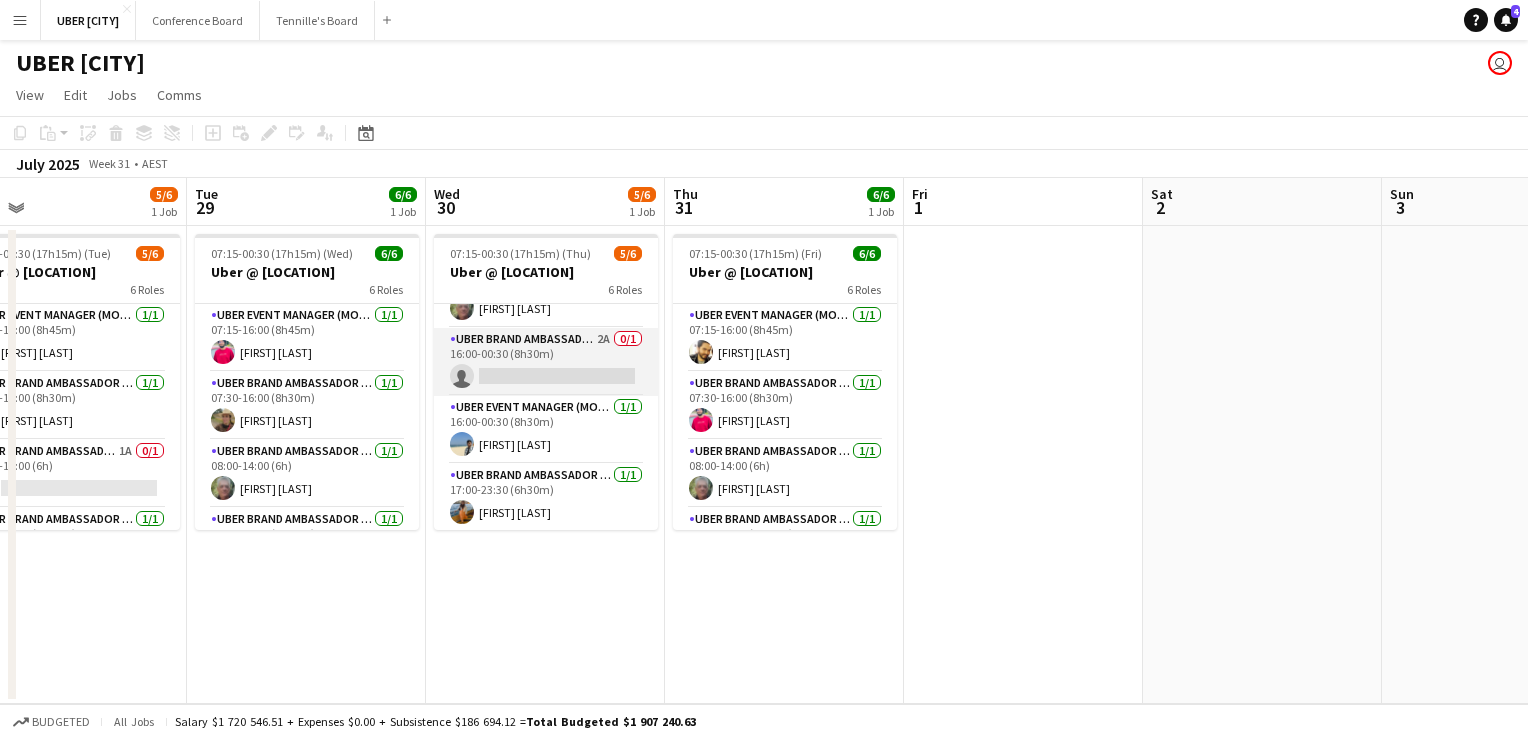click on "UBER Brand Ambassador (Mon - Fri)   2A   0/1   16:00-00:30 (8h30m)
single-neutral-actions" at bounding box center (546, 362) 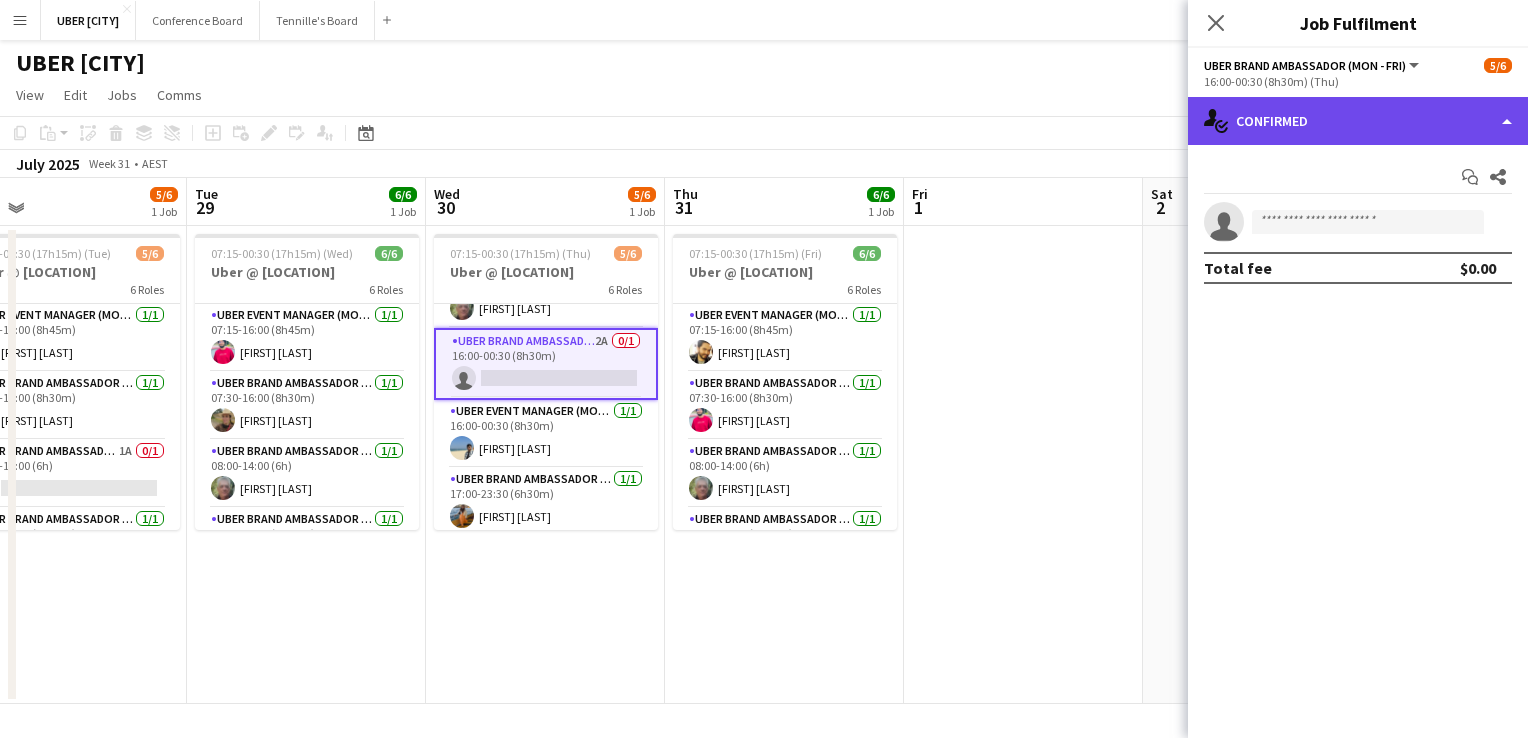 click on "single-neutral-actions-check-2
Confirmed" 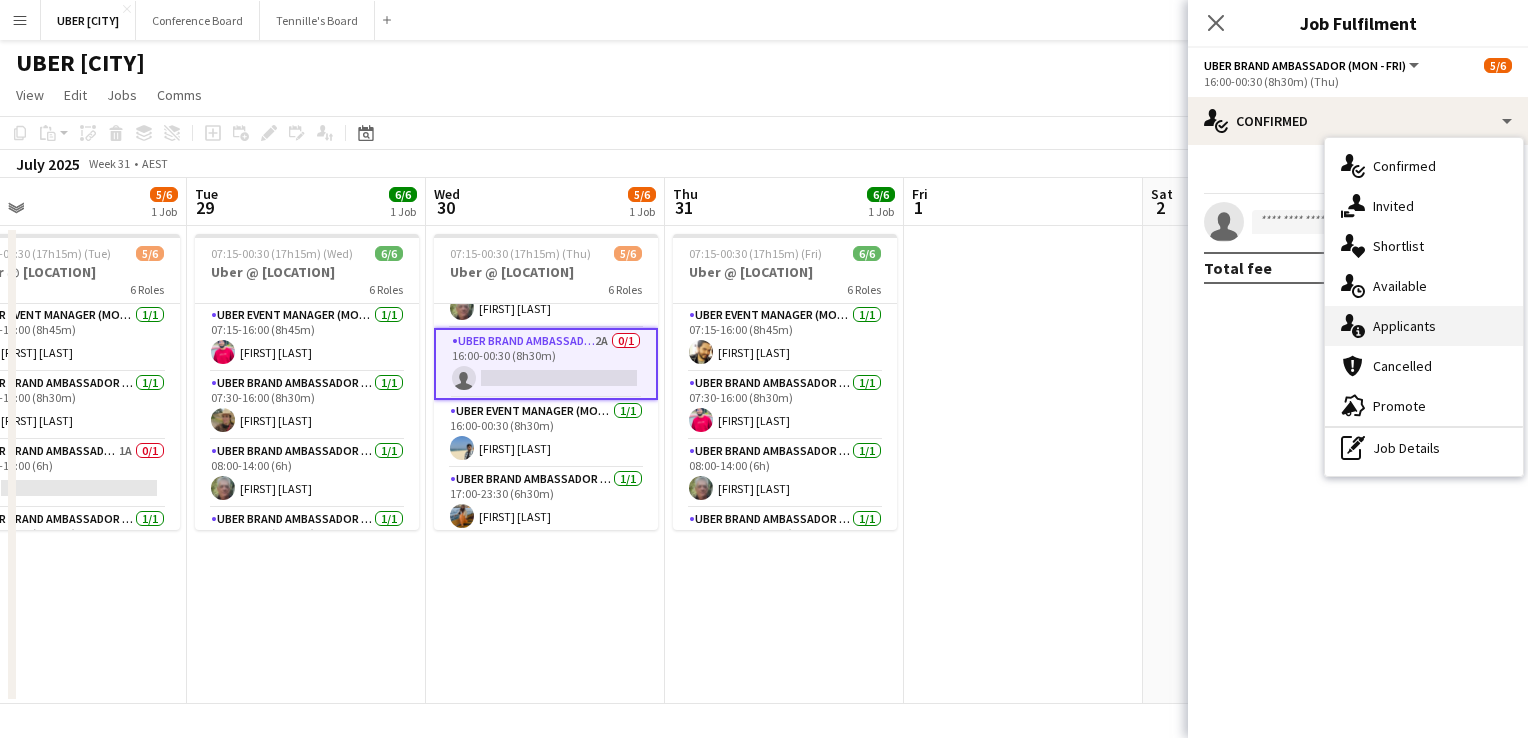 click on "single-neutral-actions-information
Applicants" at bounding box center [1424, 326] 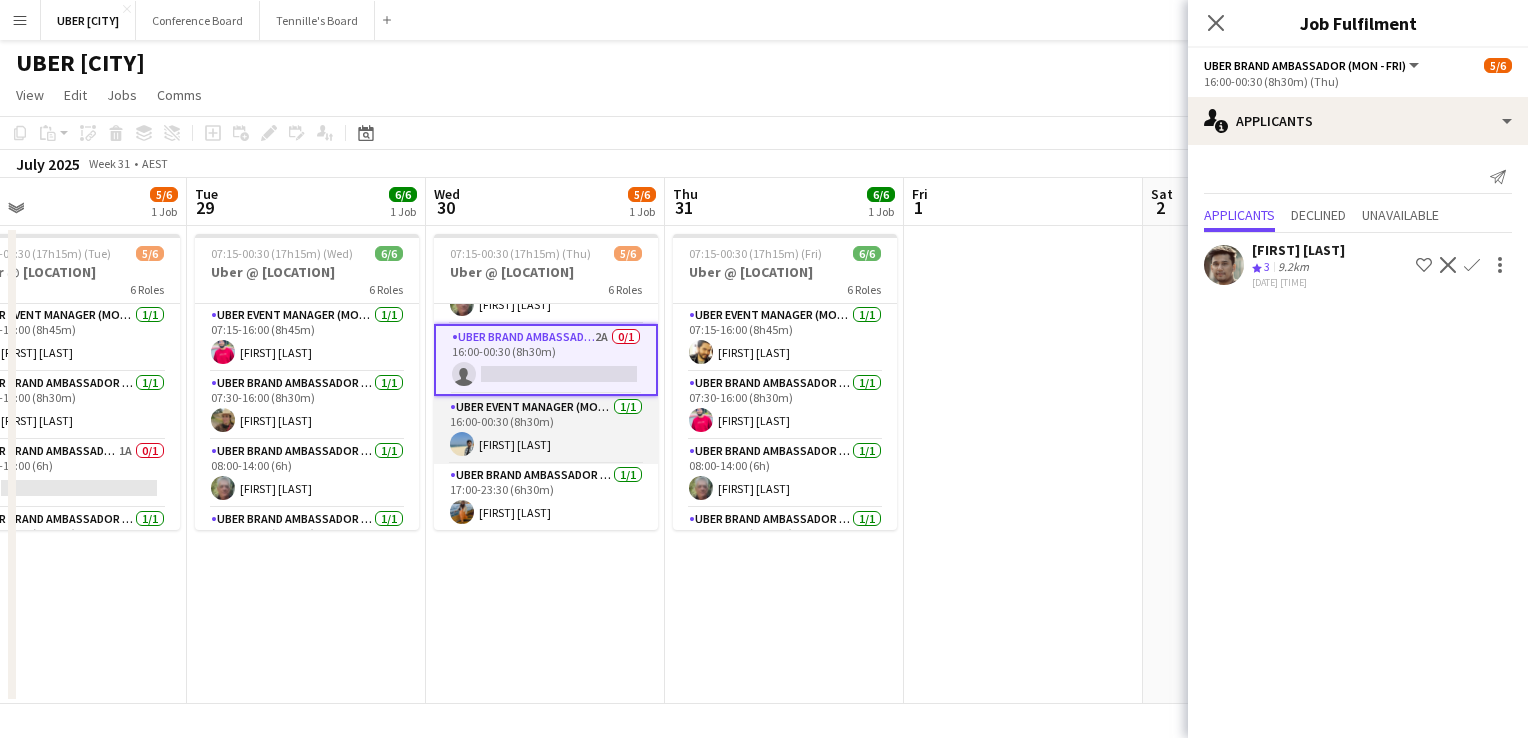 scroll, scrollTop: 184, scrollLeft: 0, axis: vertical 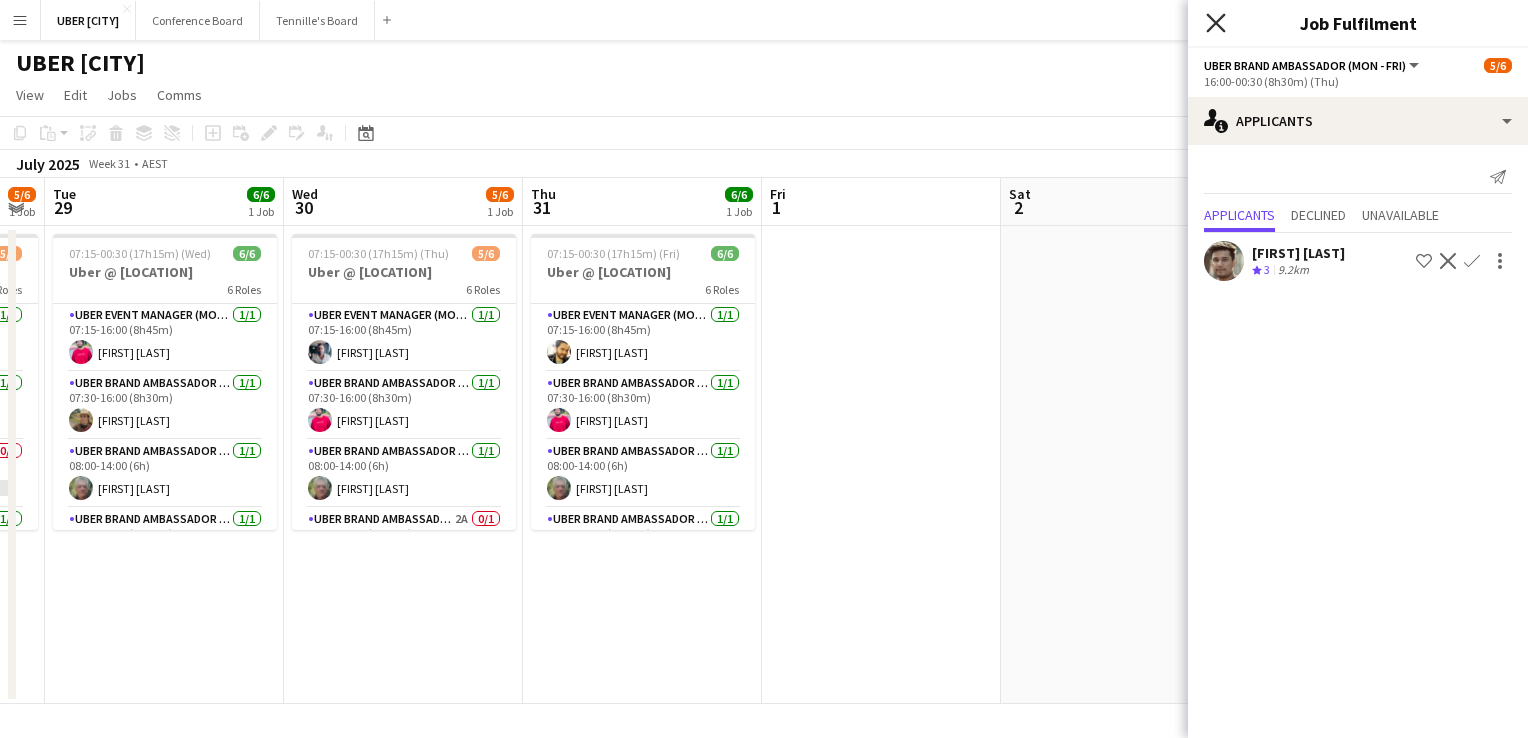 click on "Close pop-in" 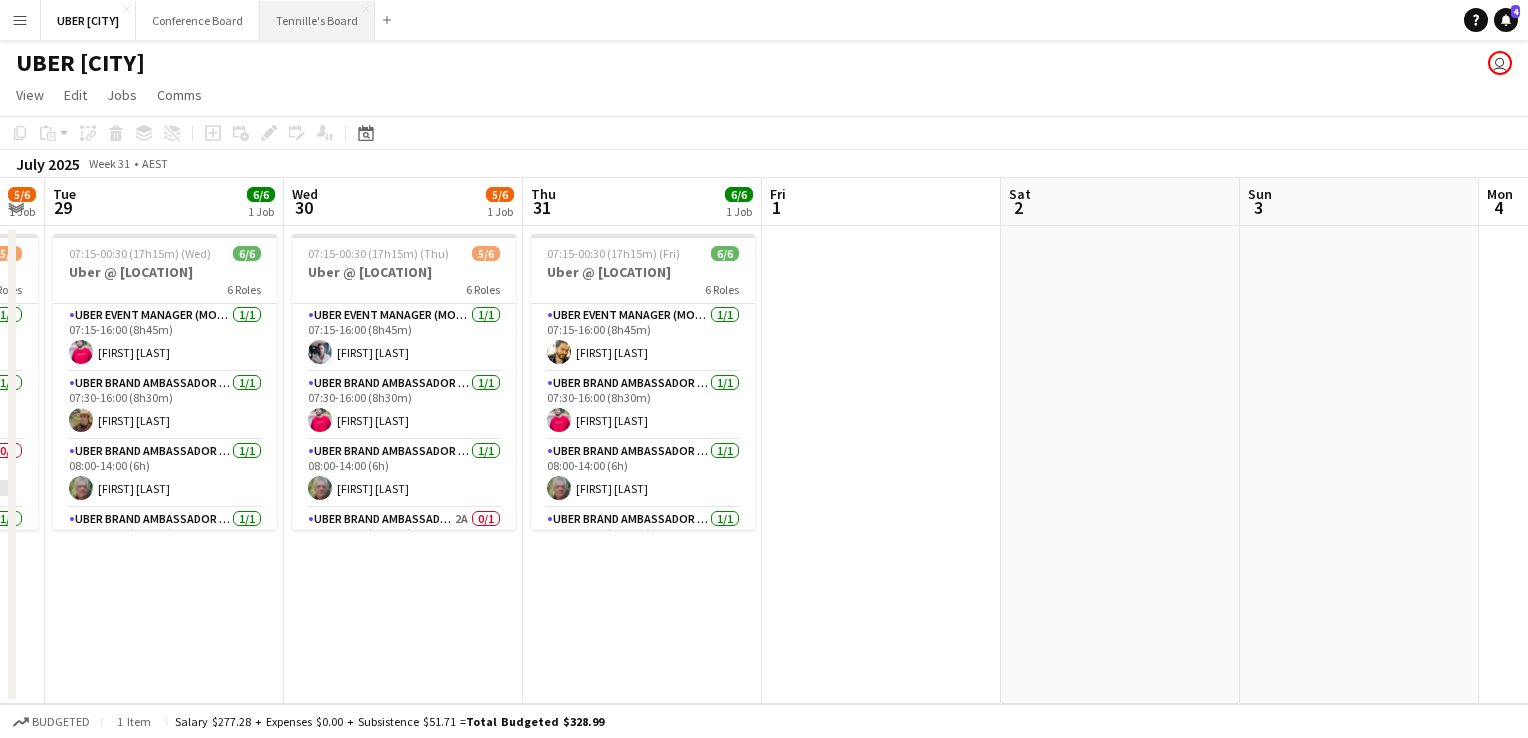 click on "Tennille's Board
Close" at bounding box center [317, 20] 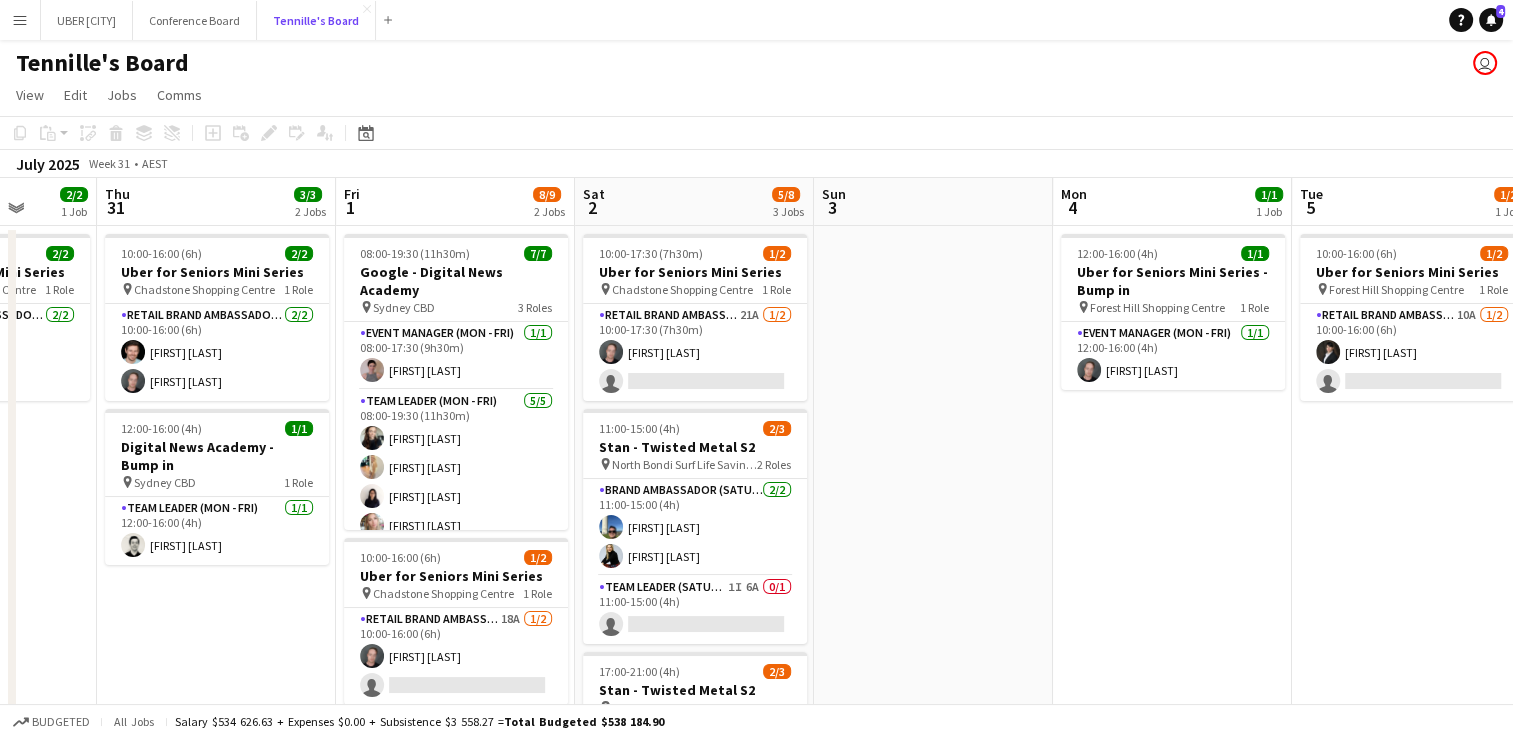 scroll, scrollTop: 0, scrollLeft: 622, axis: horizontal 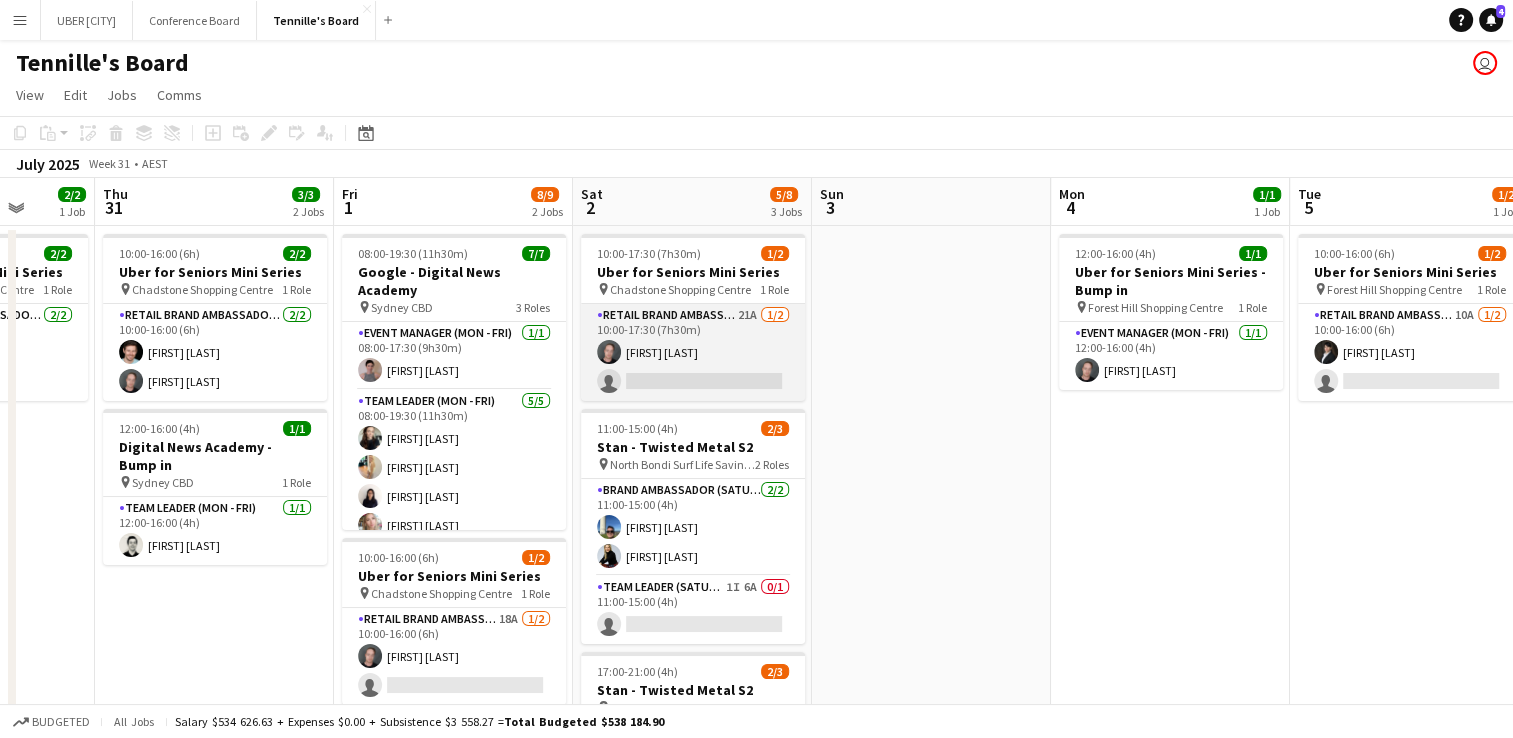 click on "[FIRST] [LAST]" at bounding box center (693, 352) 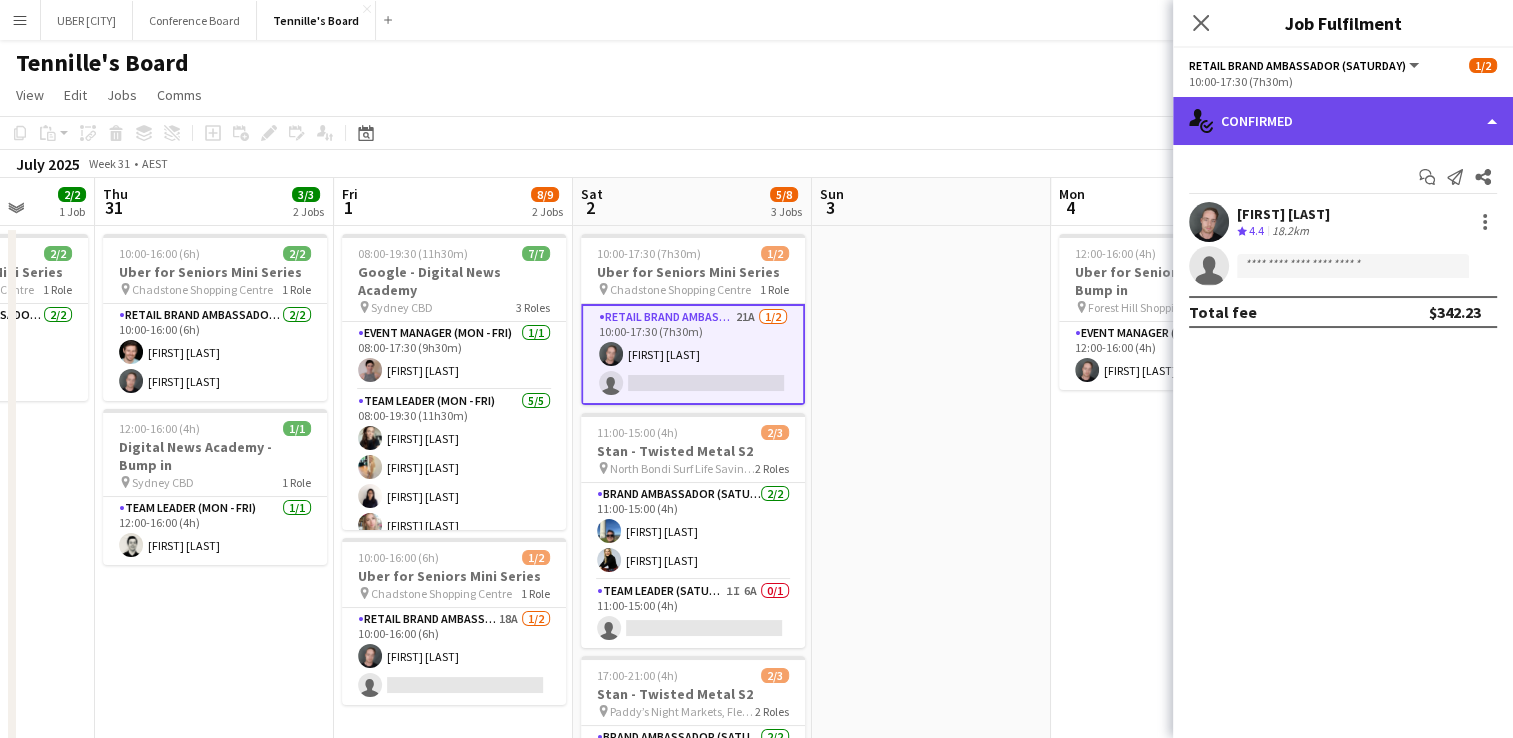 click on "single-neutral-actions-check-2
Confirmed" 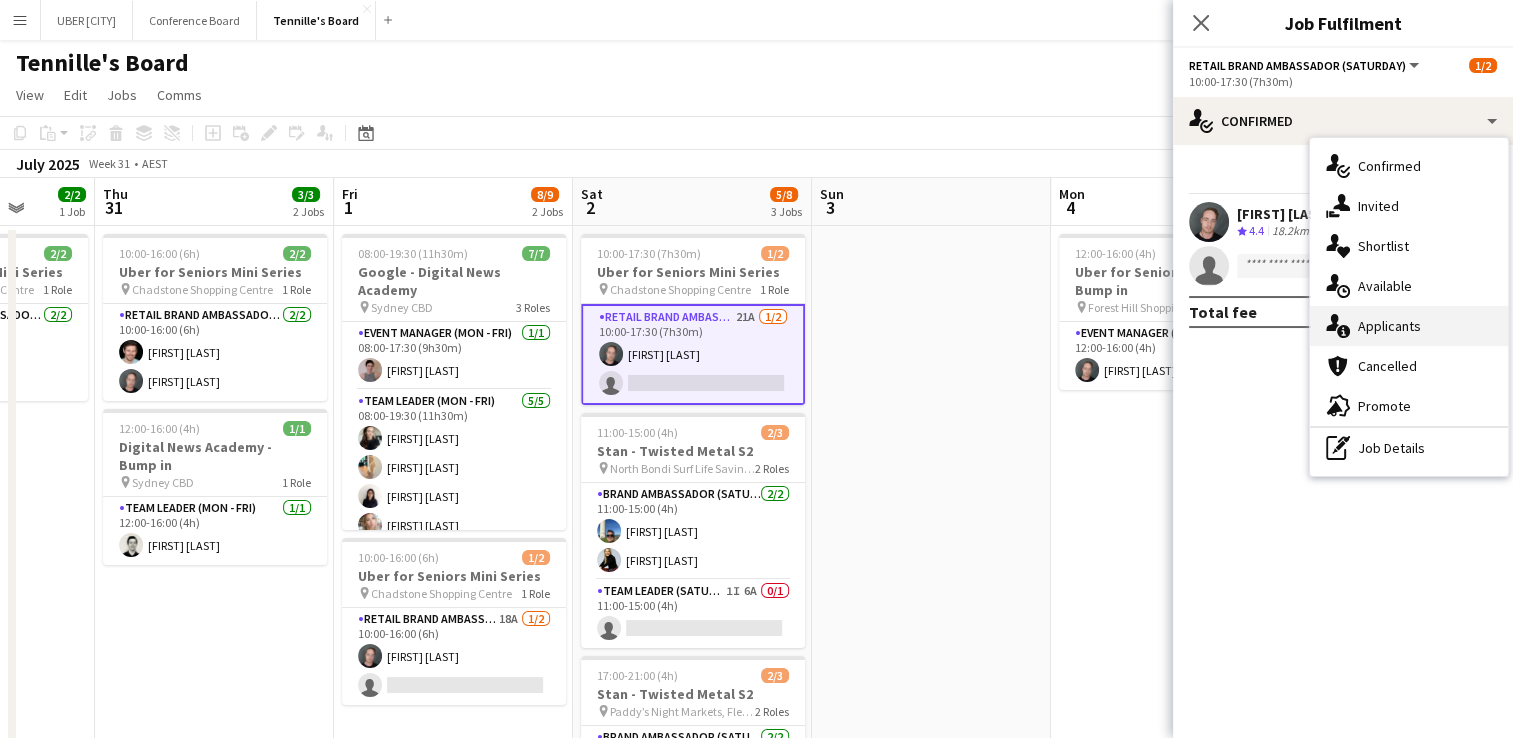 click on "single-neutral-actions-information
Applicants" at bounding box center [1409, 326] 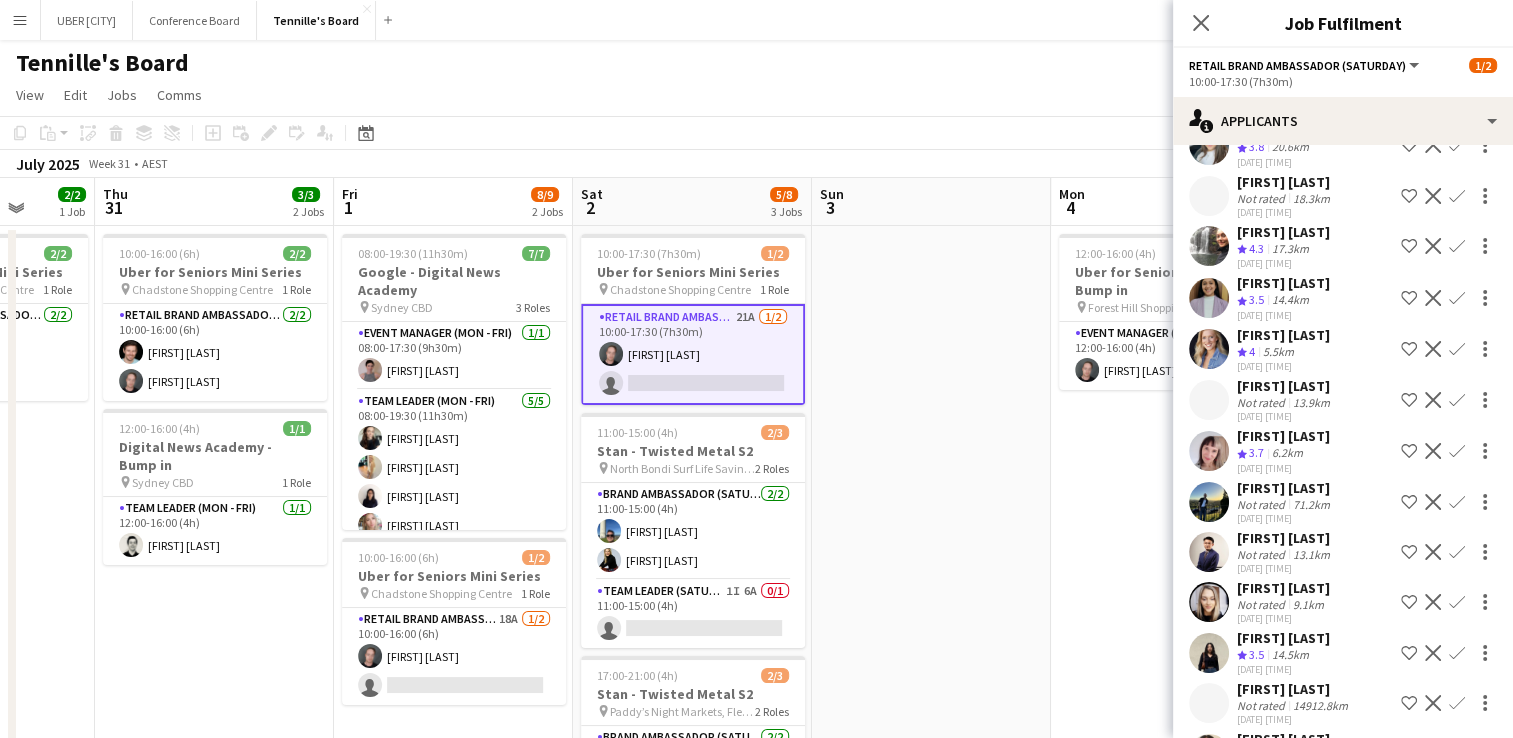 scroll, scrollTop: 393, scrollLeft: 0, axis: vertical 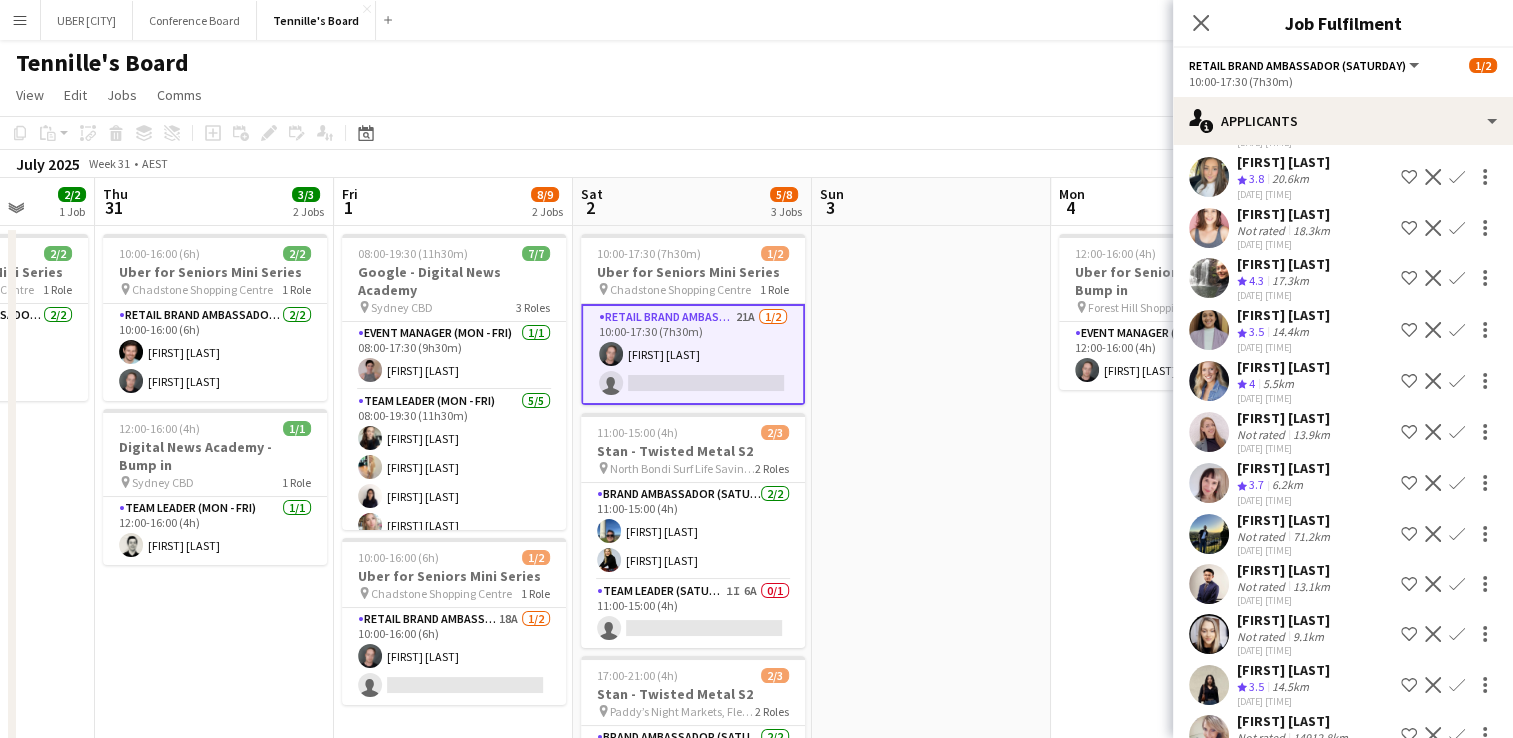 click on "[FIRST] [LAST]" at bounding box center (1285, 520) 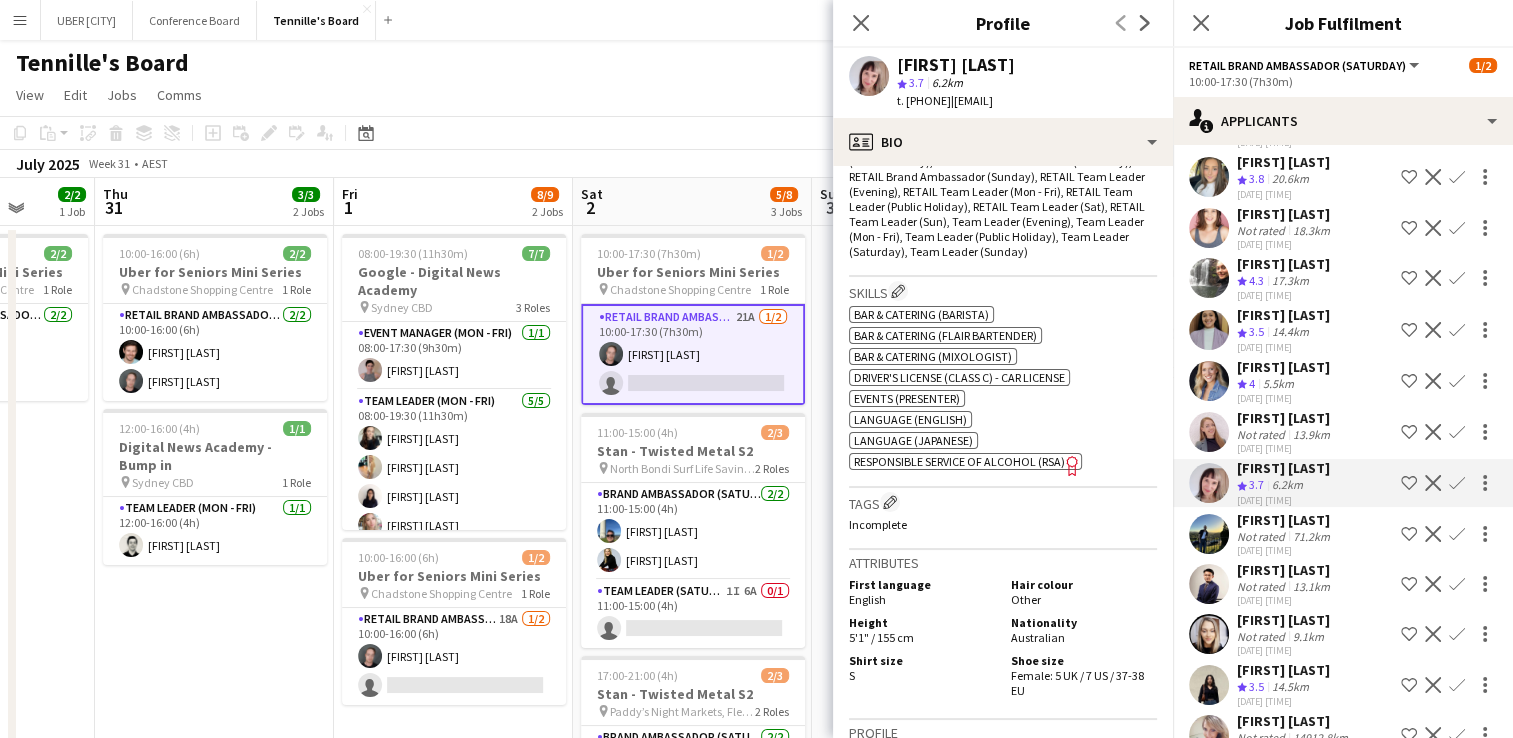 scroll, scrollTop: 0, scrollLeft: 0, axis: both 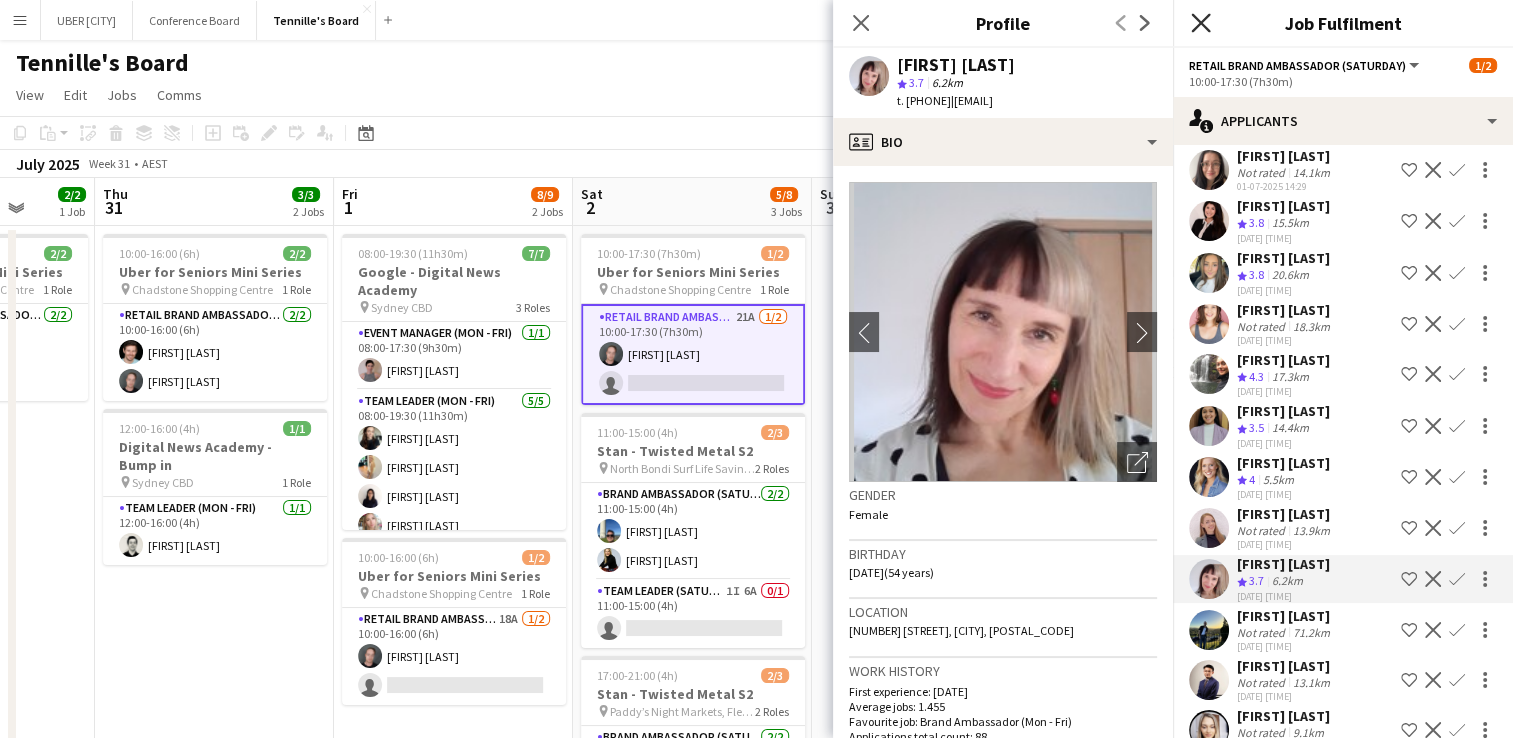 click on "Close pop-in" 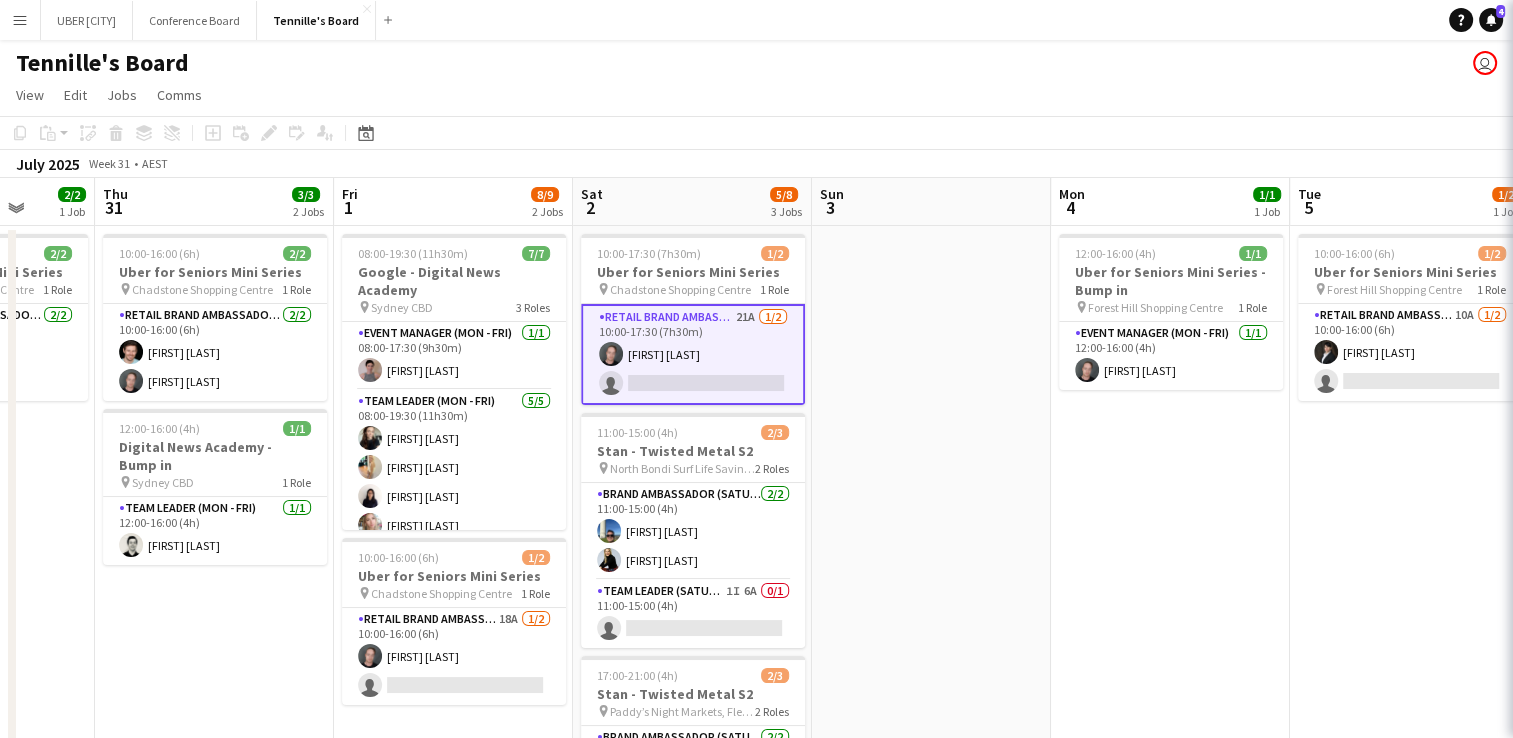 scroll, scrollTop: 0, scrollLeft: 0, axis: both 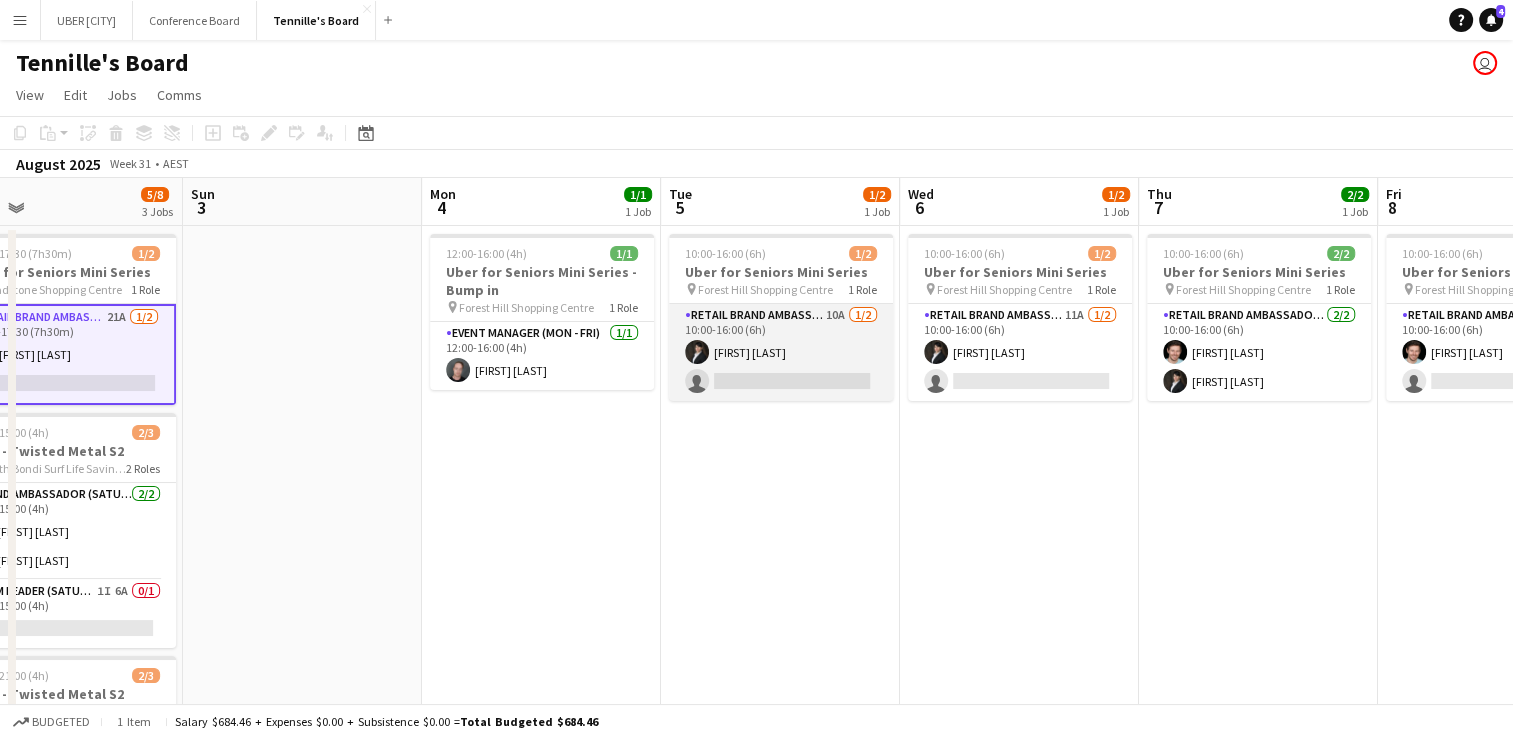 click on "RETAIL Brand Ambassador (Mon - Fri)   10A   1/2   [TIME] ([TIME])
[FIRST] [LAST]
single-neutral-actions" at bounding box center [781, 352] 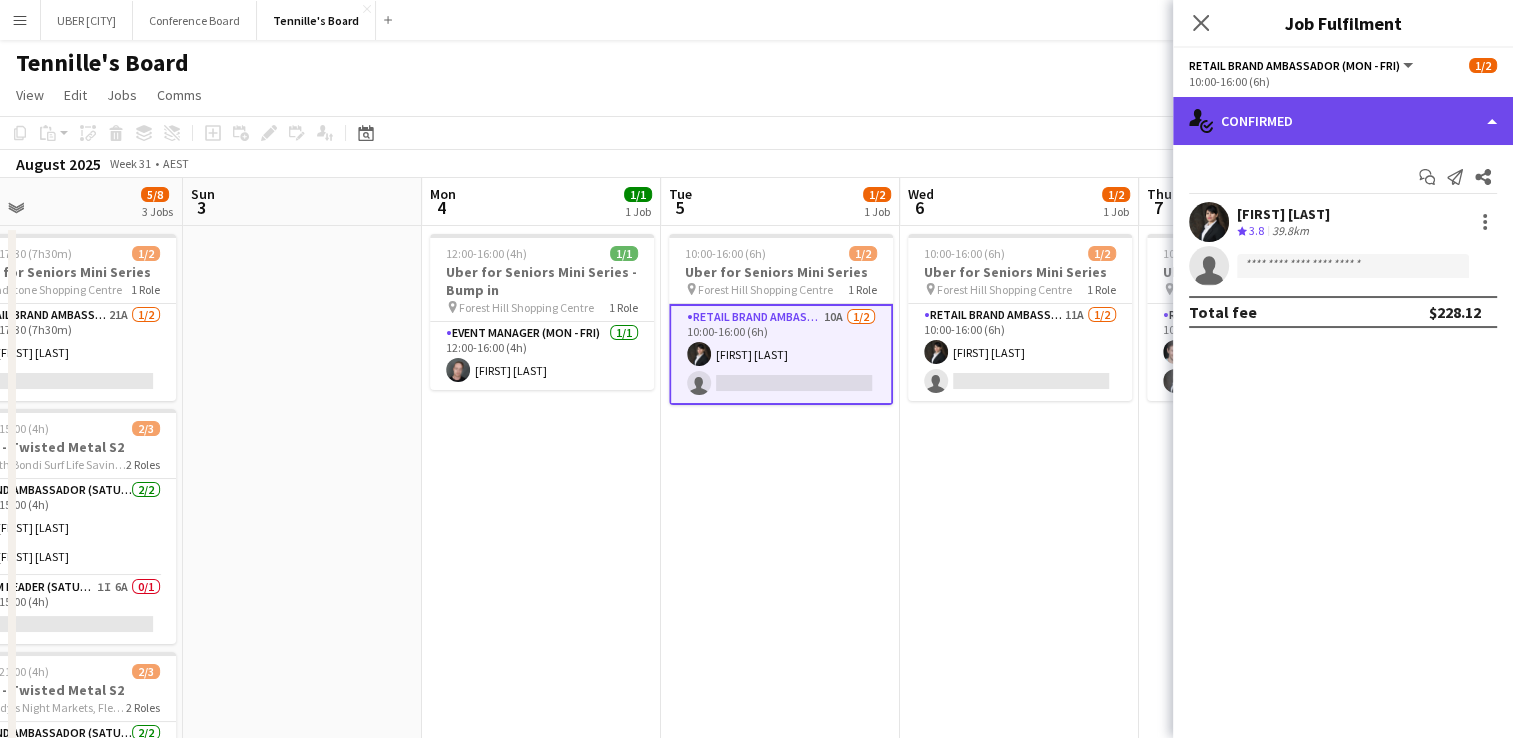click on "single-neutral-actions-check-2
Confirmed" 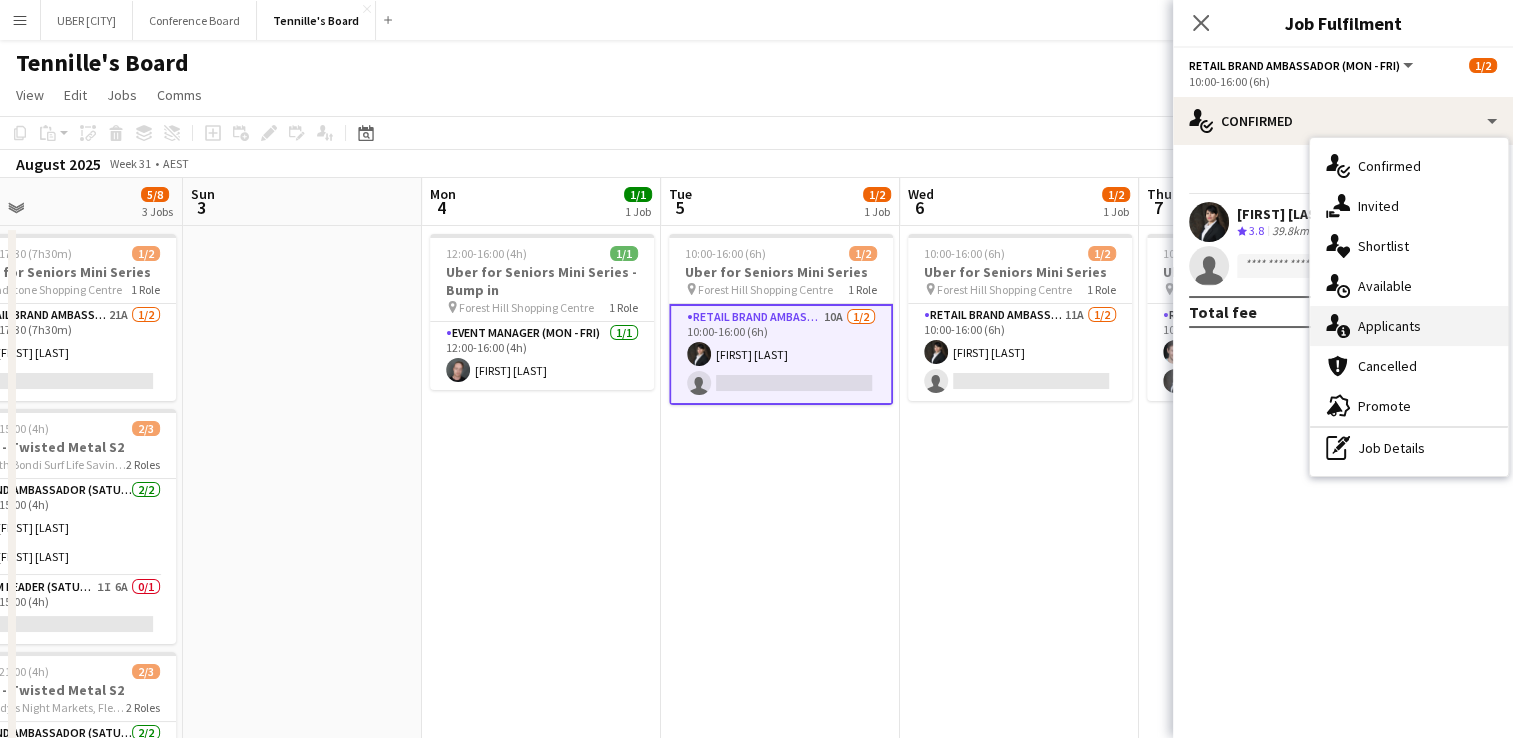 click on "single-neutral-actions-information
Applicants" at bounding box center (1409, 326) 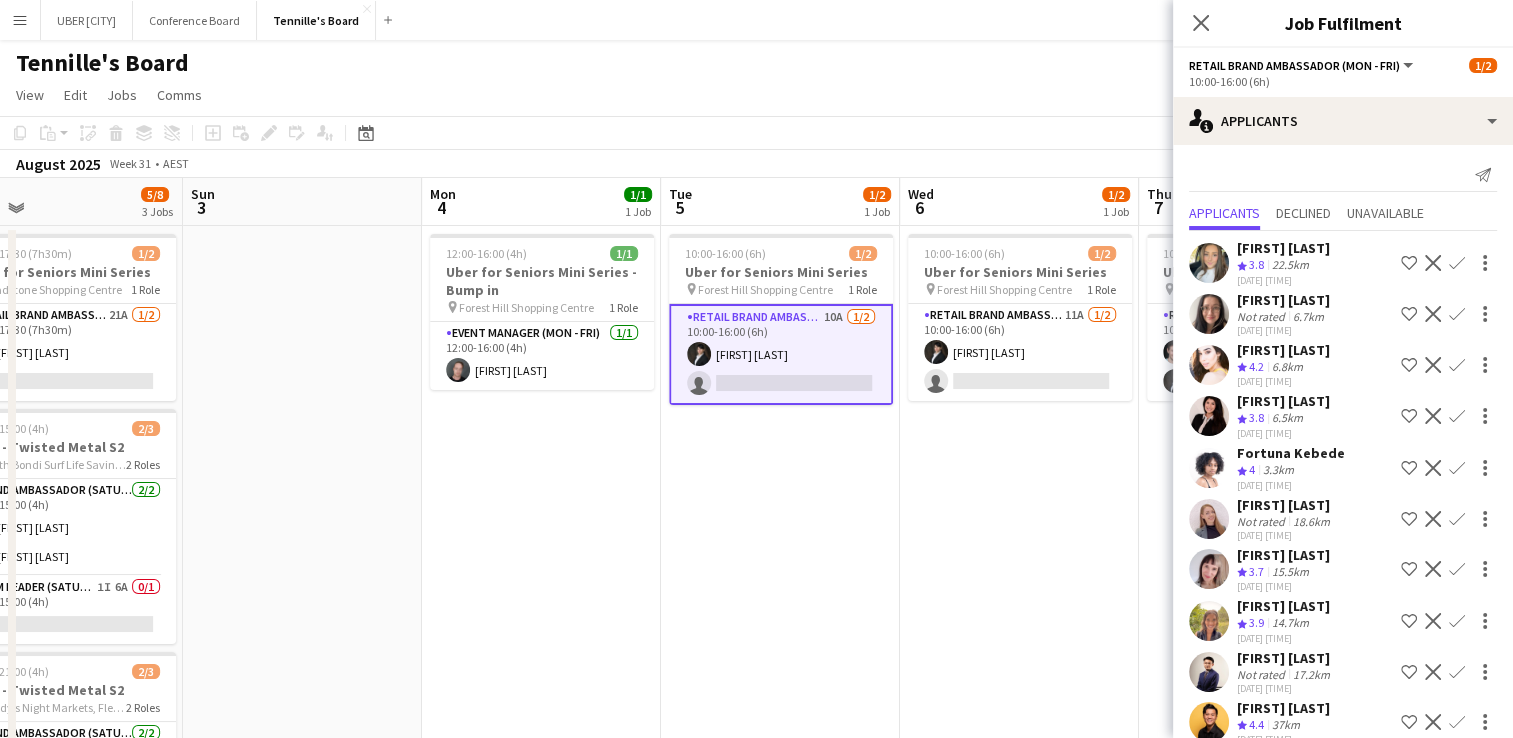 scroll, scrollTop: 0, scrollLeft: 0, axis: both 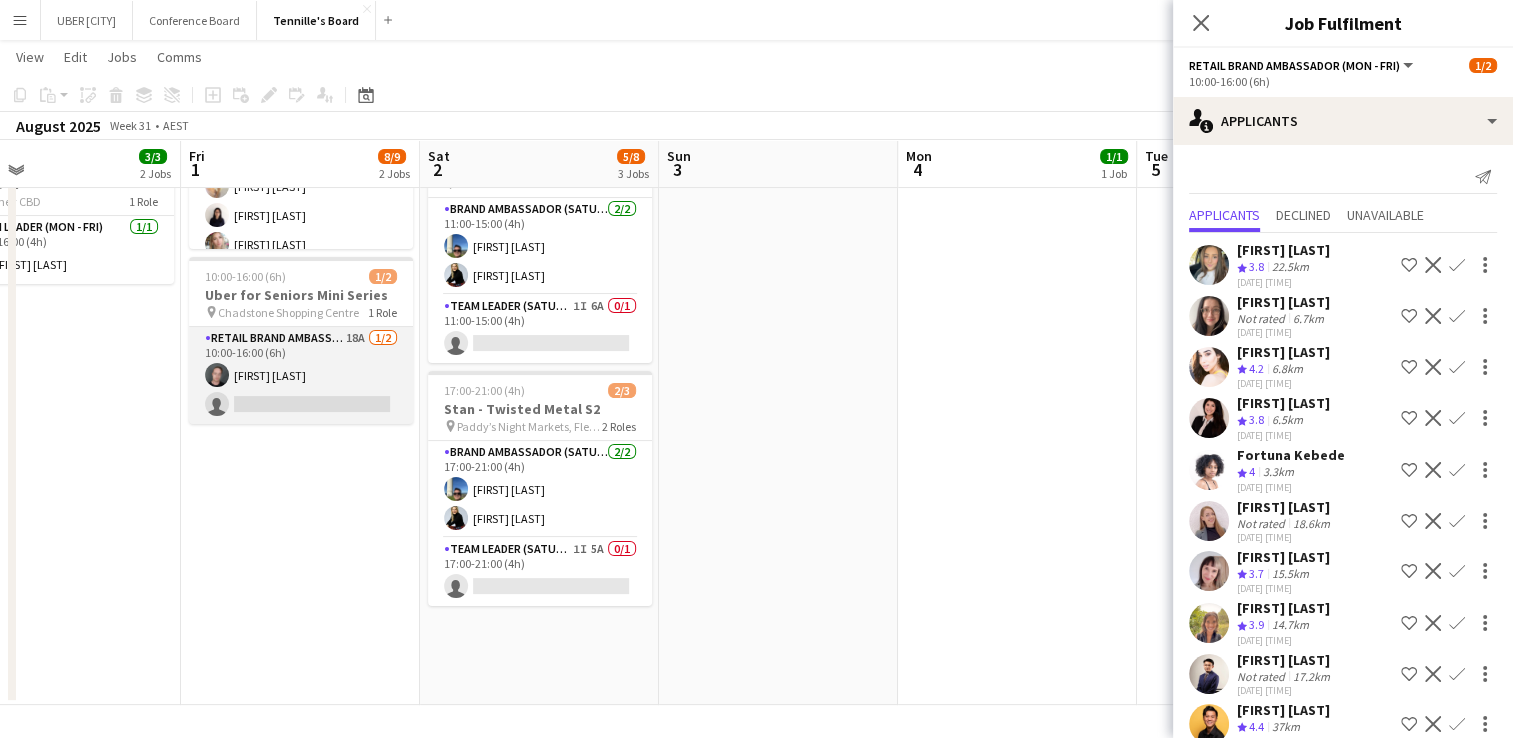 click on "[FIRST] [LAST]" at bounding box center (301, 375) 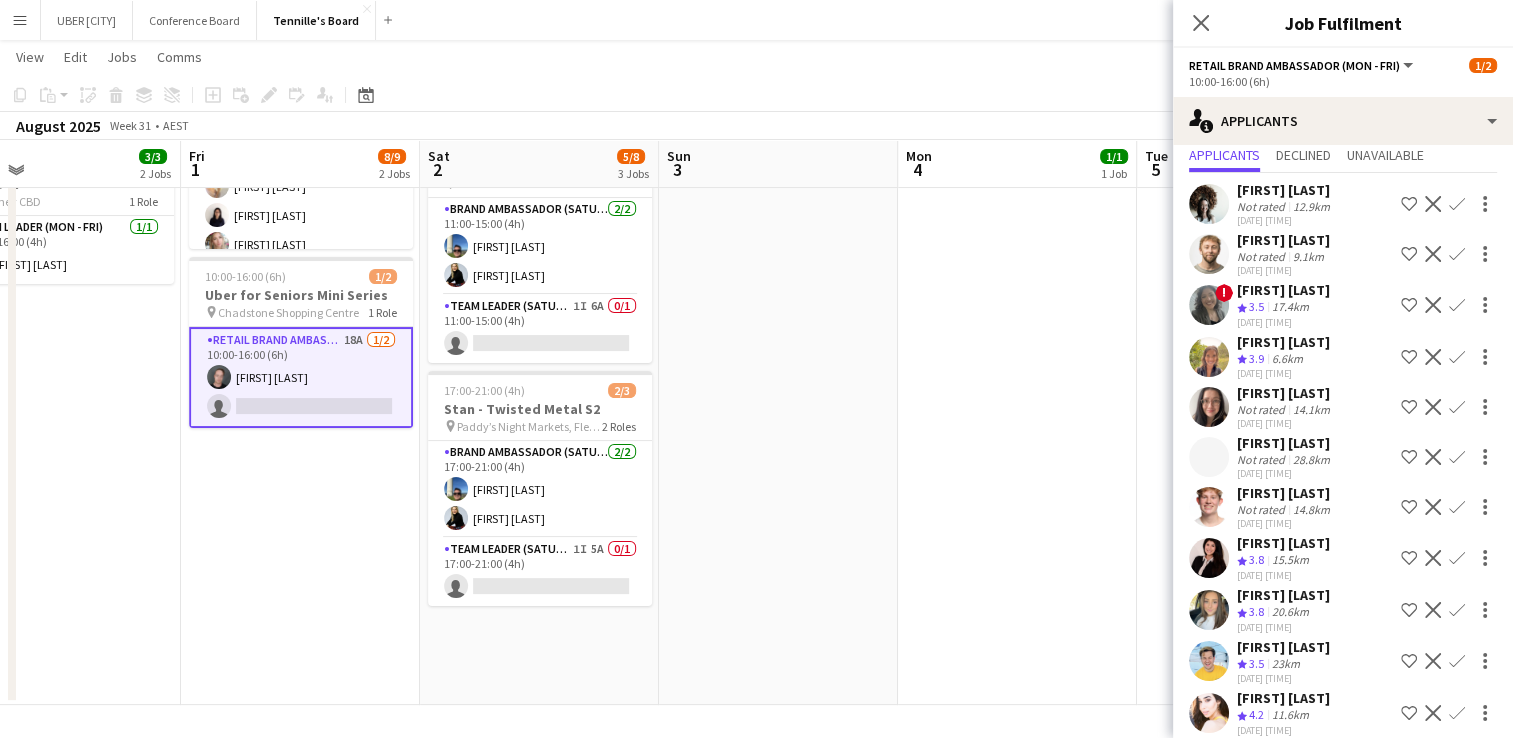 scroll, scrollTop: 0, scrollLeft: 0, axis: both 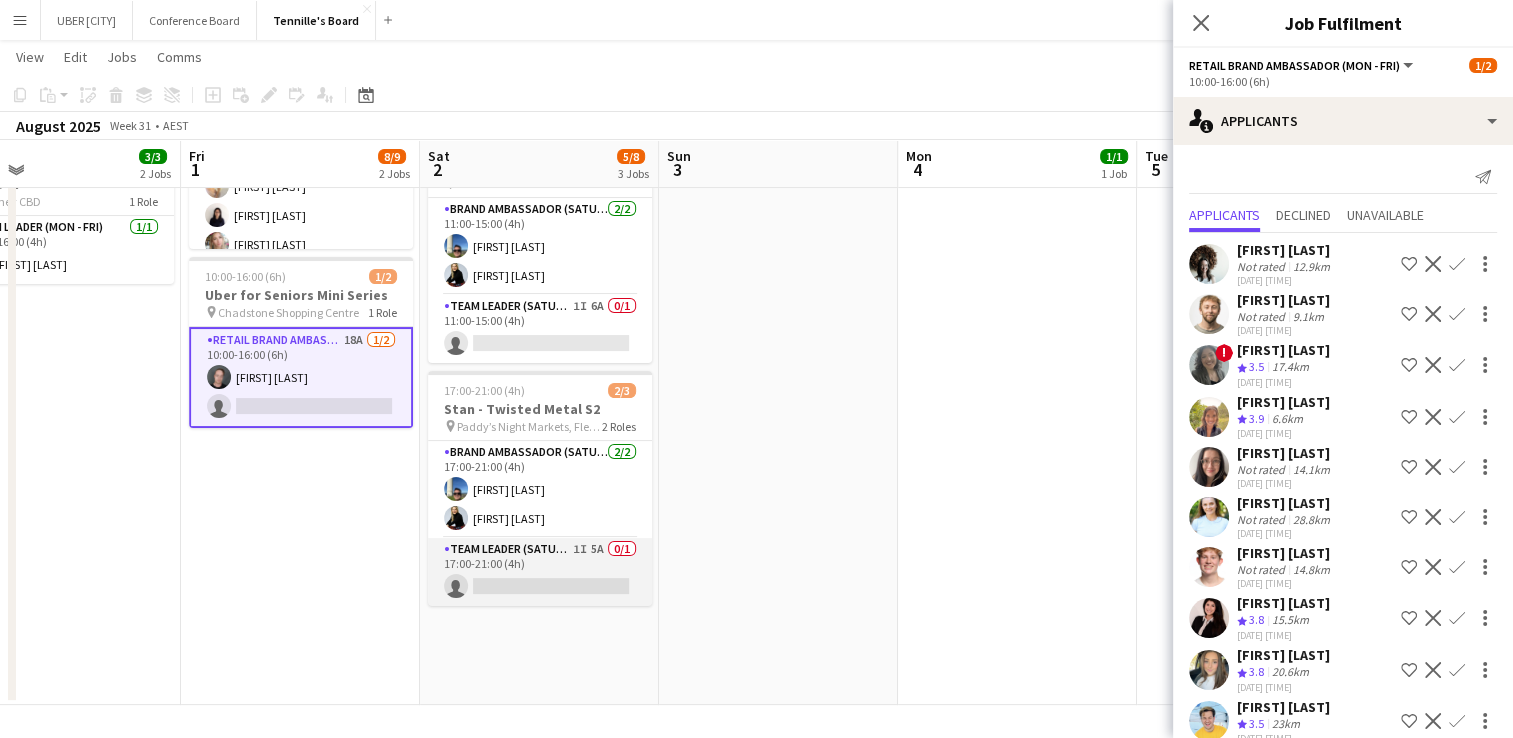 click on "[FIRST] [LAST]" at bounding box center [540, 572] 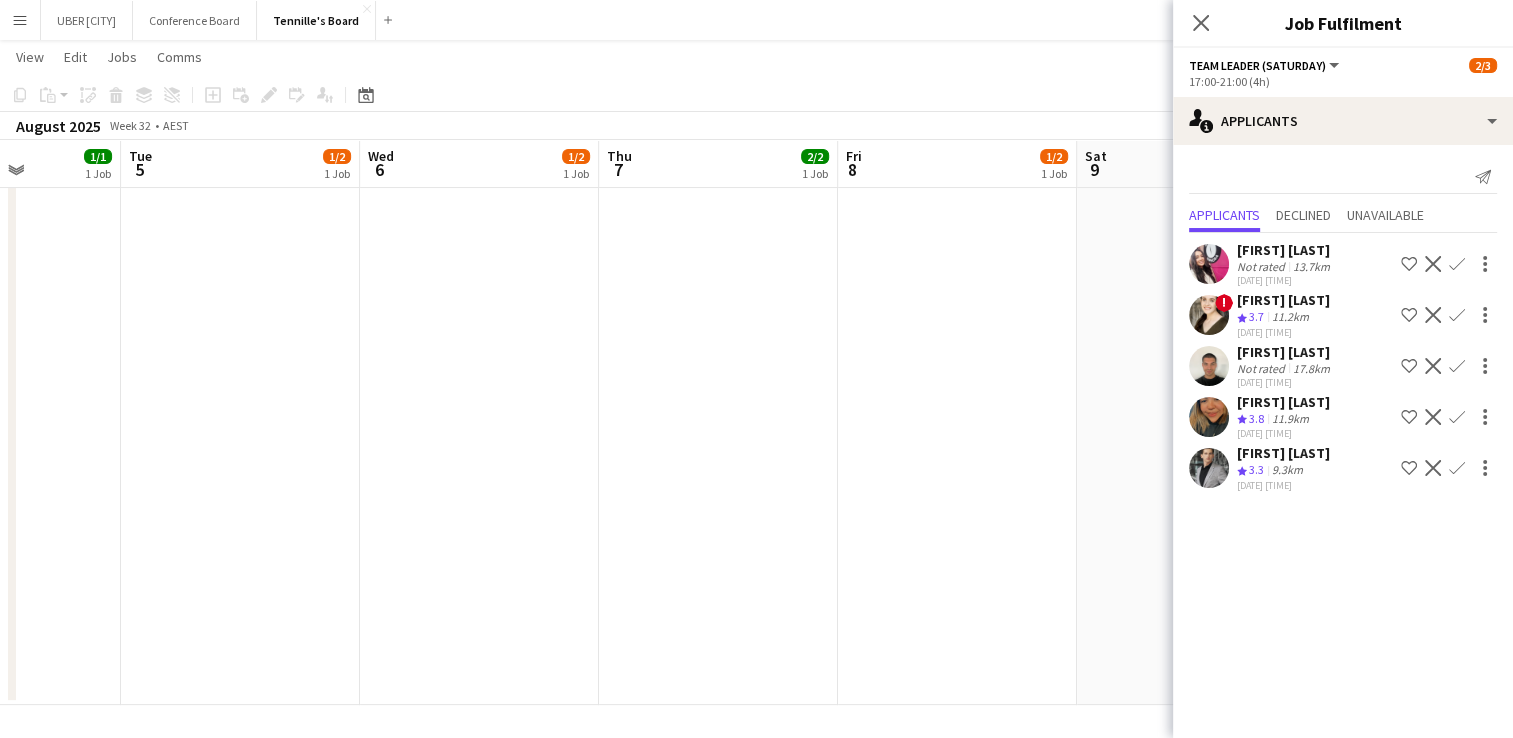 scroll, scrollTop: 0, scrollLeft: 818, axis: horizontal 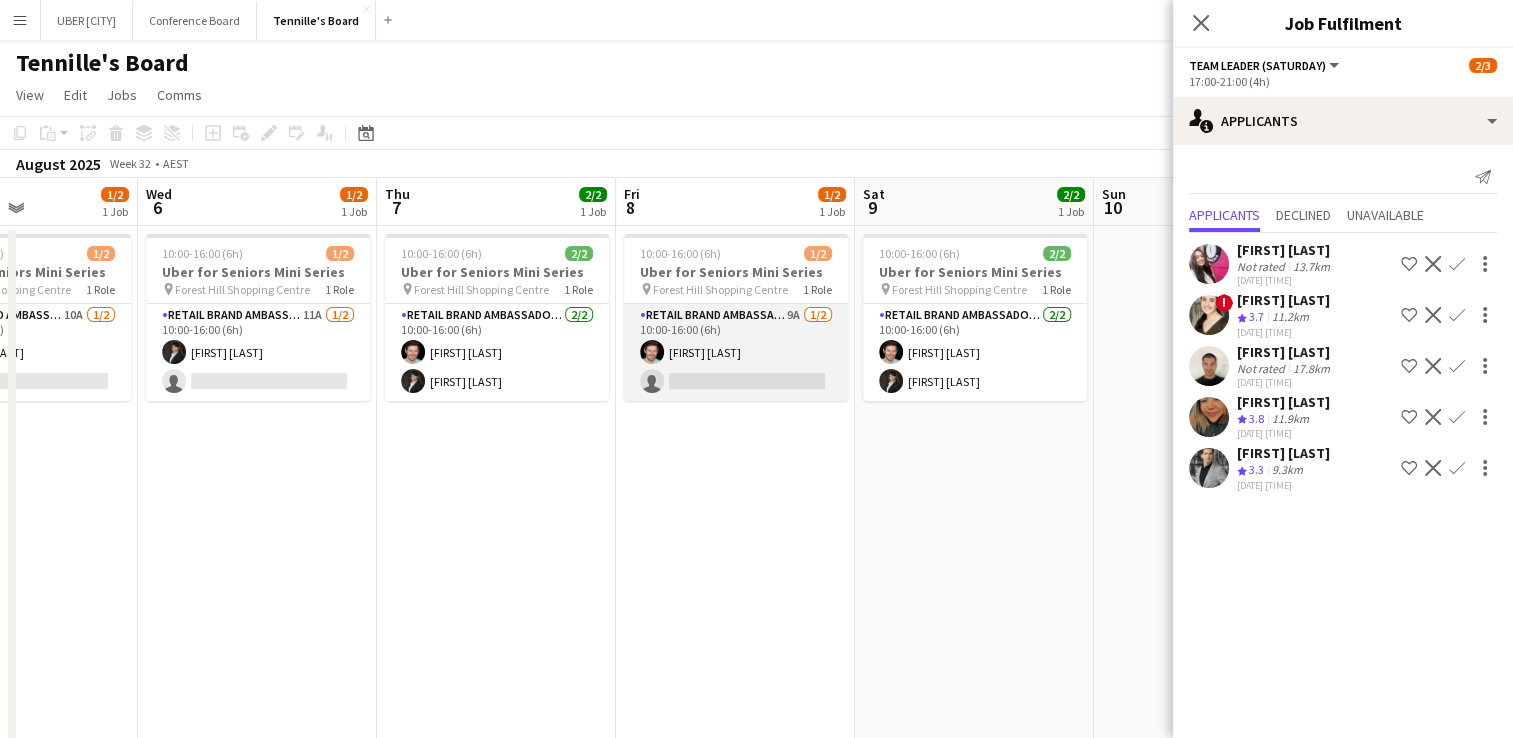 click on "RETAIL Brand Ambassador (Mon - Fri)   9A   1/2   [TIME] ([TIME])
[FIRST] [LAST]
single-neutral-actions" at bounding box center (736, 352) 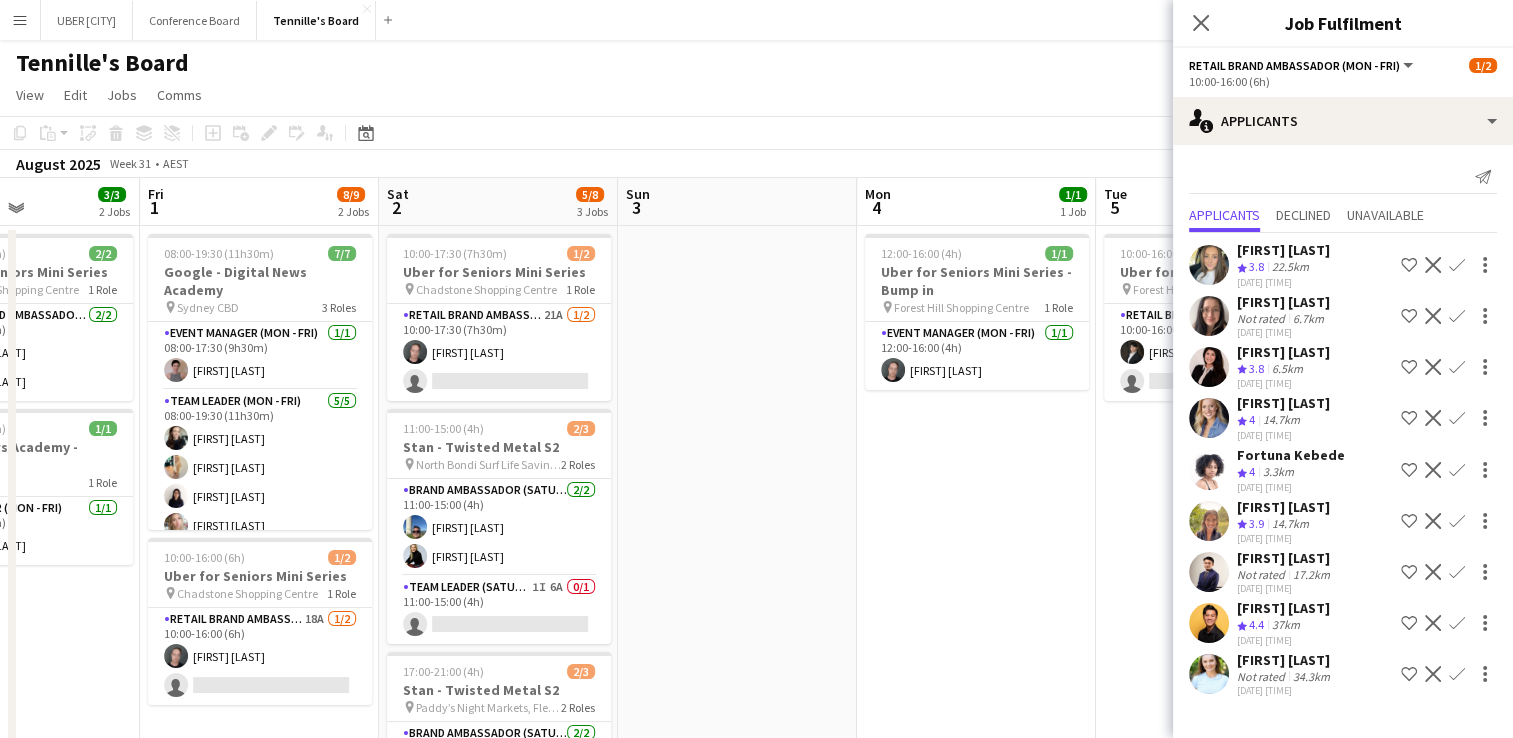 scroll, scrollTop: 0, scrollLeft: 820, axis: horizontal 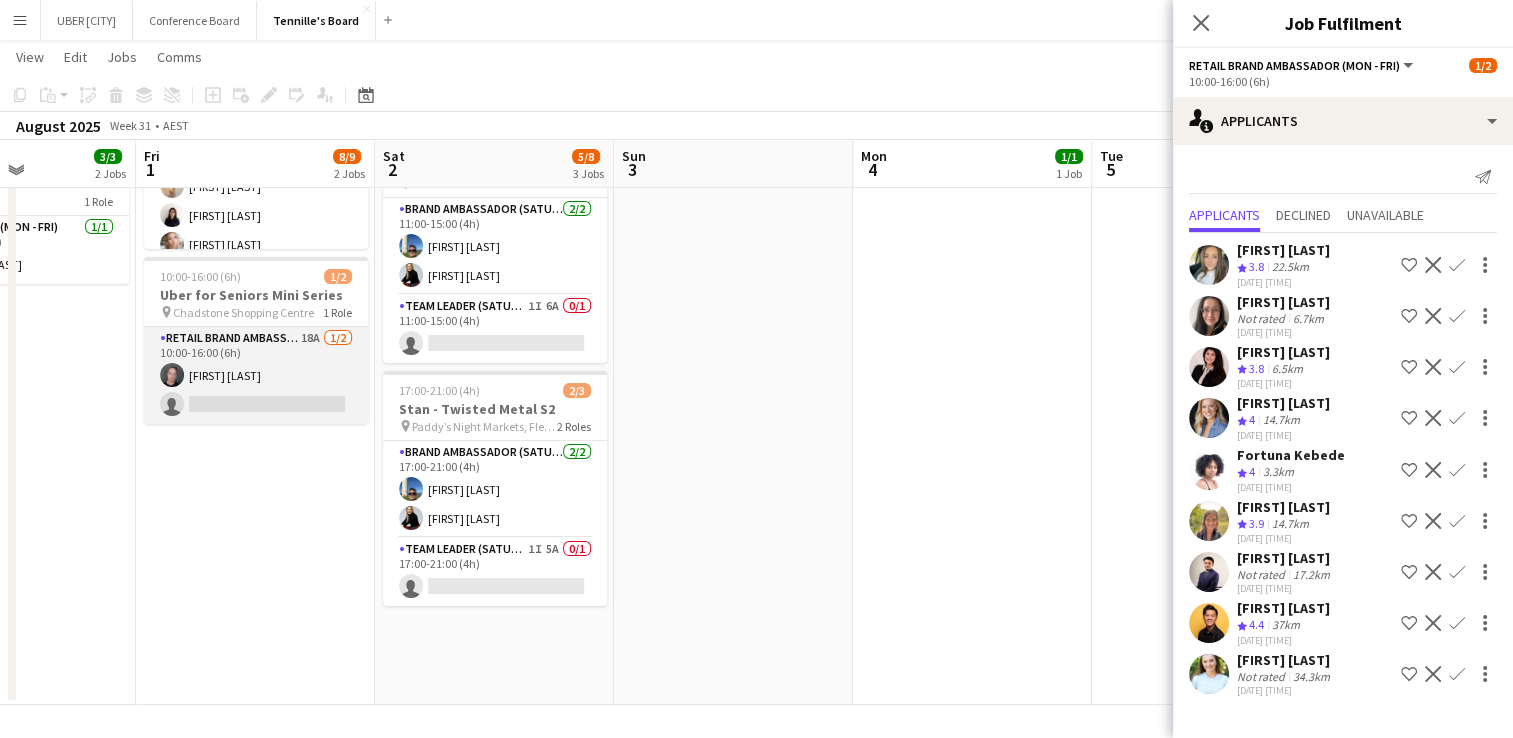 click on "[FIRST] [LAST]" at bounding box center (256, 375) 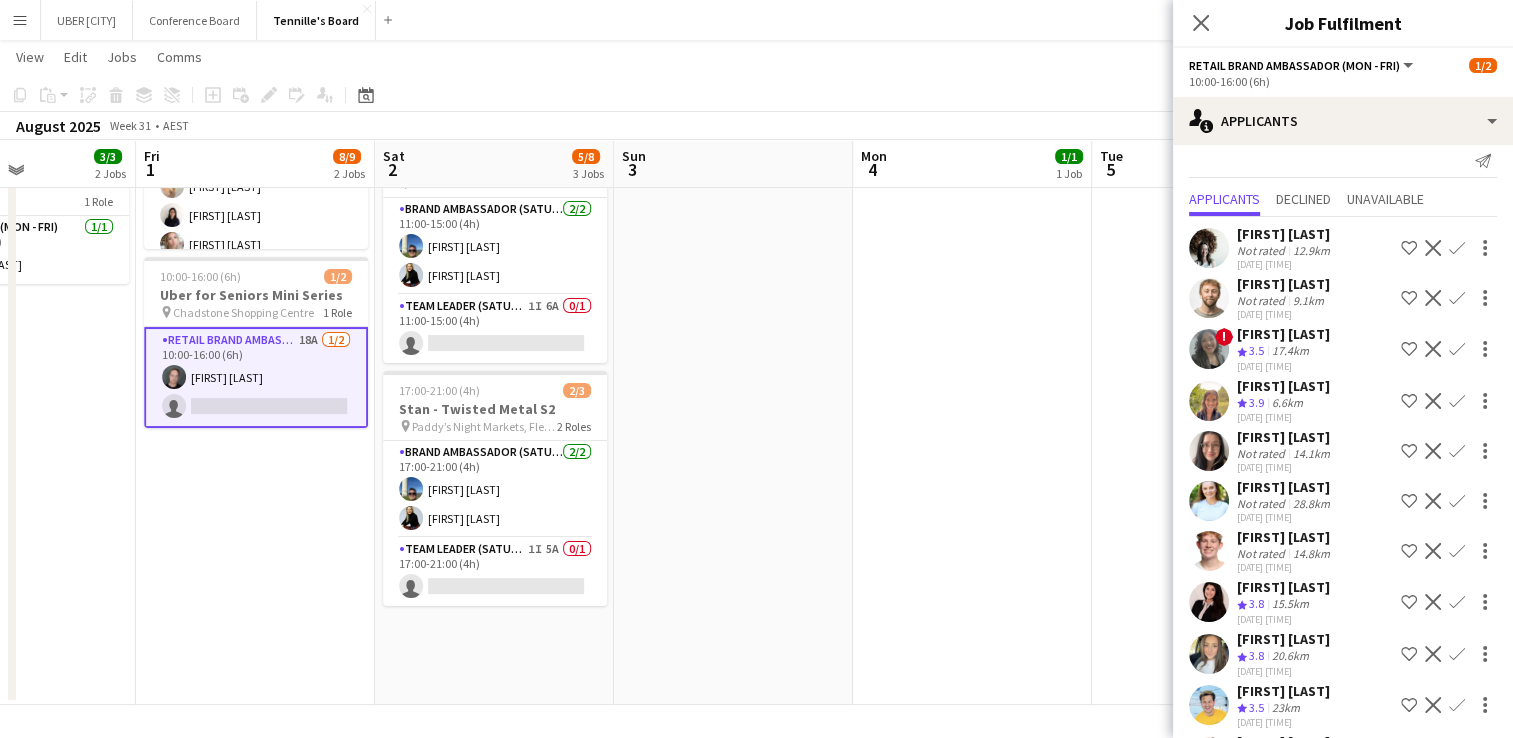 scroll, scrollTop: 0, scrollLeft: 0, axis: both 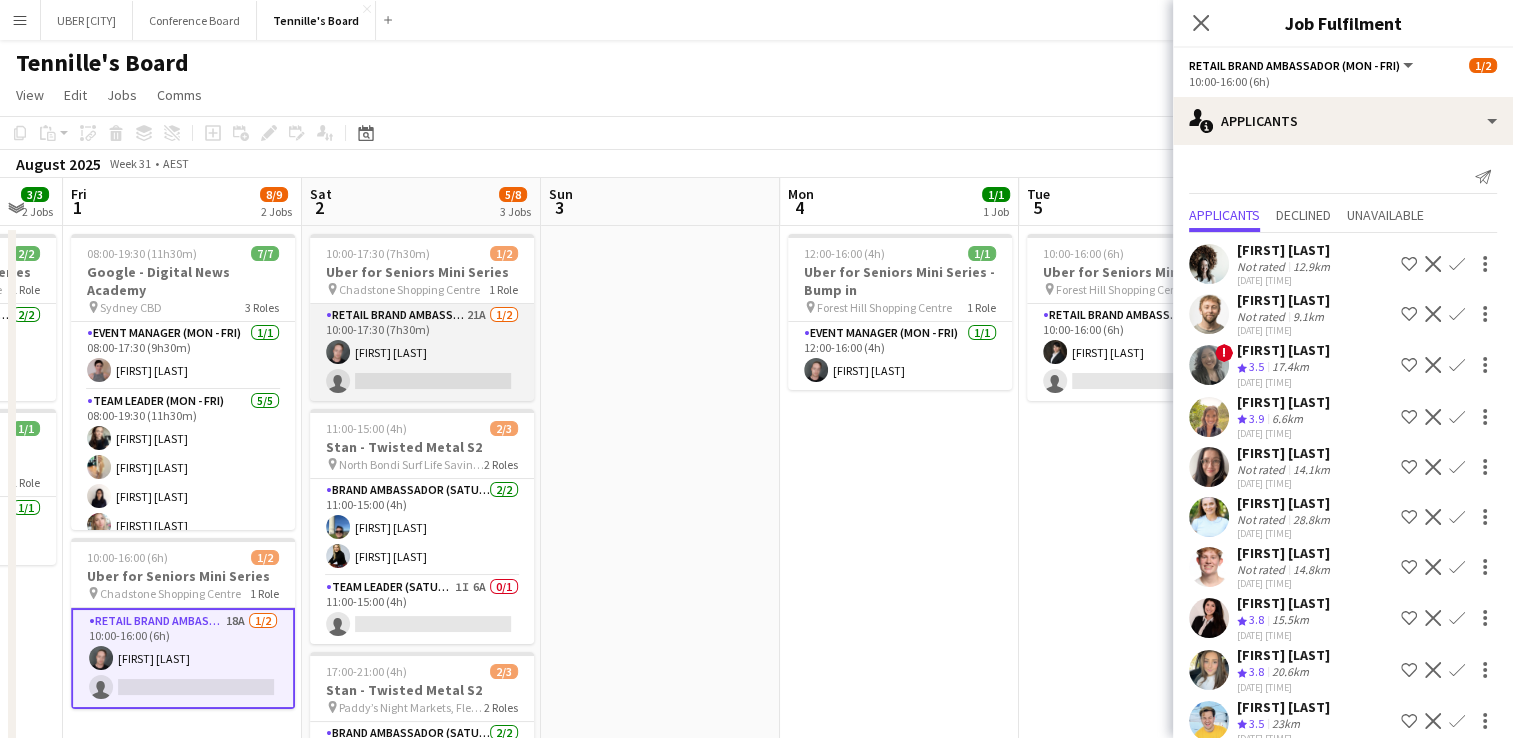 click on "[FIRST] [LAST]" at bounding box center [422, 352] 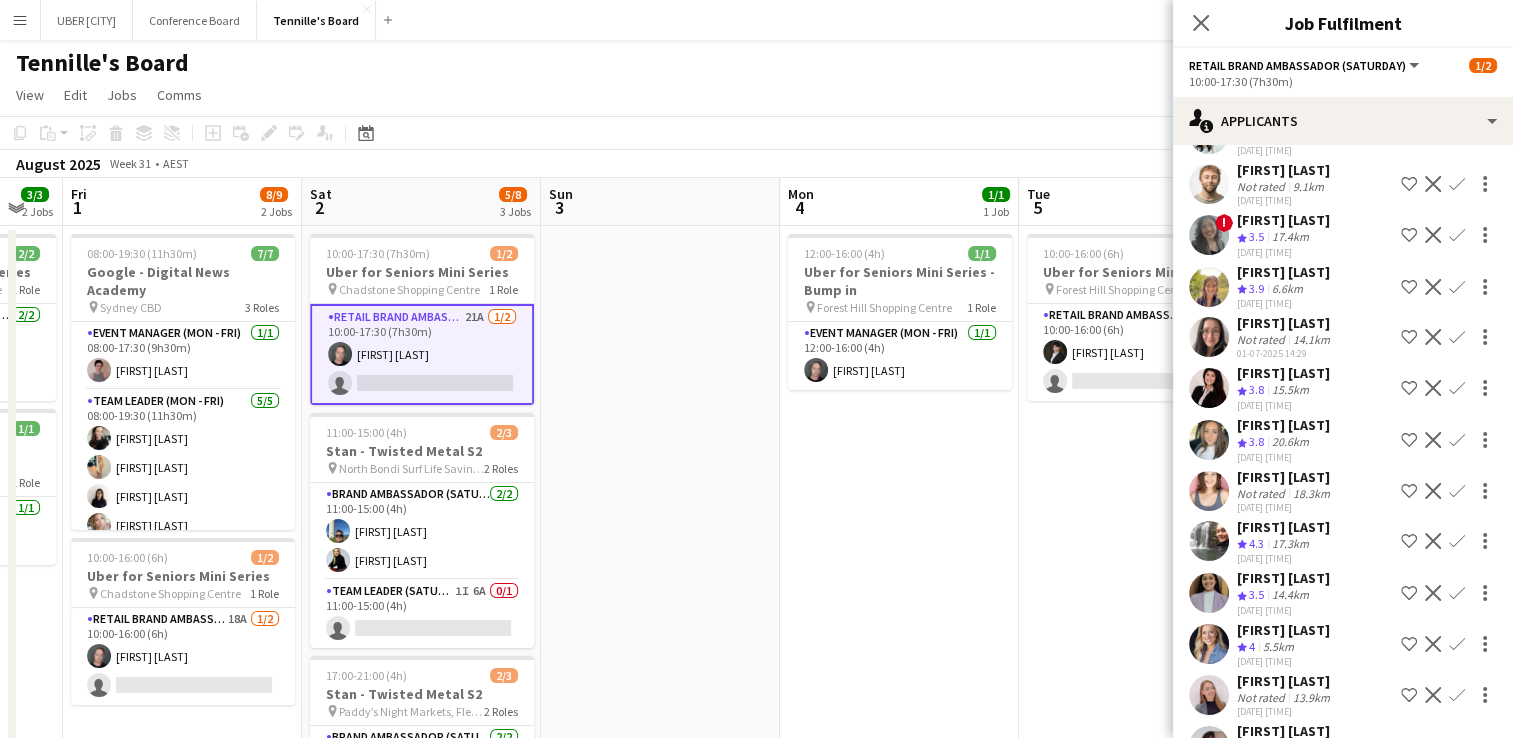 scroll, scrollTop: 0, scrollLeft: 0, axis: both 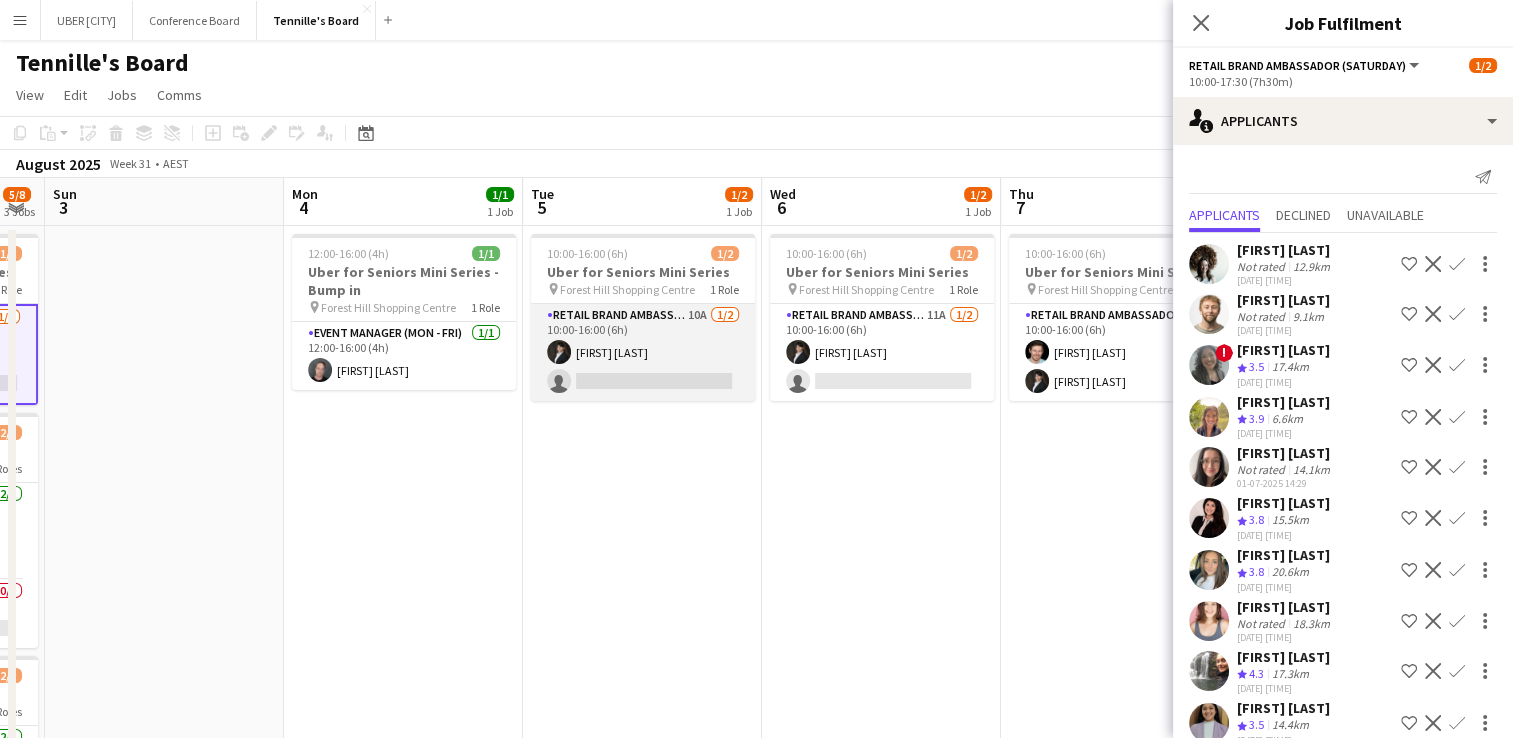 click on "RETAIL Brand Ambassador (Mon - Fri)   10A   1/2   [TIME] ([TIME])
[FIRST] [LAST]
single-neutral-actions" at bounding box center (643, 352) 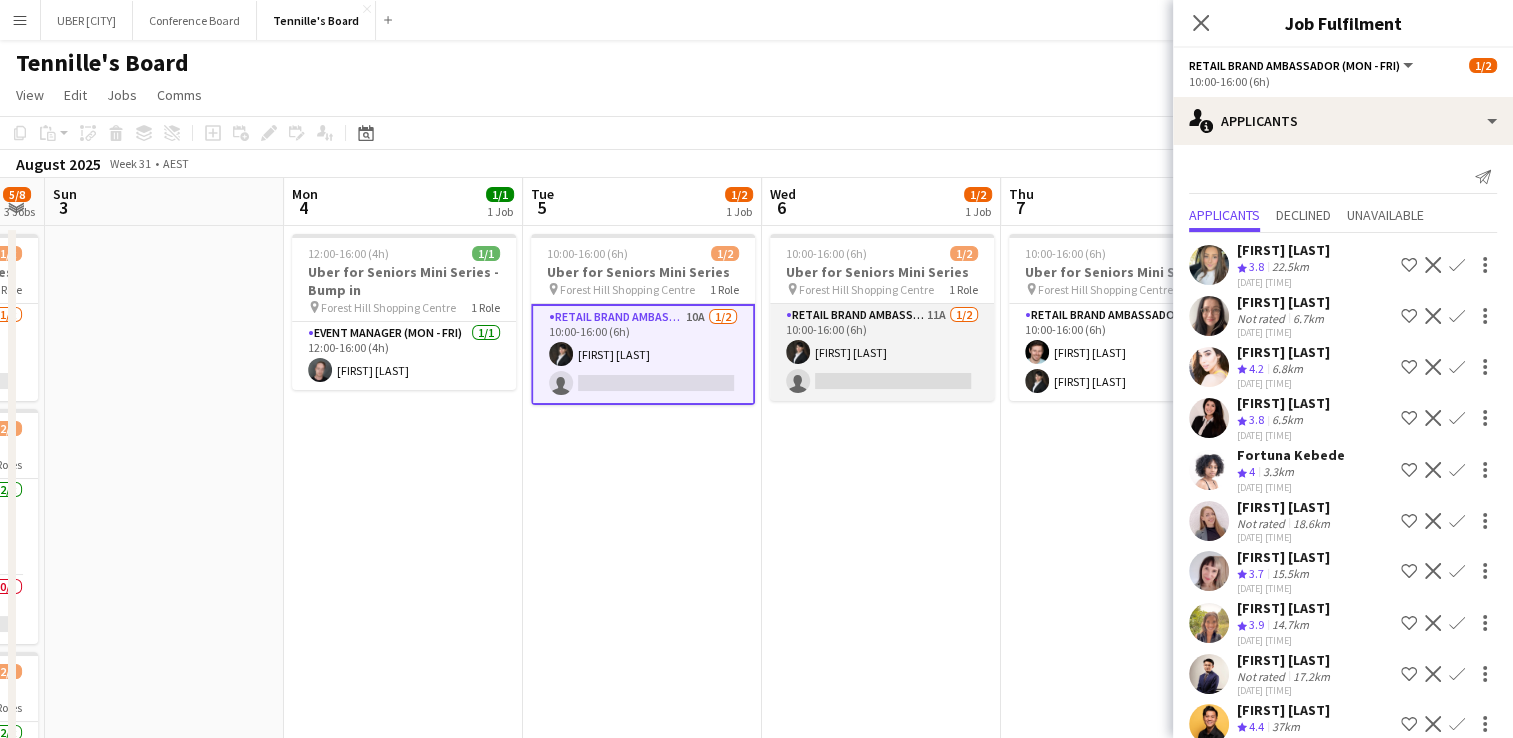 click on "[FIRST] [LAST]" at bounding box center (882, 352) 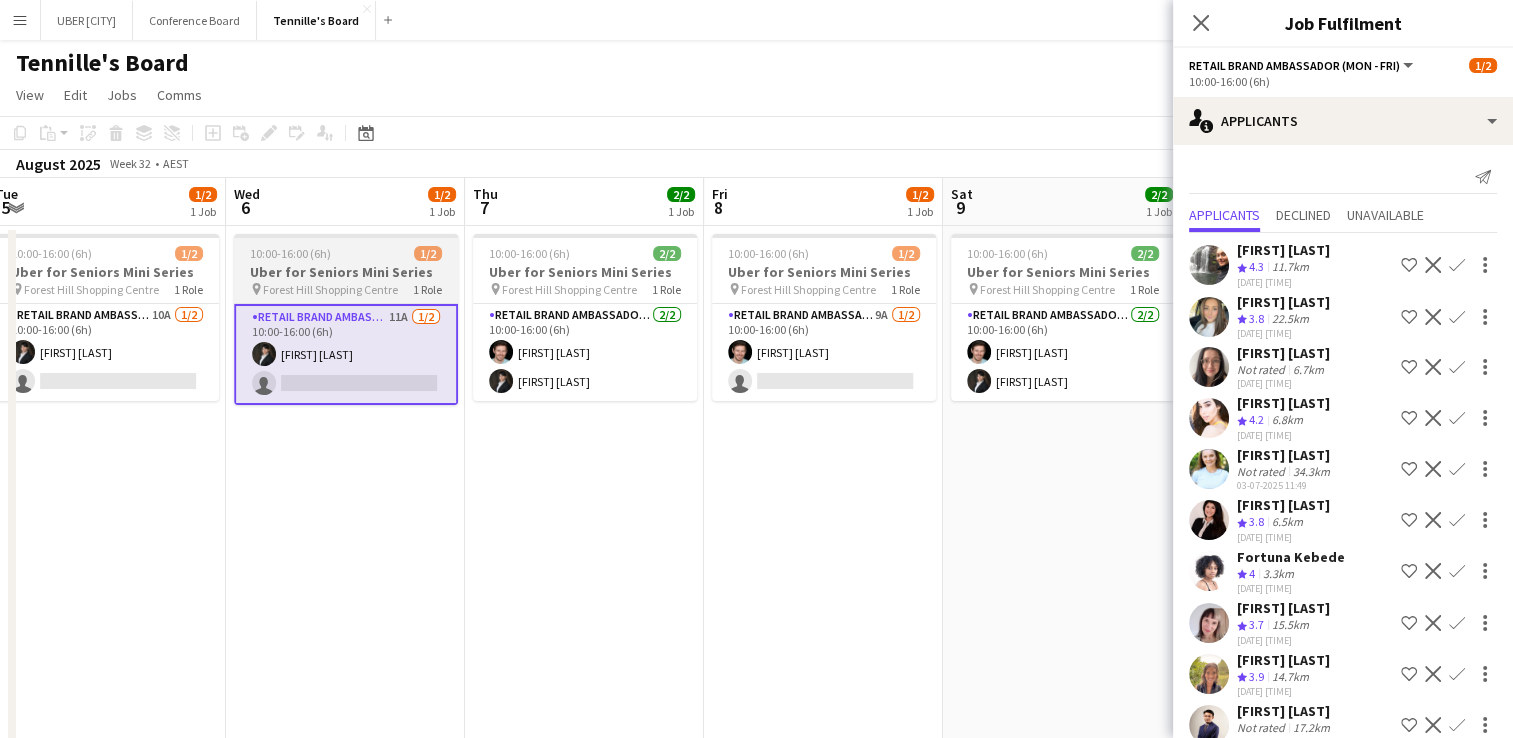 scroll, scrollTop: 0, scrollLeft: 733, axis: horizontal 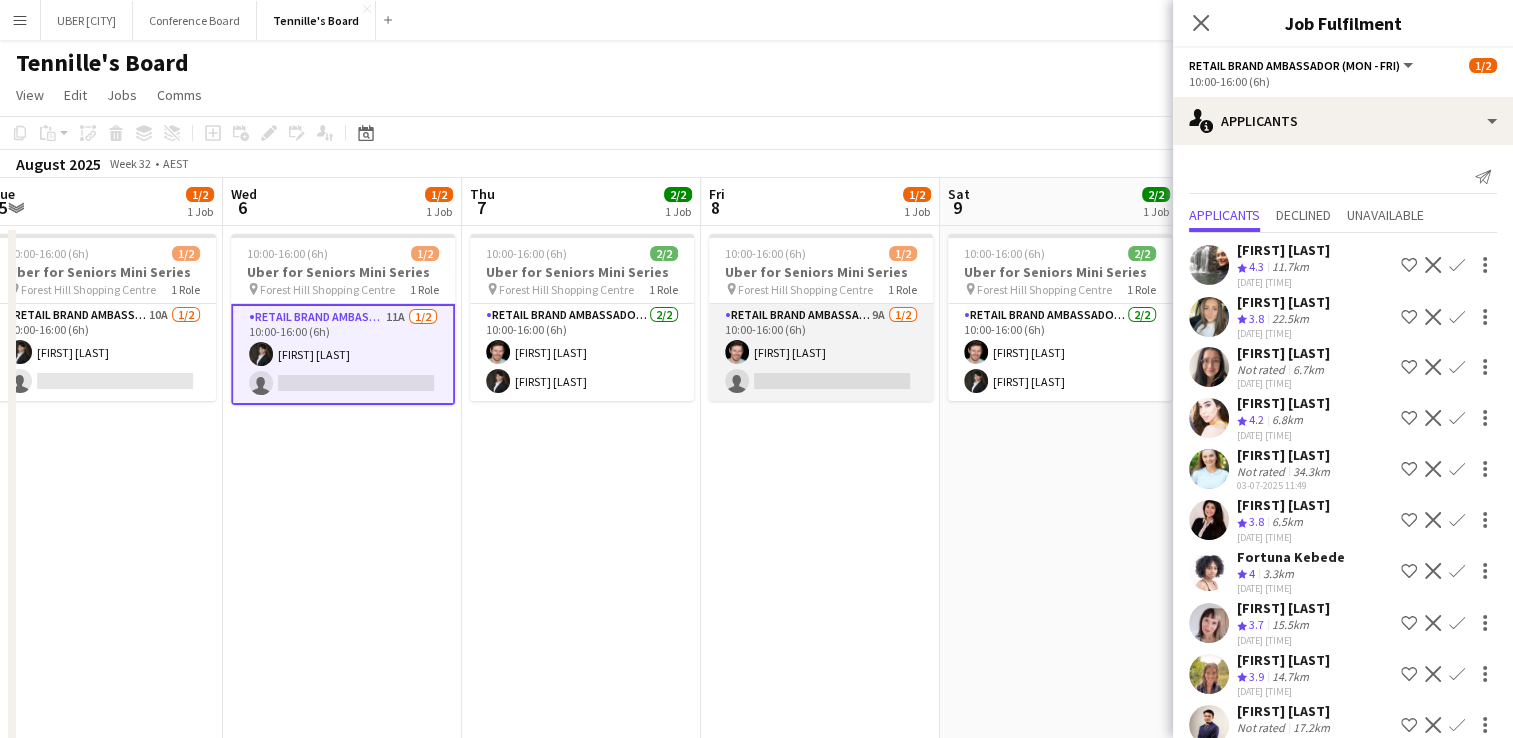 click on "RETAIL Brand Ambassador (Mon - Fri)   9A   1/2   [TIME] ([TIME])
[FIRST] [LAST]
single-neutral-actions" at bounding box center [821, 352] 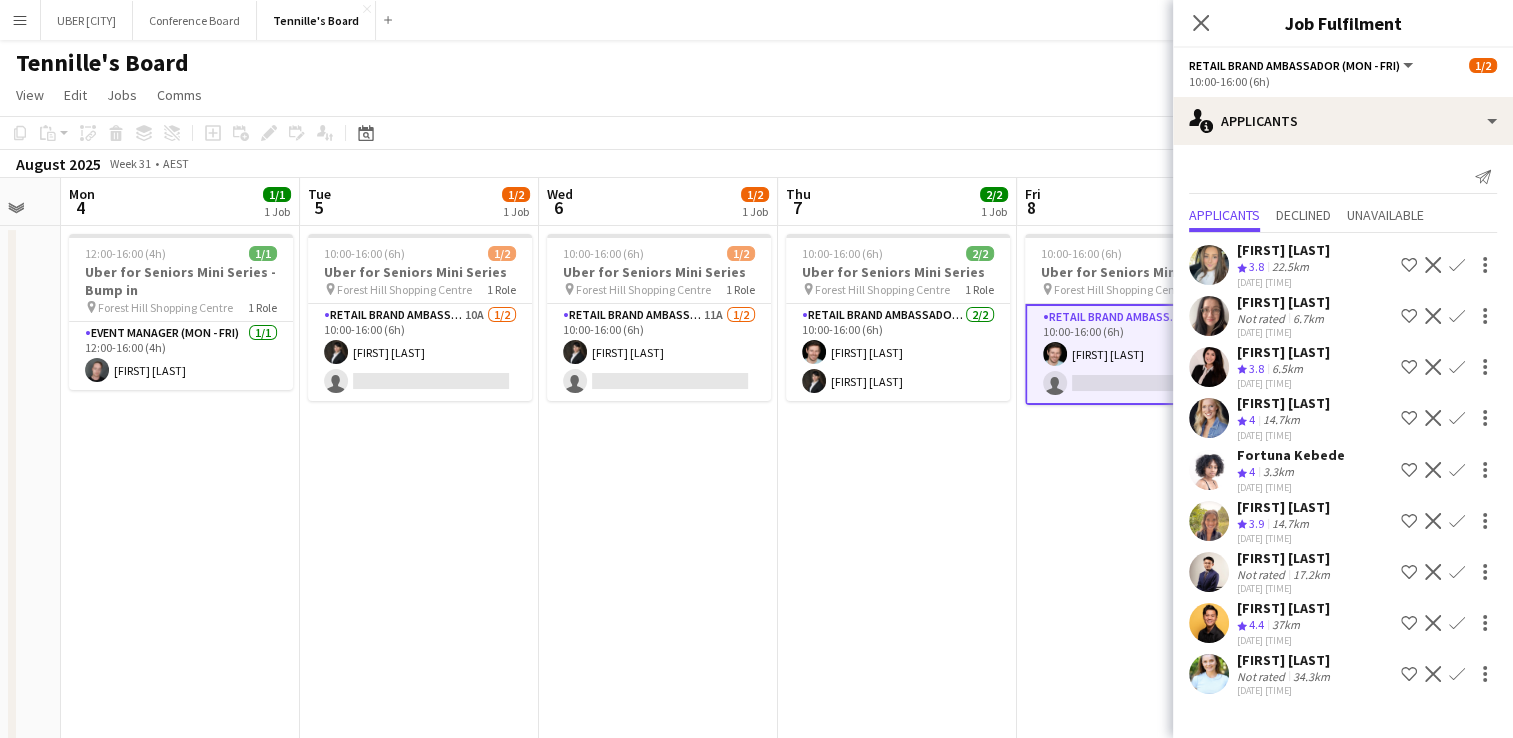 scroll, scrollTop: 0, scrollLeft: 405, axis: horizontal 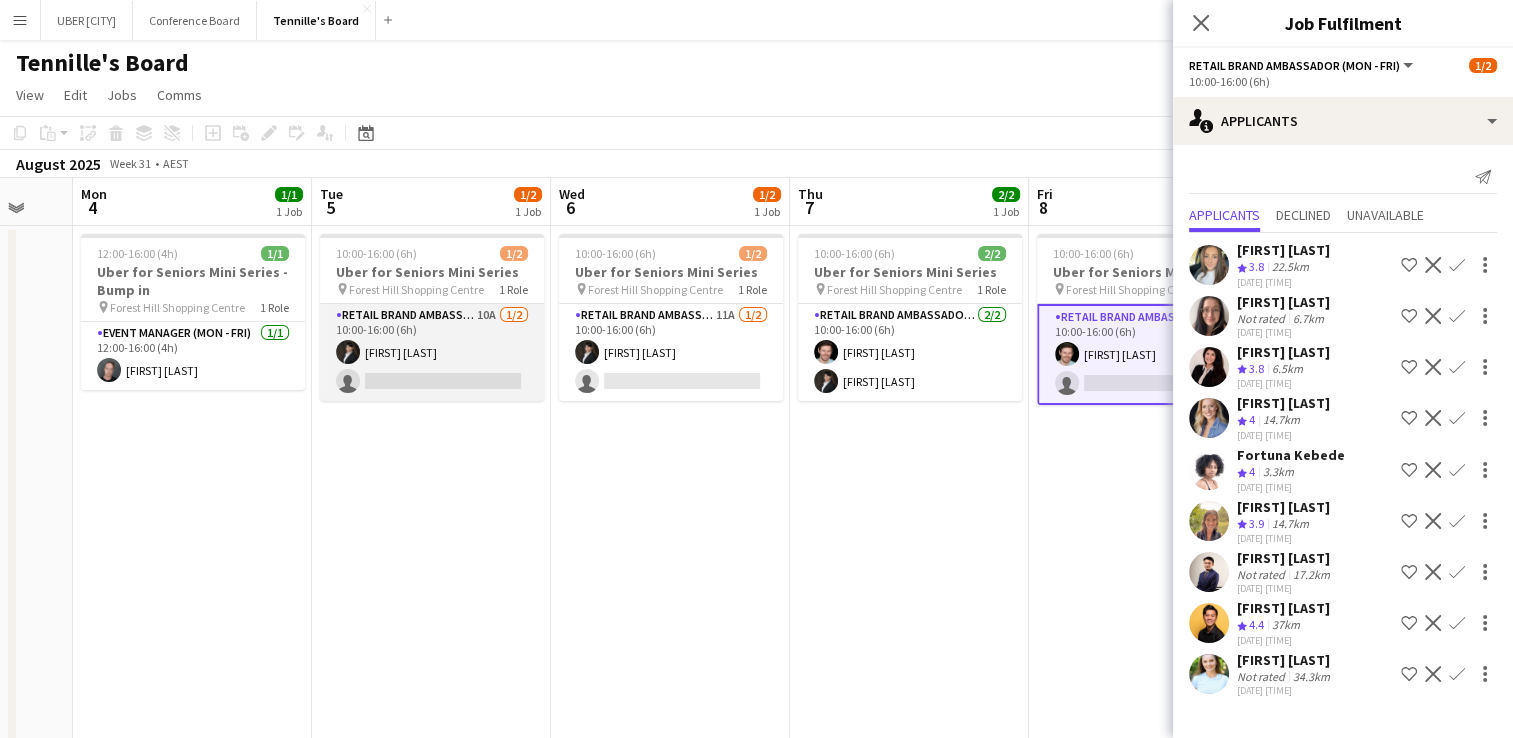 click on "RETAIL Brand Ambassador (Mon - Fri)   10A   1/2   [TIME] ([TIME])
[FIRST] [LAST]
single-neutral-actions" at bounding box center (432, 352) 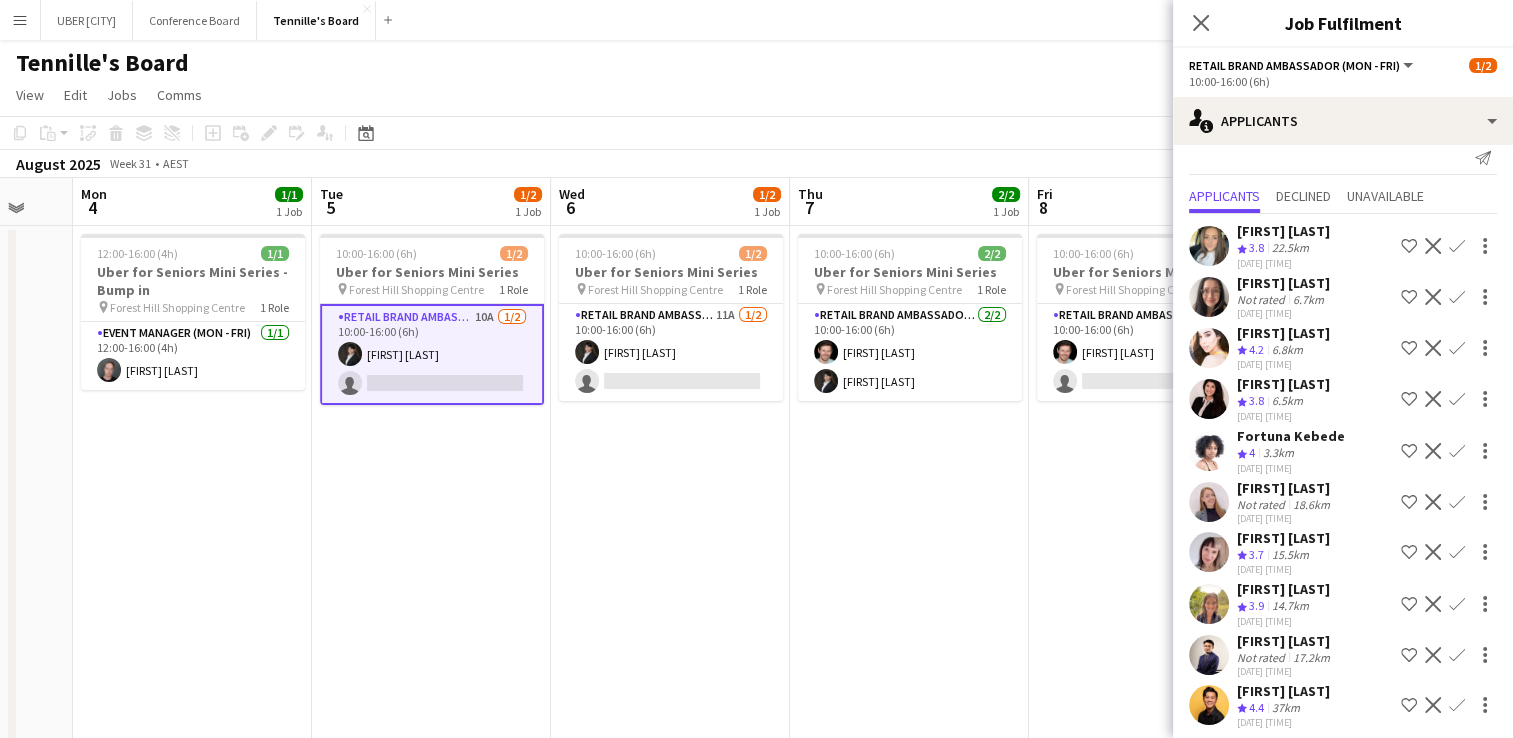 scroll, scrollTop: 0, scrollLeft: 0, axis: both 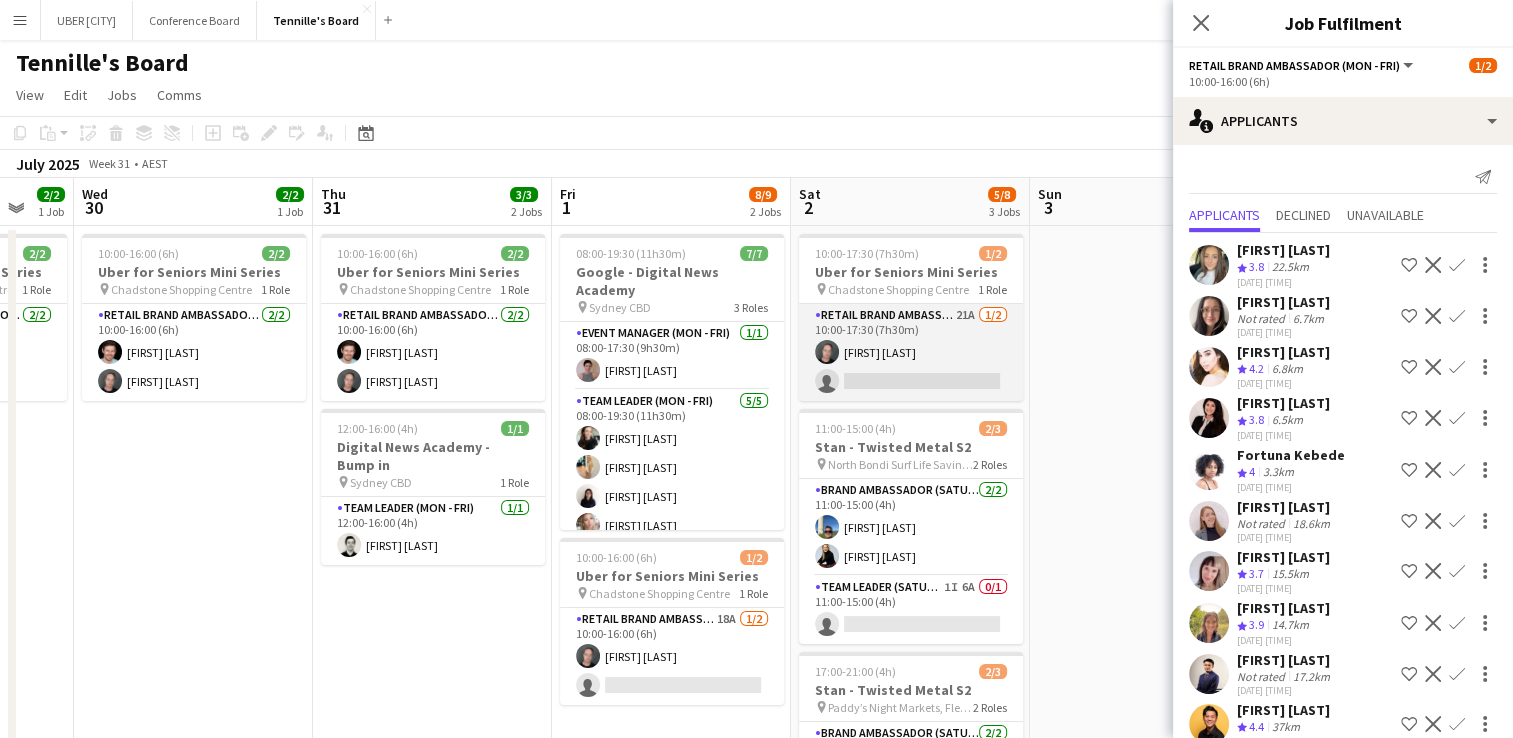 click on "[FIRST] [LAST]" at bounding box center (911, 352) 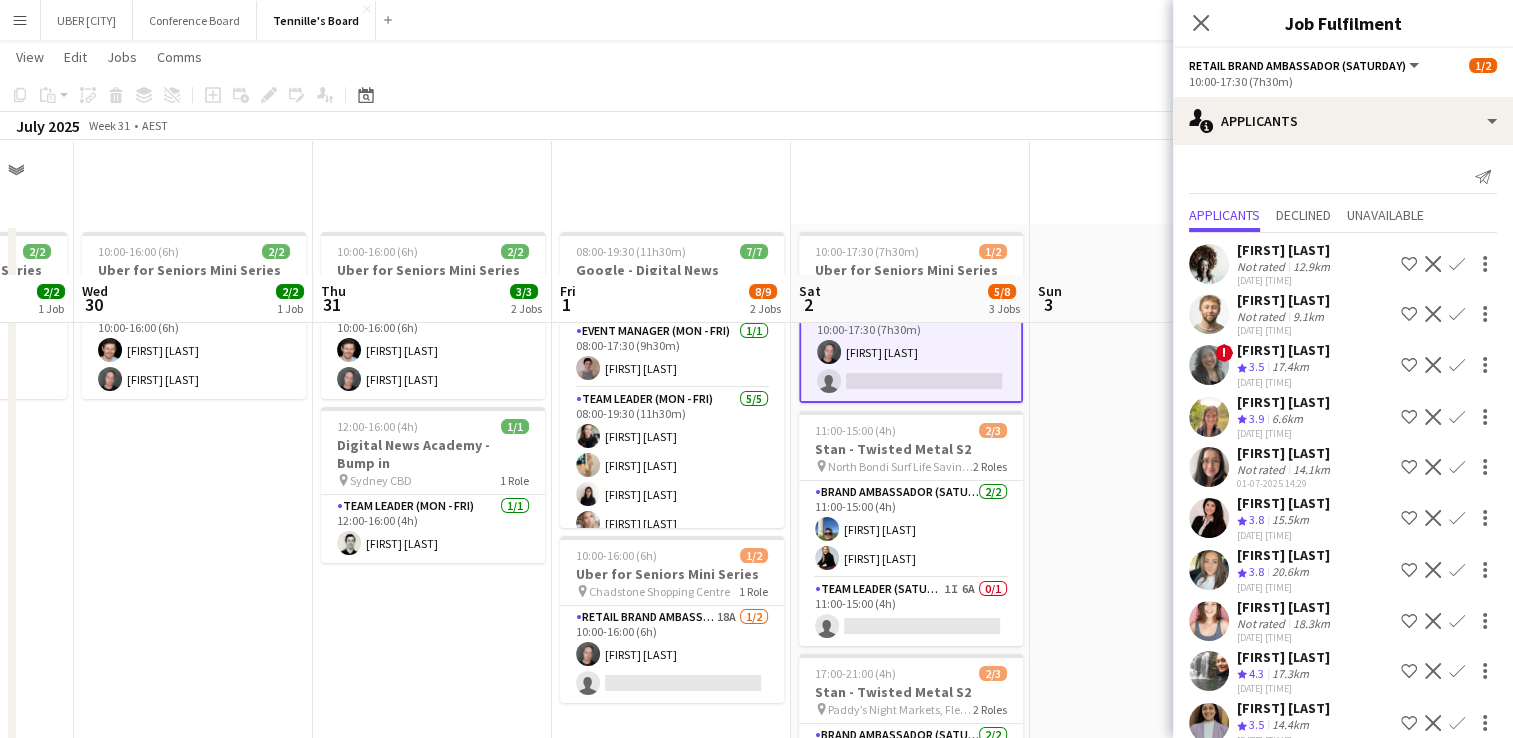 scroll, scrollTop: 132, scrollLeft: 0, axis: vertical 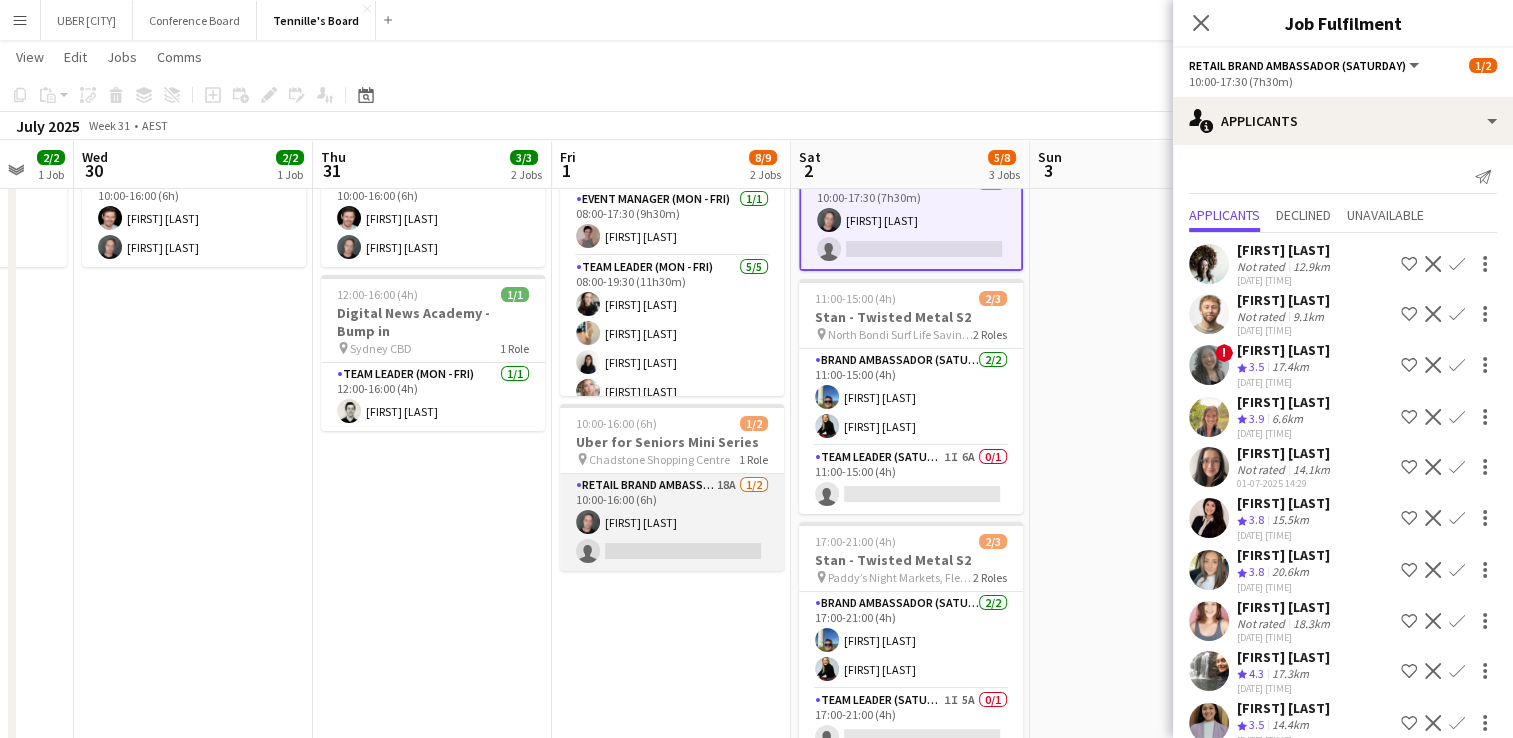 click on "[FIRST] [LAST]" at bounding box center (672, 522) 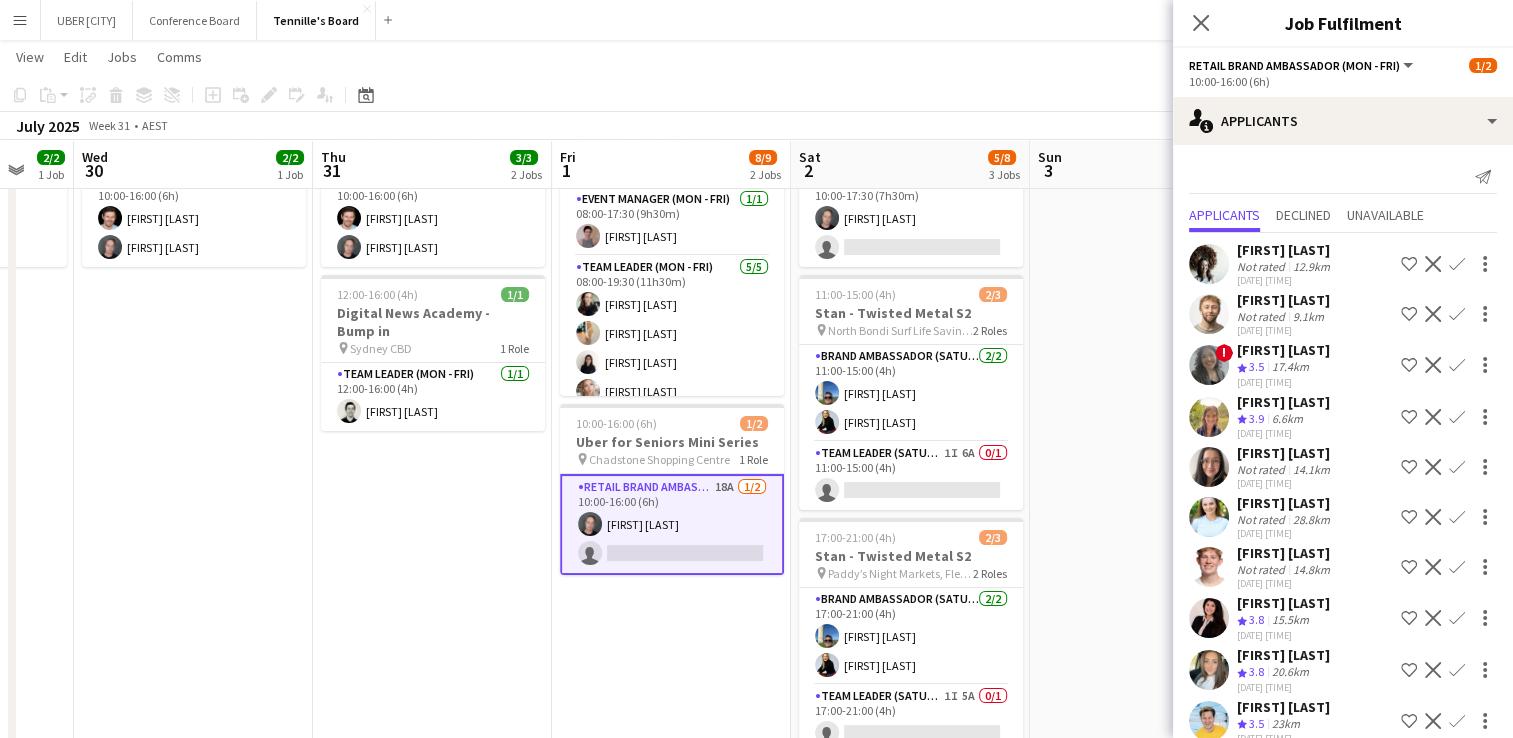 scroll, scrollTop: 375, scrollLeft: 0, axis: vertical 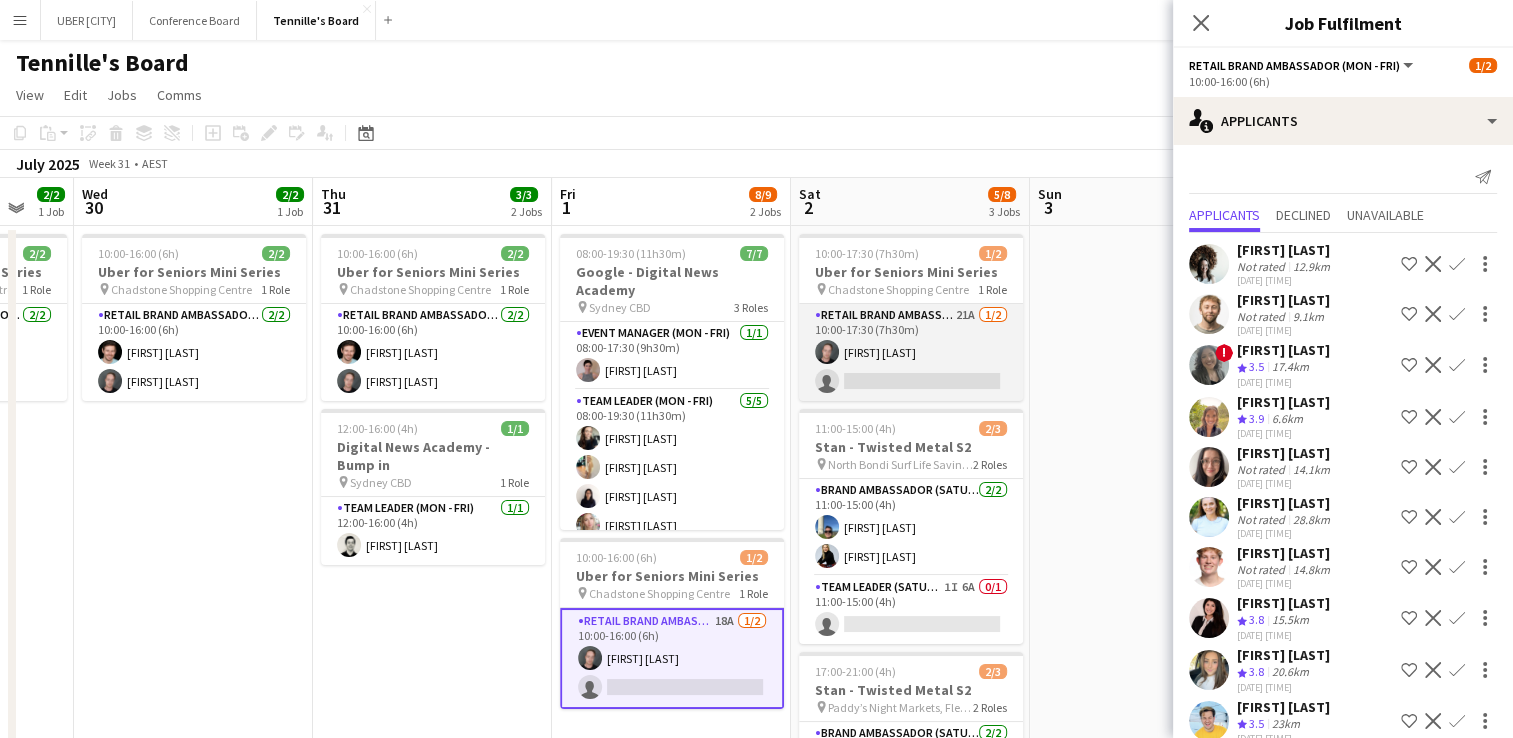 click on "[FIRST] [LAST]" at bounding box center [911, 352] 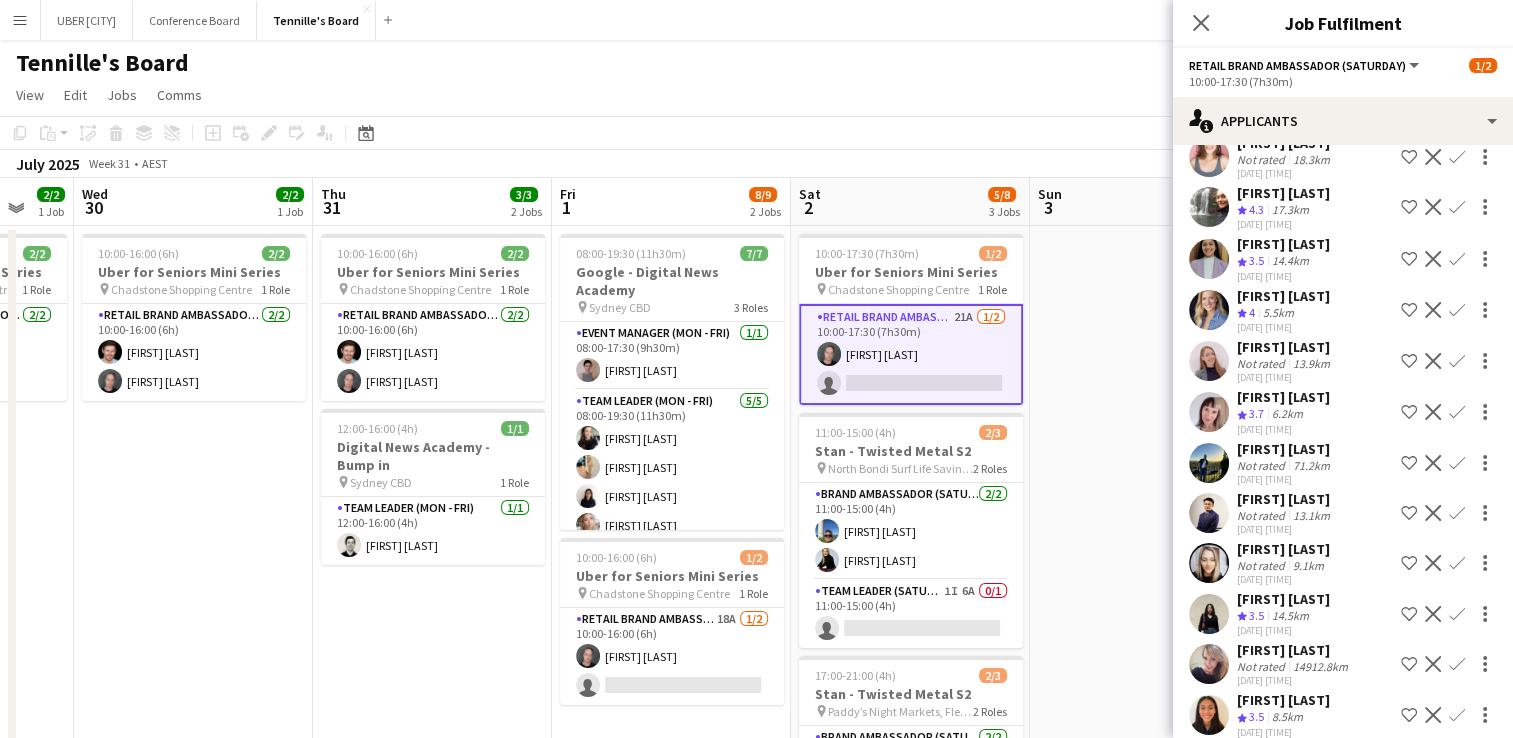 scroll, scrollTop: 526, scrollLeft: 0, axis: vertical 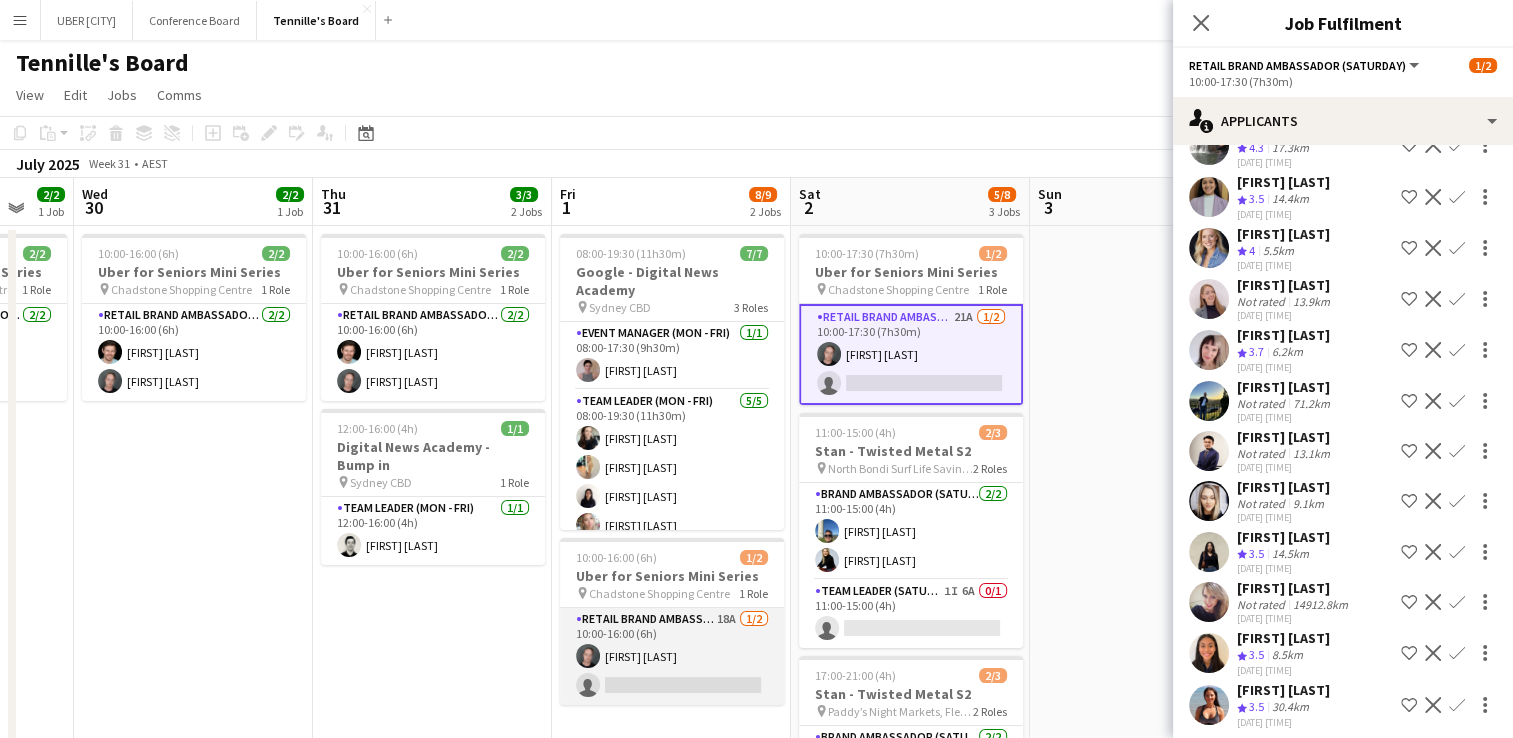 click on "[FIRST] [LAST]" at bounding box center [672, 656] 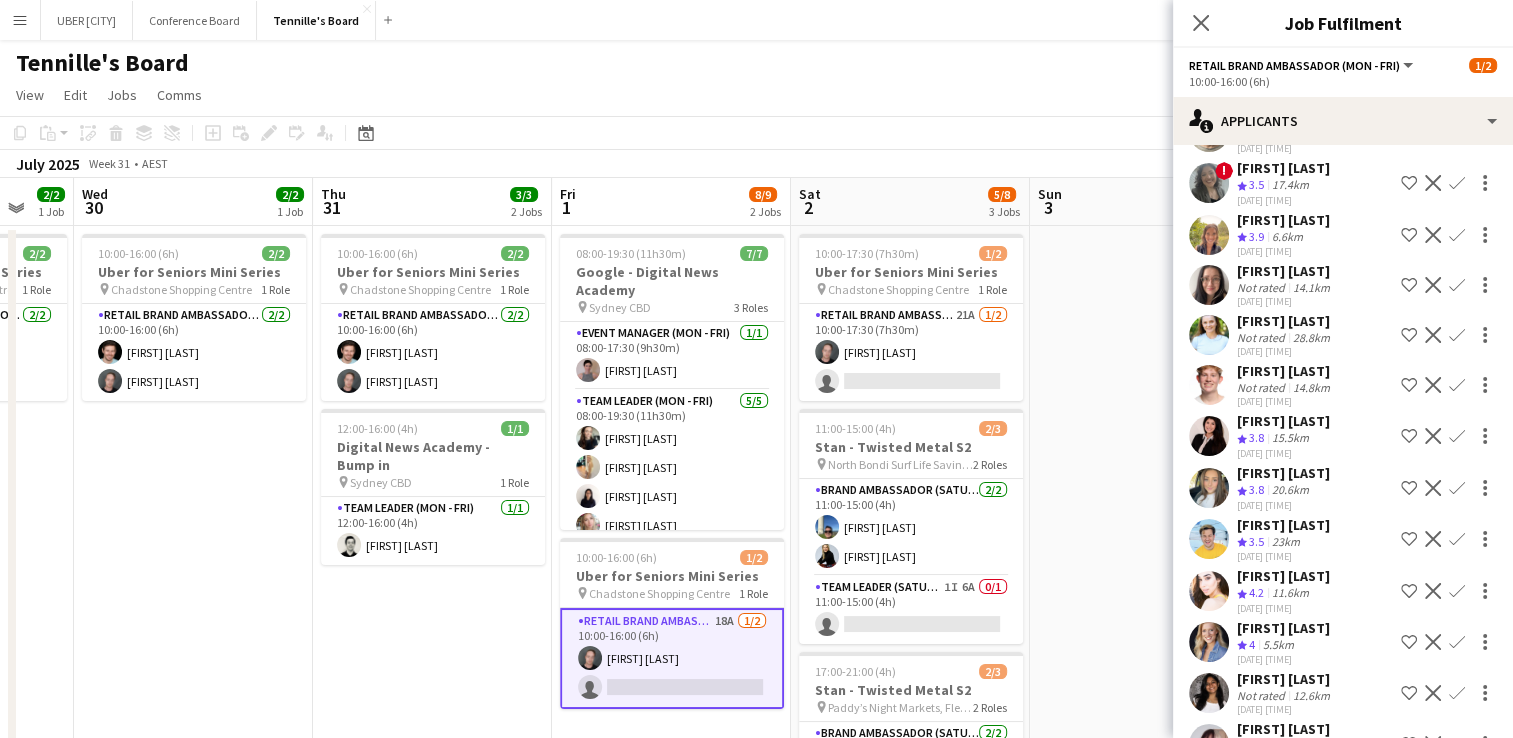 scroll, scrollTop: 375, scrollLeft: 0, axis: vertical 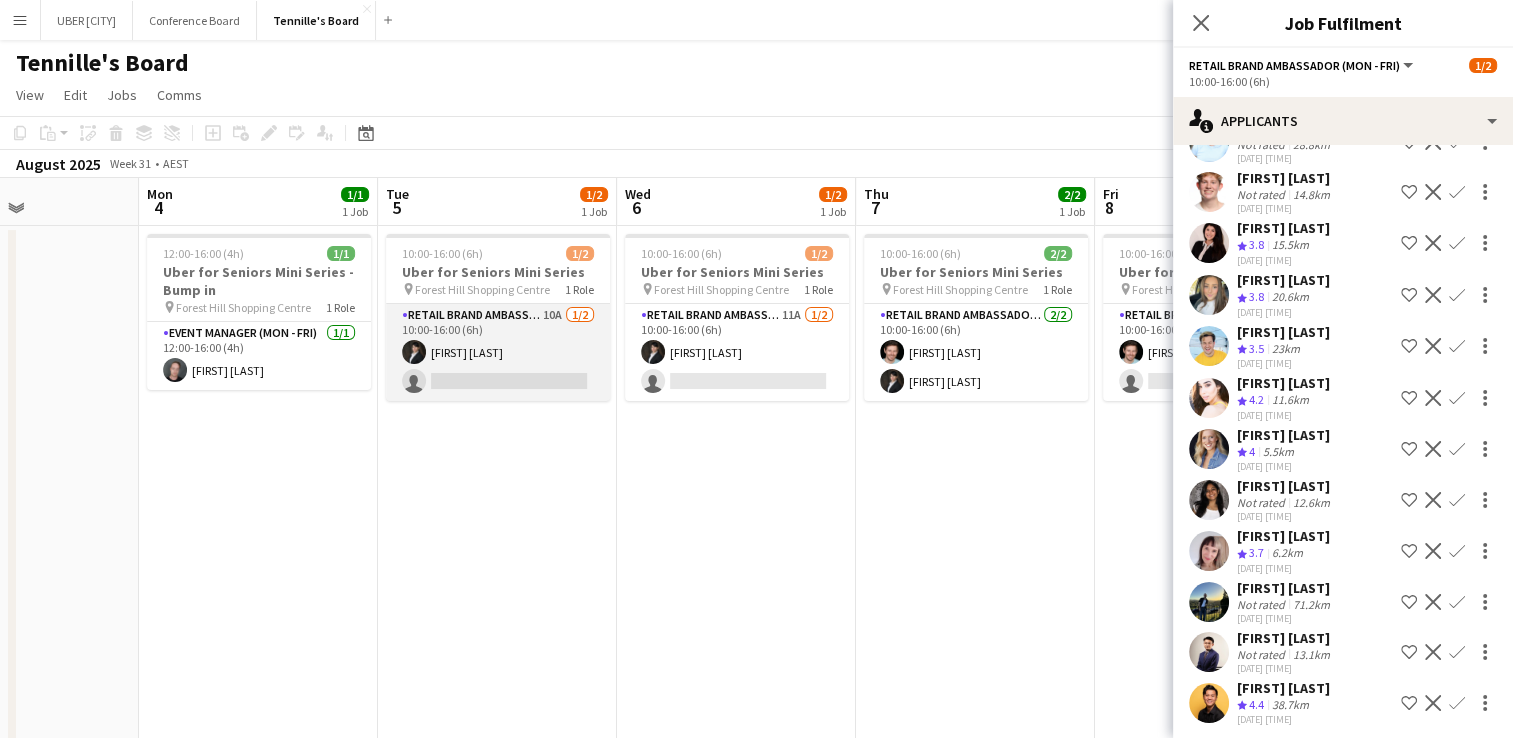 click on "RETAIL Brand Ambassador (Mon - Fri)   10A   1/2   [TIME] ([TIME])
[FIRST] [LAST]
single-neutral-actions" at bounding box center [498, 352] 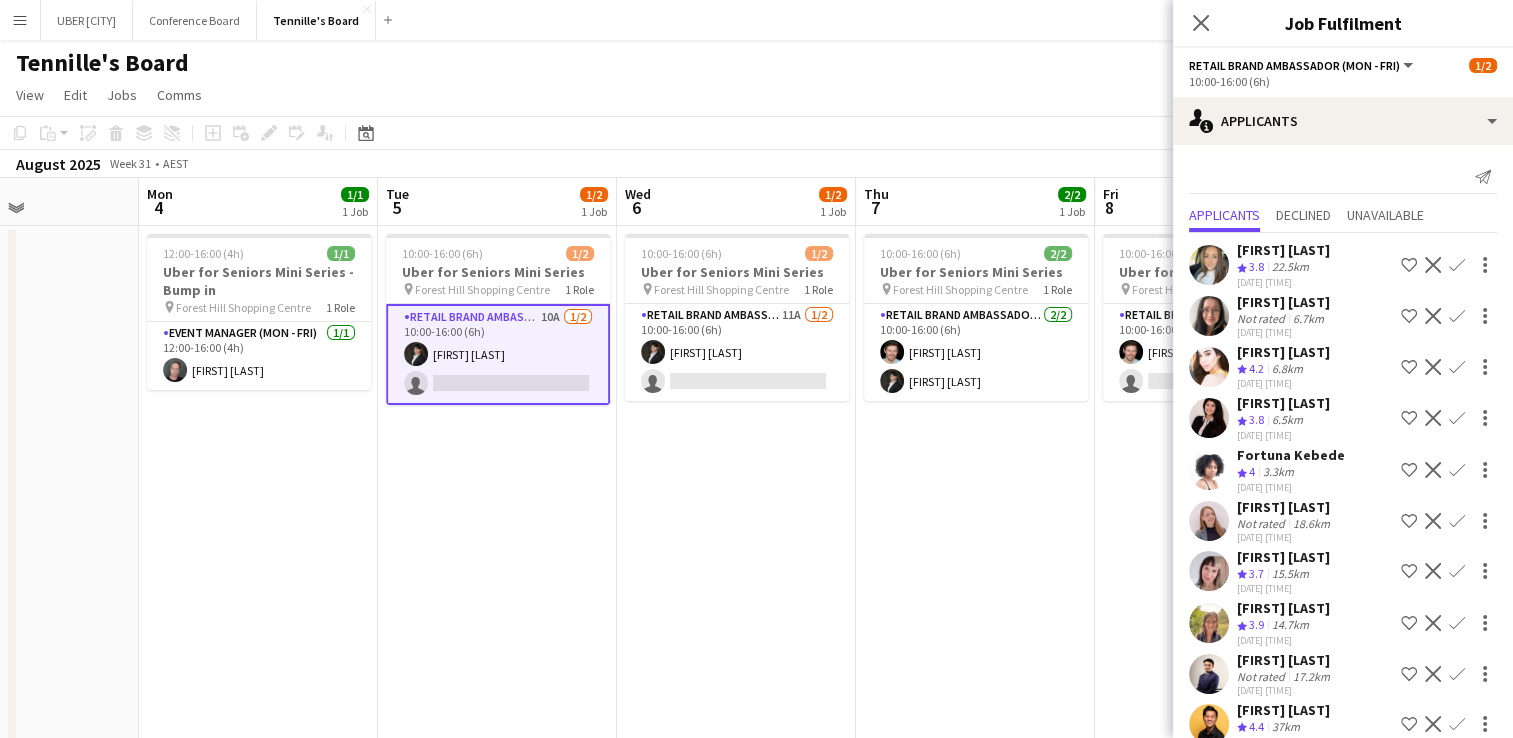 scroll, scrollTop: 23, scrollLeft: 0, axis: vertical 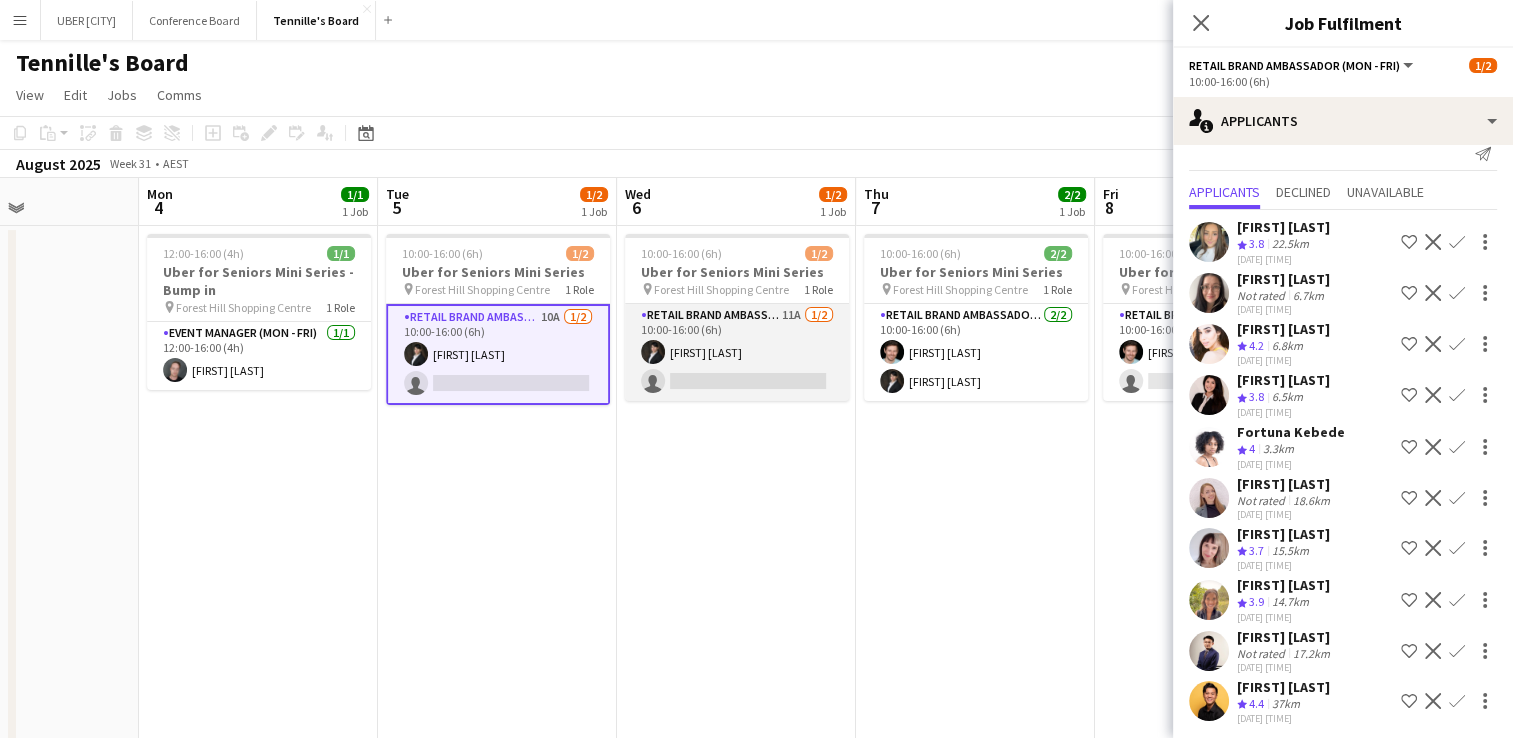 click on "[FIRST] [LAST]" at bounding box center [737, 352] 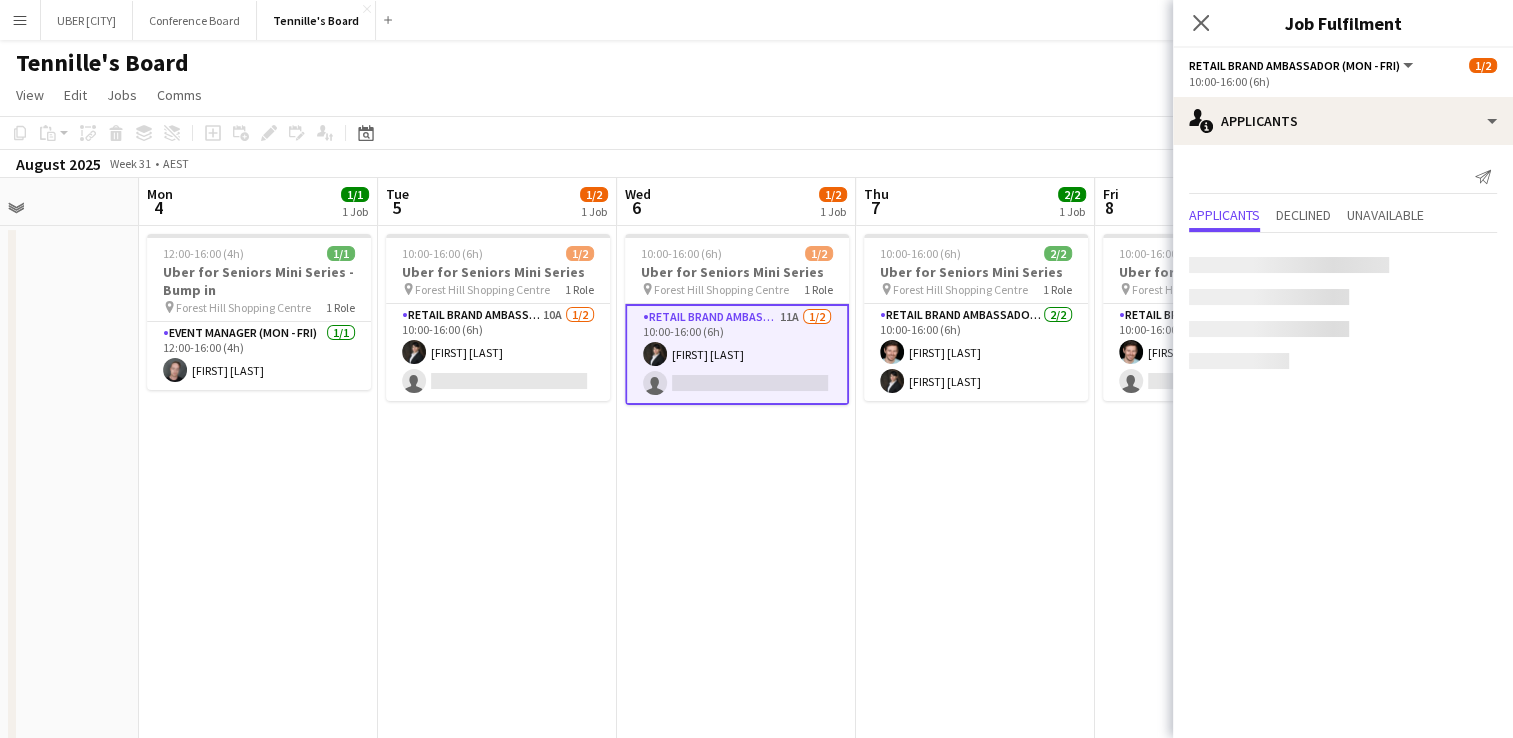 scroll, scrollTop: 0, scrollLeft: 0, axis: both 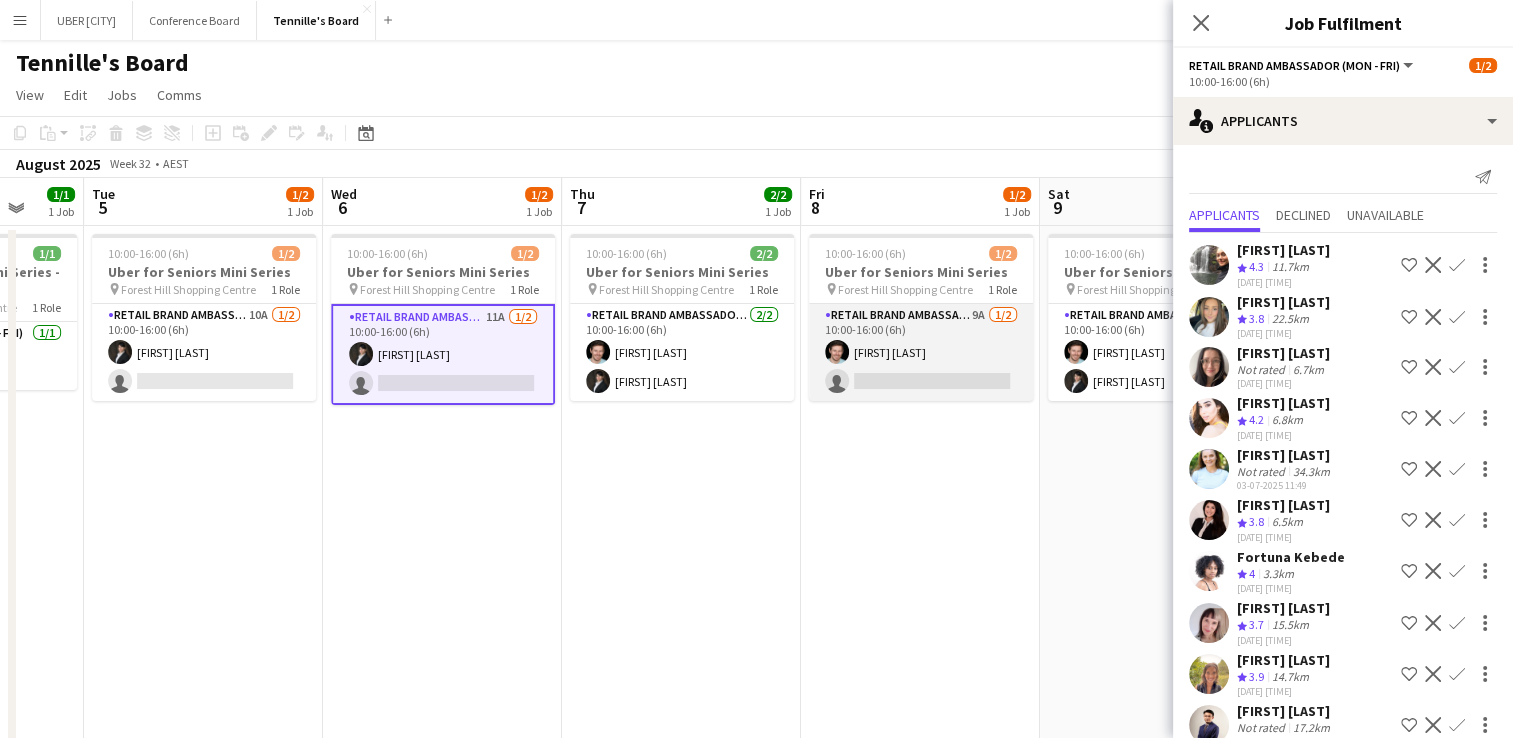 click on "RETAIL Brand Ambassador (Mon - Fri)   9A   1/2   [TIME] ([TIME])
[FIRST] [LAST]
single-neutral-actions" at bounding box center (921, 352) 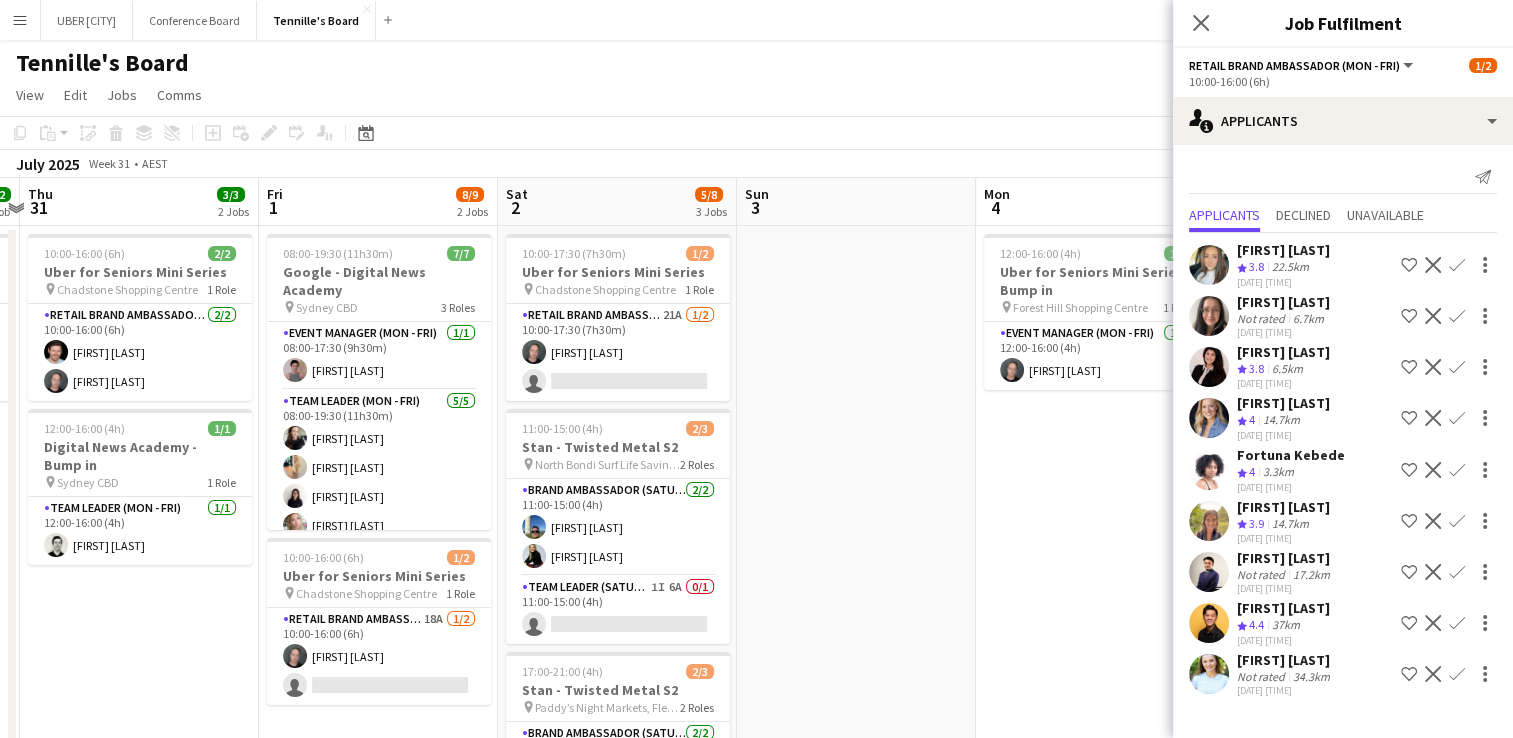 scroll, scrollTop: 0, scrollLeft: 441, axis: horizontal 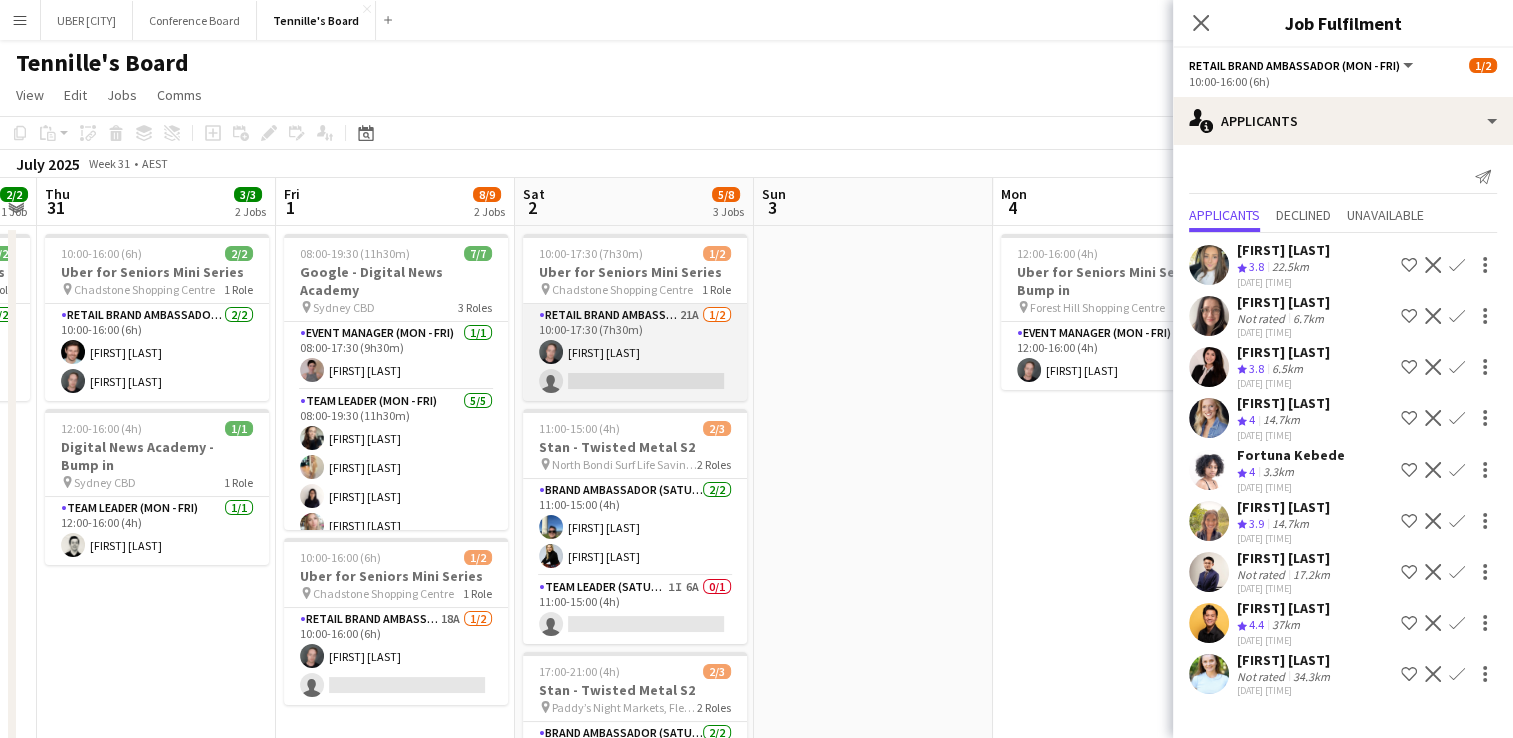 click on "[FIRST] [LAST]" at bounding box center [635, 352] 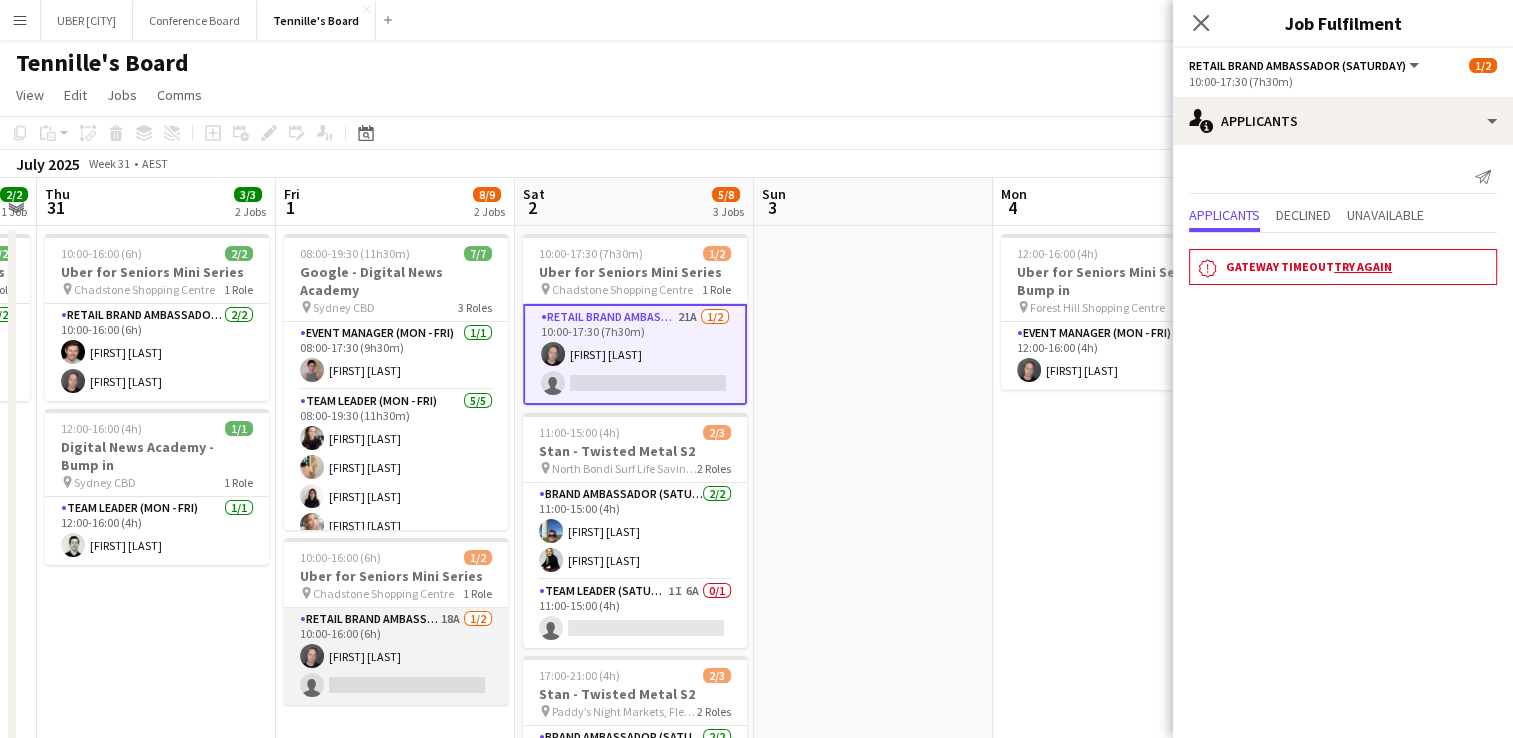 click on "[FIRST] [LAST]" at bounding box center (396, 656) 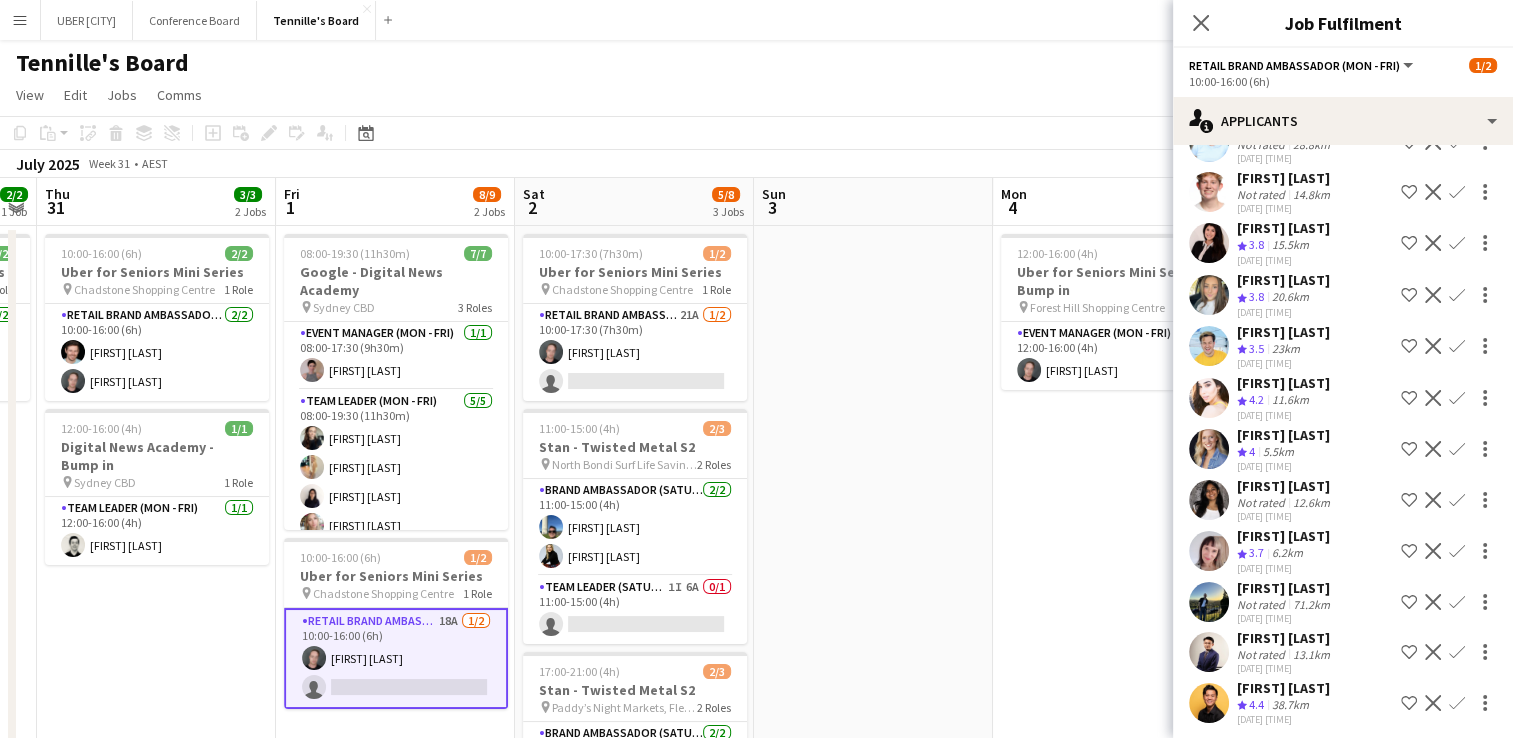 scroll, scrollTop: 0, scrollLeft: 0, axis: both 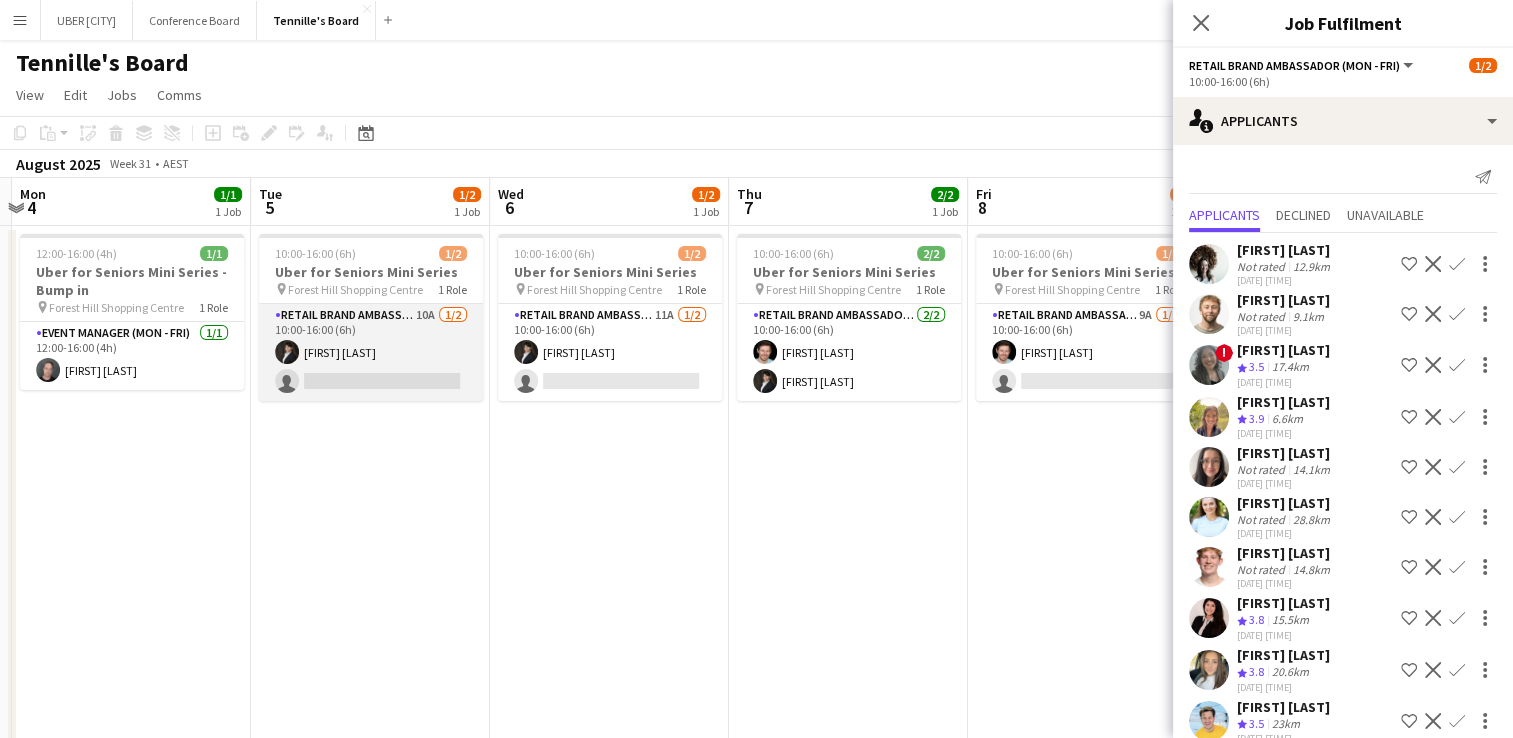 click on "RETAIL Brand Ambassador (Mon - Fri)   10A   1/2   [TIME] ([TIME])
[FIRST] [LAST]
single-neutral-actions" at bounding box center [371, 352] 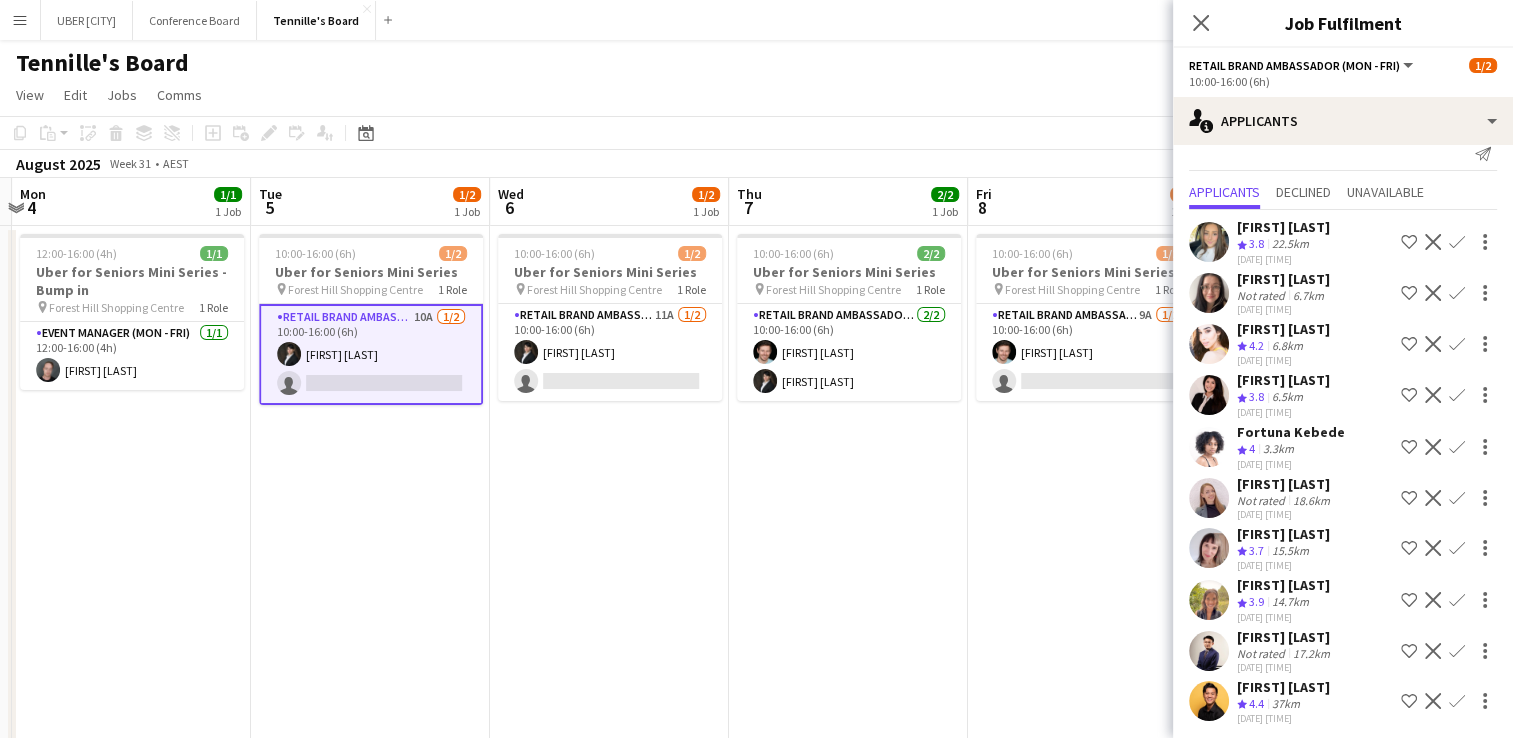scroll, scrollTop: 0, scrollLeft: 0, axis: both 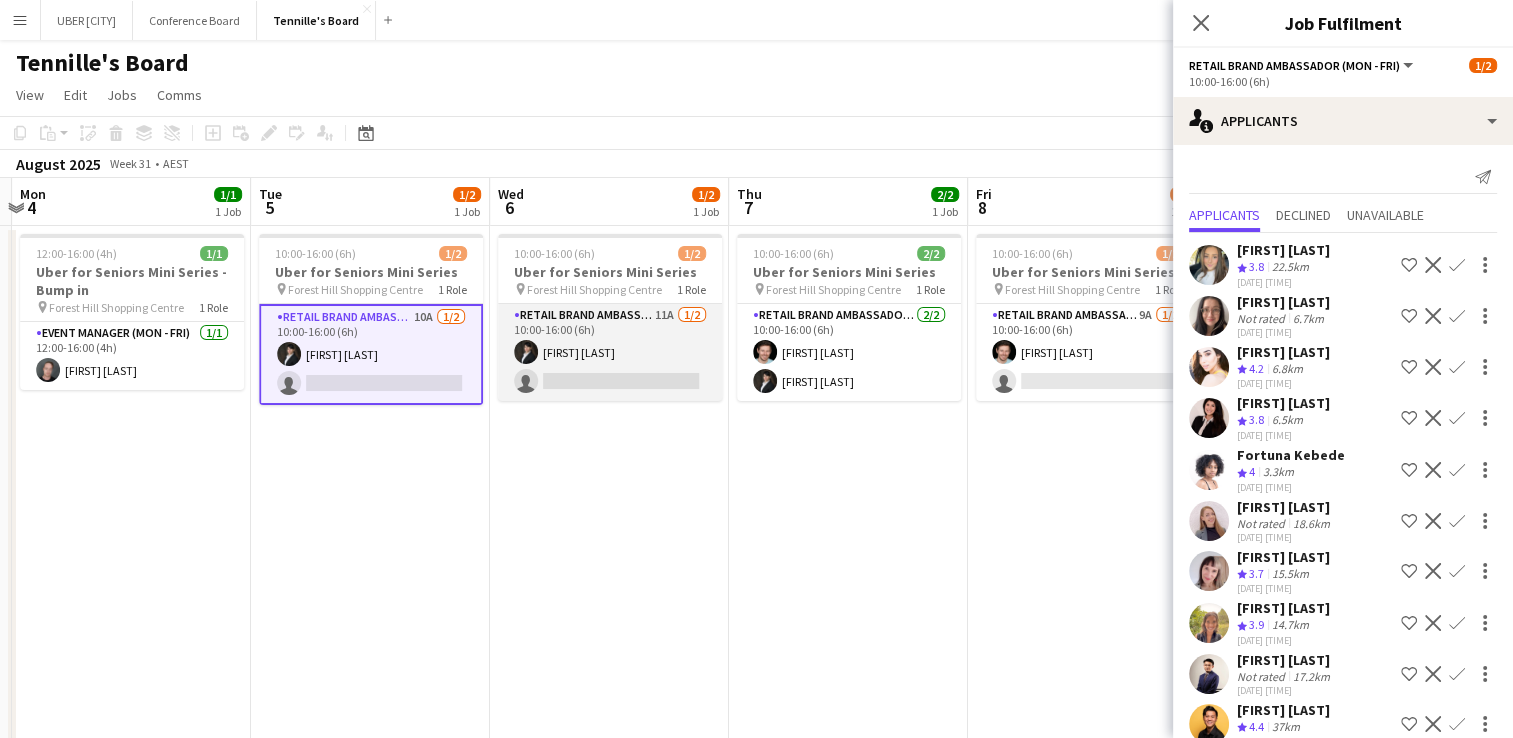 click on "[FIRST] [LAST]" at bounding box center (610, 352) 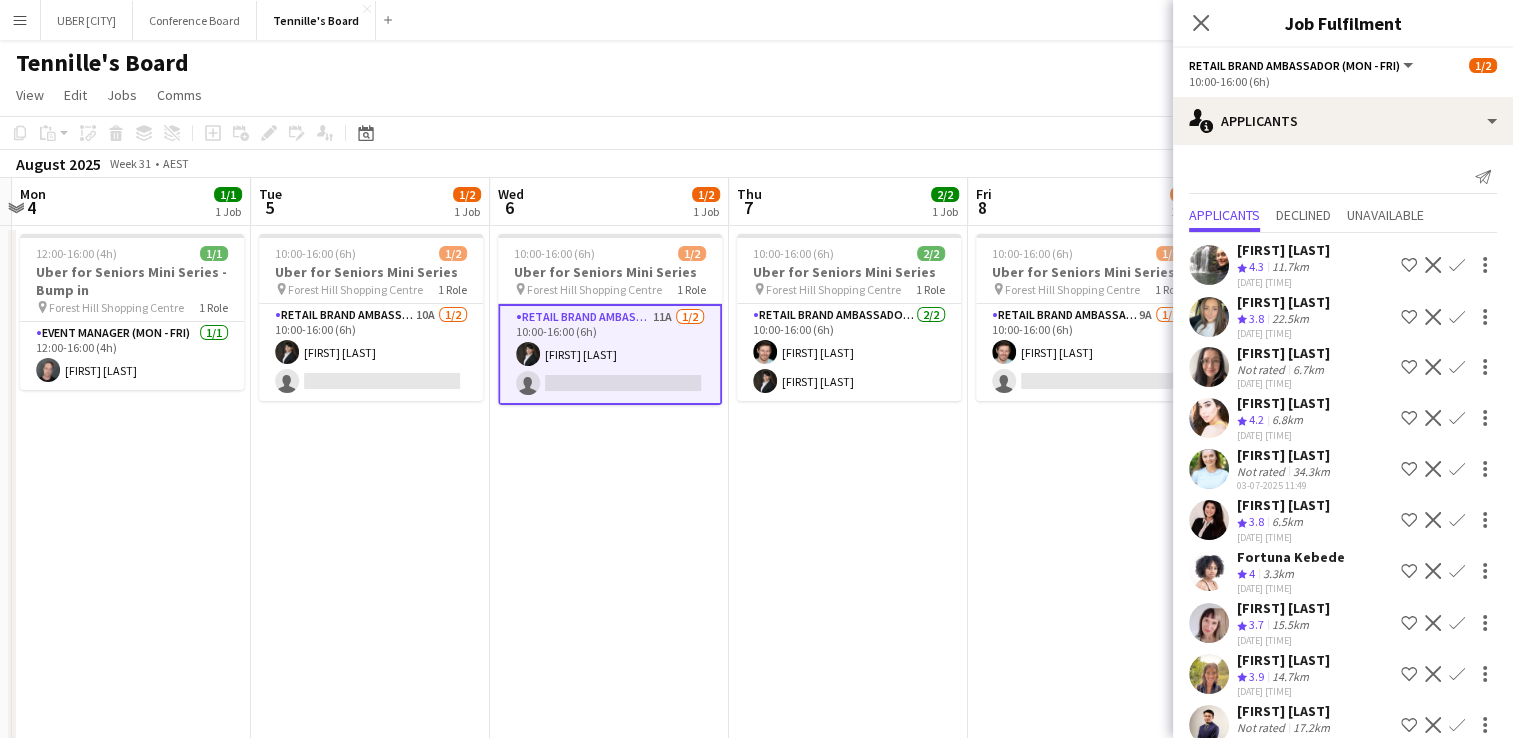 scroll, scrollTop: 4, scrollLeft: 0, axis: vertical 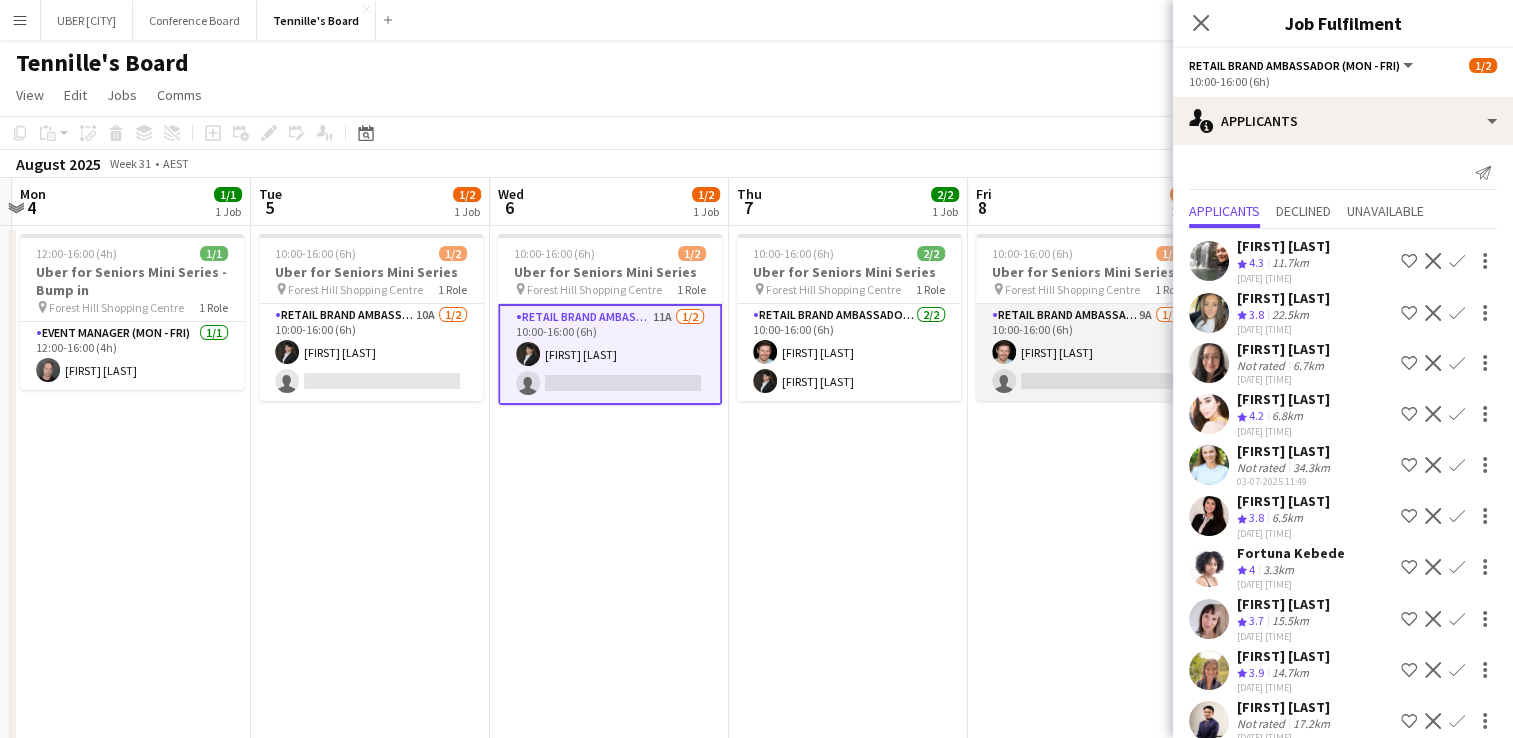 click on "RETAIL Brand Ambassador (Mon - Fri)   9A   1/2   [TIME] ([TIME])
[FIRST] [LAST]
single-neutral-actions" at bounding box center [1088, 352] 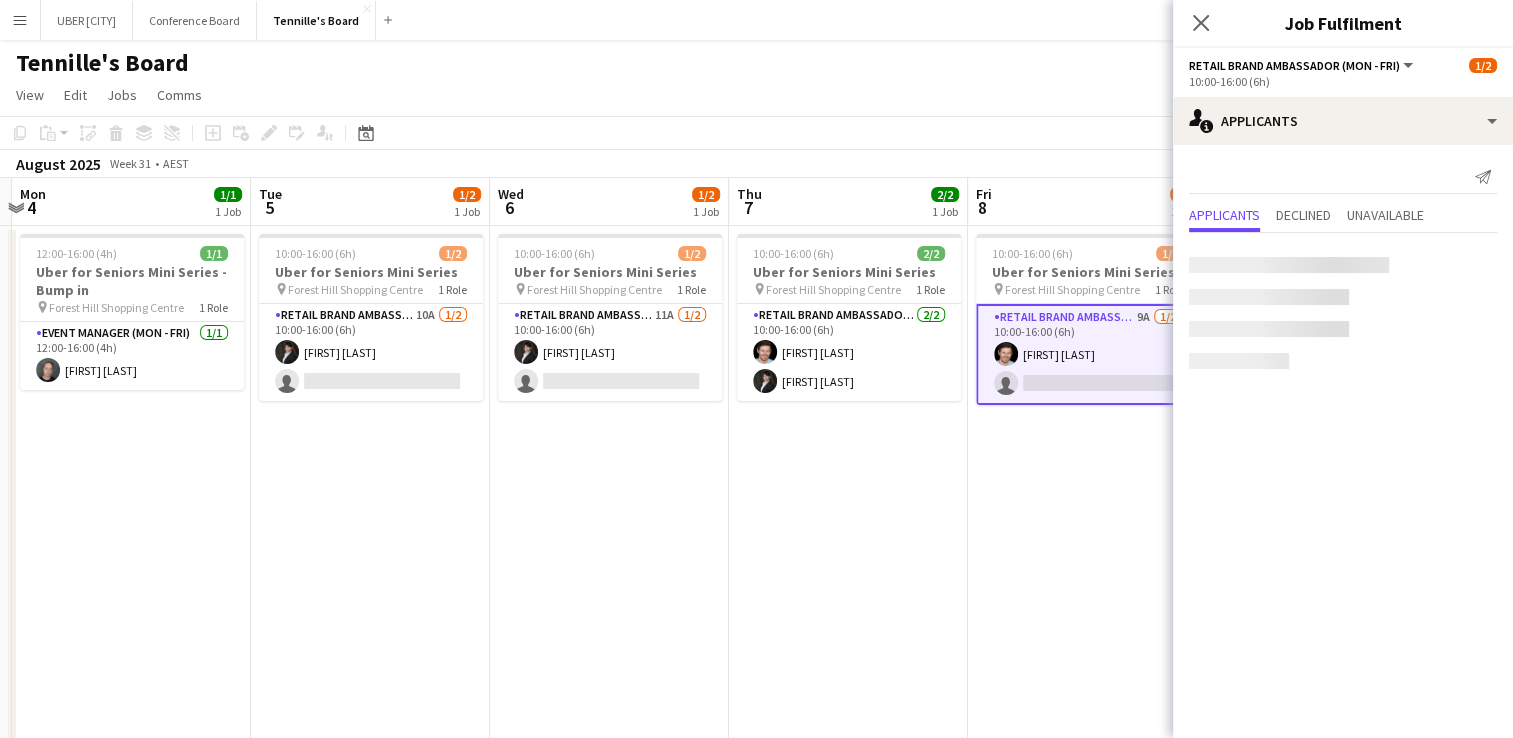 scroll, scrollTop: 0, scrollLeft: 0, axis: both 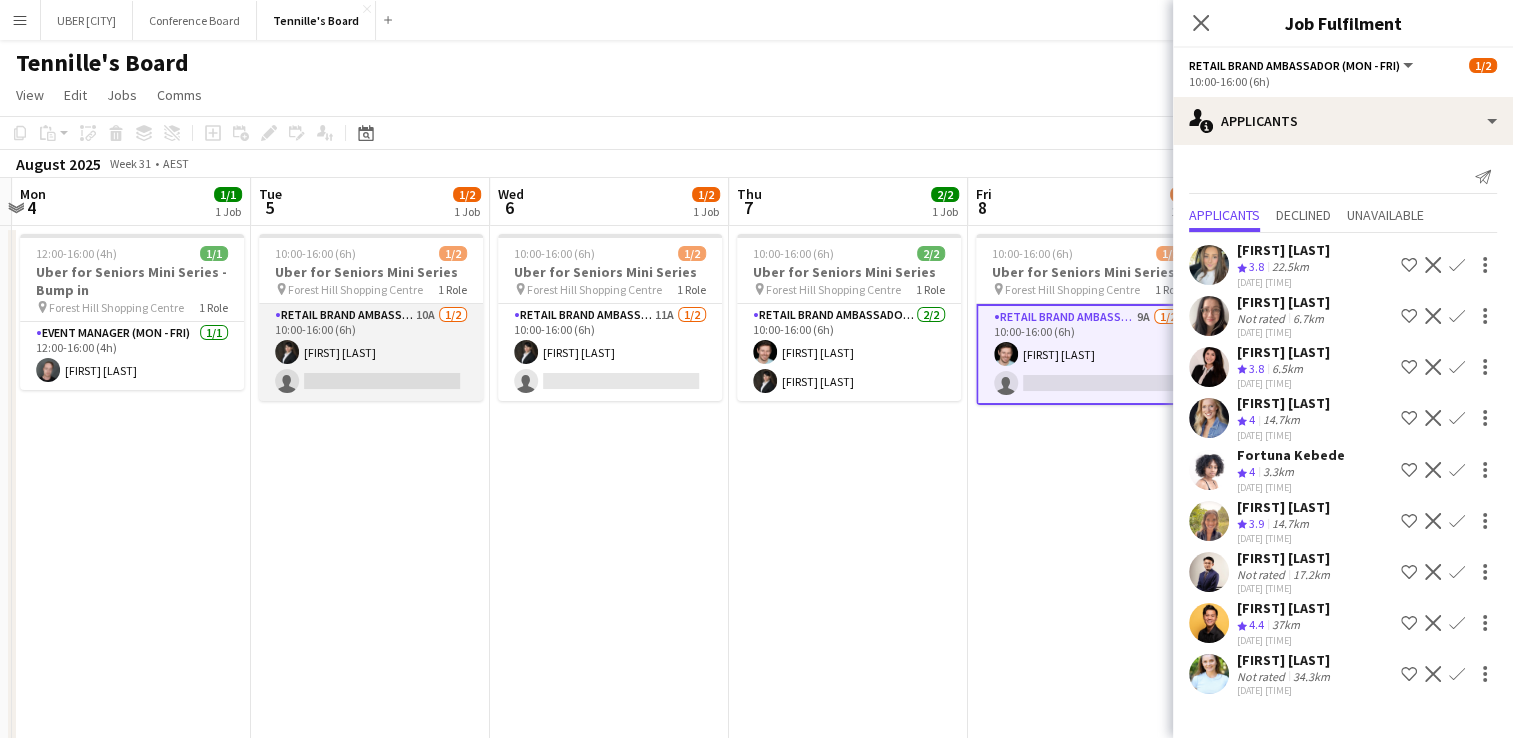 click on "RETAIL Brand Ambassador (Mon - Fri)   10A   1/2   [TIME] ([TIME])
[FIRST] [LAST]
single-neutral-actions" at bounding box center [371, 352] 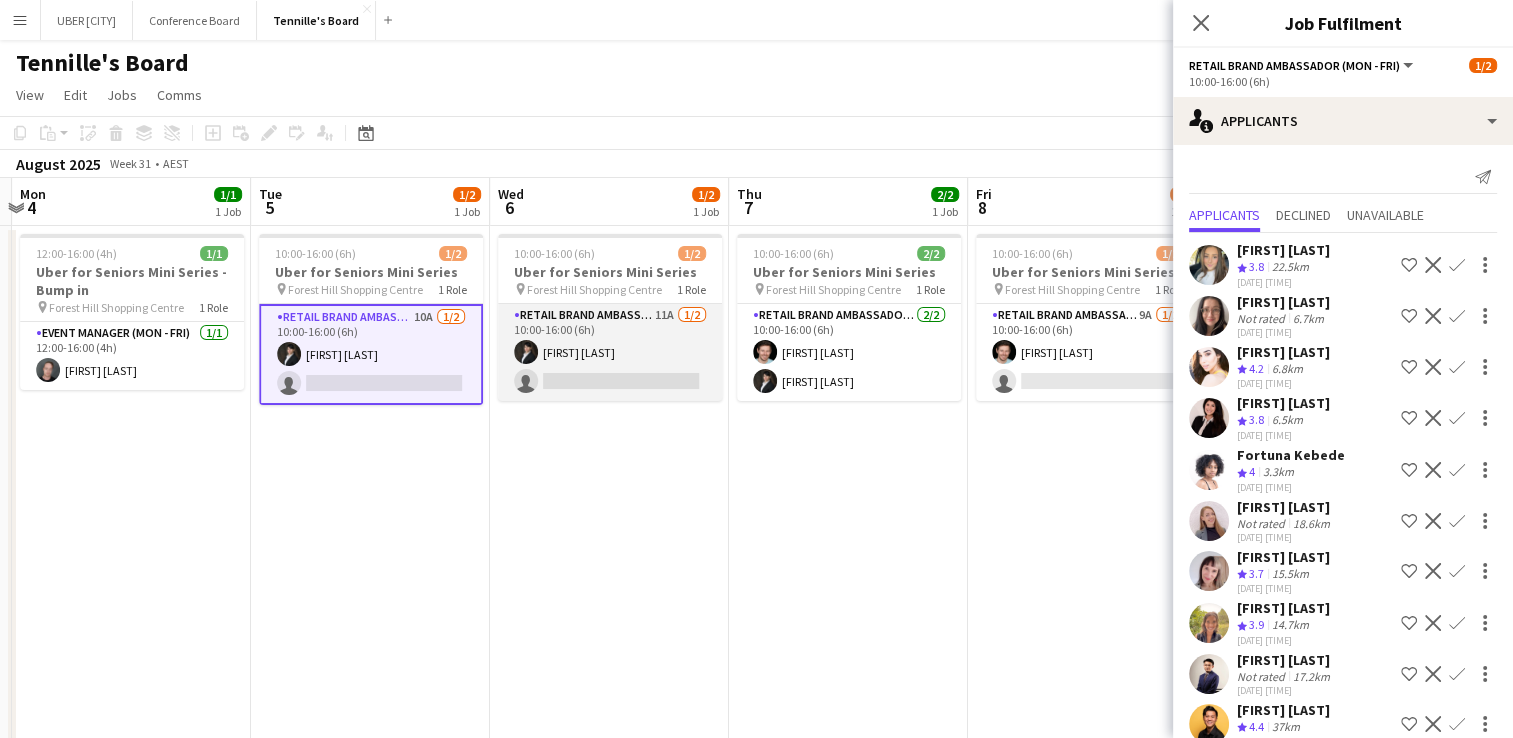 click on "[FIRST] [LAST]" at bounding box center [610, 352] 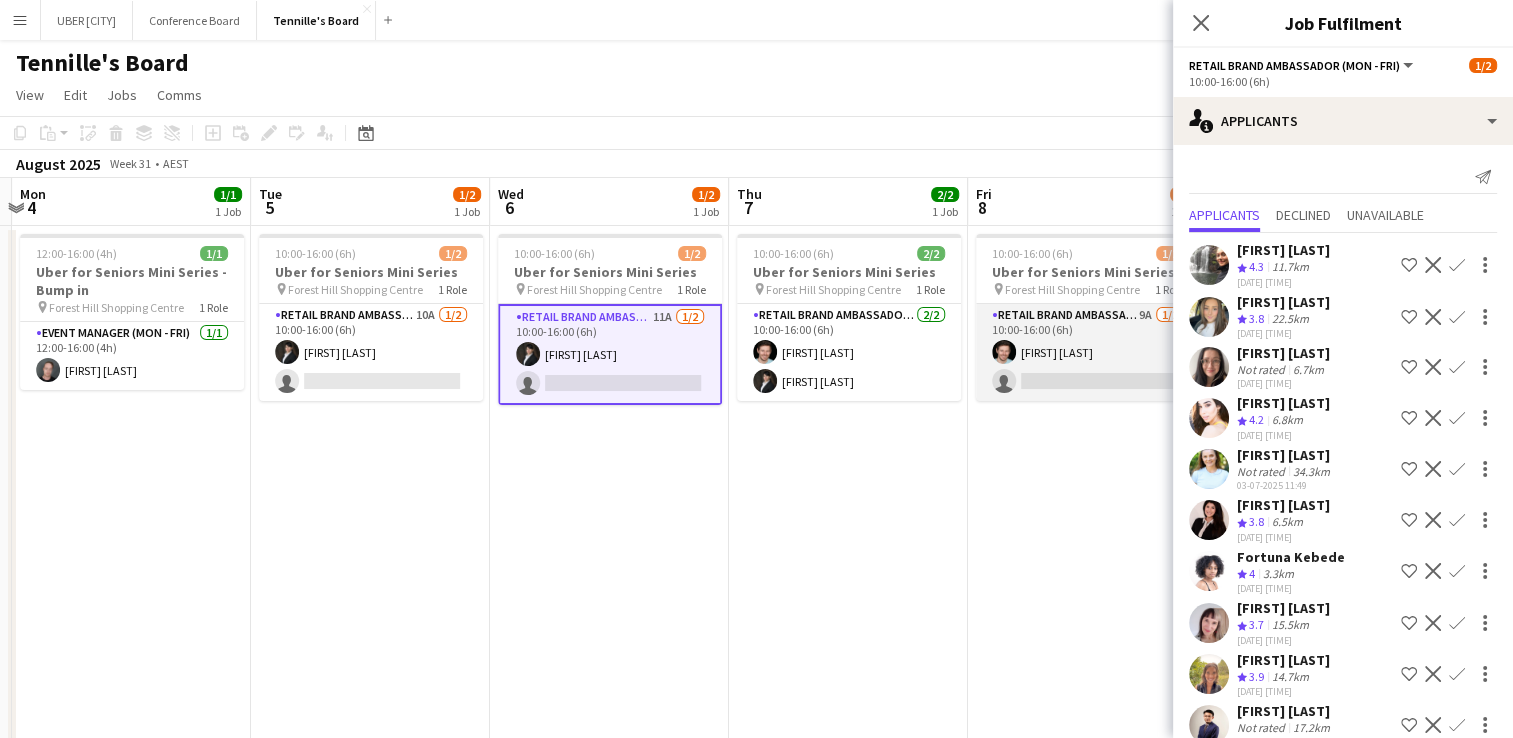 click on "RETAIL Brand Ambassador (Mon - Fri)   9A   1/2   [TIME] ([TIME])
[FIRST] [LAST]
single-neutral-actions" at bounding box center [1088, 352] 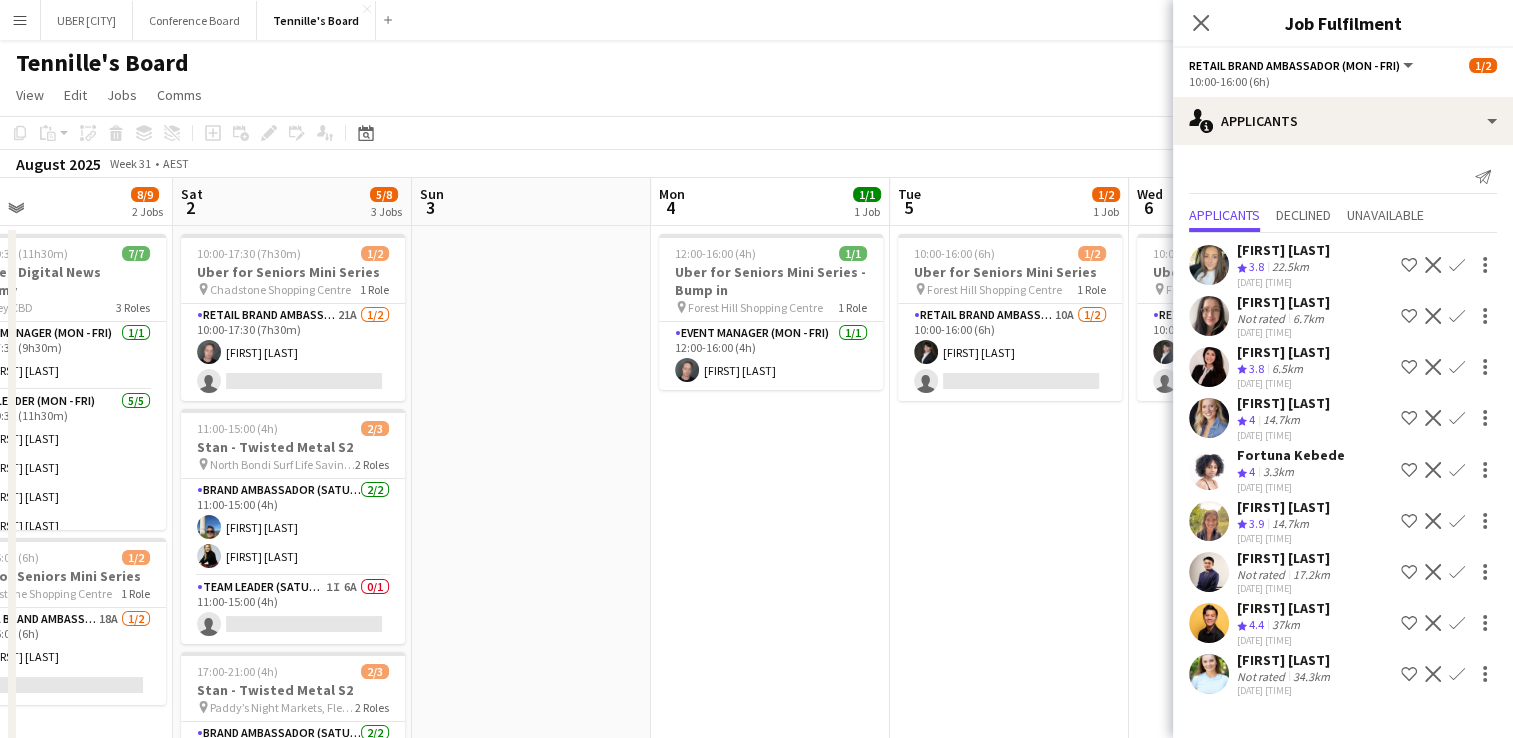 scroll, scrollTop: 0, scrollLeft: 428, axis: horizontal 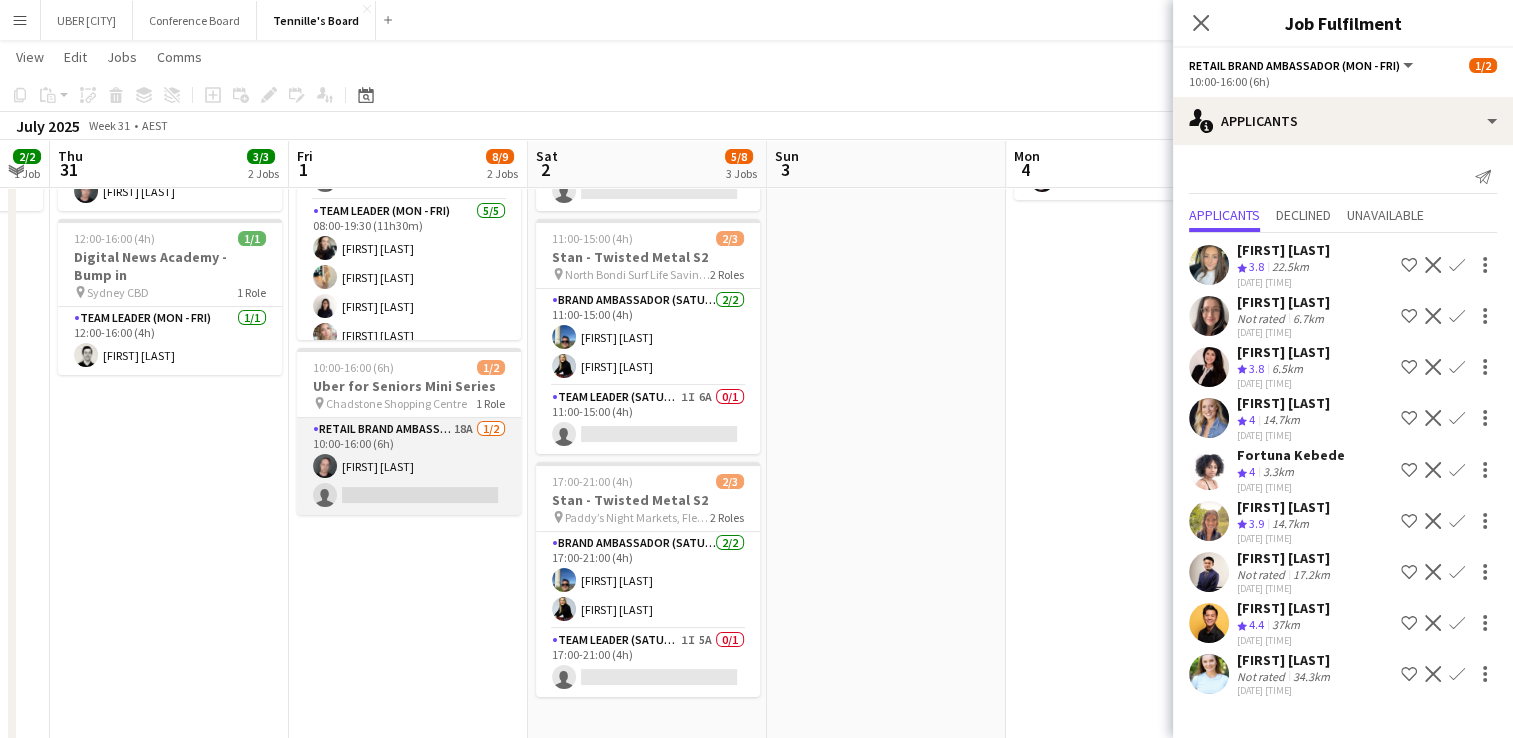 click on "[FIRST] [LAST]" at bounding box center (409, 466) 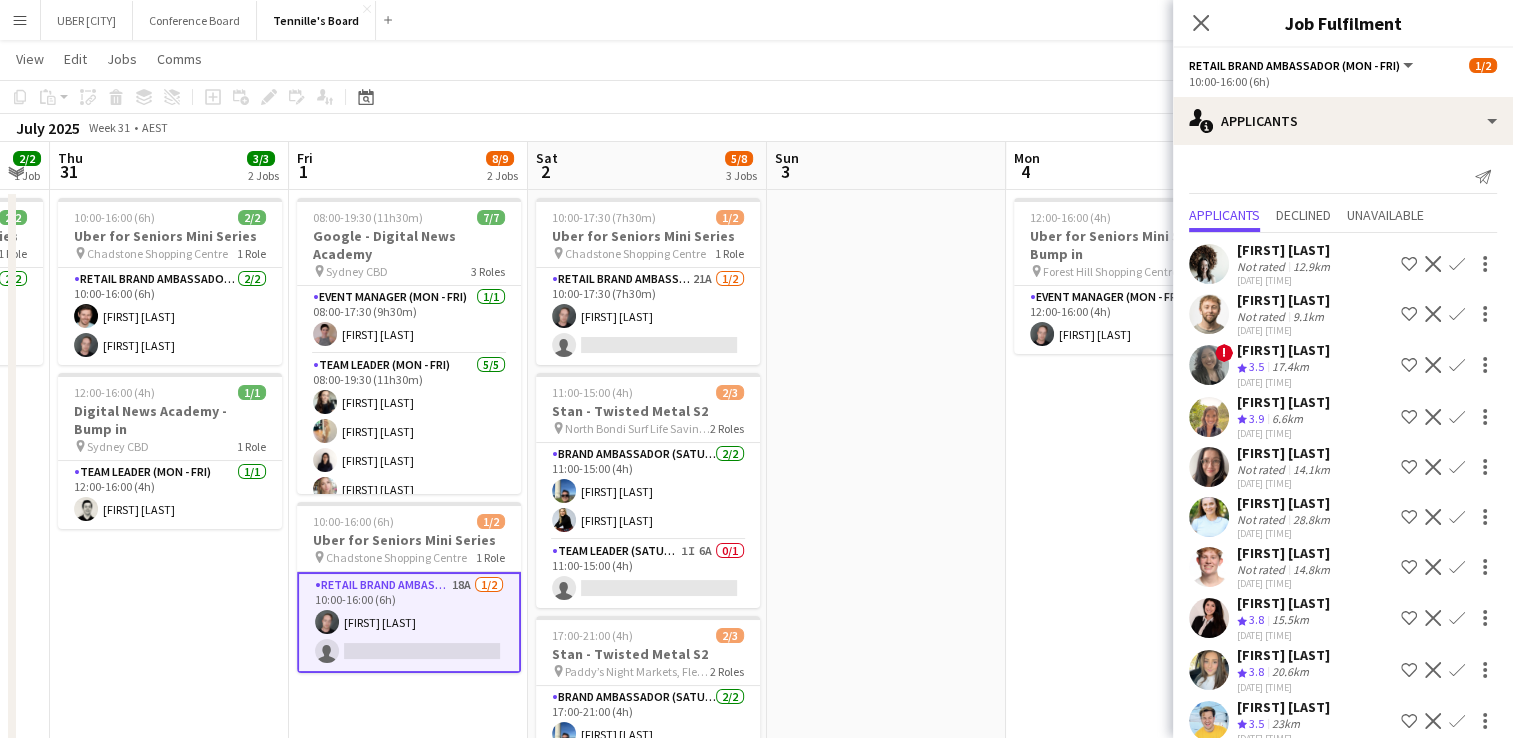 scroll, scrollTop: 36, scrollLeft: 0, axis: vertical 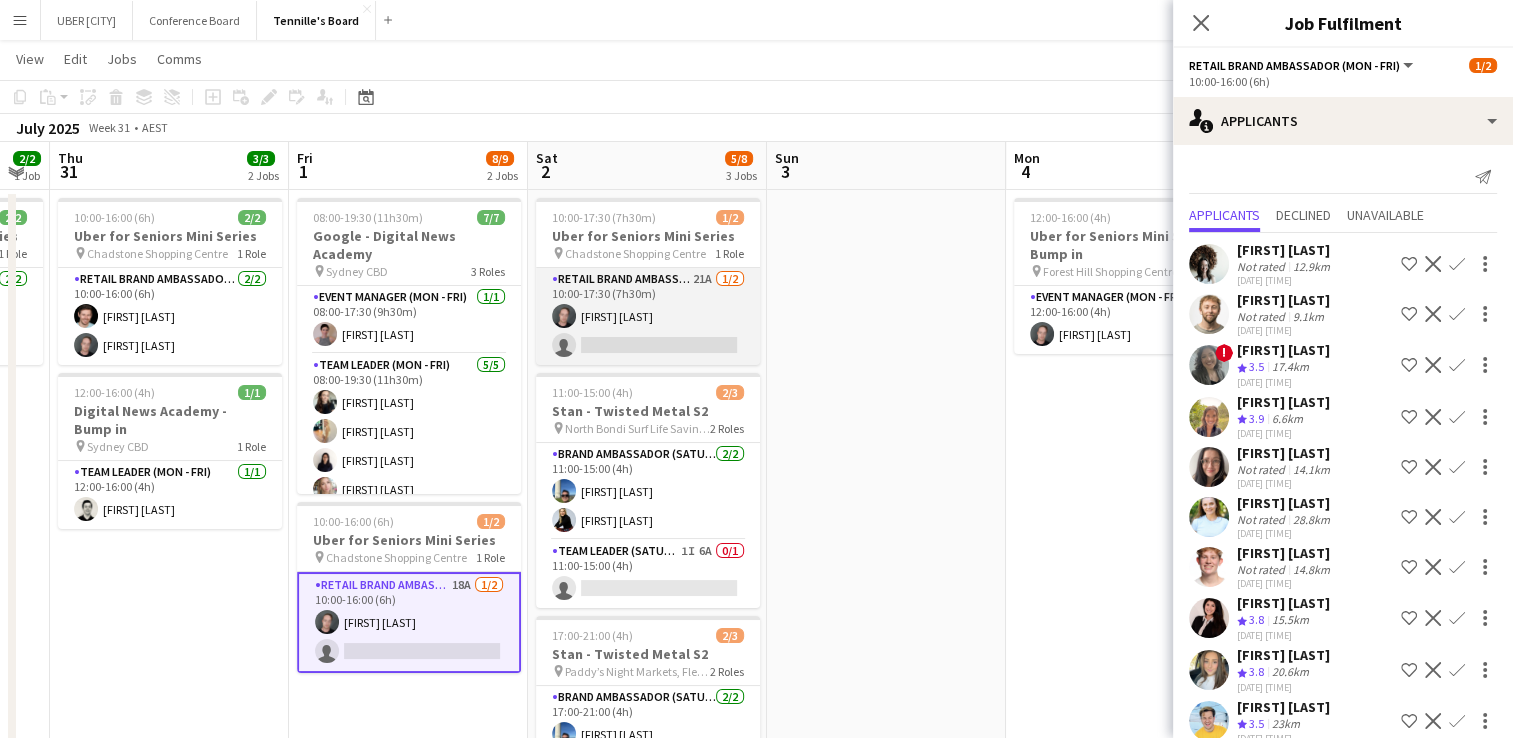 click on "[FIRST] [LAST]" at bounding box center [648, 316] 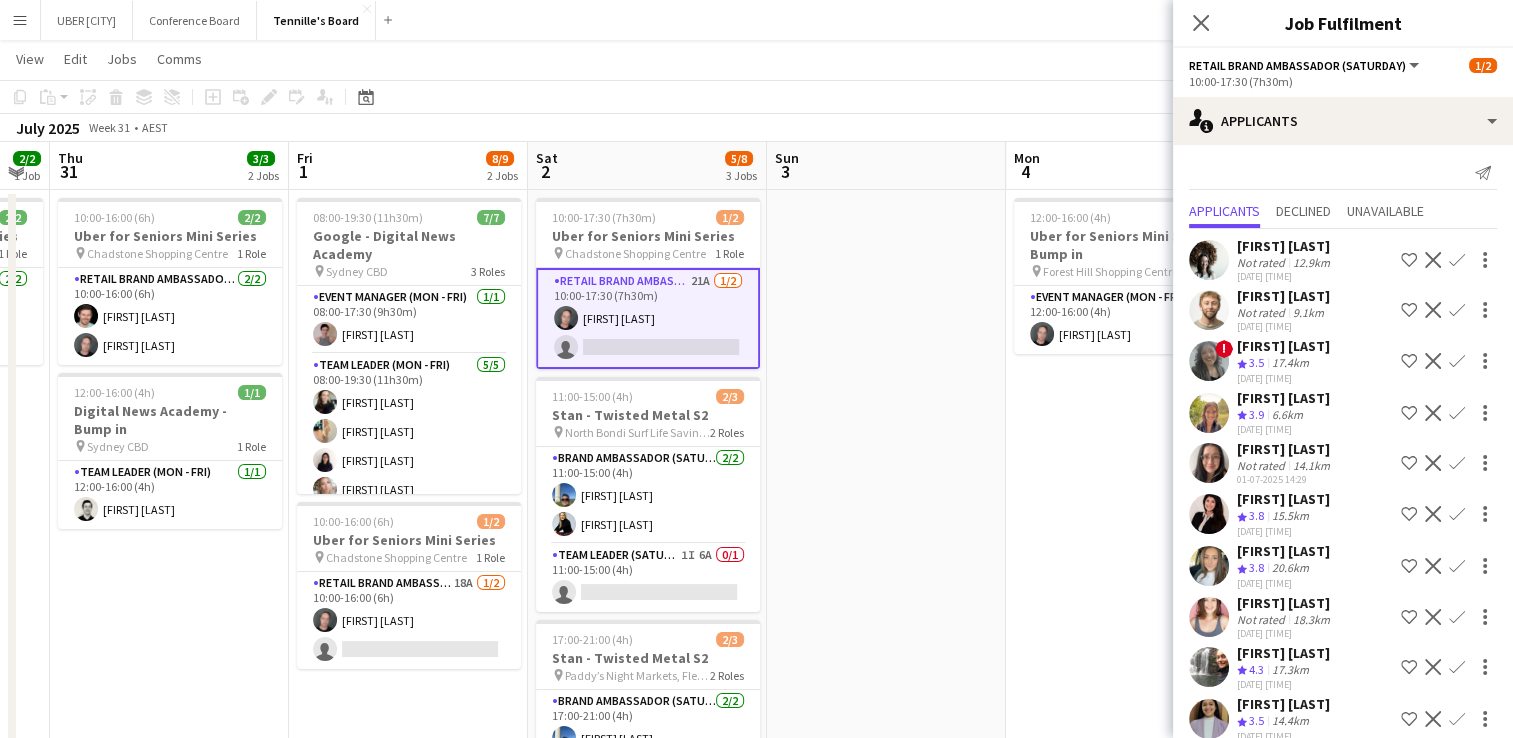 scroll, scrollTop: 4, scrollLeft: 0, axis: vertical 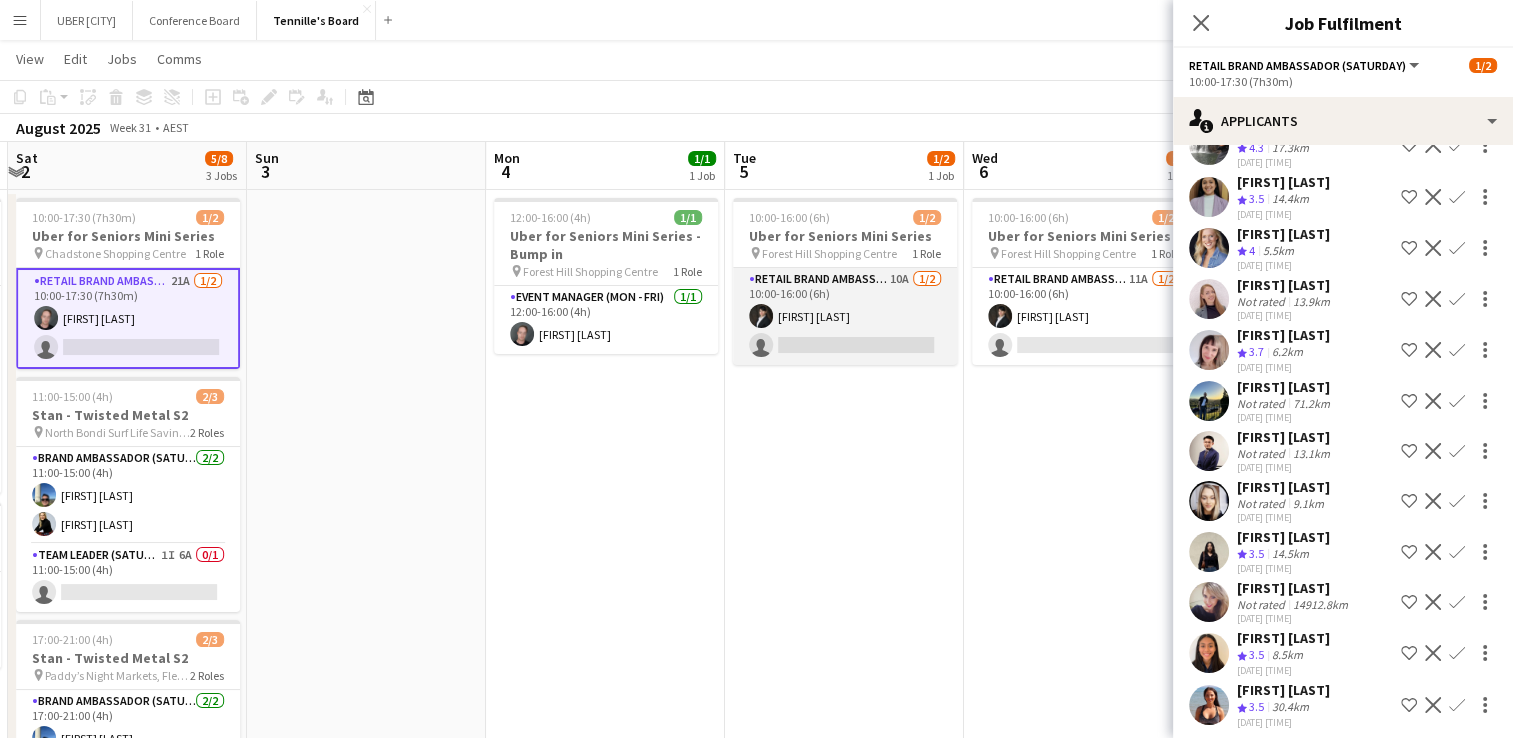click on "RETAIL Brand Ambassador (Mon - Fri)   10A   1/2   [TIME] ([TIME])
[FIRST] [LAST]
single-neutral-actions" at bounding box center (845, 316) 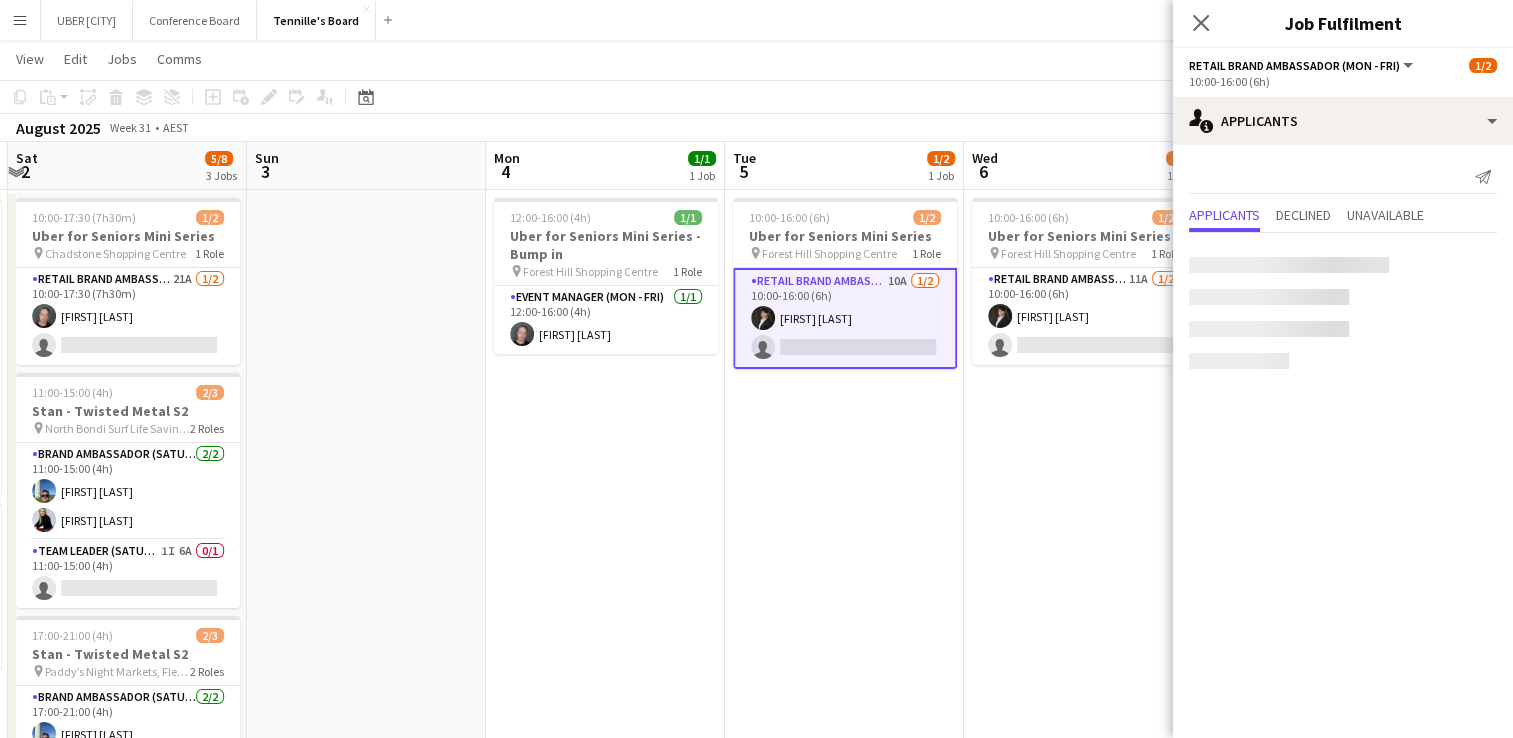 scroll, scrollTop: 0, scrollLeft: 0, axis: both 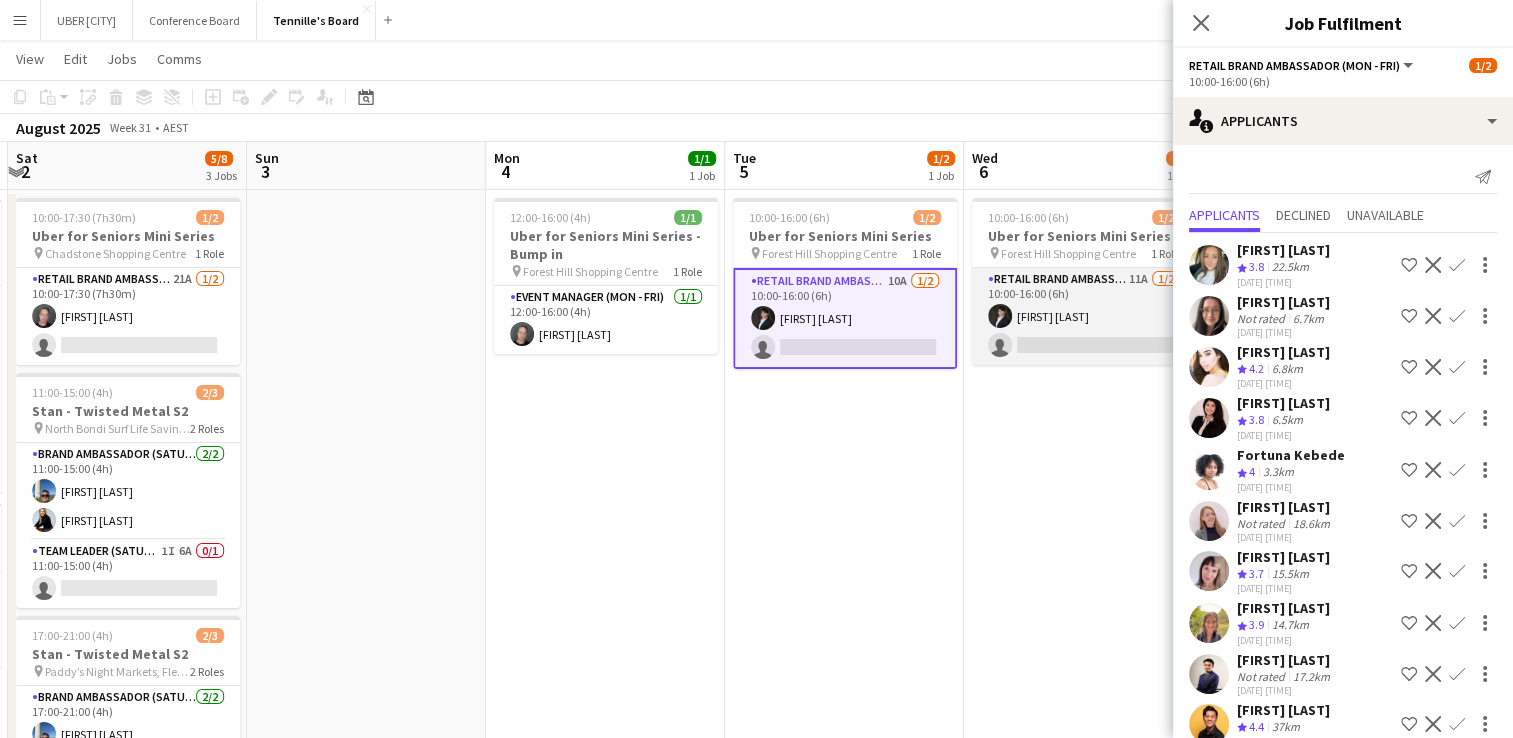click on "[FIRST] [LAST]" at bounding box center [1084, 316] 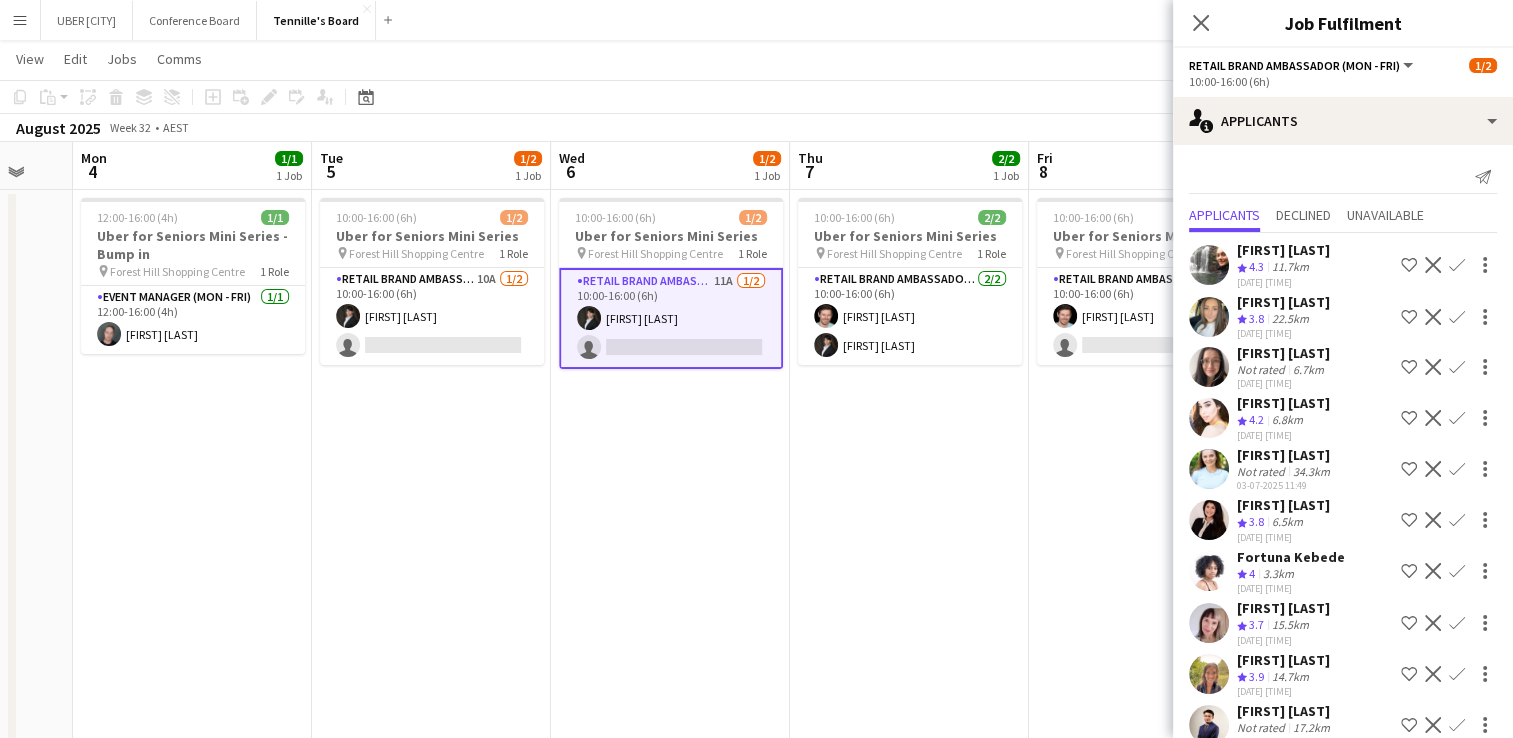 scroll, scrollTop: 0, scrollLeft: 892, axis: horizontal 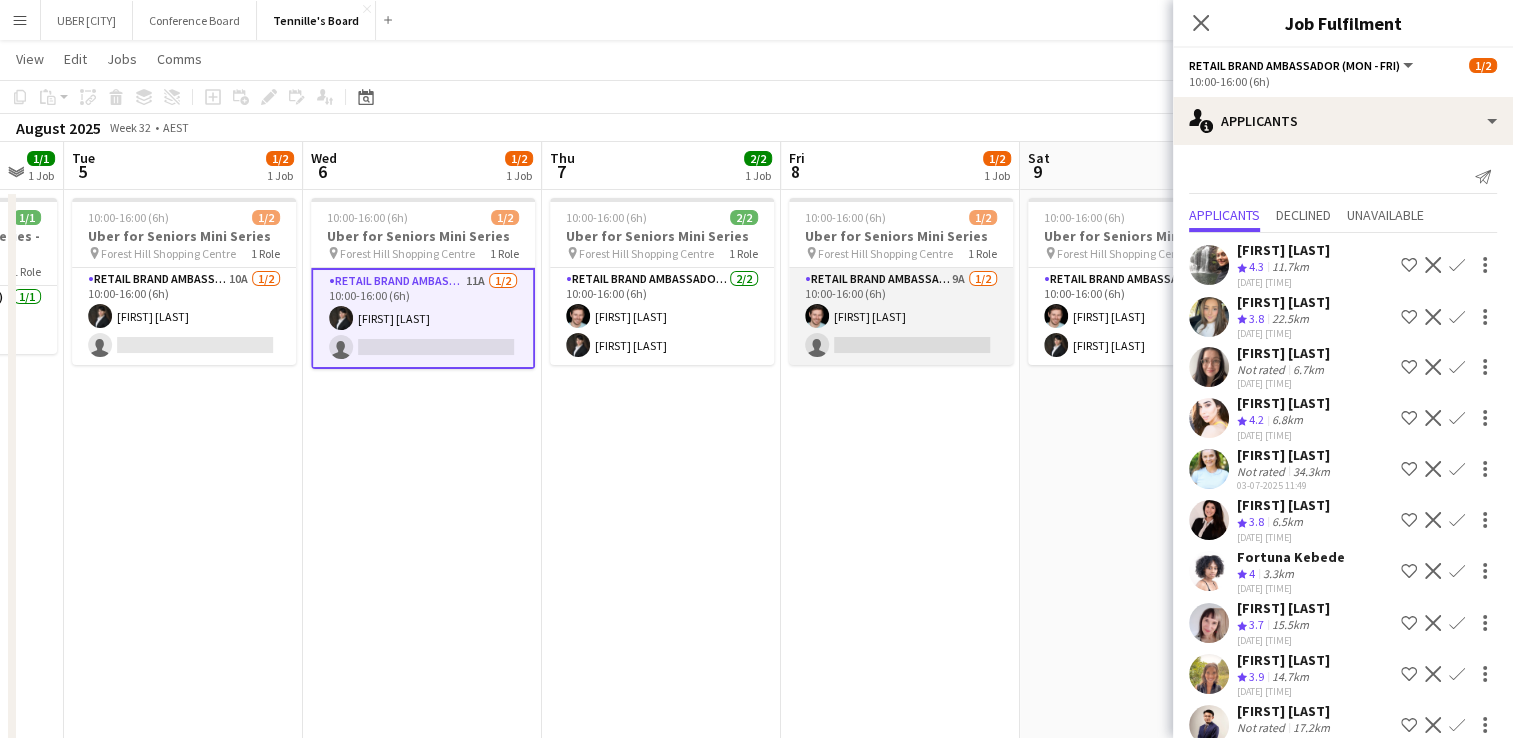 click on "RETAIL Brand Ambassador (Mon - Fri)   9A   1/2   [TIME] ([TIME])
[FIRST] [LAST]
single-neutral-actions" at bounding box center [901, 316] 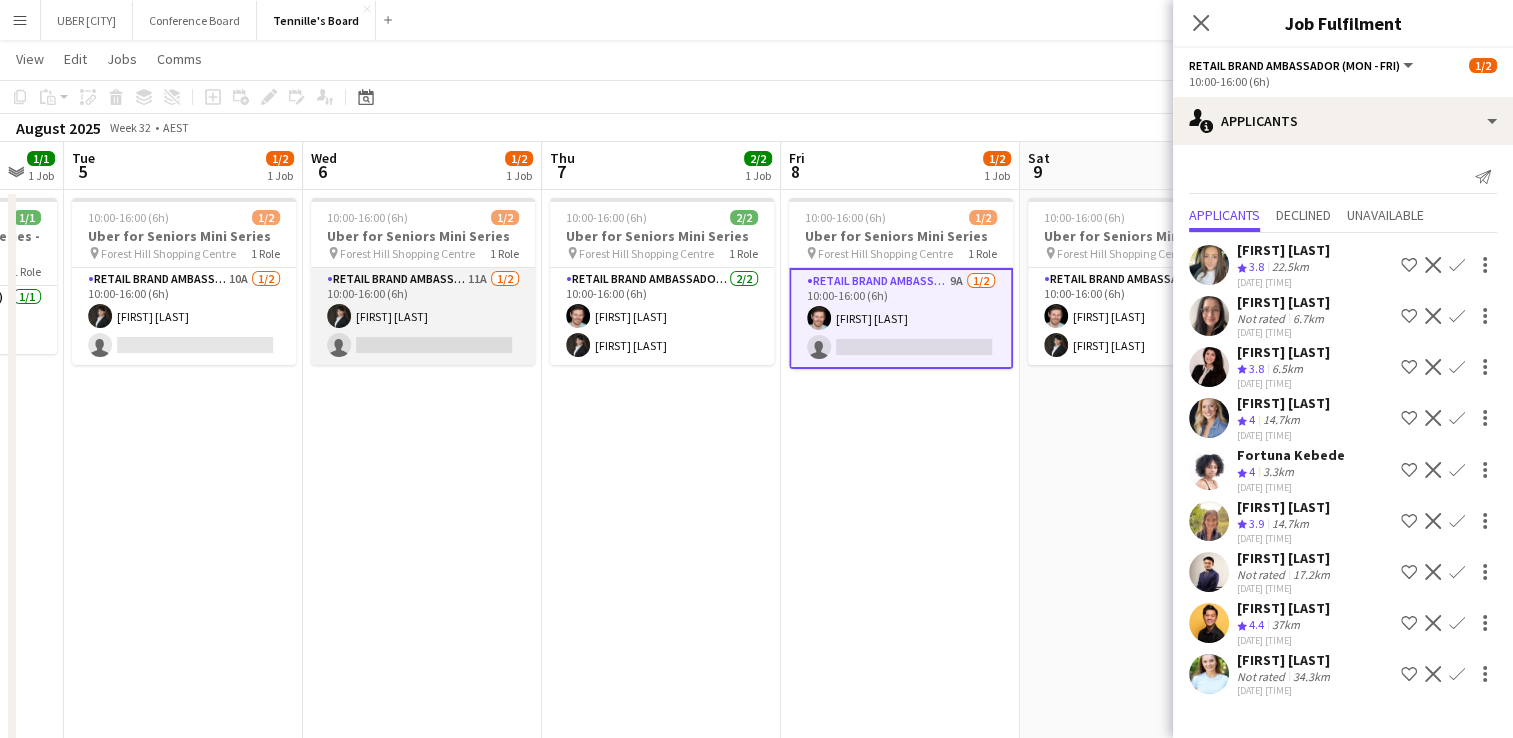 click on "[FIRST] [LAST]" at bounding box center (423, 316) 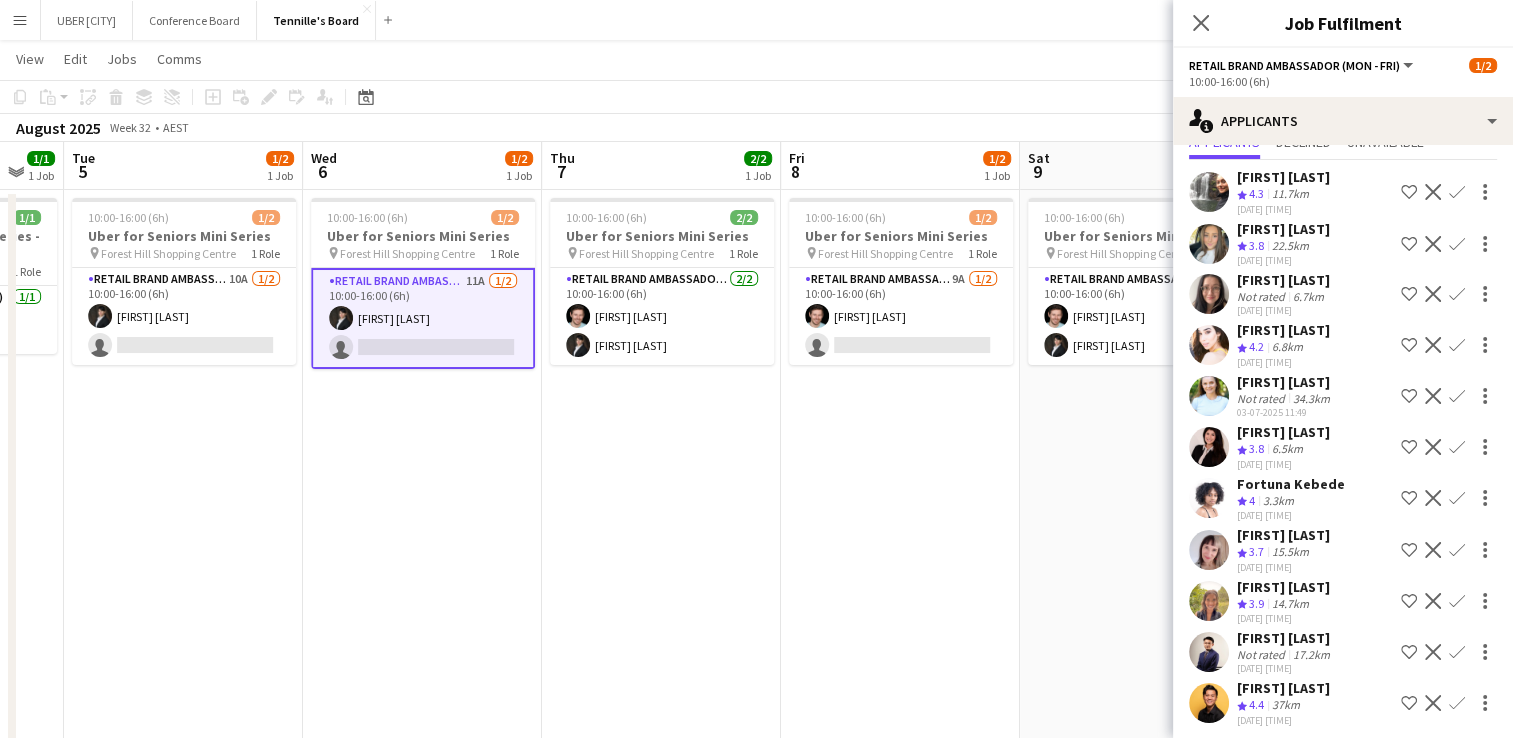 scroll, scrollTop: 0, scrollLeft: 0, axis: both 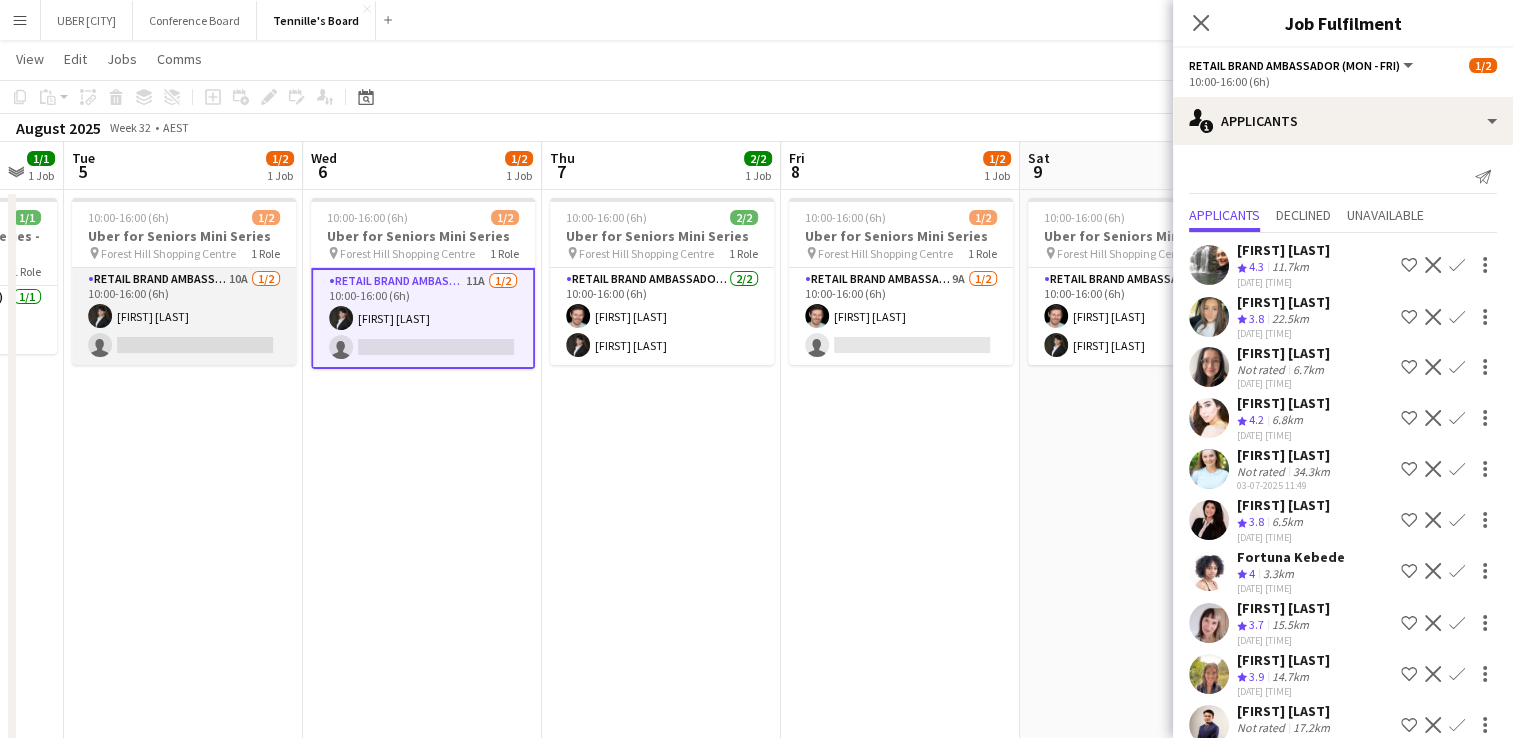 click on "RETAIL Brand Ambassador (Mon - Fri)   10A   1/2   [TIME] ([TIME])
[FIRST] [LAST]
single-neutral-actions" at bounding box center (184, 316) 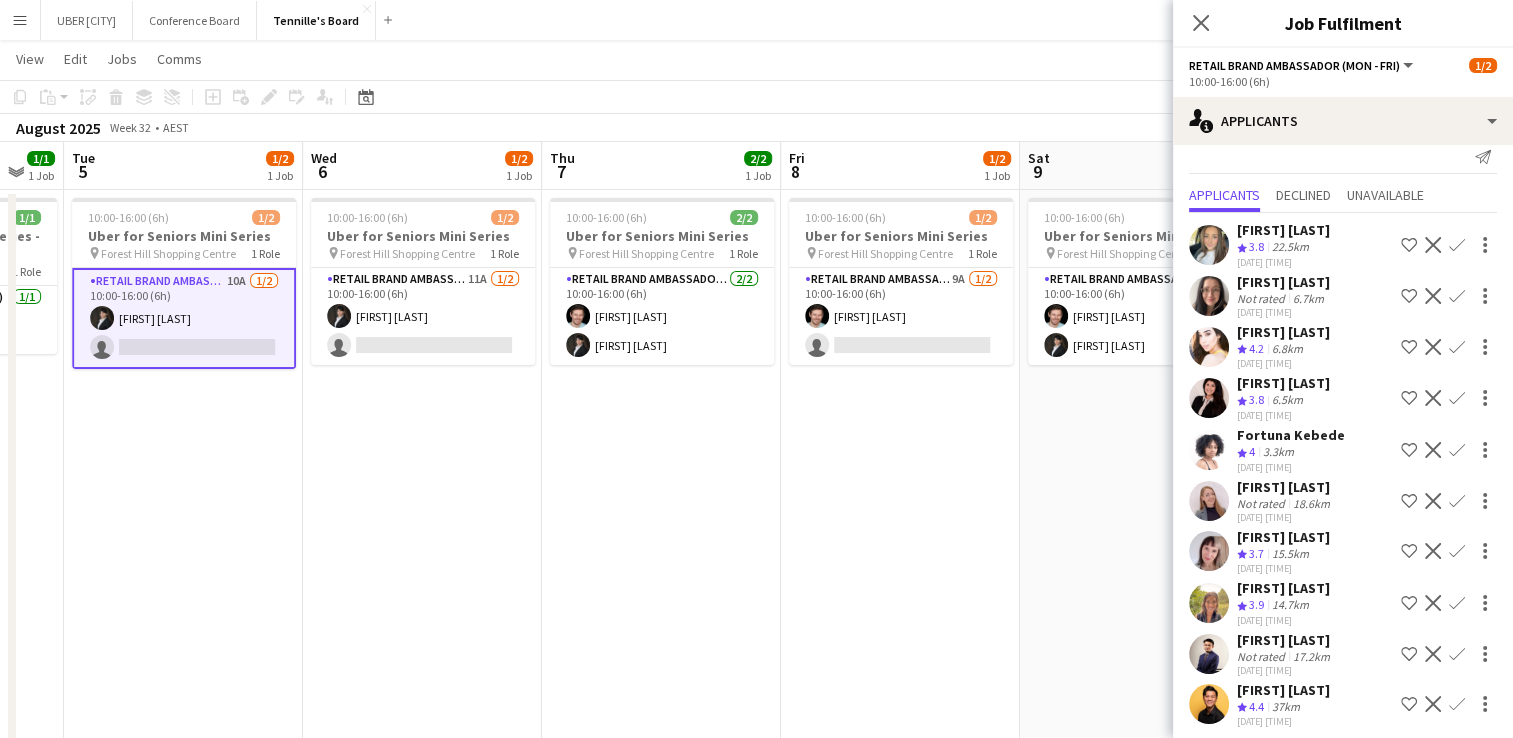 scroll, scrollTop: 23, scrollLeft: 0, axis: vertical 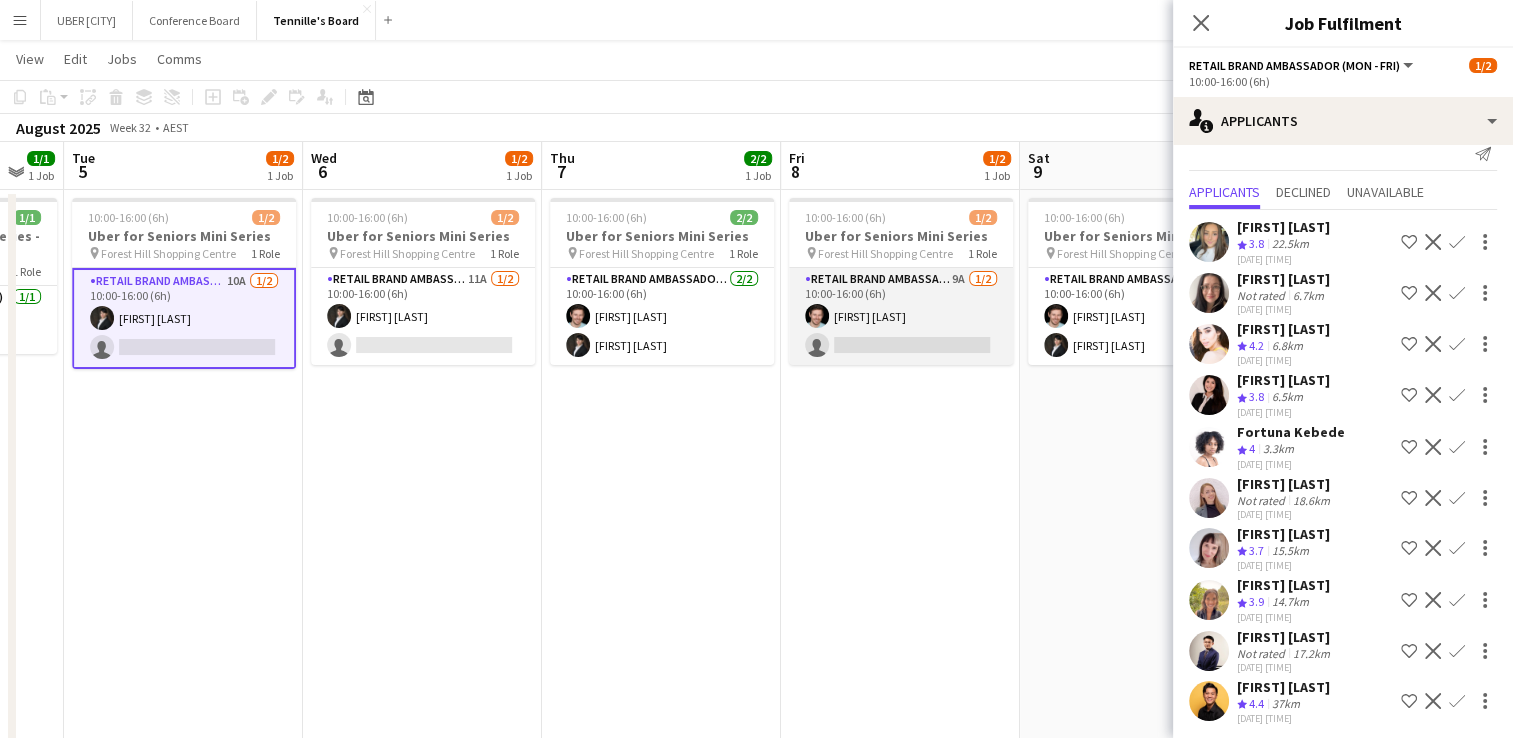 click on "RETAIL Brand Ambassador (Mon - Fri)   9A   1/2   [TIME] ([TIME])
[FIRST] [LAST]
single-neutral-actions" at bounding box center [901, 316] 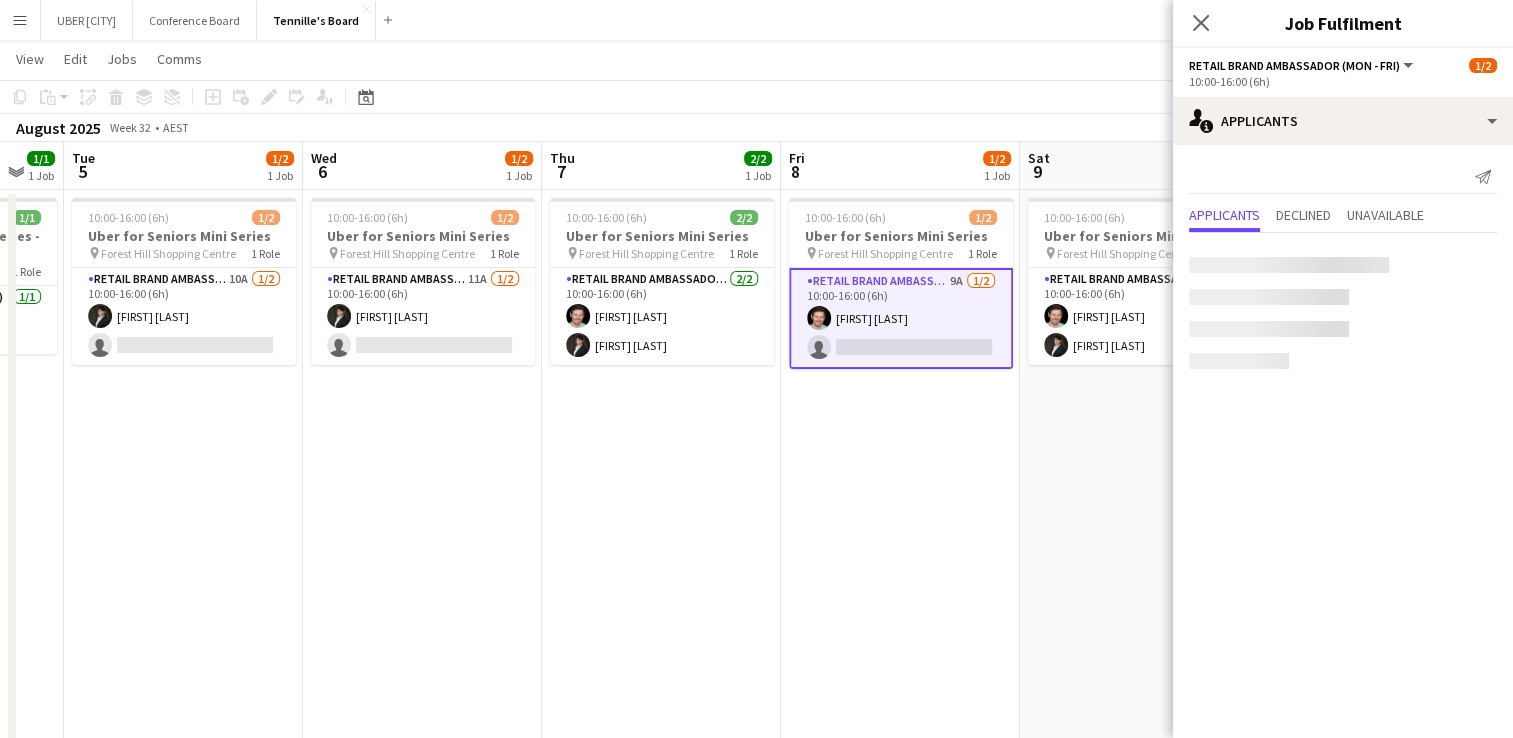 scroll, scrollTop: 0, scrollLeft: 0, axis: both 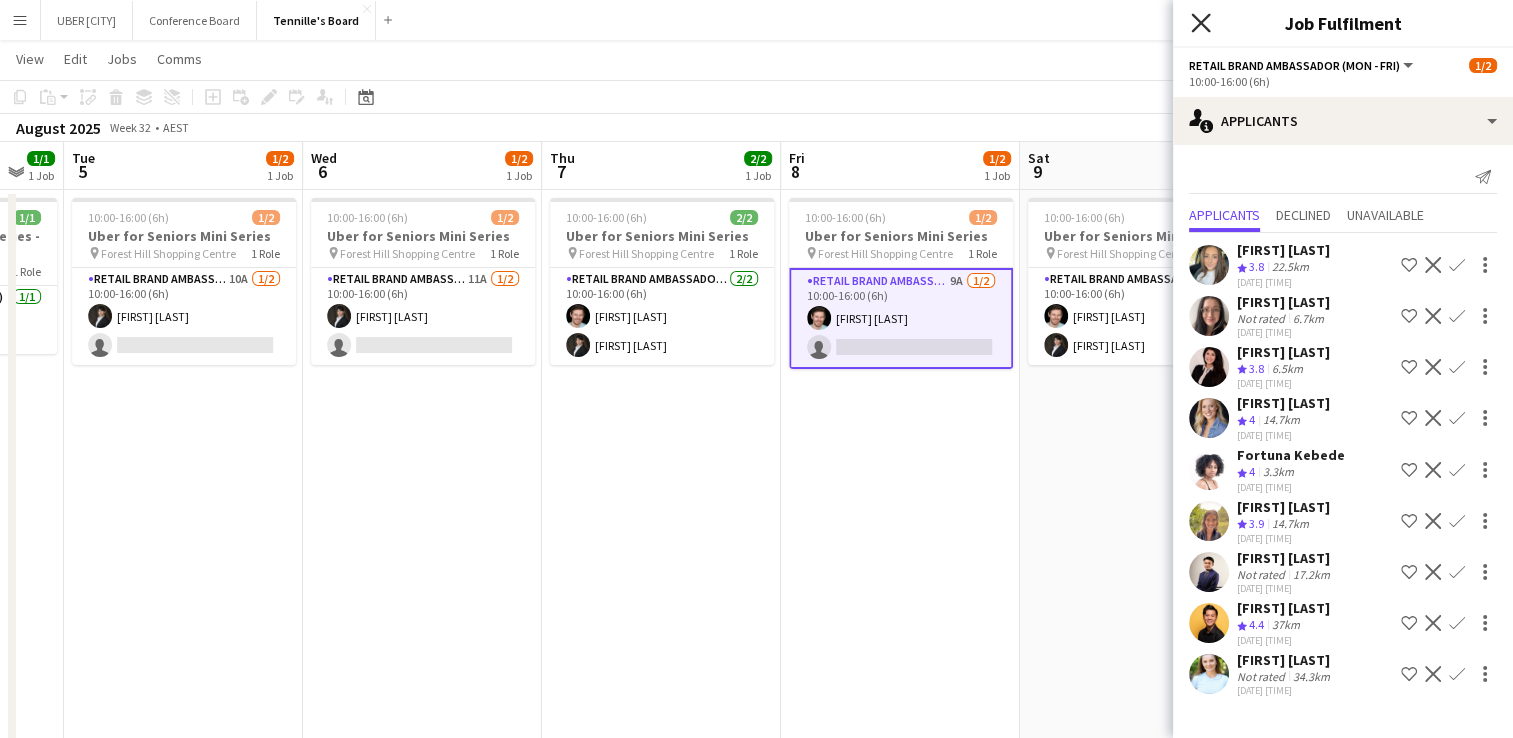 click on "Close pop-in" 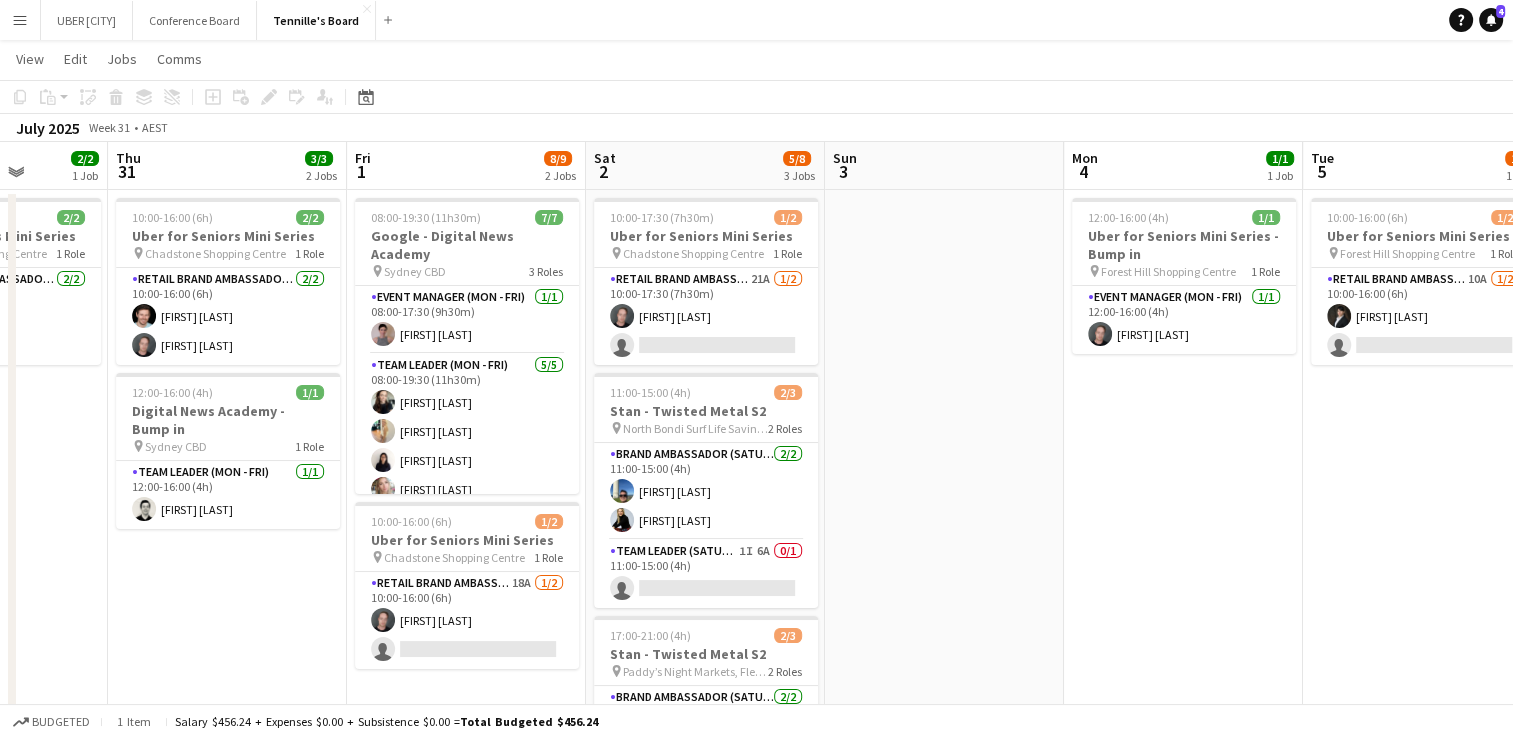 scroll, scrollTop: 0, scrollLeft: 610, axis: horizontal 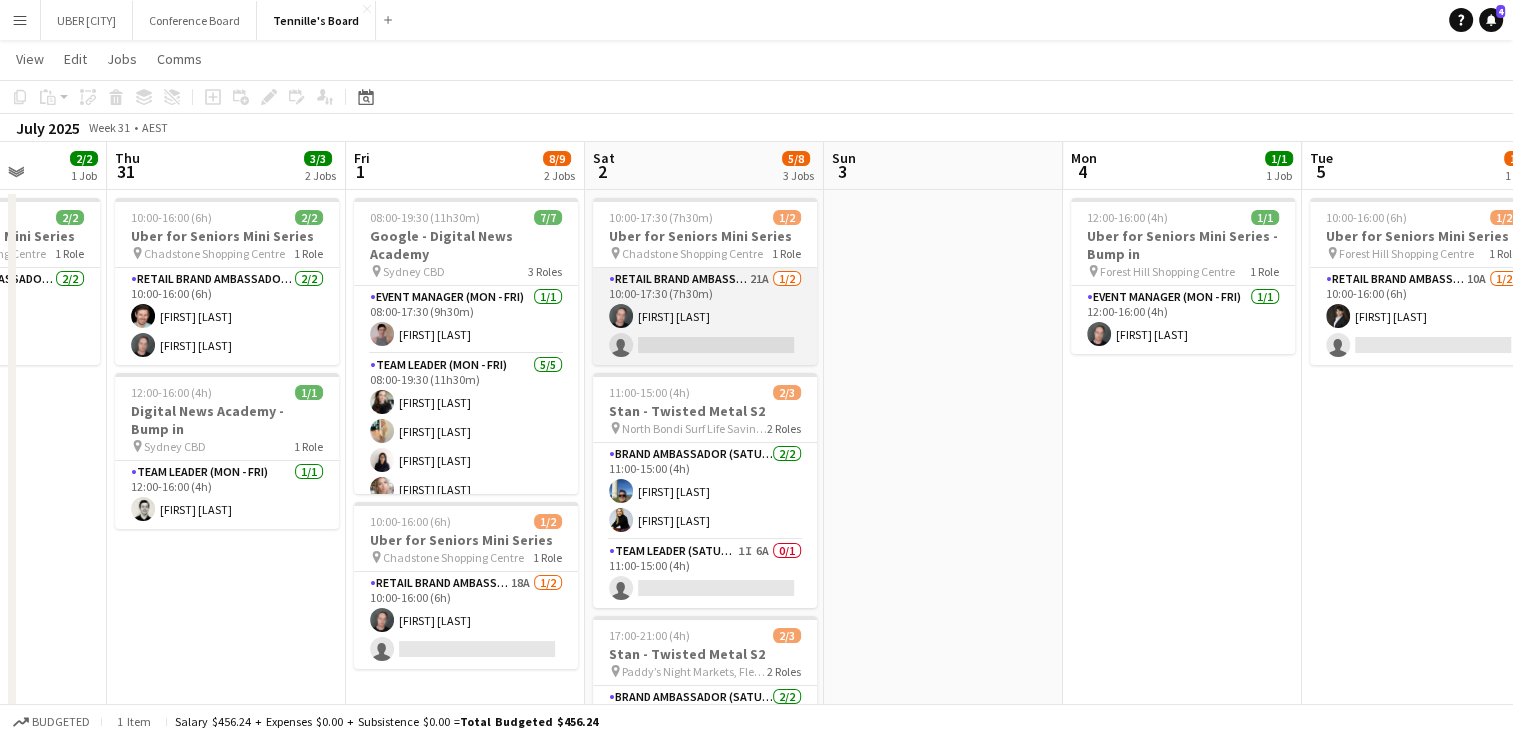 click on "[FIRST] [LAST]" at bounding box center [705, 316] 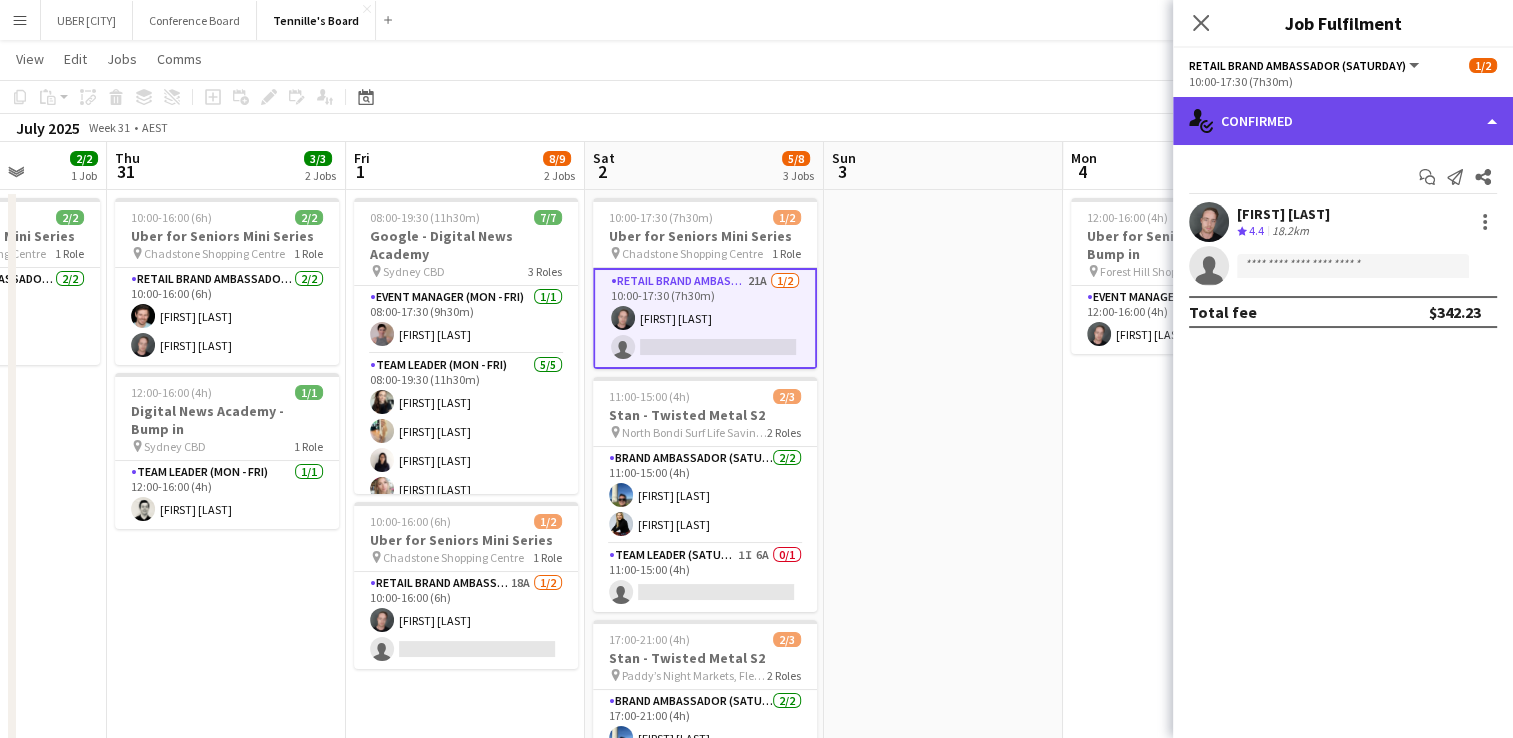 click on "single-neutral-actions-check-2
Confirmed" 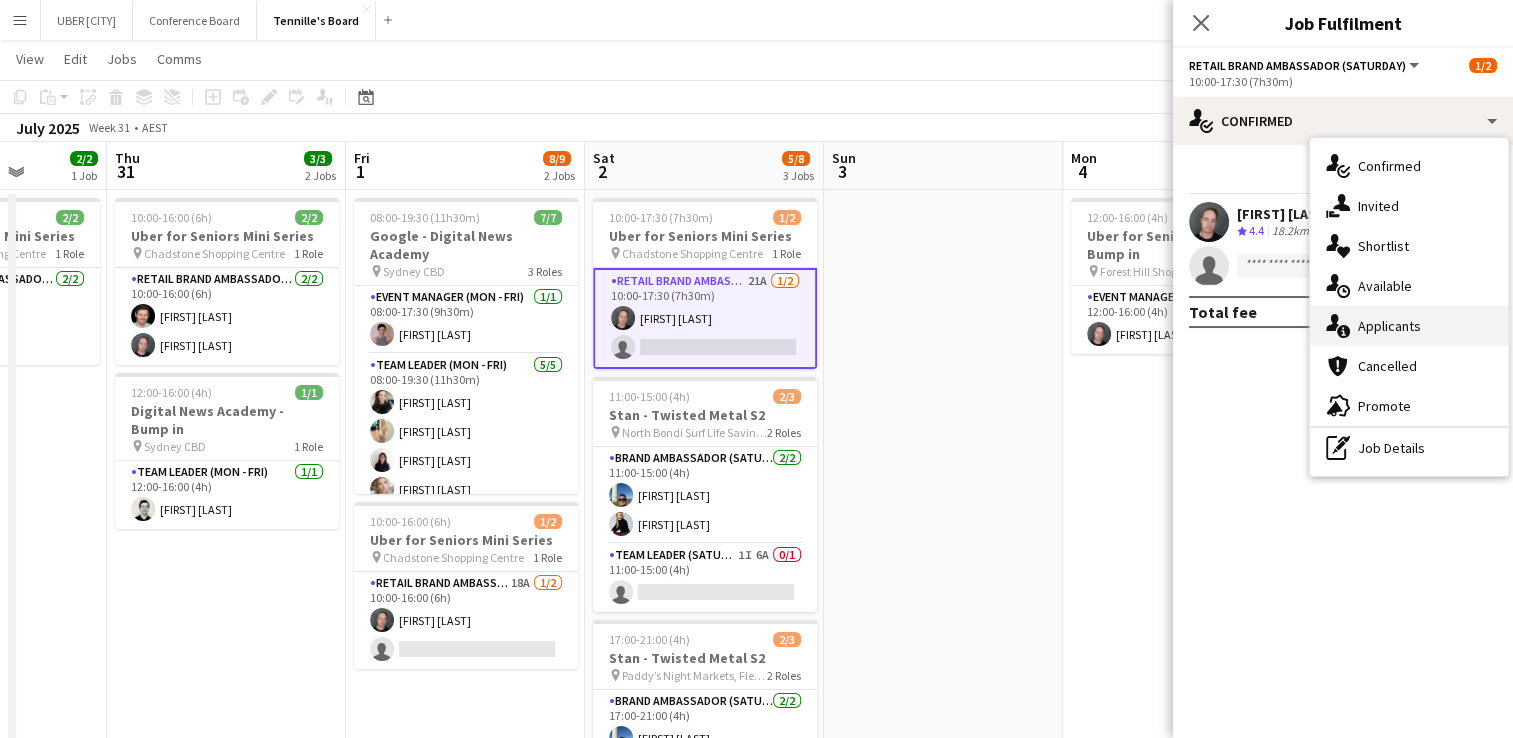 click on "single-neutral-actions-information
Applicants" at bounding box center (1409, 326) 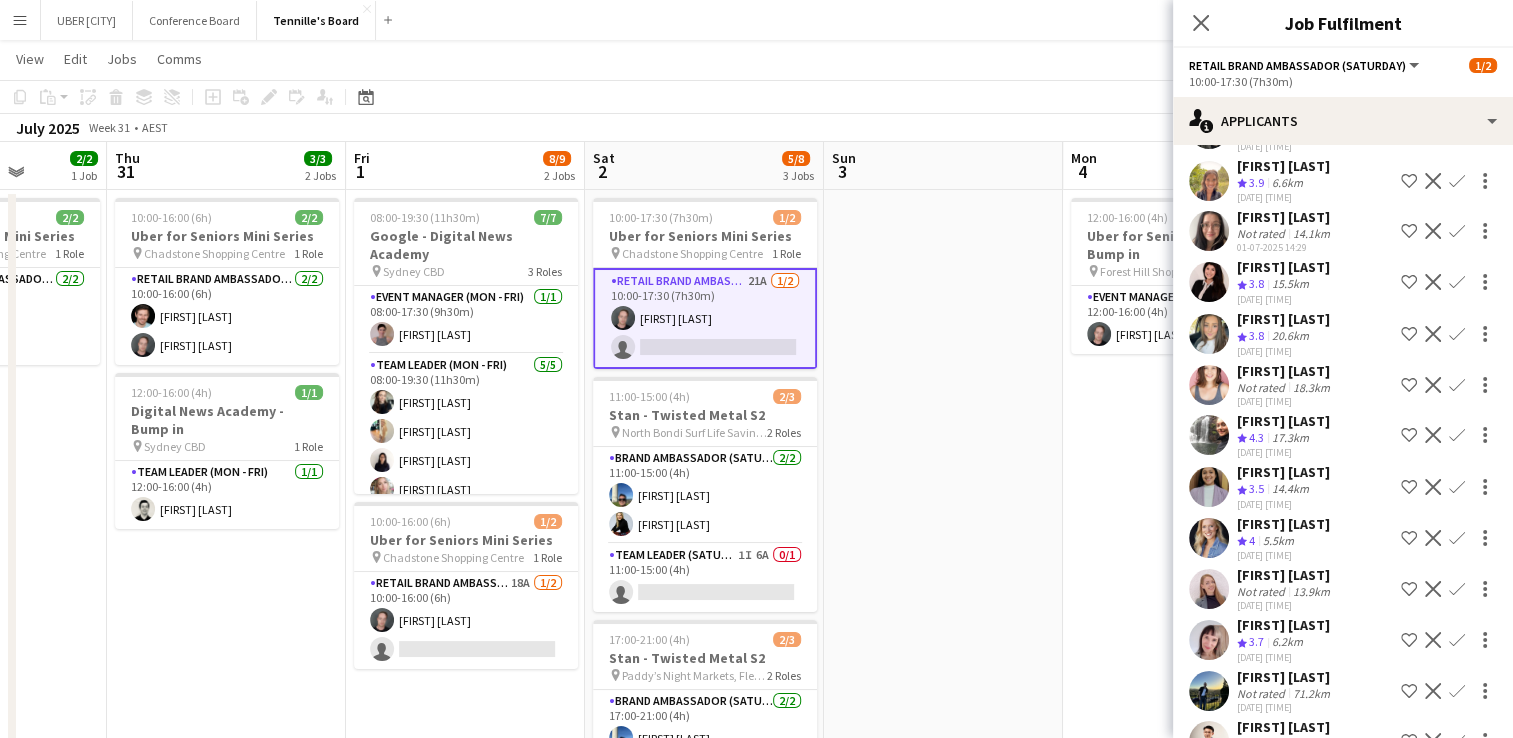 scroll, scrollTop: 208, scrollLeft: 0, axis: vertical 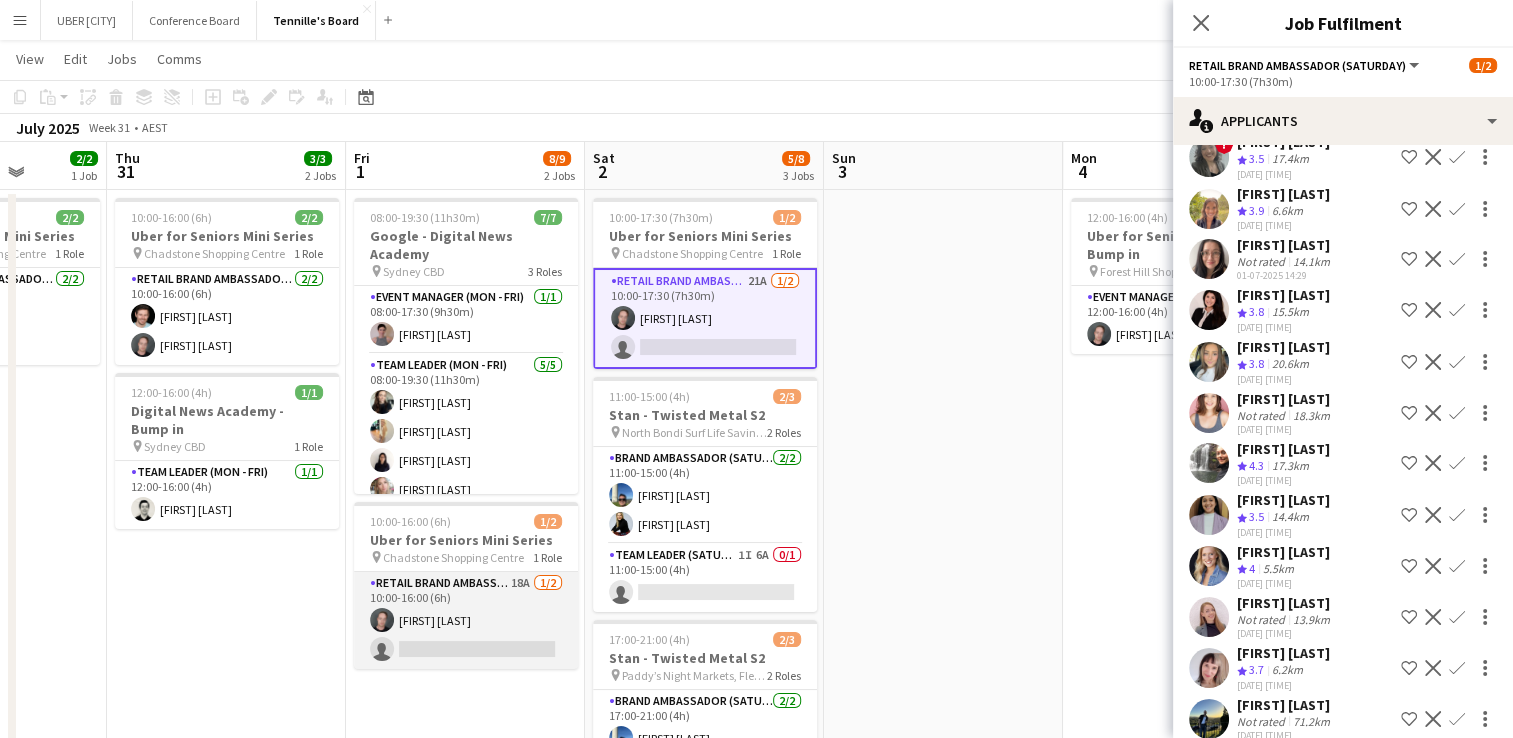 click on "[FIRST] [LAST]" at bounding box center (466, 620) 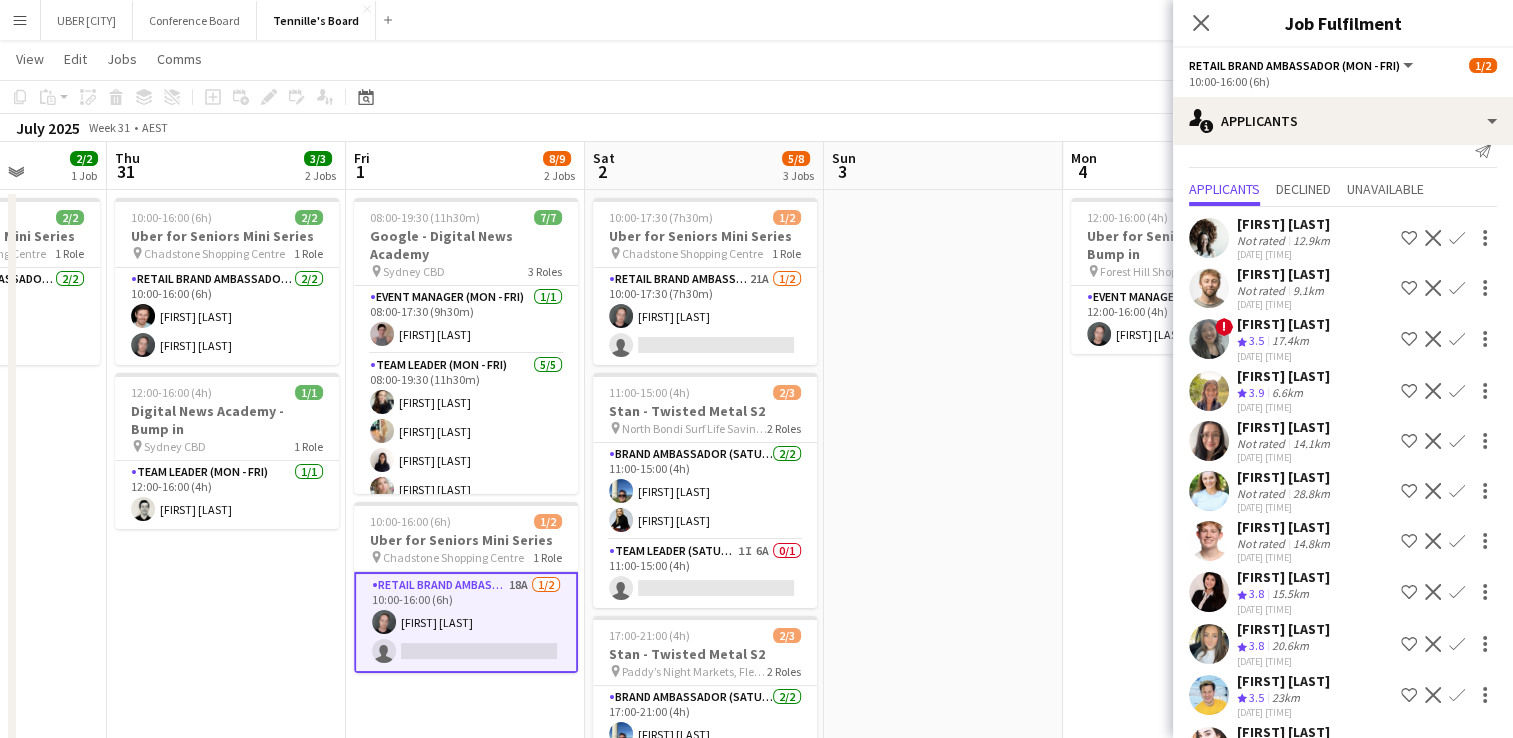 scroll, scrollTop: 0, scrollLeft: 0, axis: both 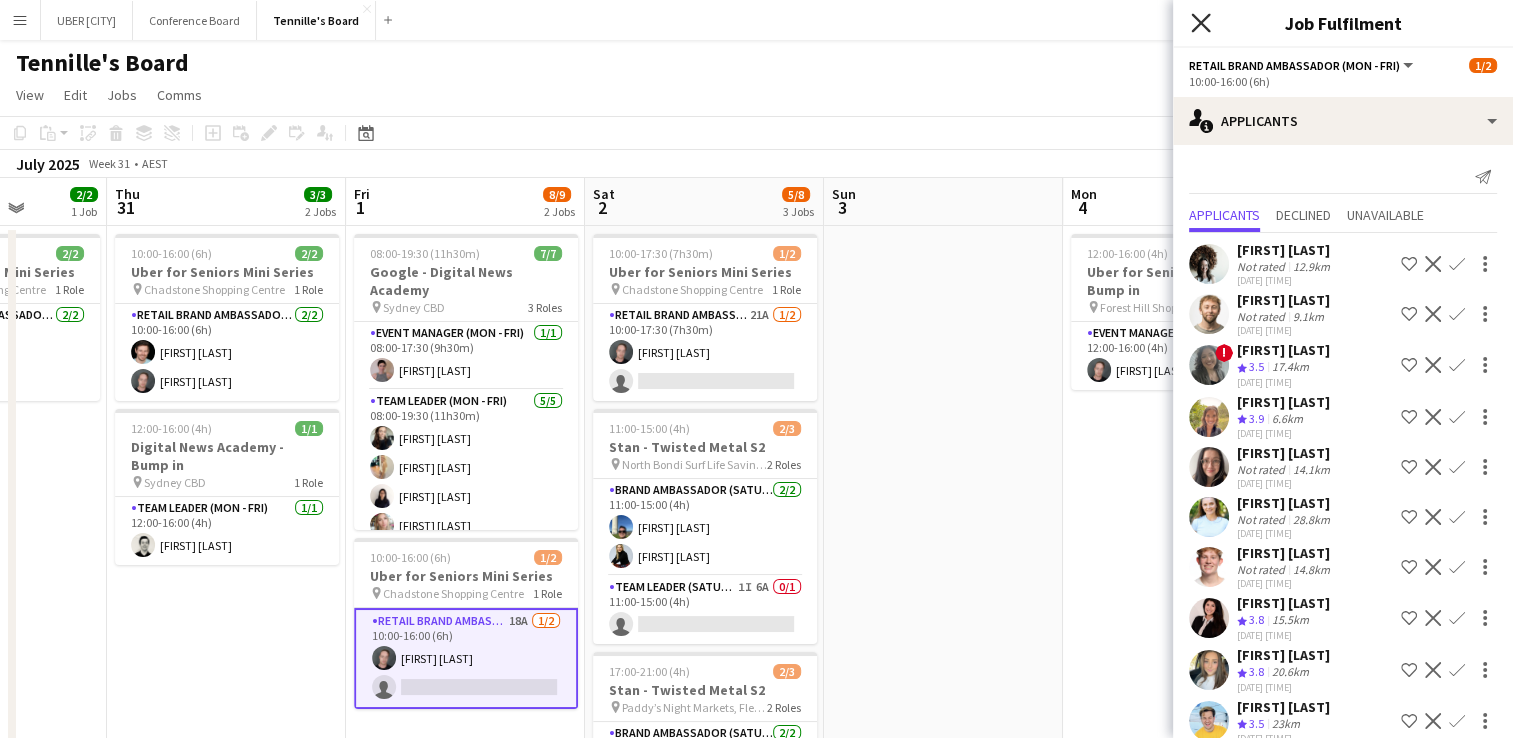 click 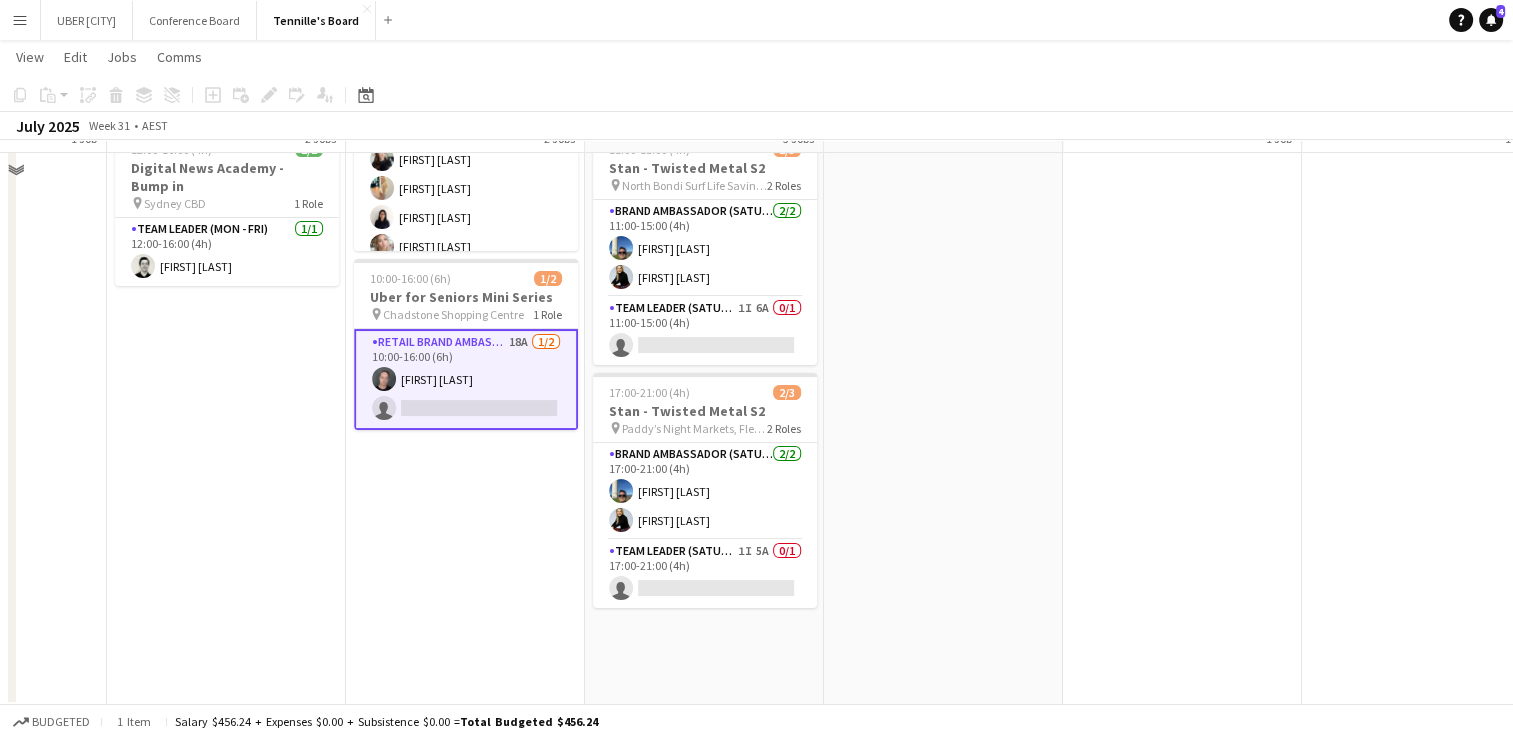 scroll, scrollTop: 160, scrollLeft: 0, axis: vertical 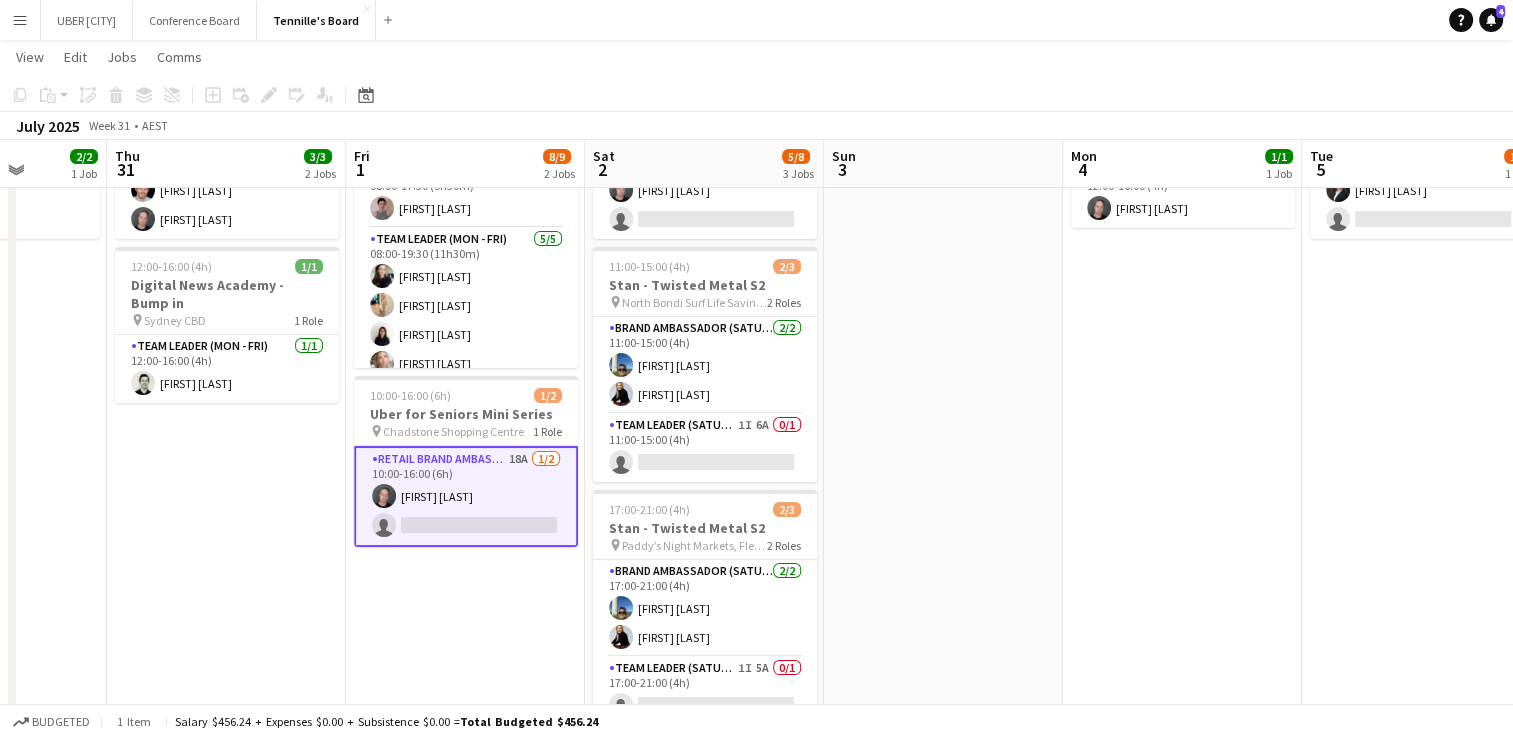 click on "[FIRST] [LAST]" at bounding box center [466, 496] 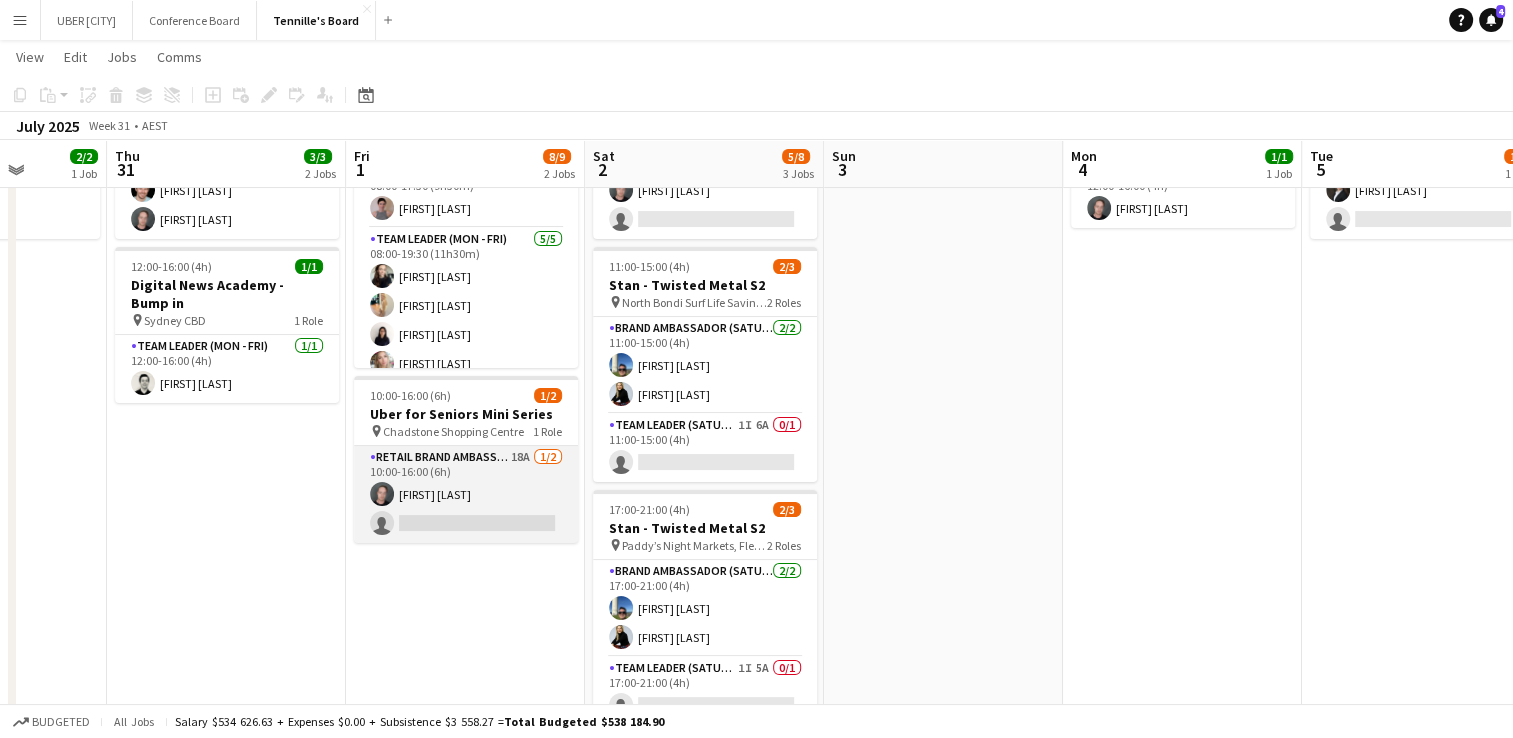 click on "[FIRST] [LAST]" at bounding box center (466, 494) 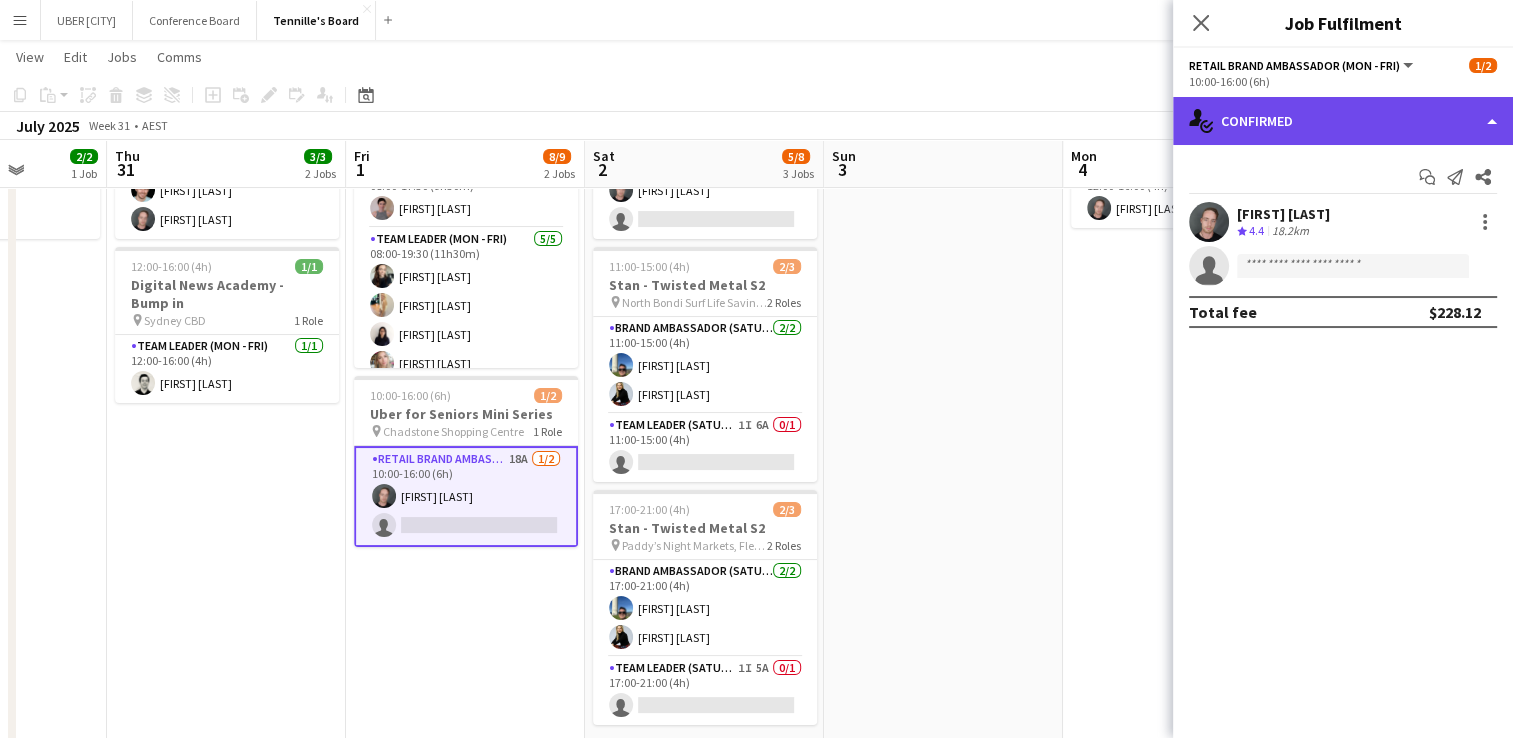 click on "single-neutral-actions-check-2
Confirmed" 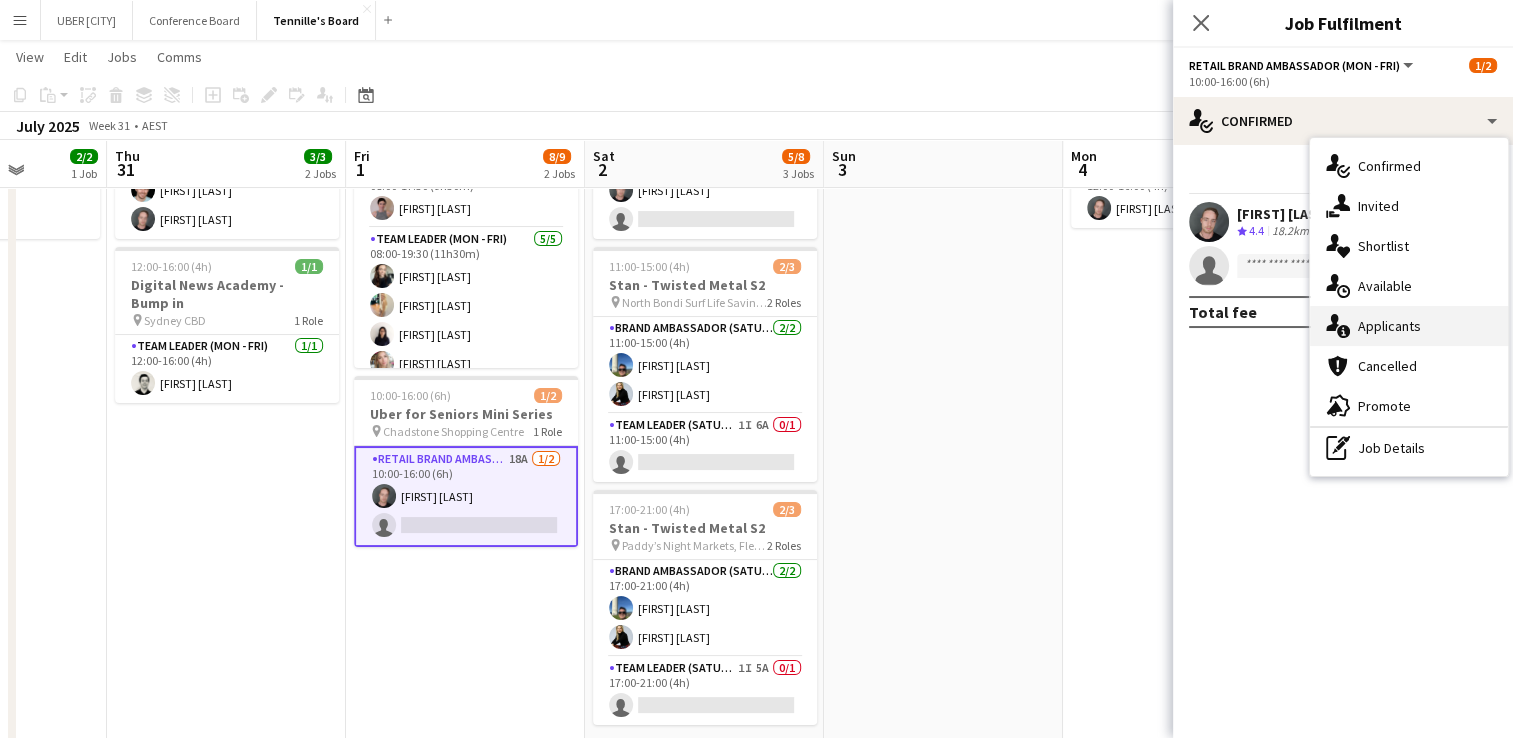 click on "single-neutral-actions-information
Applicants" at bounding box center (1409, 326) 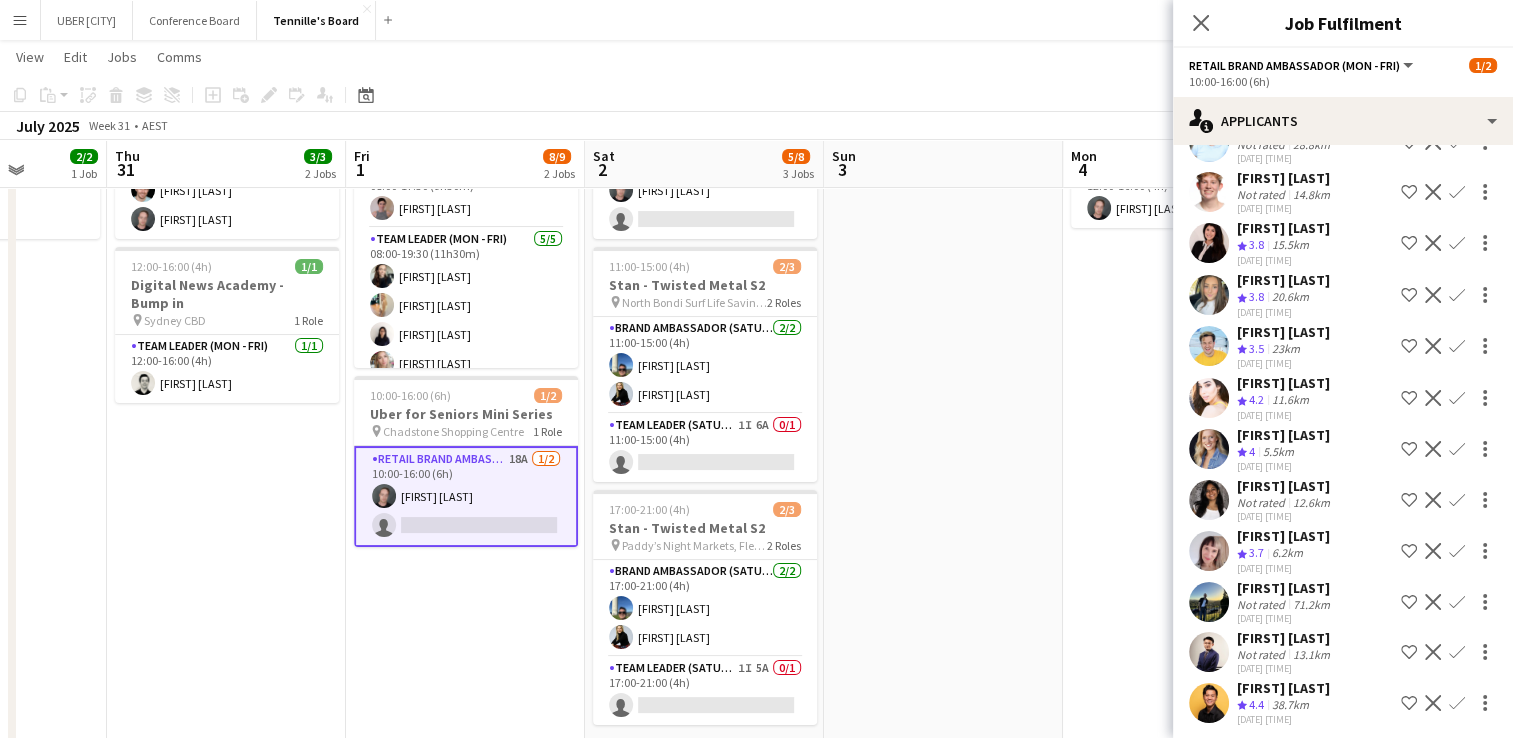 scroll, scrollTop: 374, scrollLeft: 0, axis: vertical 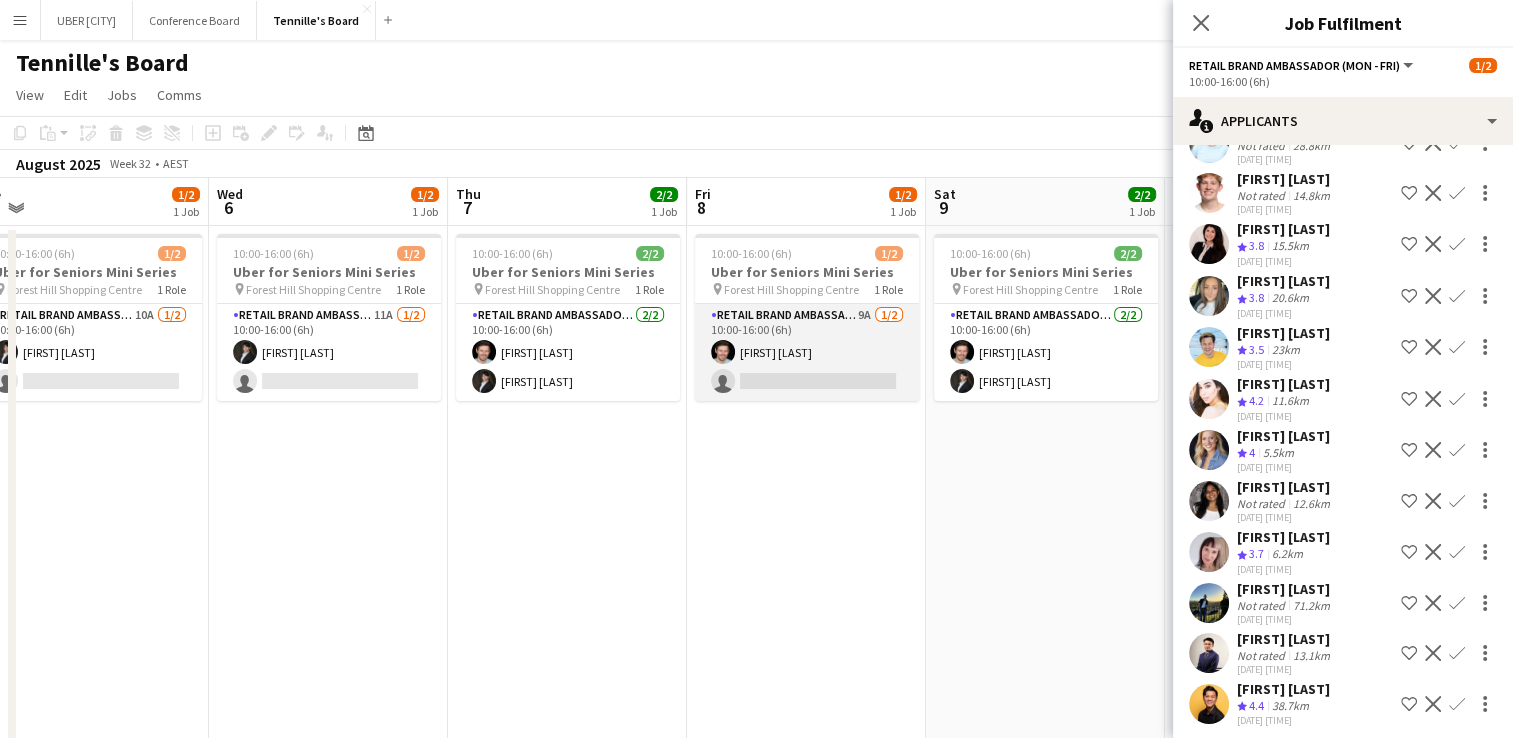 click on "RETAIL Brand Ambassador (Mon - Fri)   9A   1/2   [TIME] ([TIME])
[FIRST] [LAST]
single-neutral-actions" at bounding box center (807, 352) 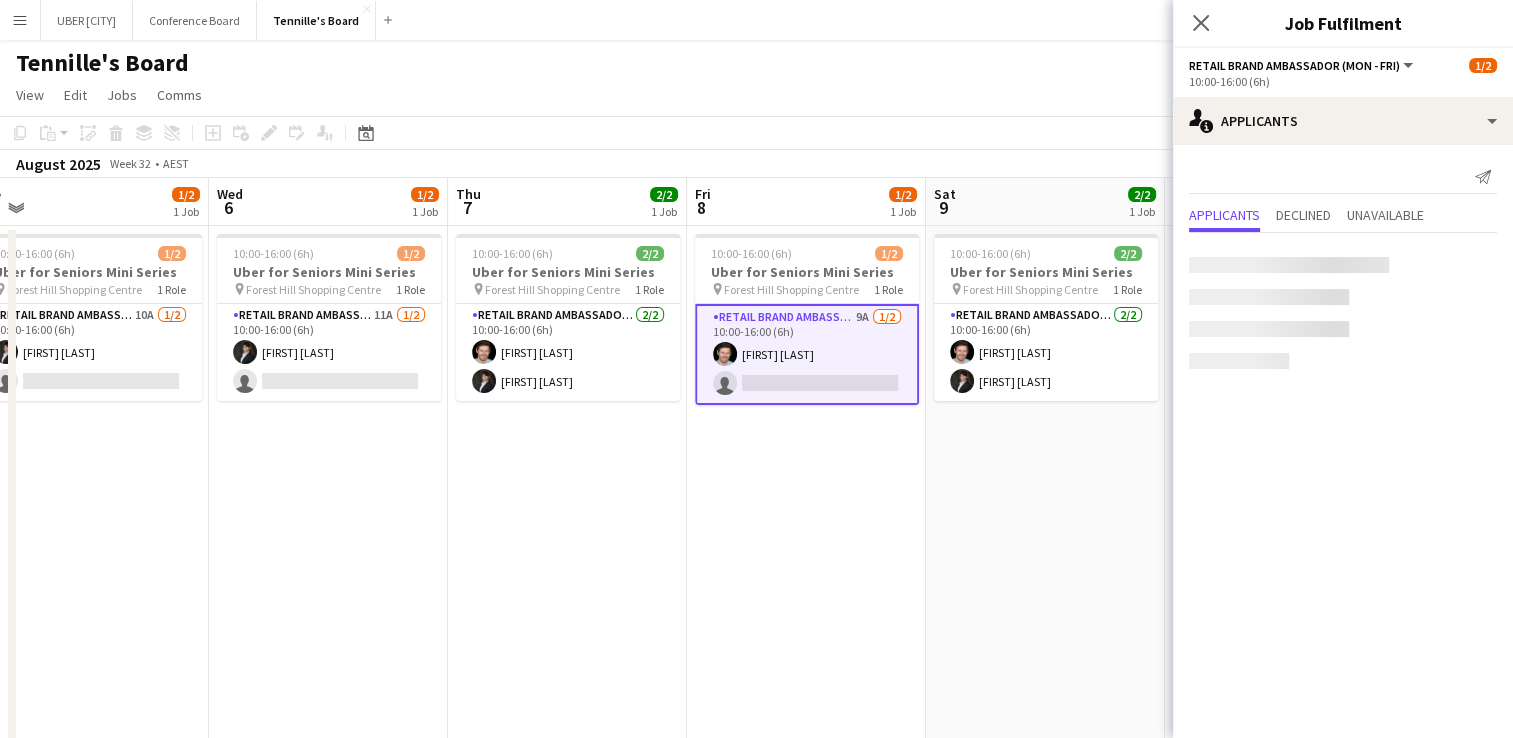 scroll, scrollTop: 0, scrollLeft: 0, axis: both 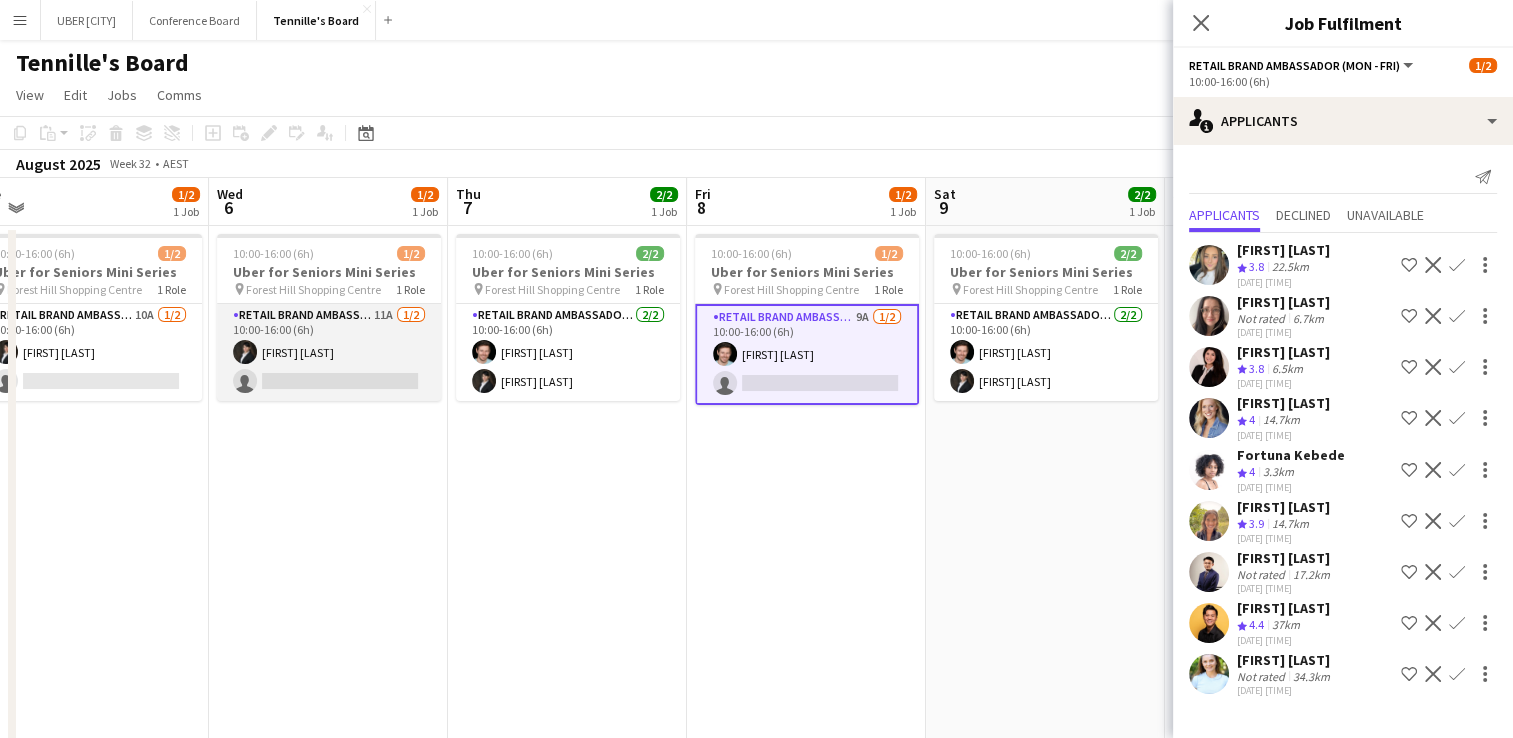 click on "[FIRST] [LAST]" at bounding box center [329, 352] 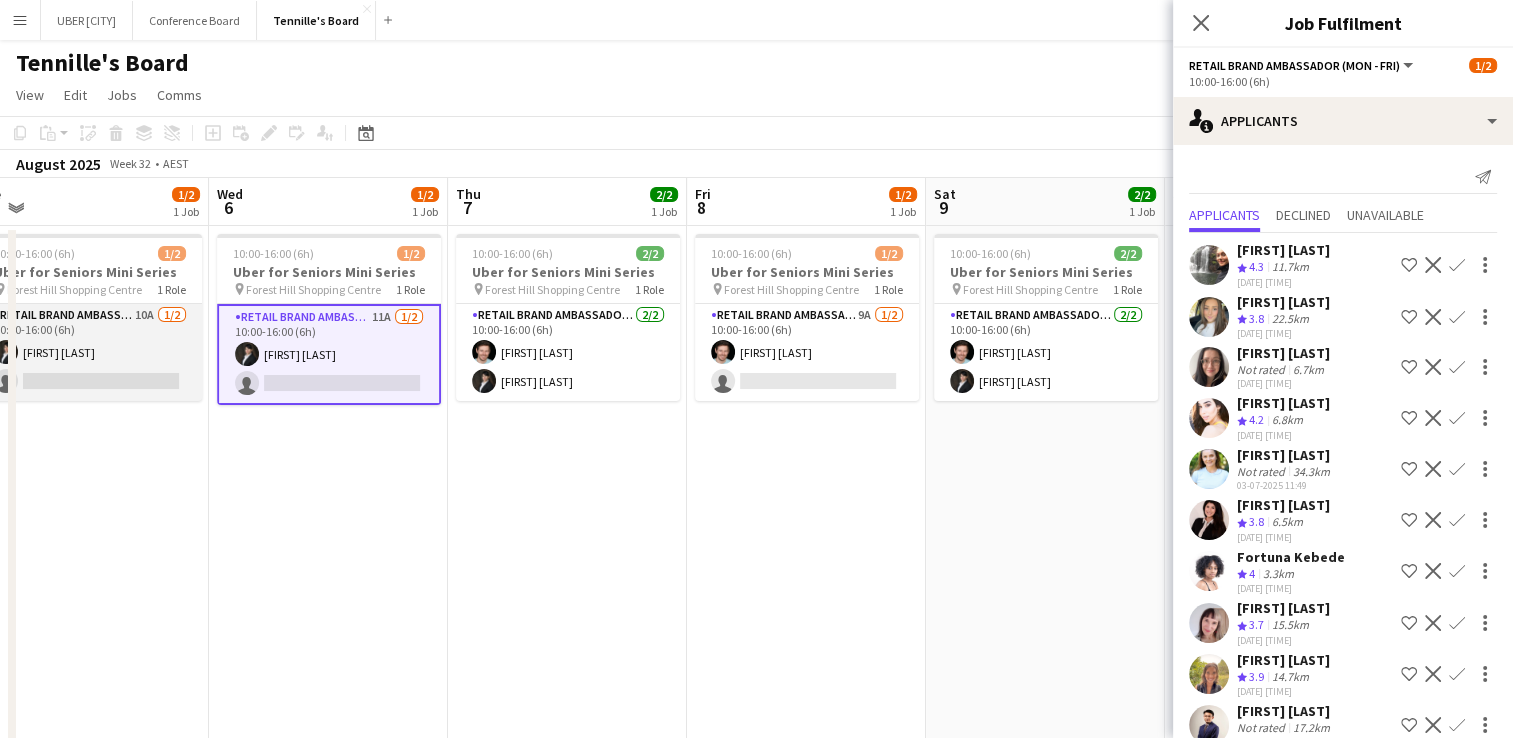 click on "RETAIL Brand Ambassador (Mon - Fri)   10A   1/2   [TIME] ([TIME])
[FIRST] [LAST]
single-neutral-actions" at bounding box center (90, 352) 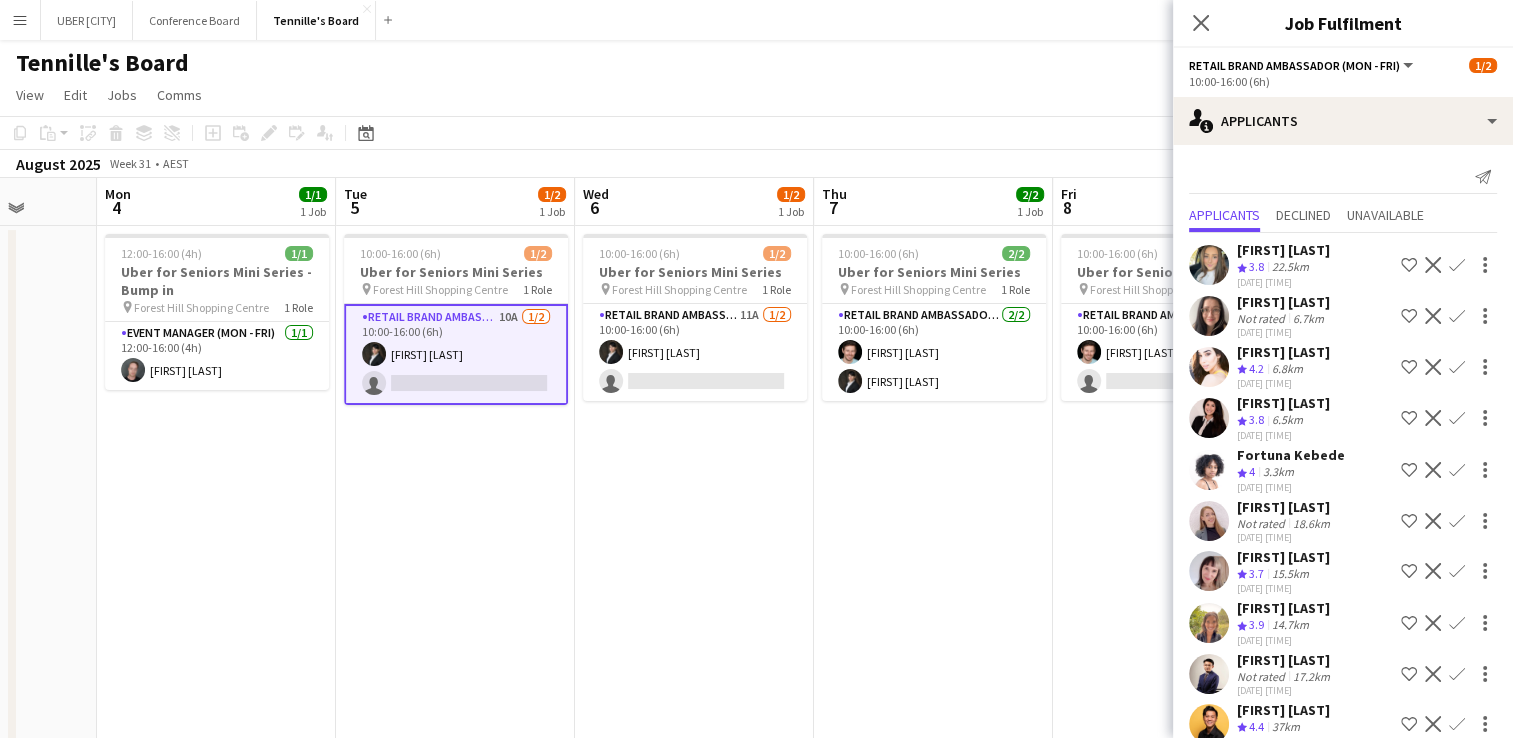scroll, scrollTop: 0, scrollLeft: 620, axis: horizontal 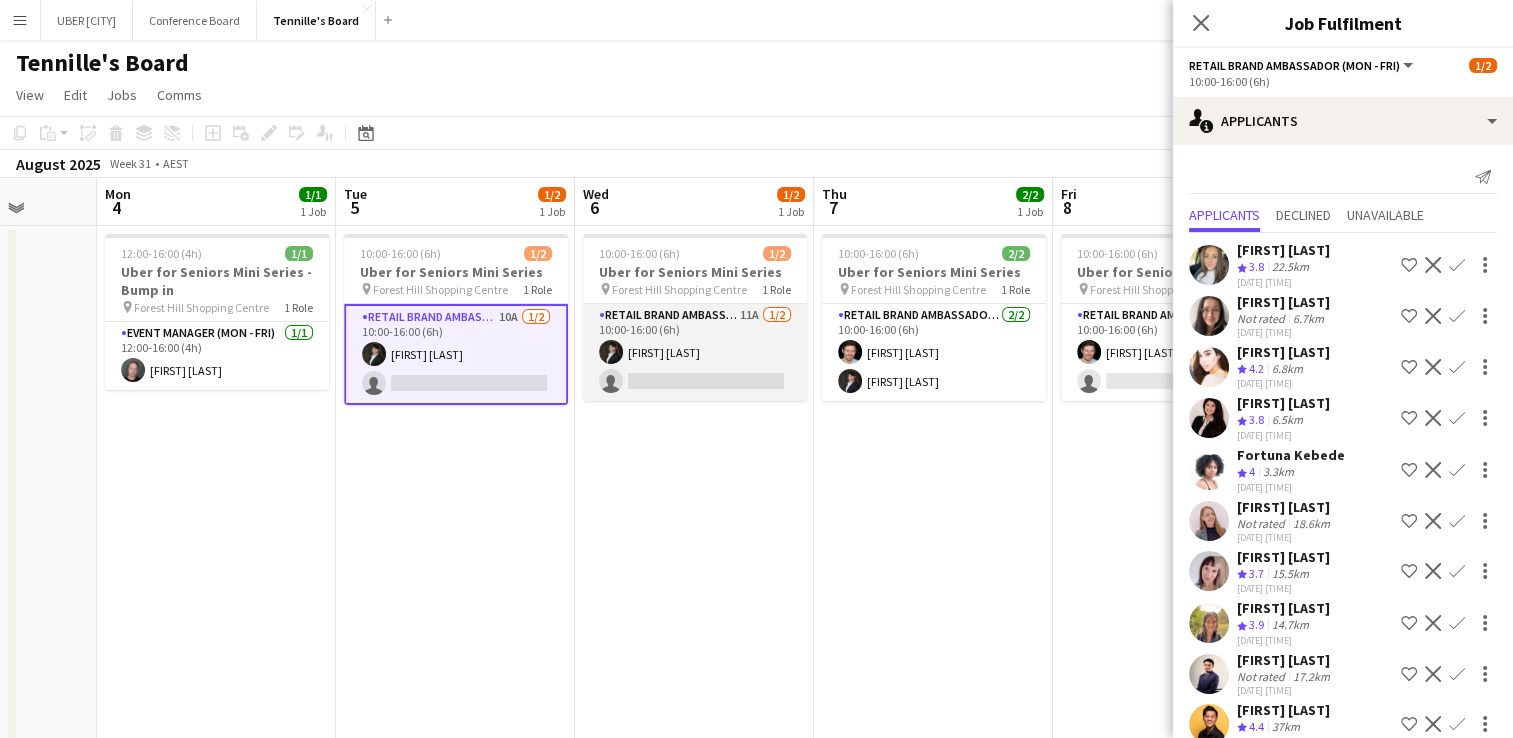 click on "[FIRST] [LAST]" at bounding box center [695, 352] 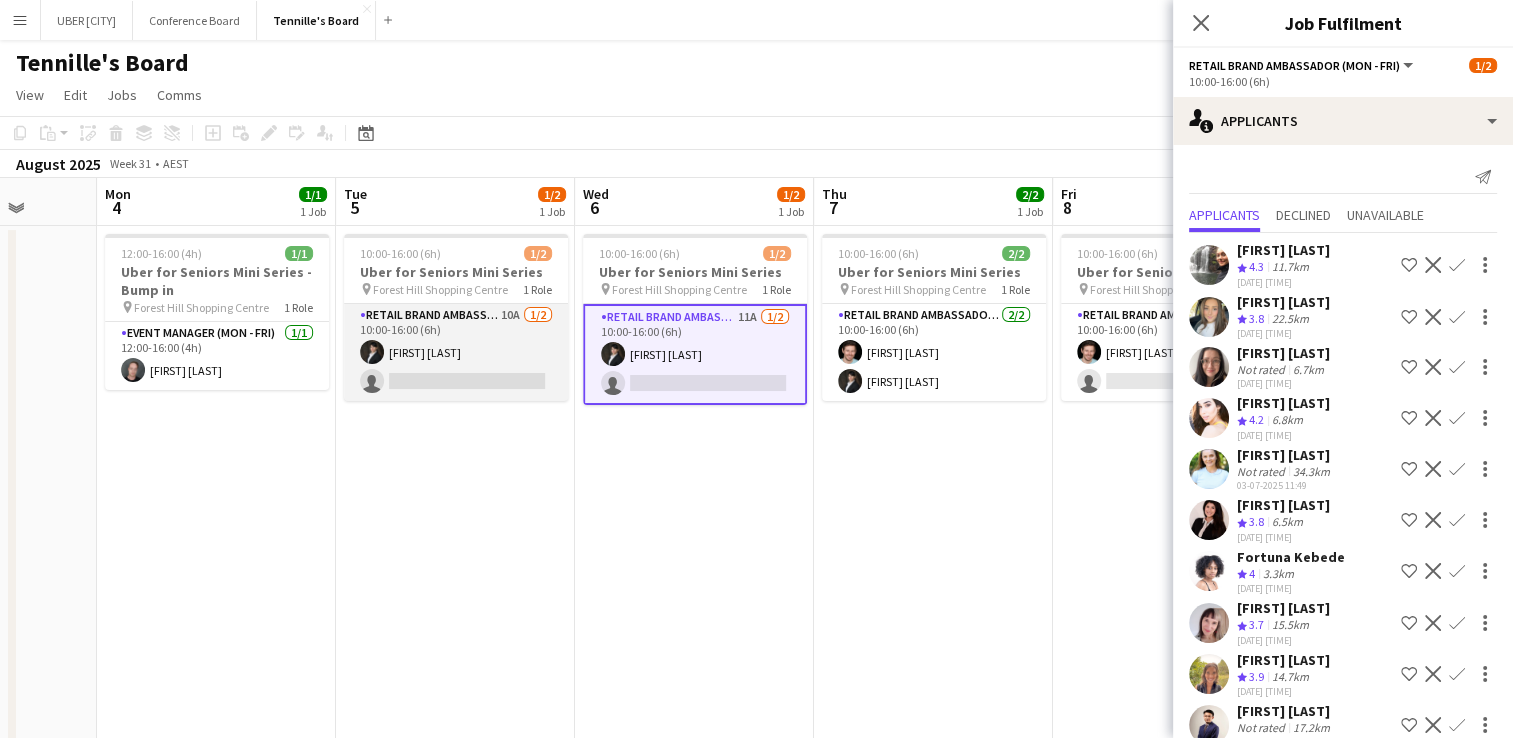 click on "RETAIL Brand Ambassador (Mon - Fri)   10A   1/2   [TIME] ([TIME])
[FIRST] [LAST]
single-neutral-actions" at bounding box center [456, 352] 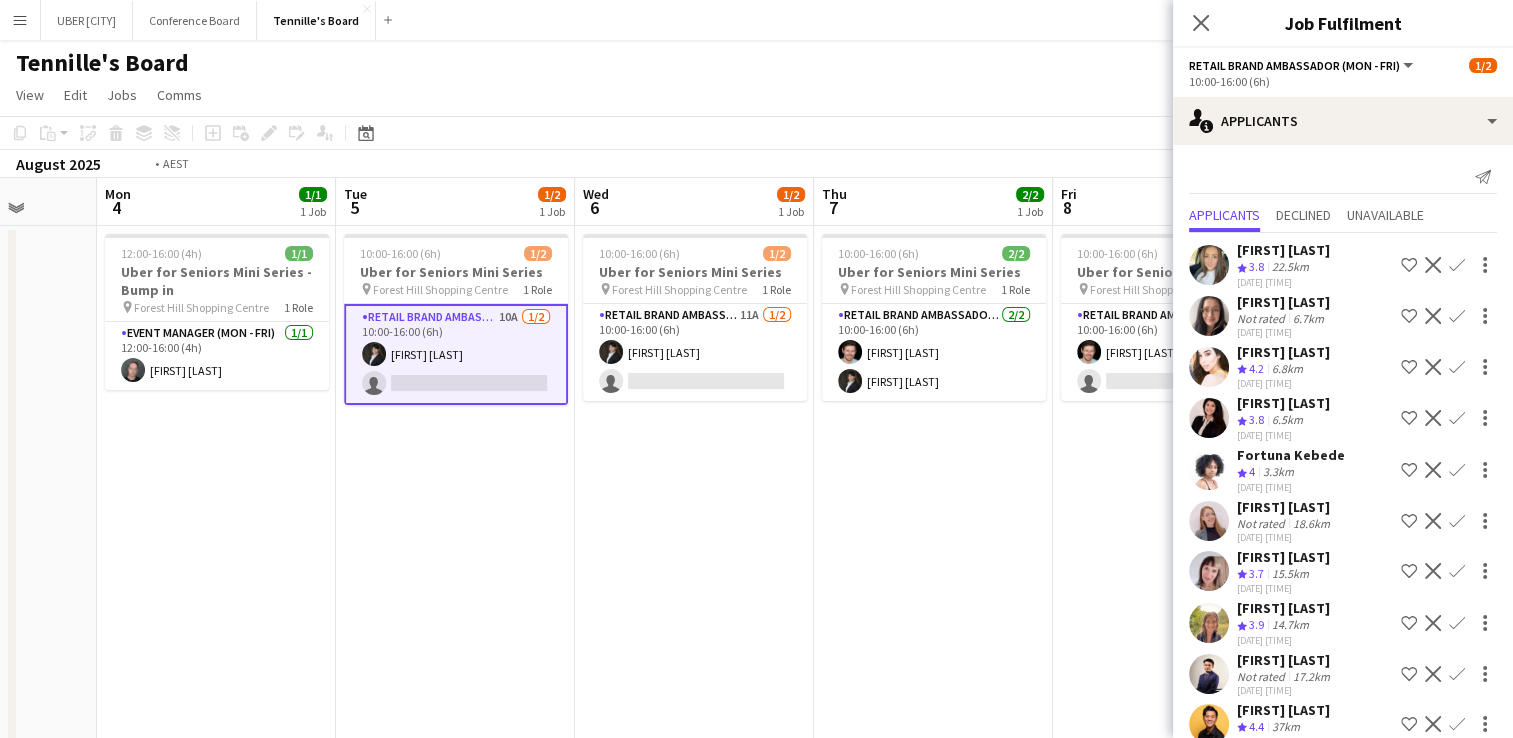 scroll, scrollTop: 0, scrollLeft: 859, axis: horizontal 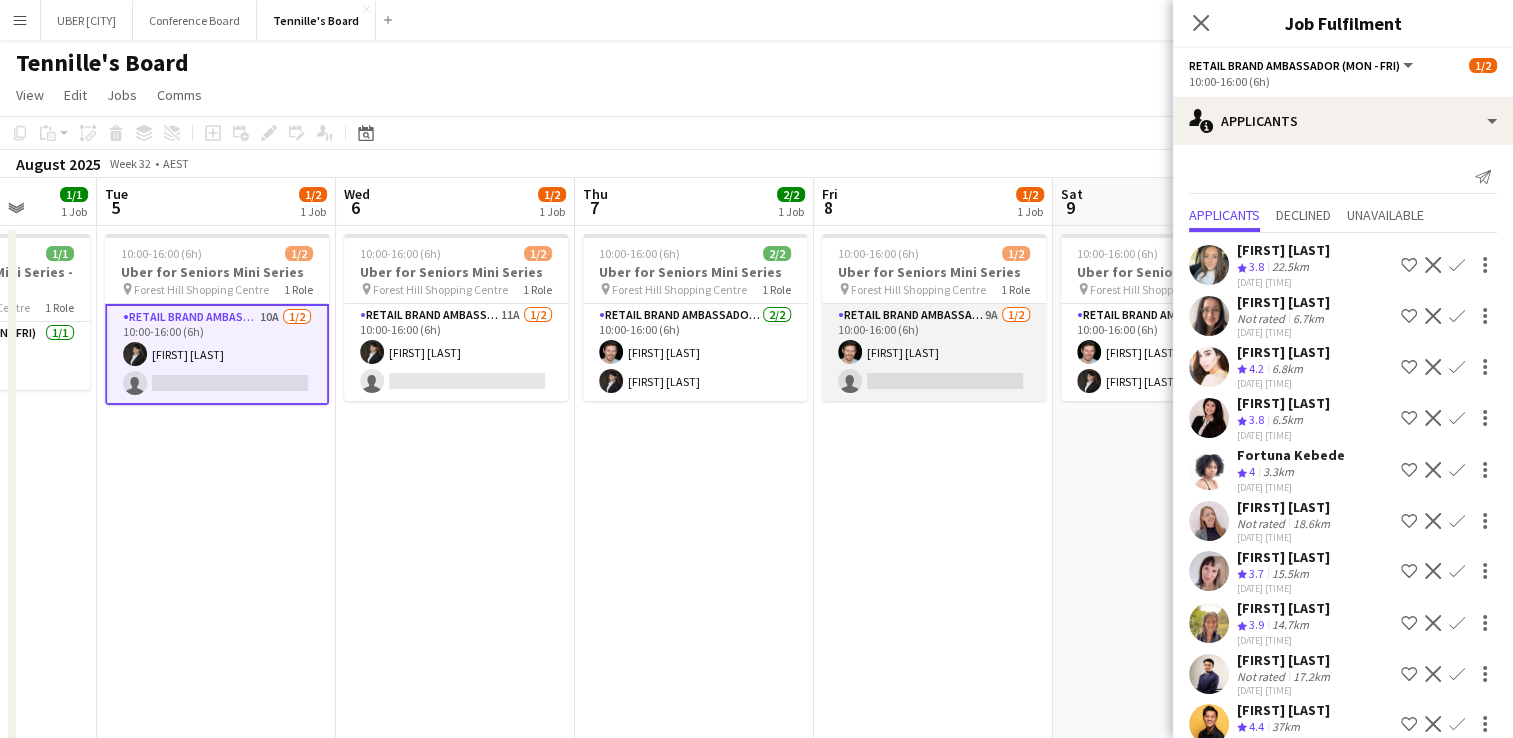 click on "RETAIL Brand Ambassador (Mon - Fri)   9A   1/2   [TIME] ([TIME])
[FIRST] [LAST]
single-neutral-actions" at bounding box center [934, 352] 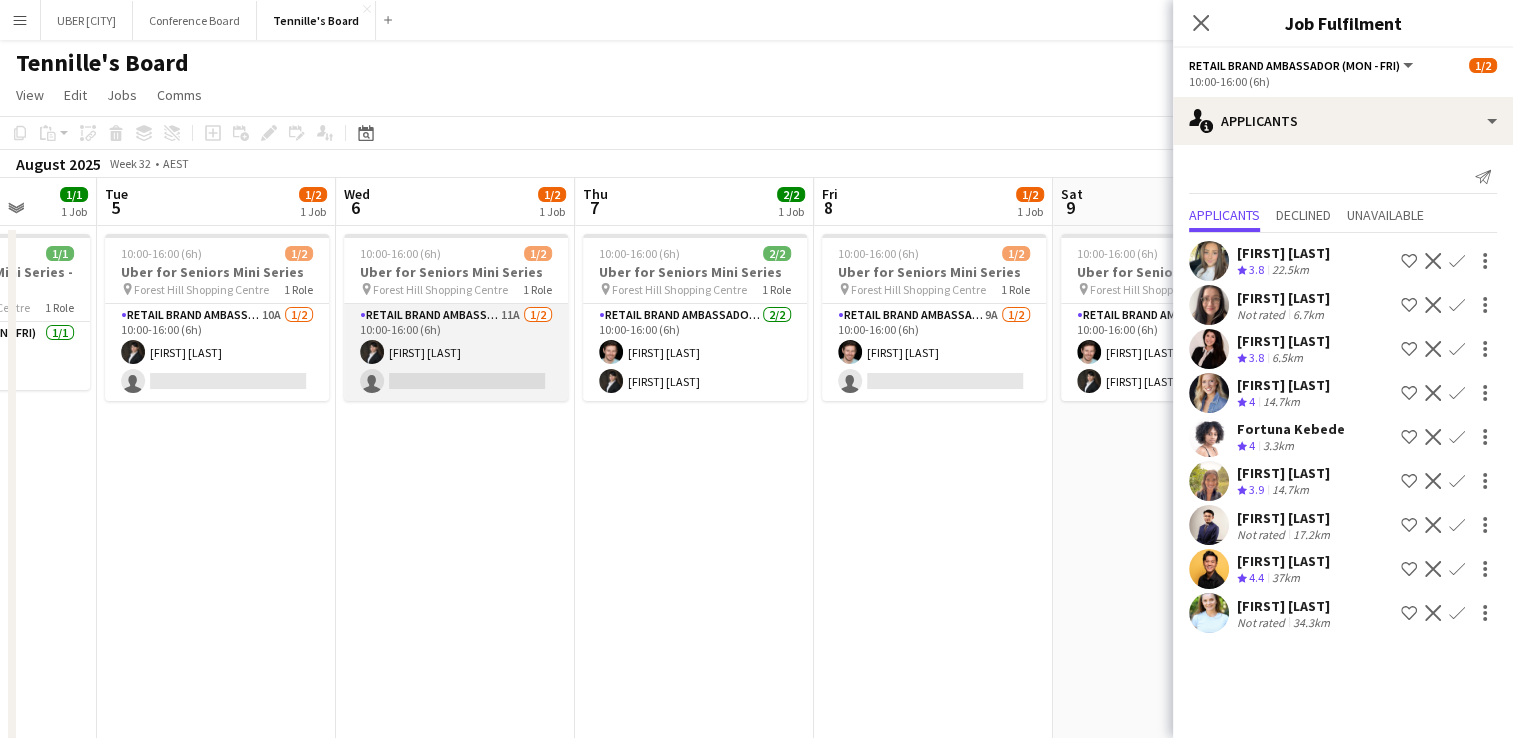 click on "[FIRST] [LAST]" at bounding box center (456, 352) 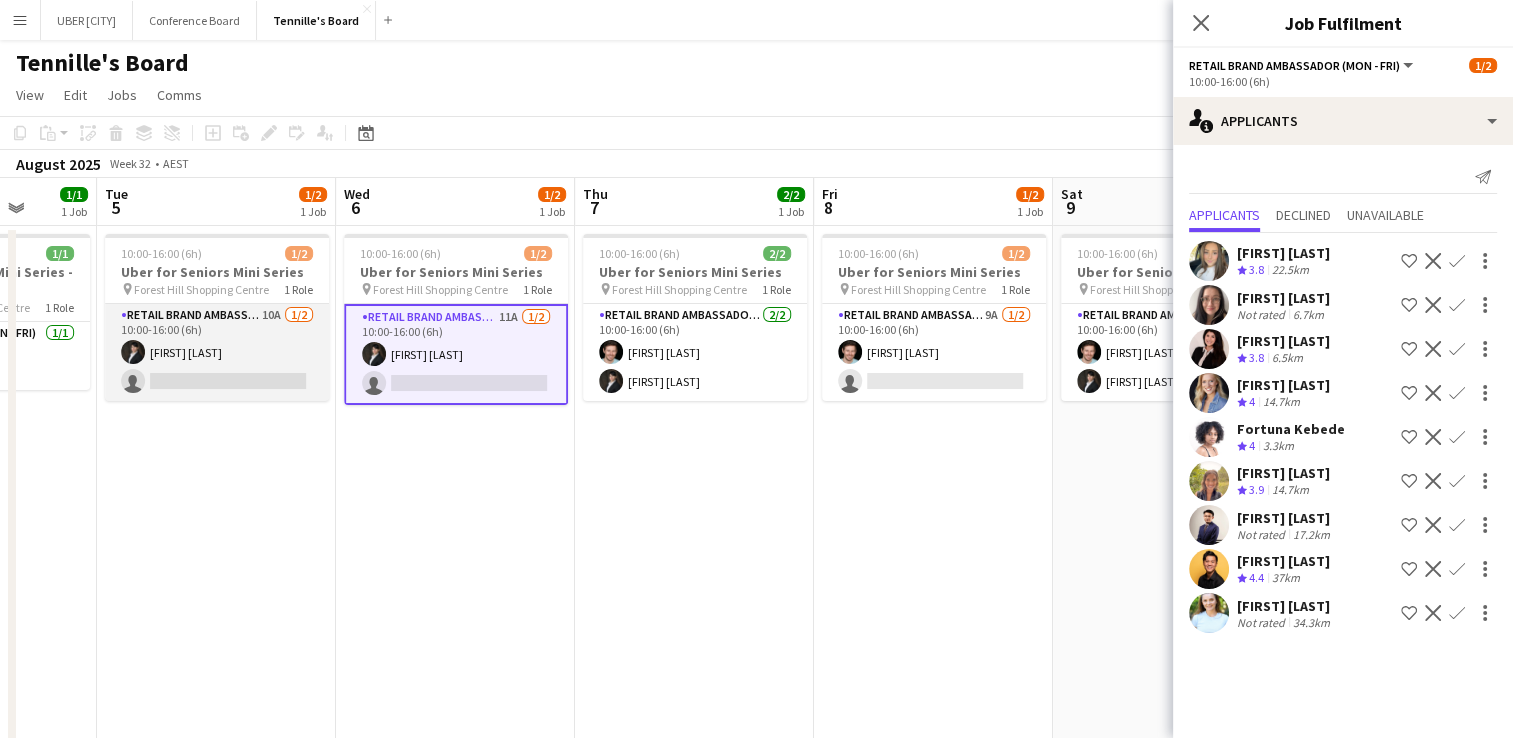 click on "RETAIL Brand Ambassador (Mon - Fri)   10A   1/2   [TIME] ([TIME])
[FIRST] [LAST]
single-neutral-actions" at bounding box center [217, 352] 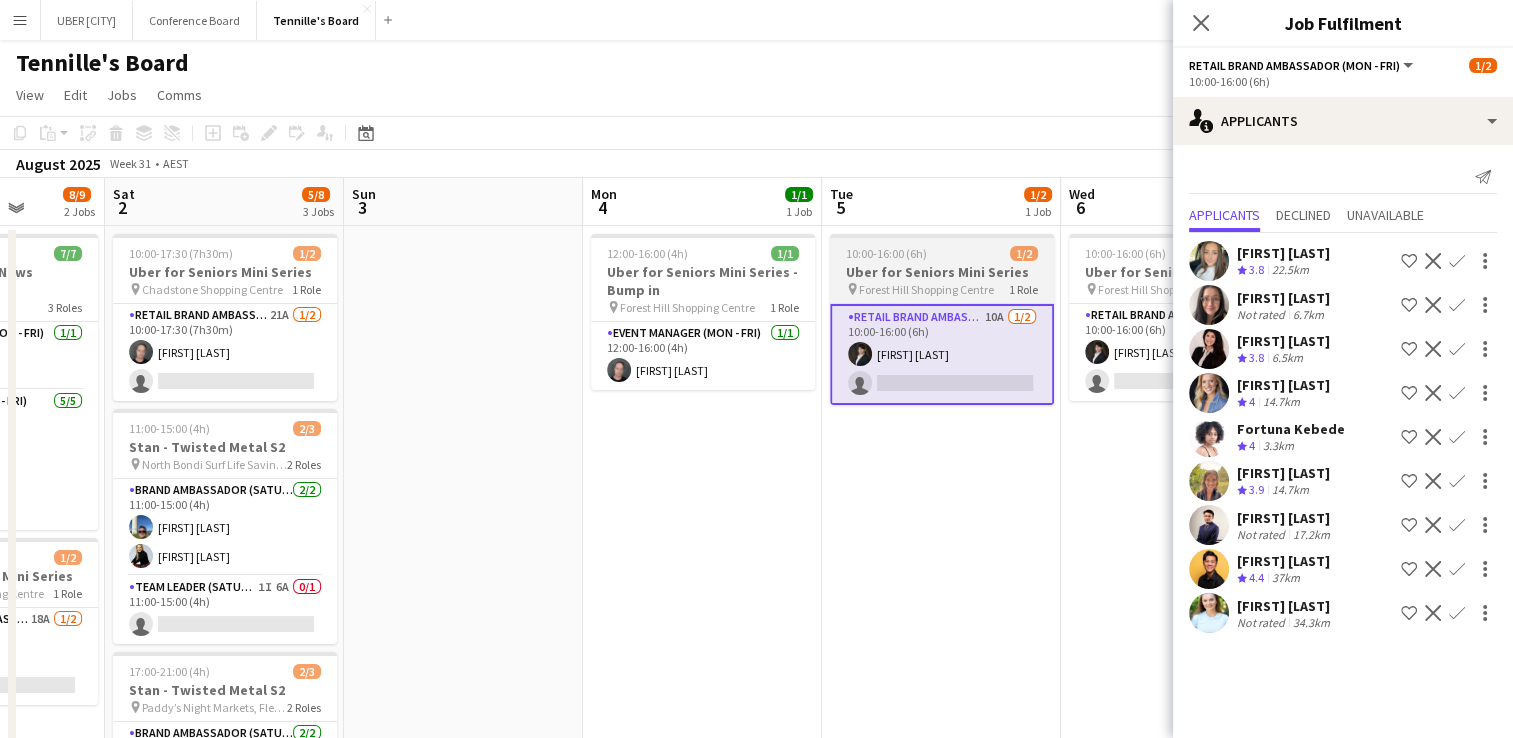 scroll, scrollTop: 0, scrollLeft: 581, axis: horizontal 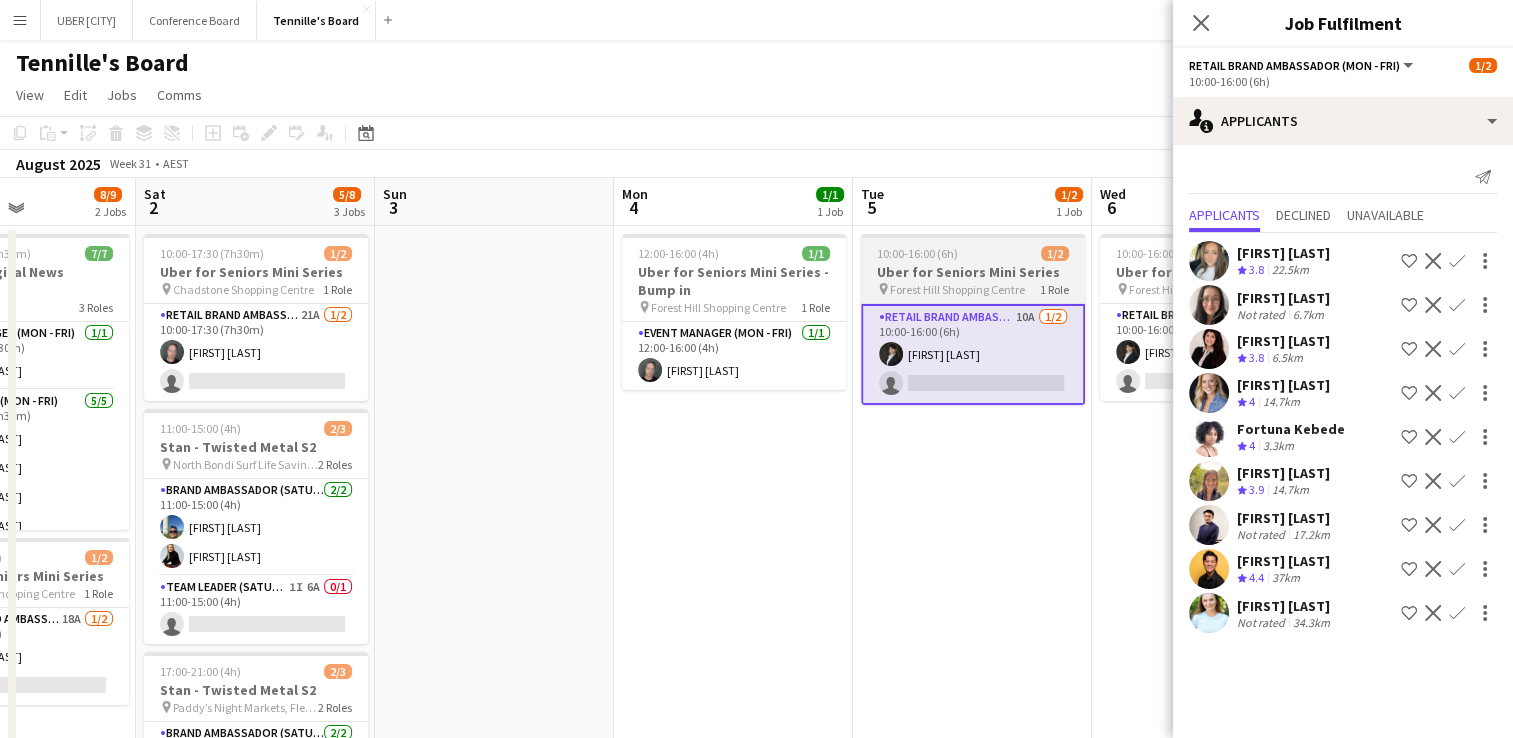 click on "[FIRST] [LAST]" at bounding box center (256, 352) 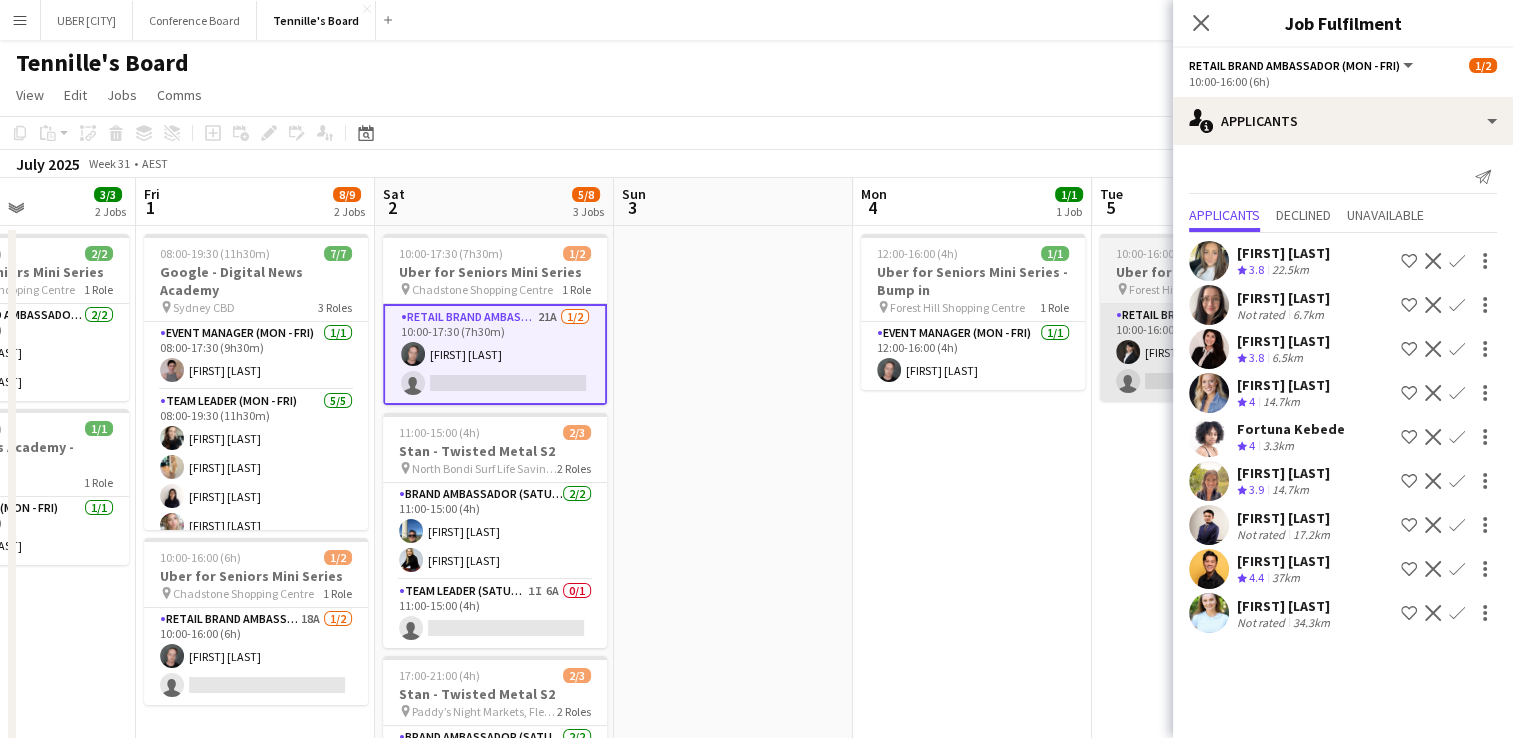 scroll, scrollTop: 0, scrollLeft: 551, axis: horizontal 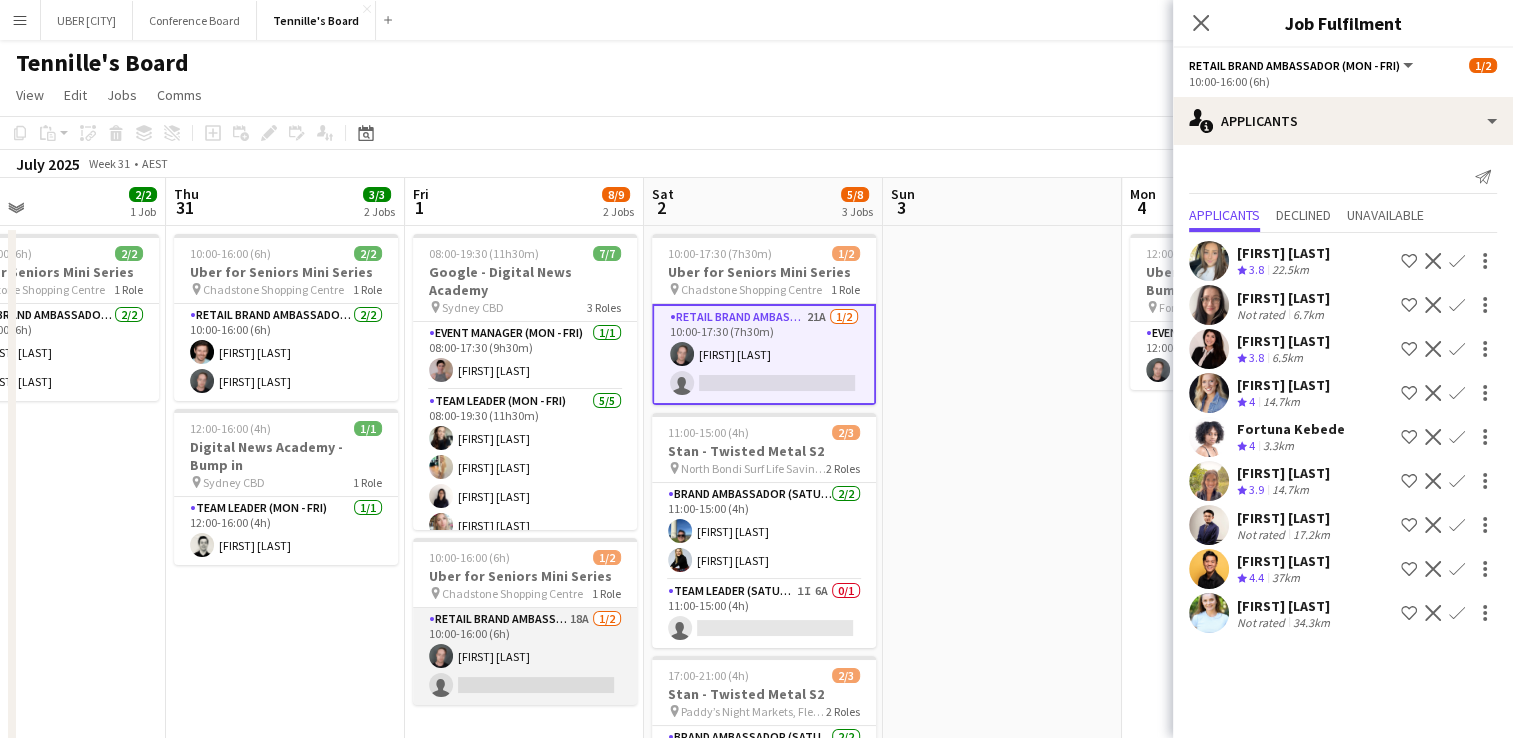 click on "[FIRST] [LAST]" at bounding box center (525, 656) 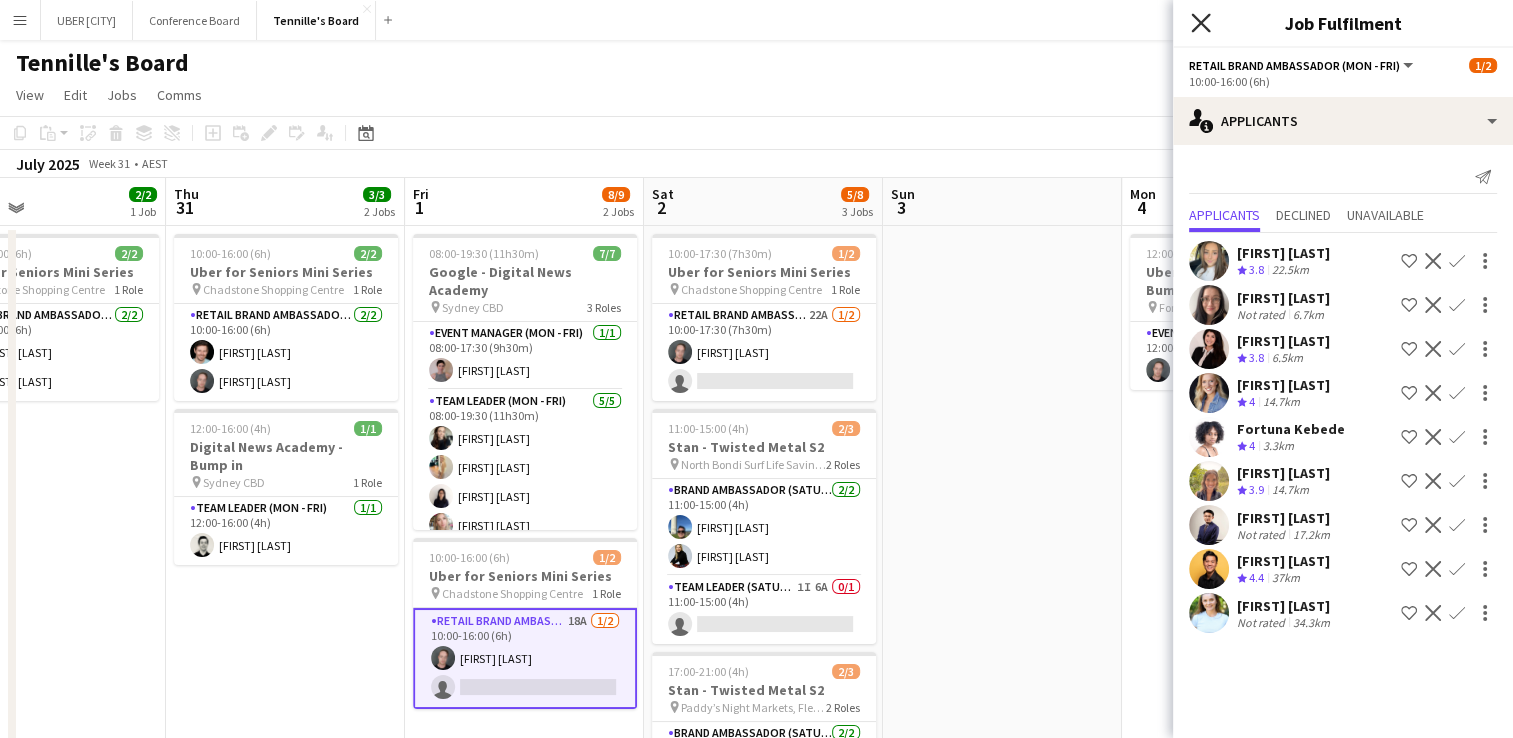 click on "Close pop-in" 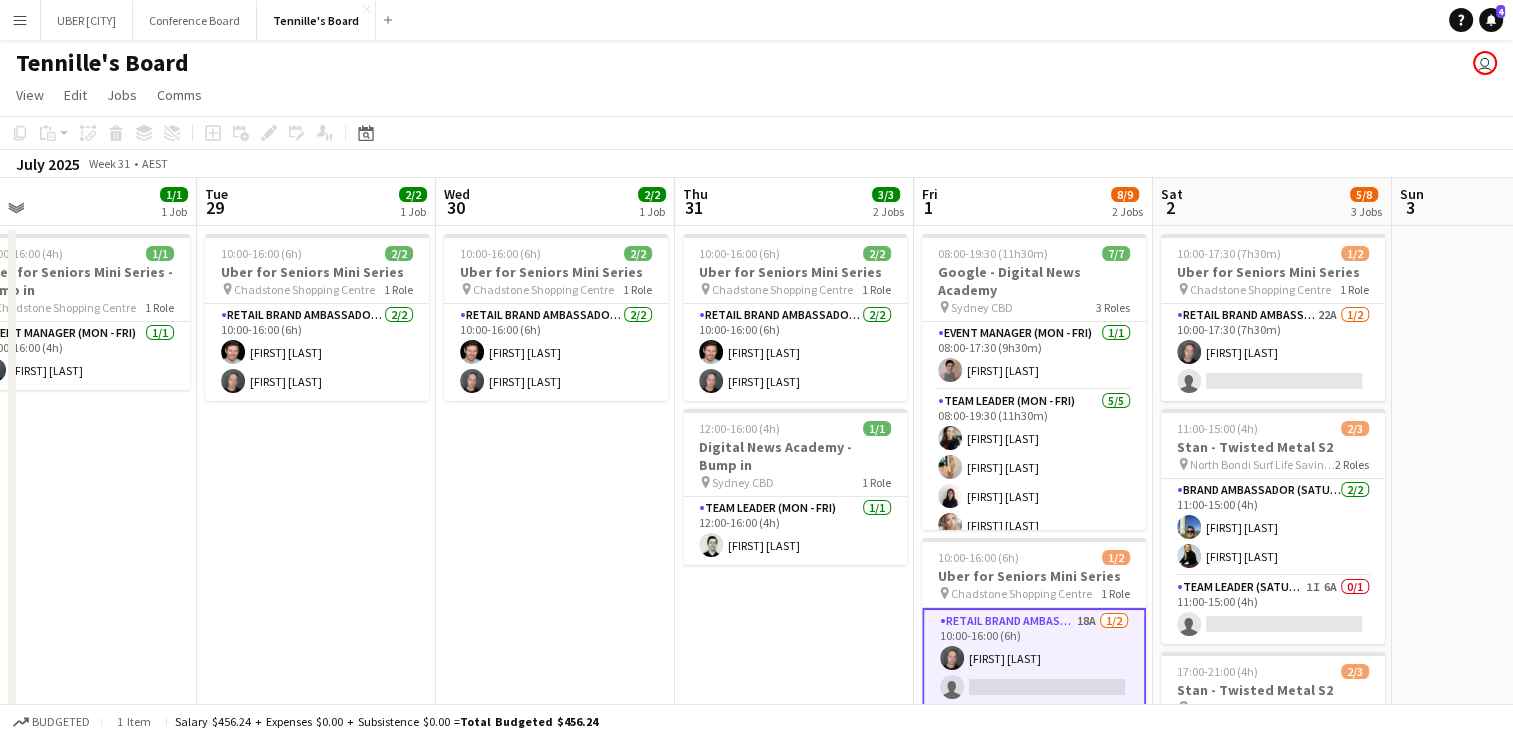 scroll, scrollTop: 0, scrollLeft: 758, axis: horizontal 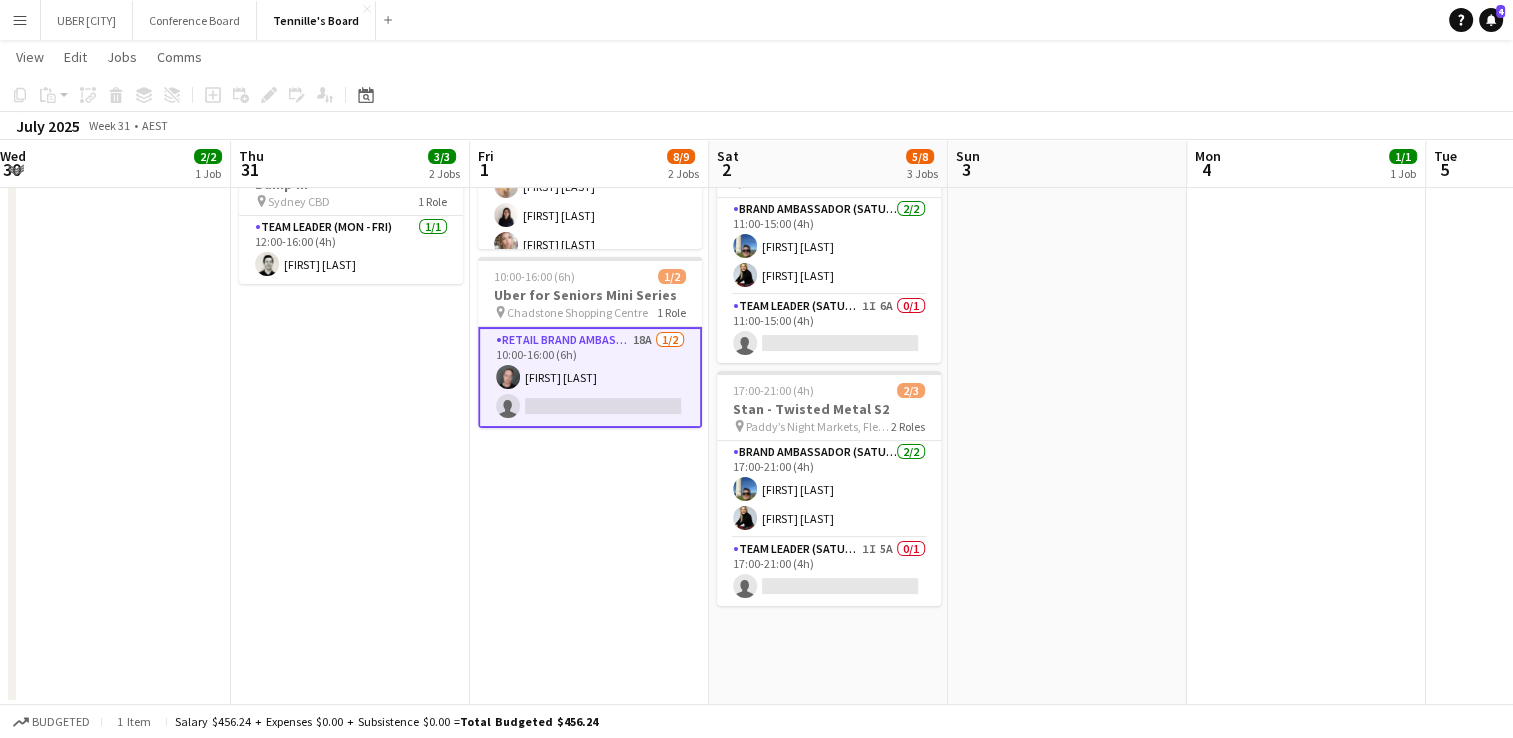 click on "[FIRST] [LAST]" at bounding box center (590, 377) 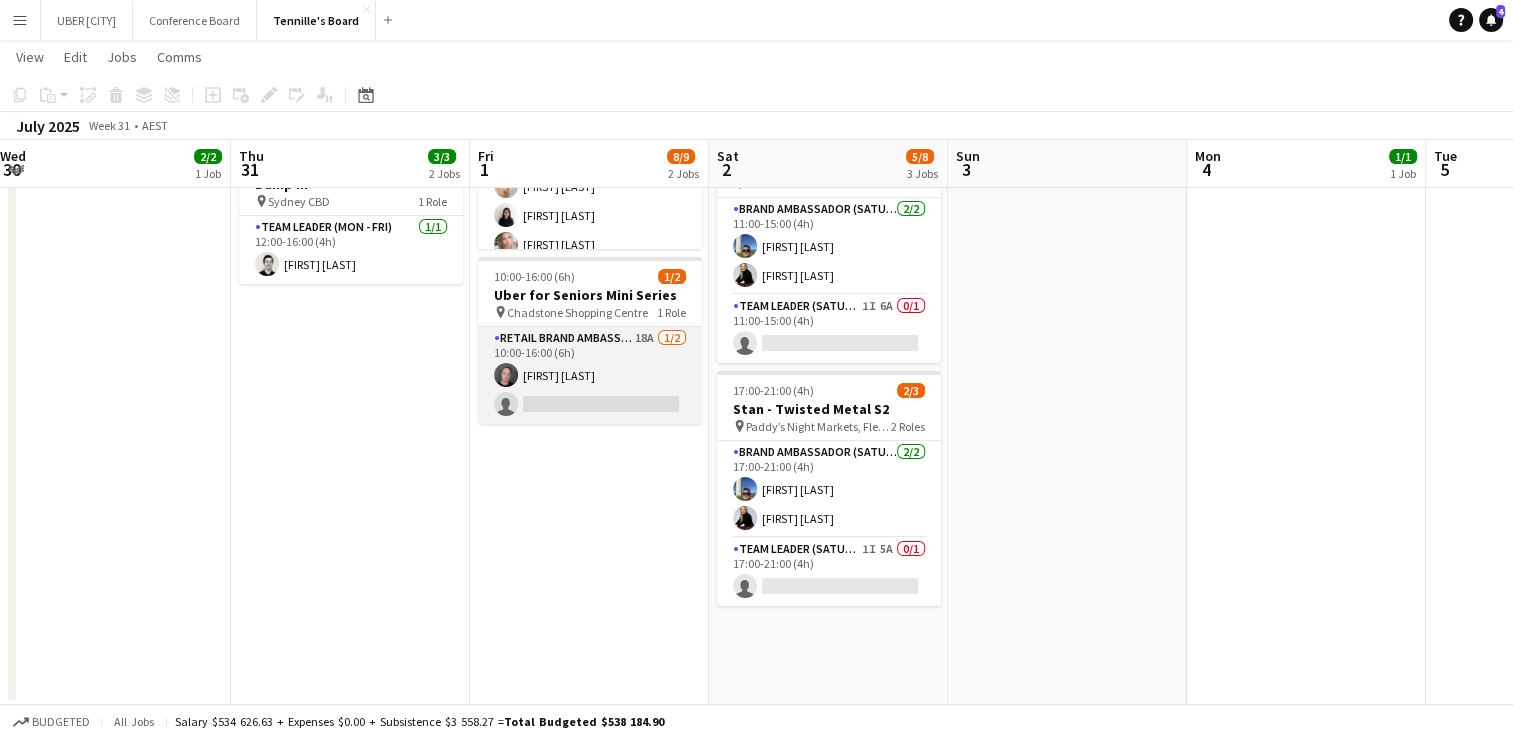 click on "[FIRST] [LAST]" at bounding box center (590, 375) 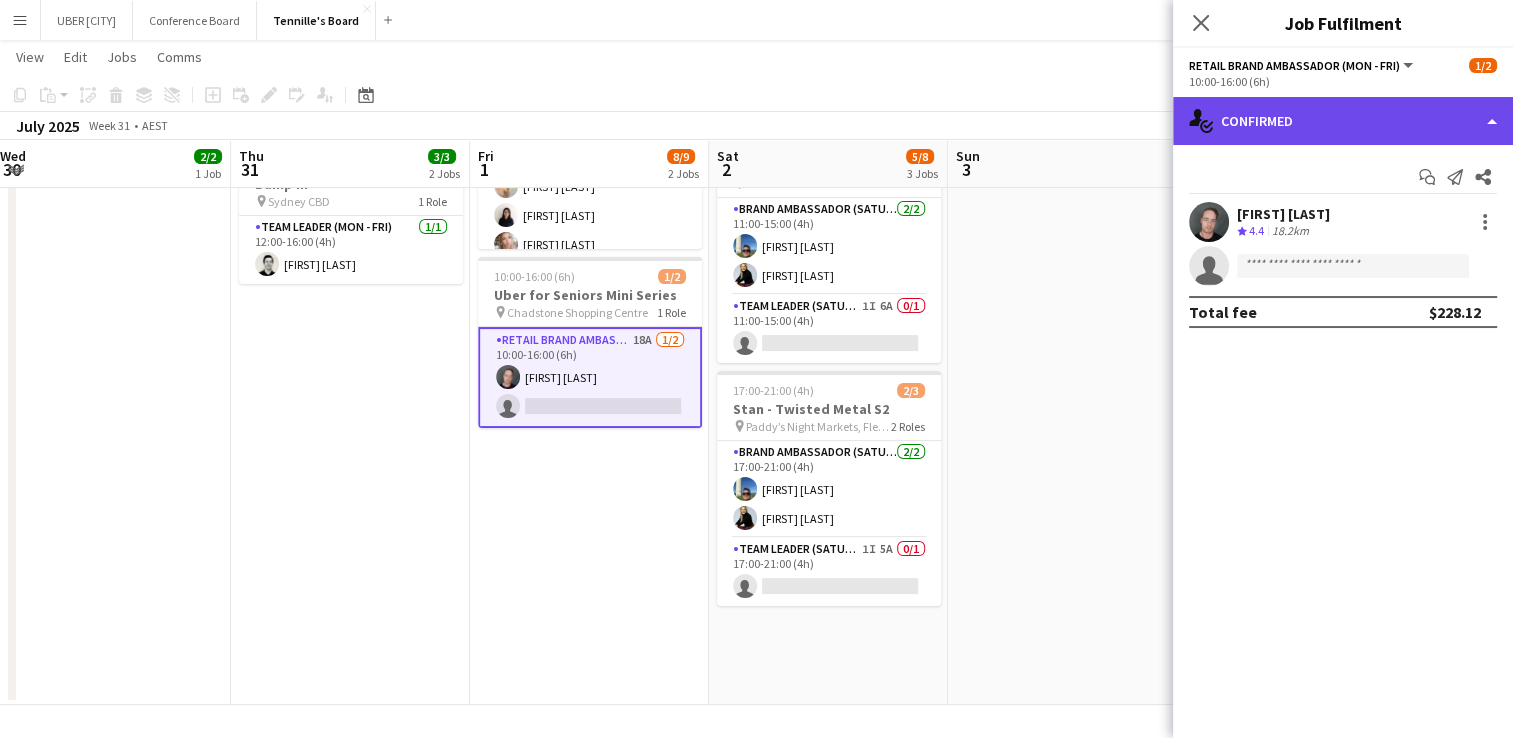 click on "single-neutral-actions-check-2
Confirmed" 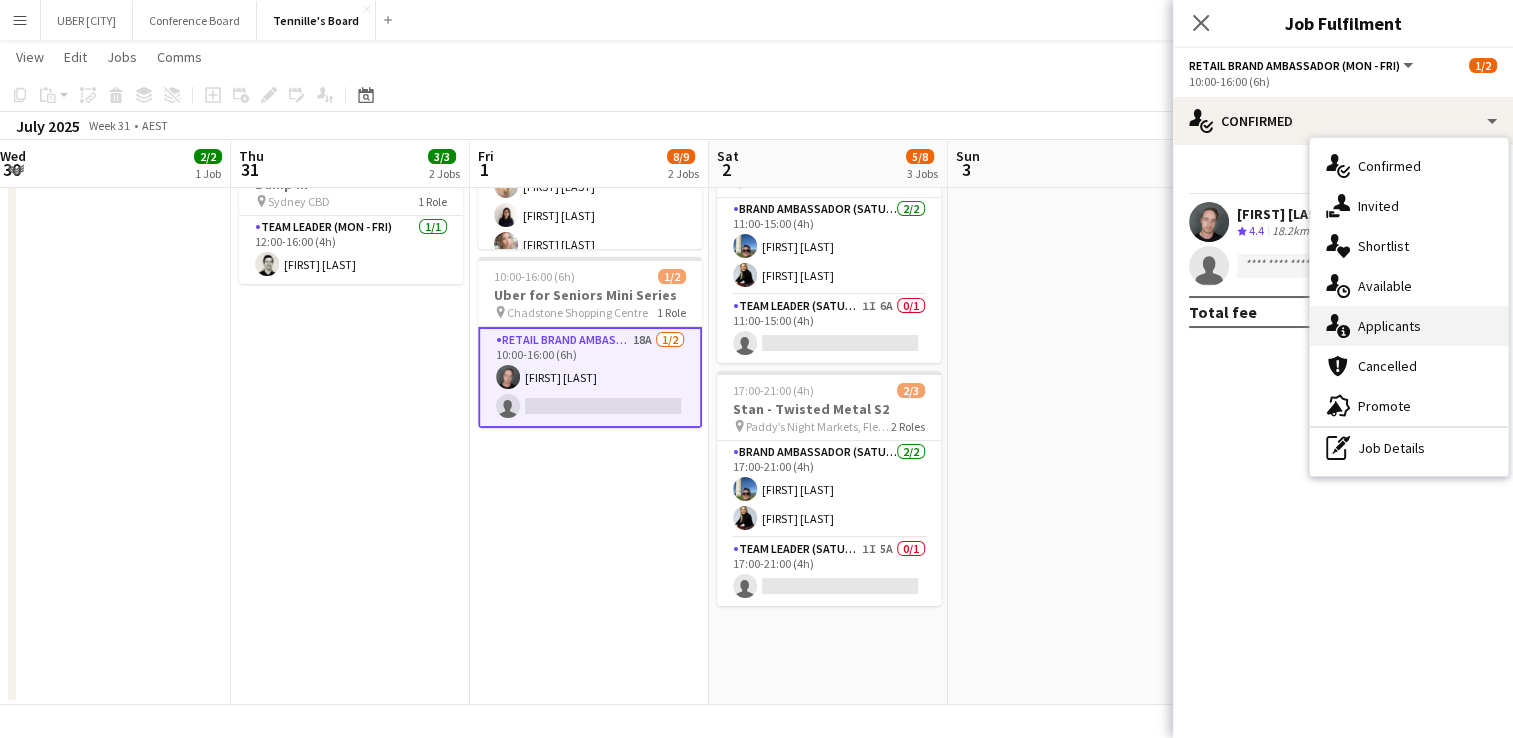 click on "single-neutral-actions-information
Applicants" at bounding box center (1409, 326) 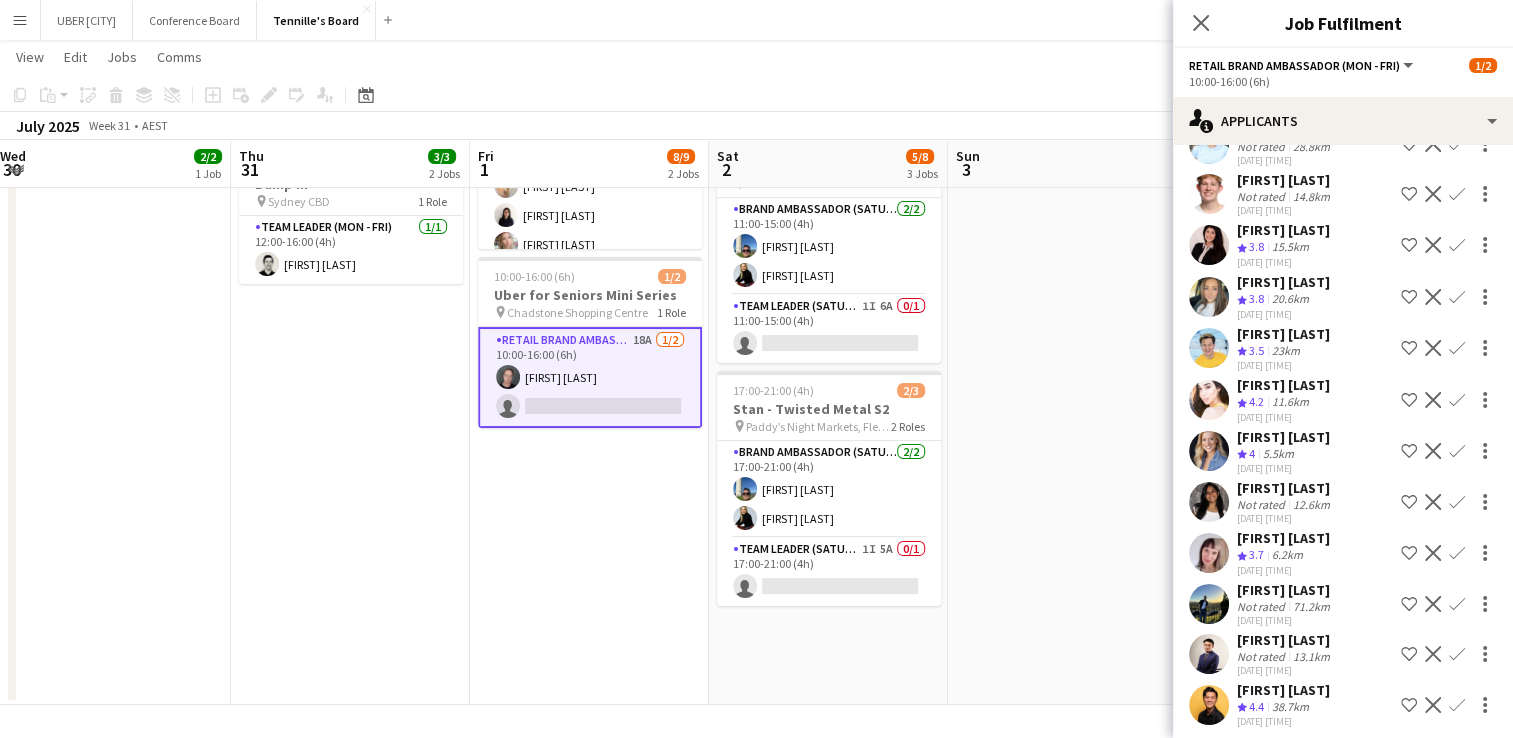 scroll, scrollTop: 342, scrollLeft: 0, axis: vertical 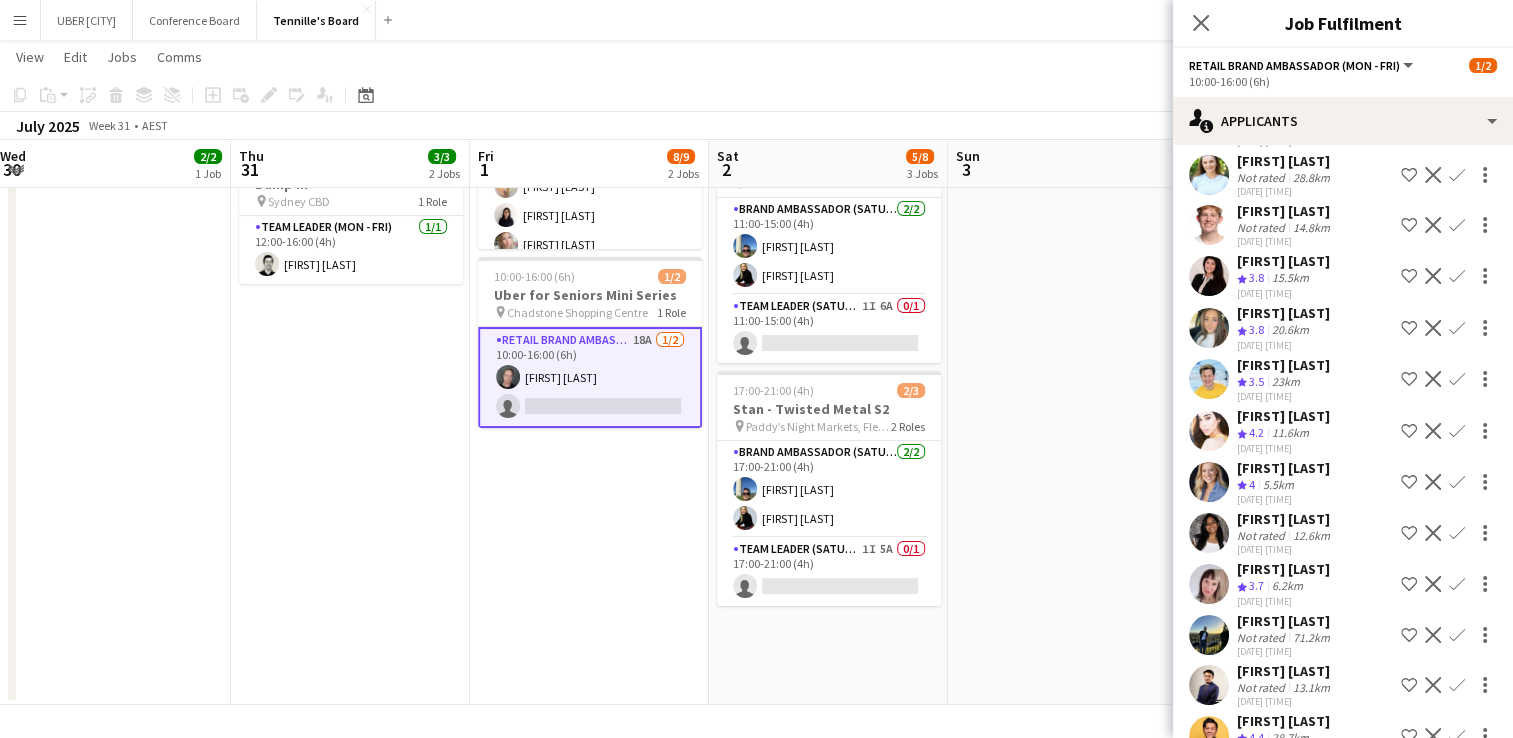 click on "[FIRST] [LAST]" at bounding box center (1285, 621) 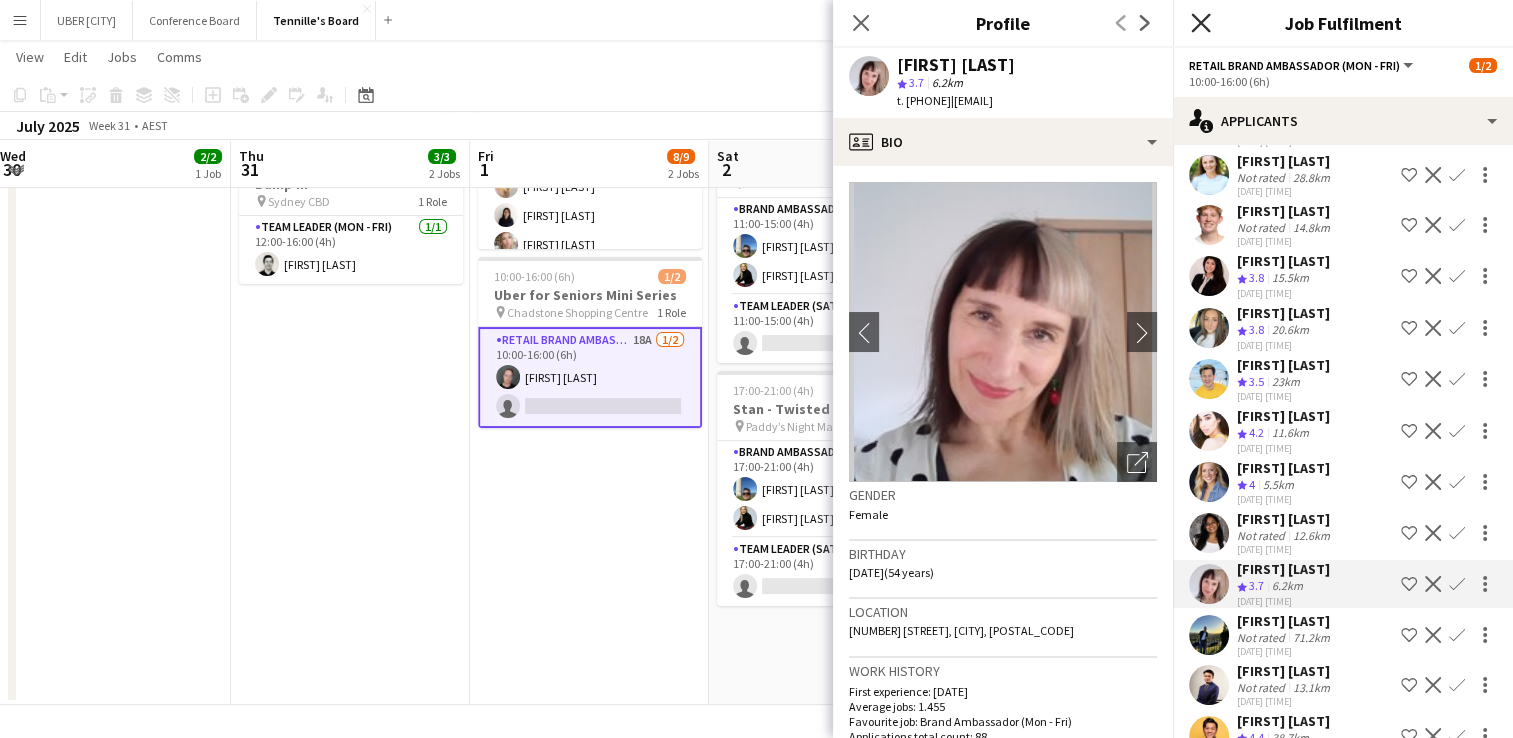 click 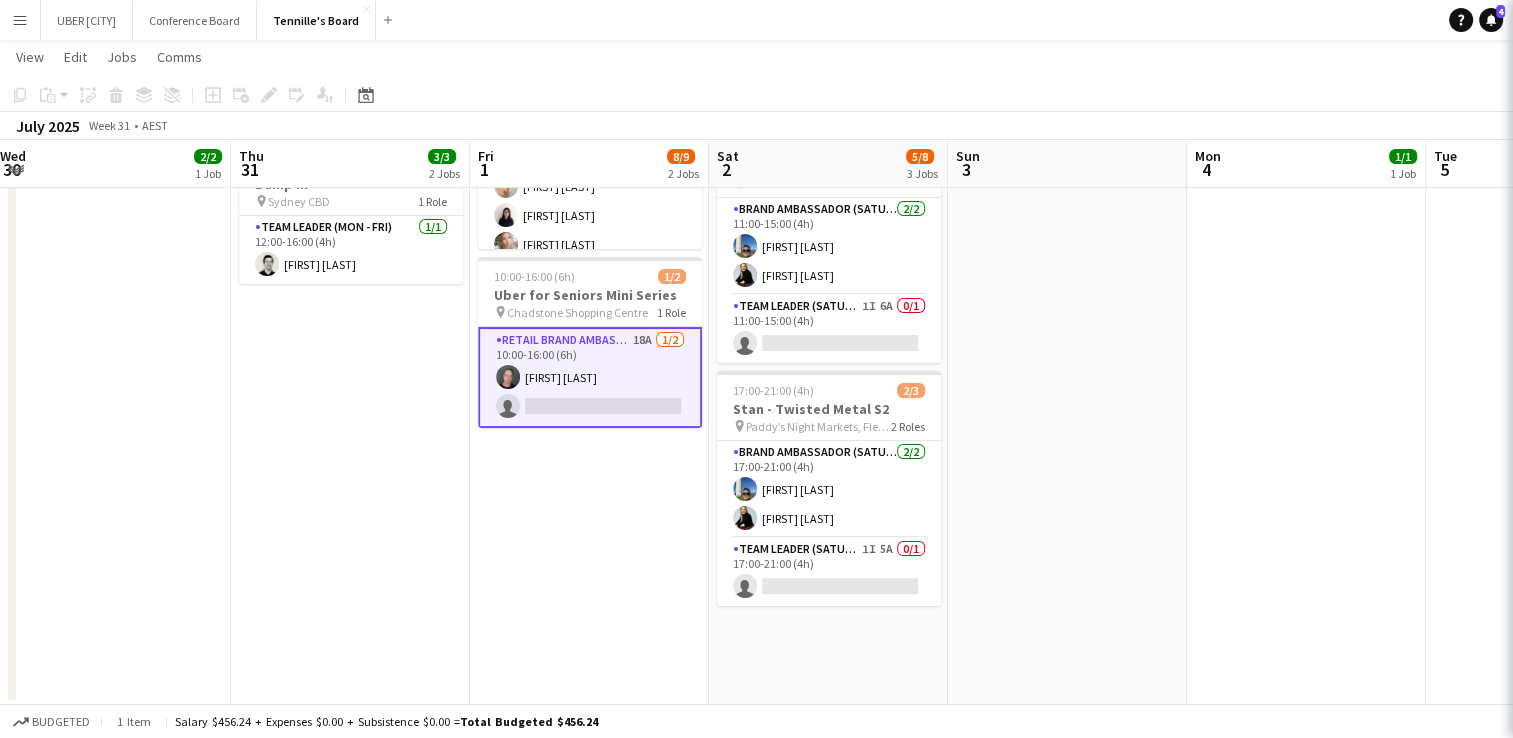 scroll, scrollTop: 0, scrollLeft: 0, axis: both 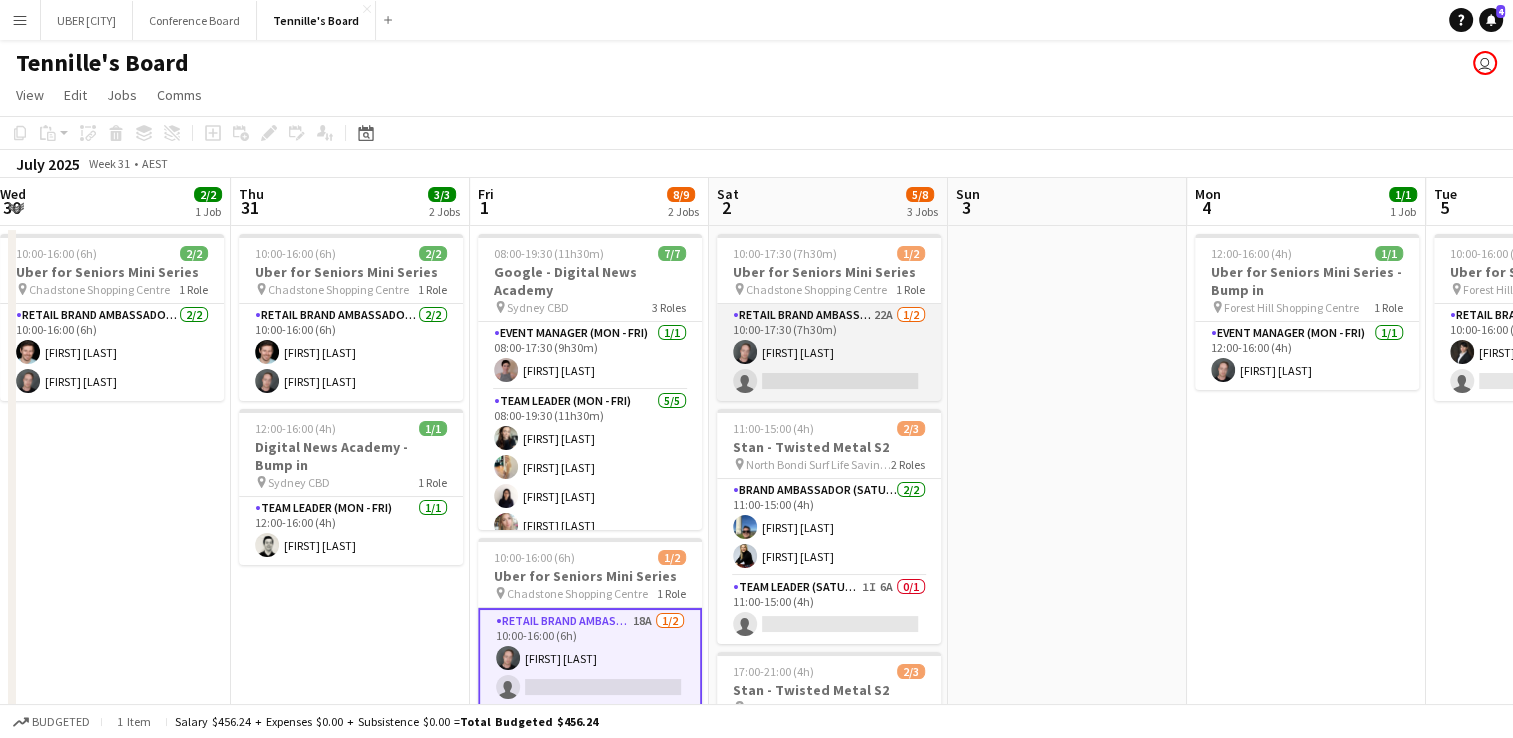 click on "RETAIL Brand Ambassador (Saturday)   22A   1/2   [TIME] ([TIME])
[FIRST] [LAST]
single-neutral-actions" at bounding box center (829, 352) 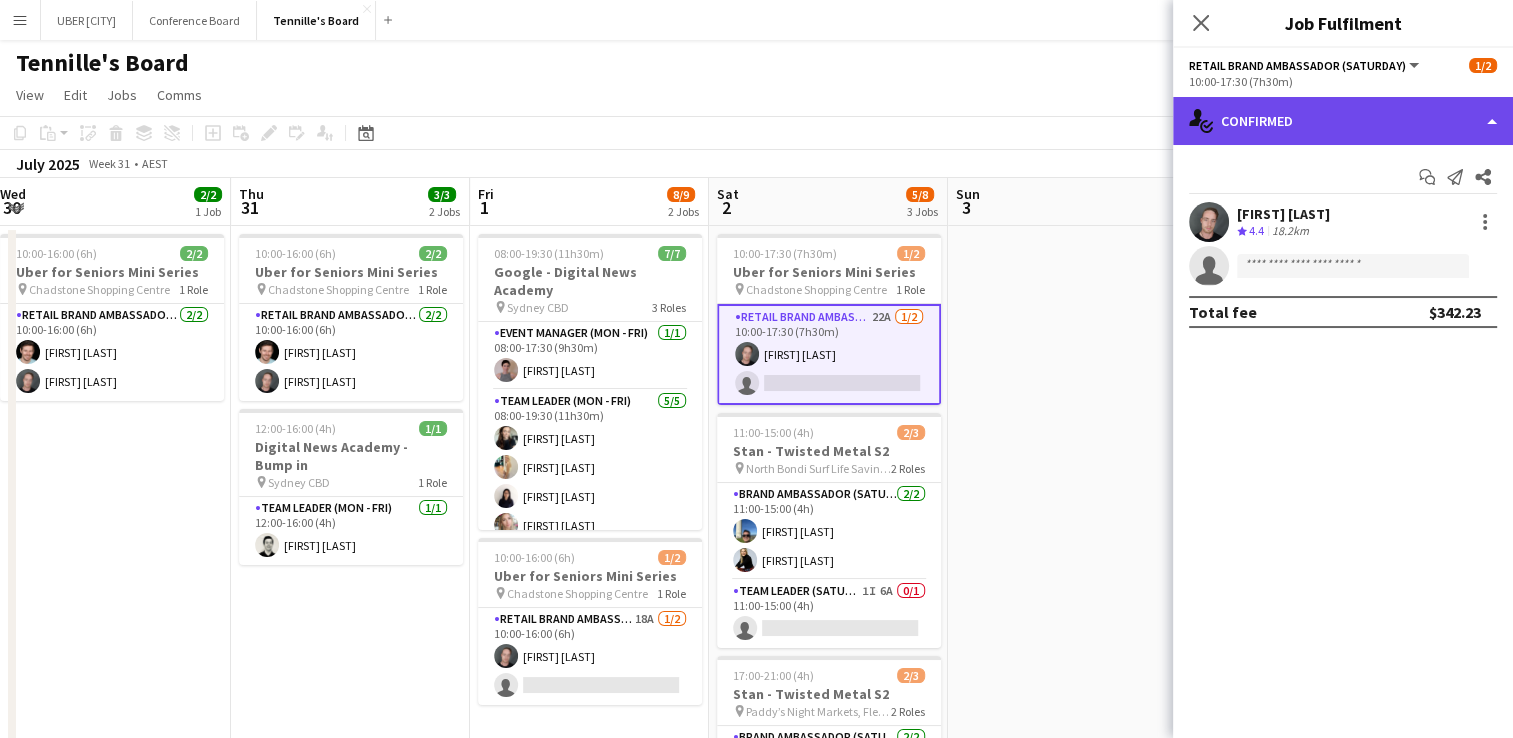 click on "single-neutral-actions-check-2
Confirmed" 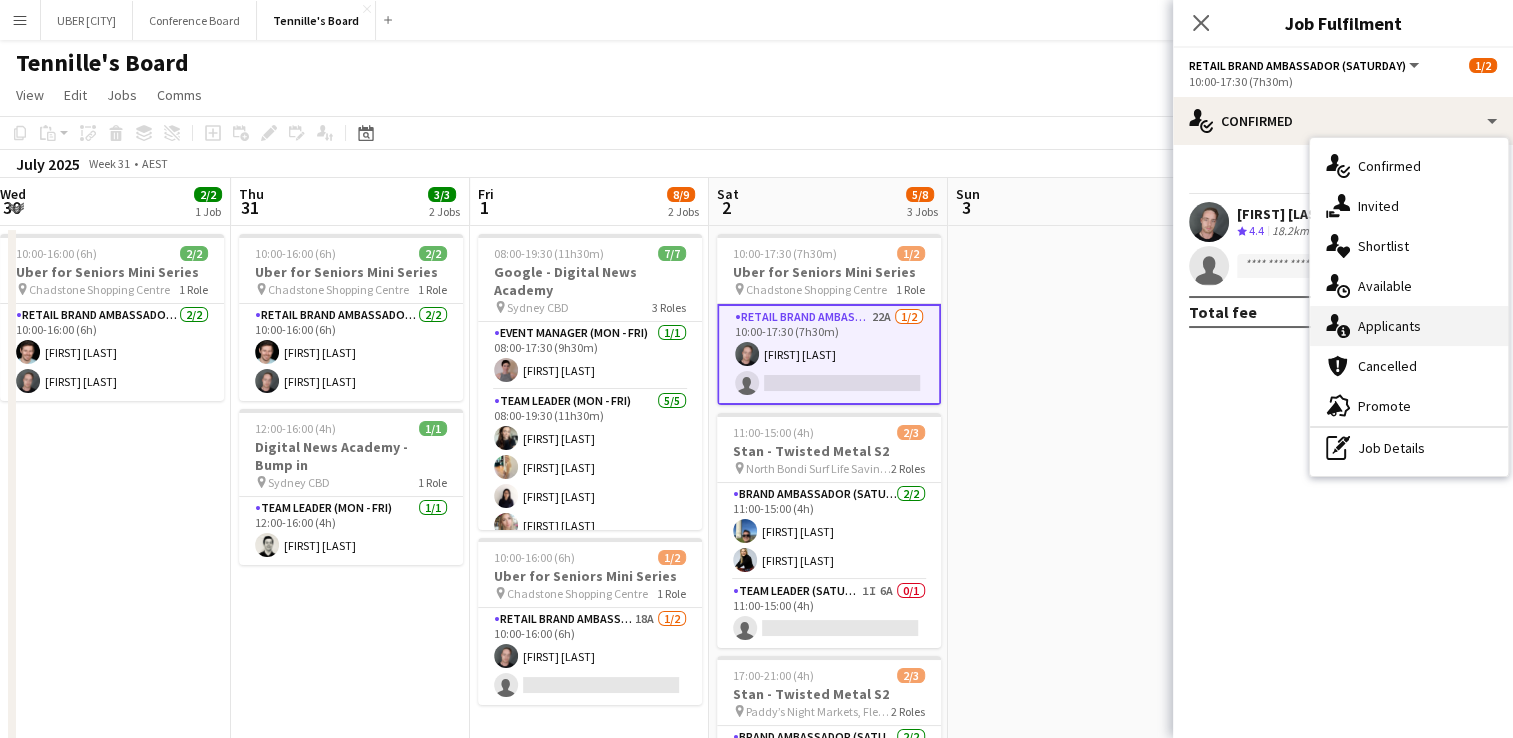 click on "single-neutral-actions-information
Applicants" at bounding box center (1409, 326) 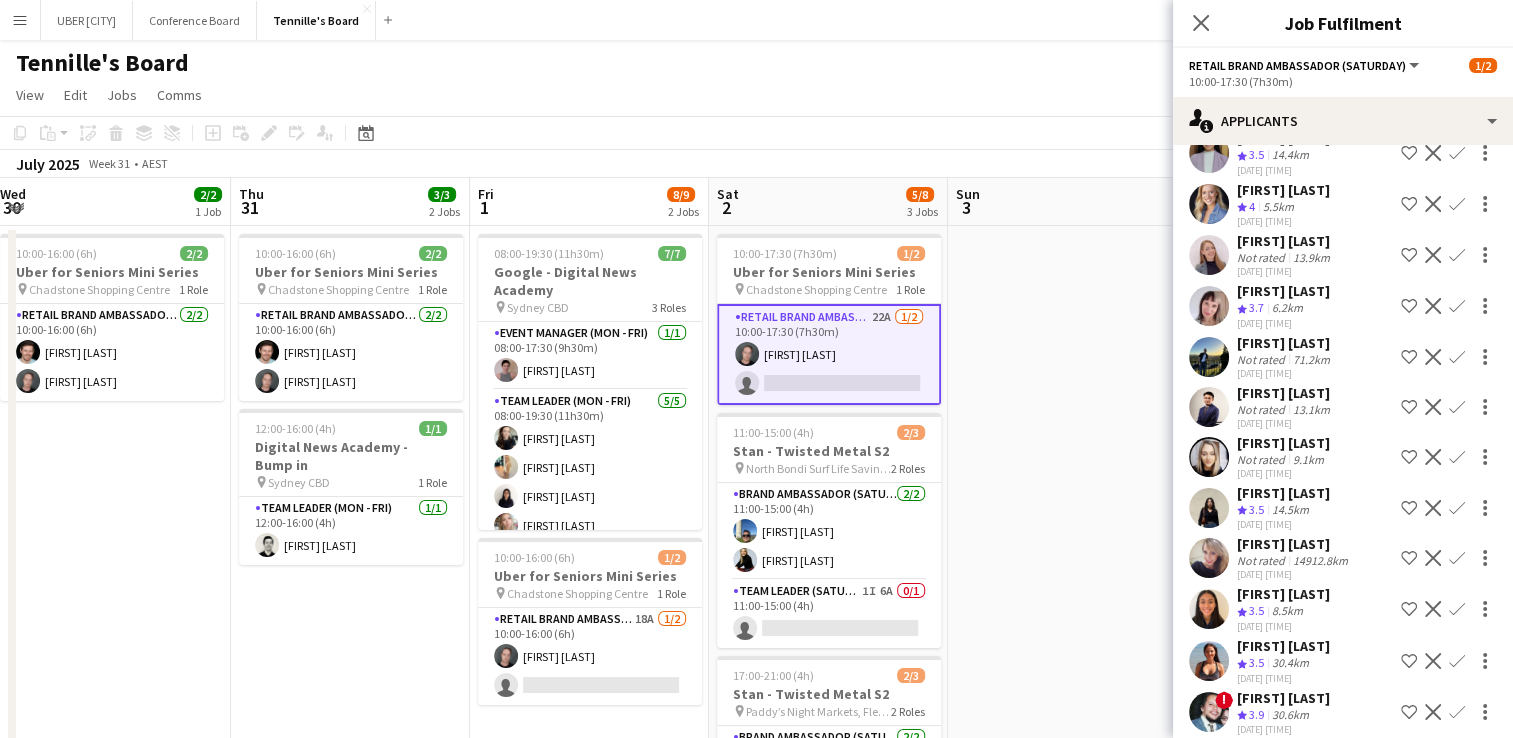 scroll, scrollTop: 568, scrollLeft: 0, axis: vertical 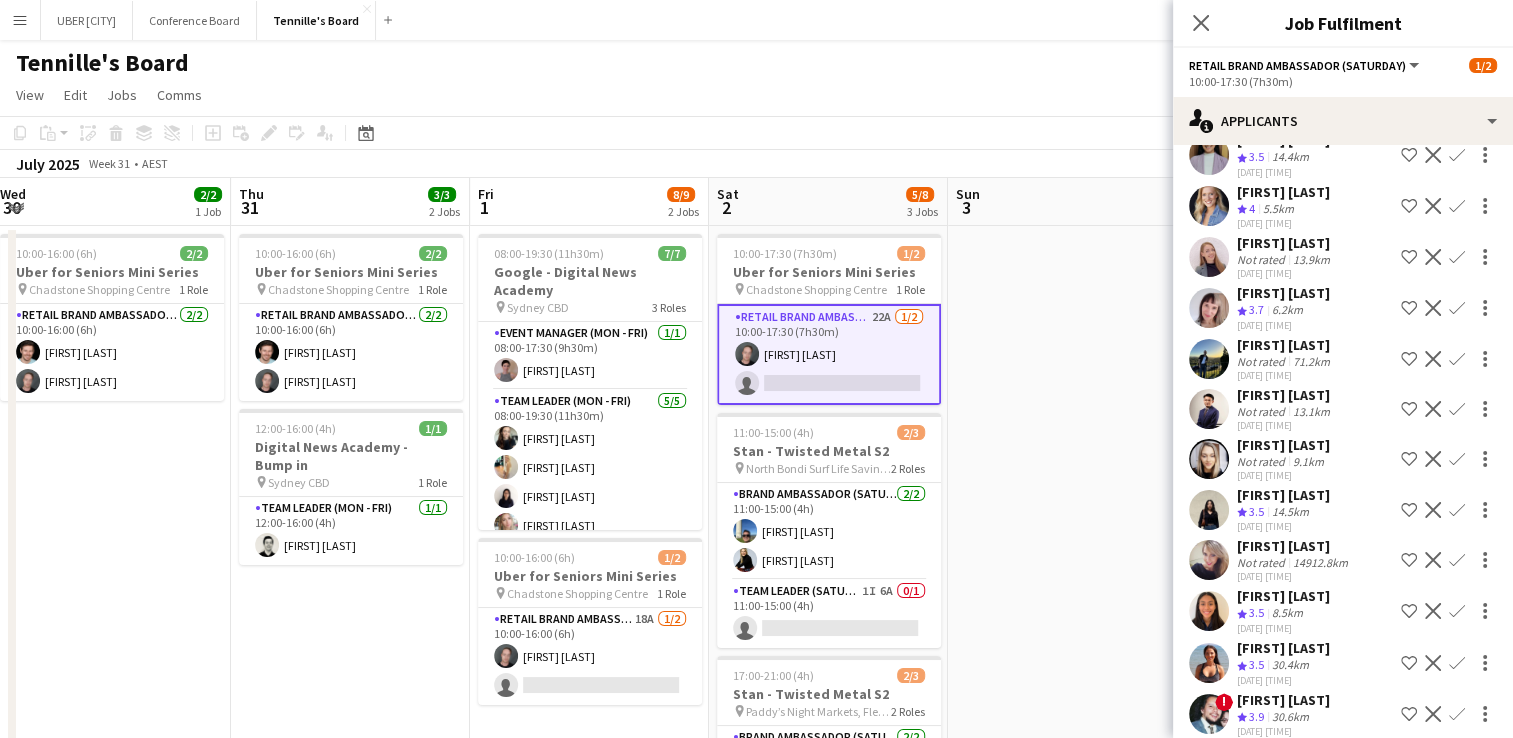 click at bounding box center (1067, 606) 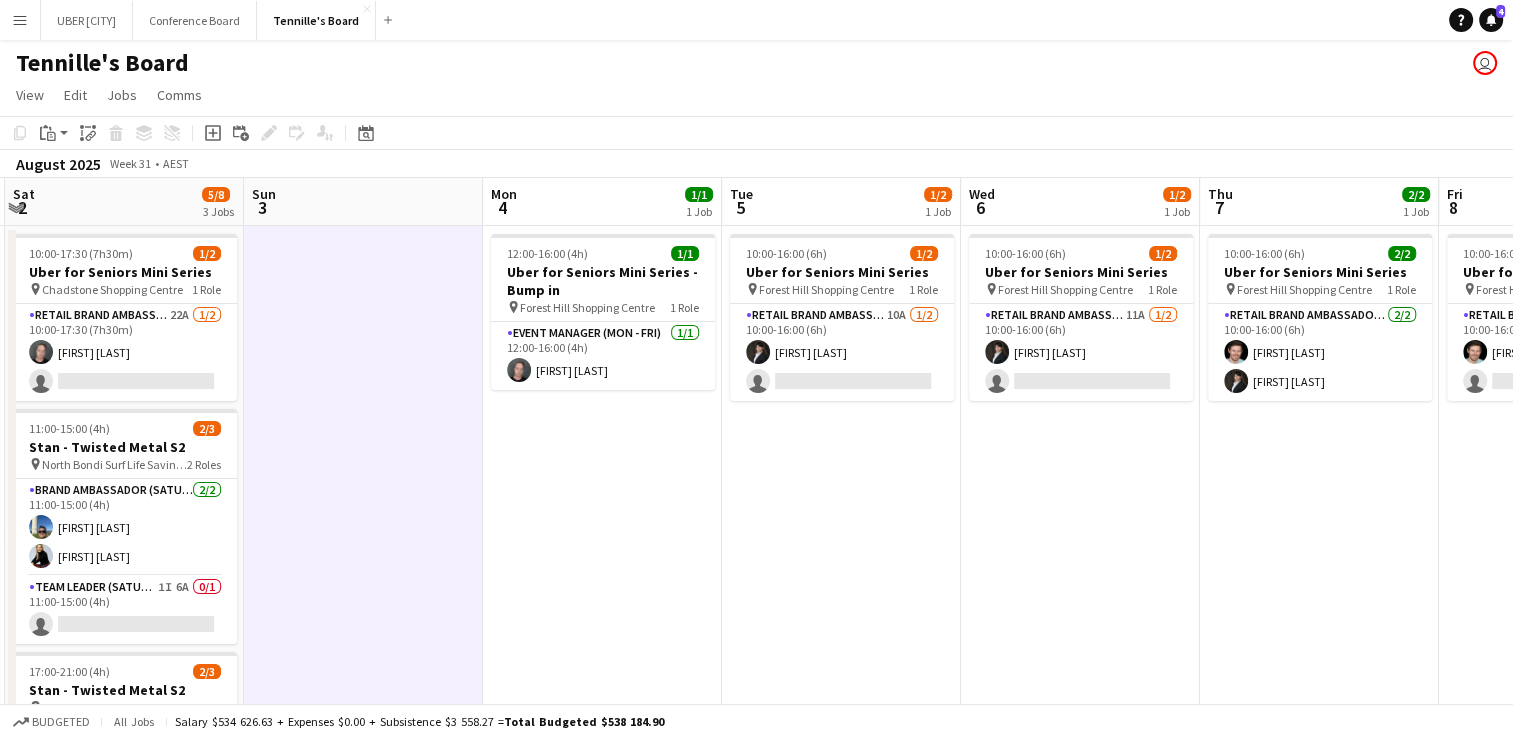 scroll, scrollTop: 0, scrollLeft: 726, axis: horizontal 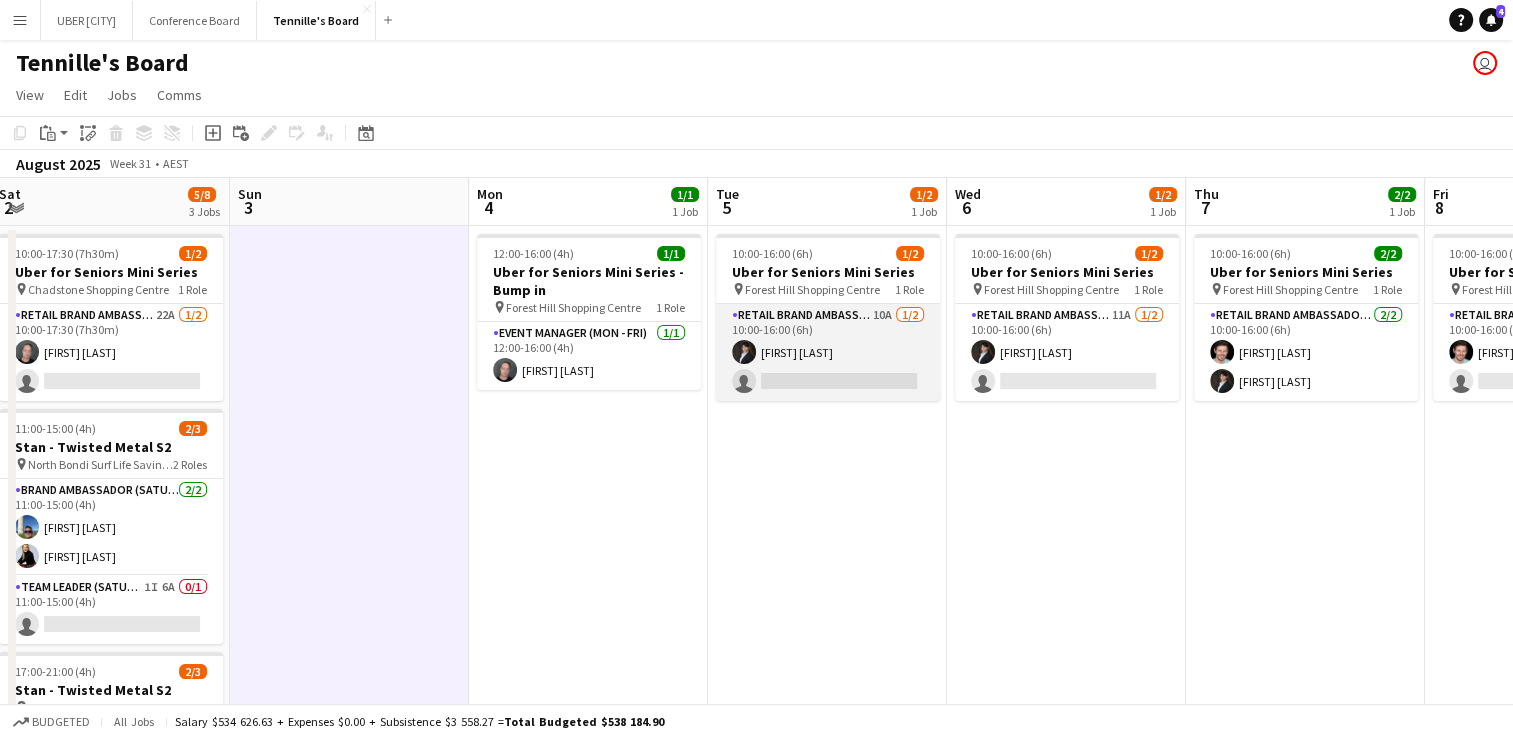 click on "RETAIL Brand Ambassador (Mon - Fri)   10A   1/2   [TIME] ([TIME])
[FIRST] [LAST]
single-neutral-actions" at bounding box center [828, 352] 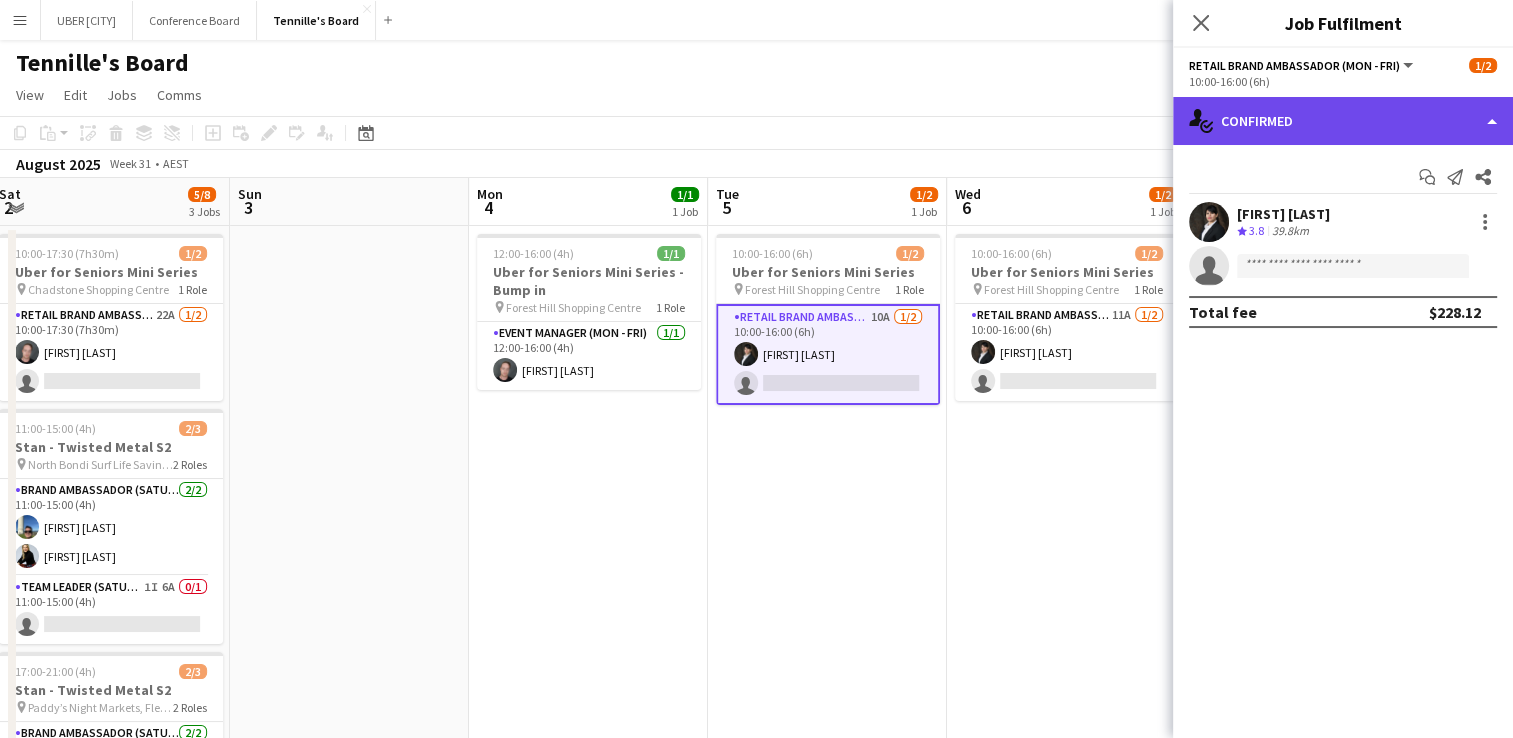 click on "single-neutral-actions-check-2
Confirmed" 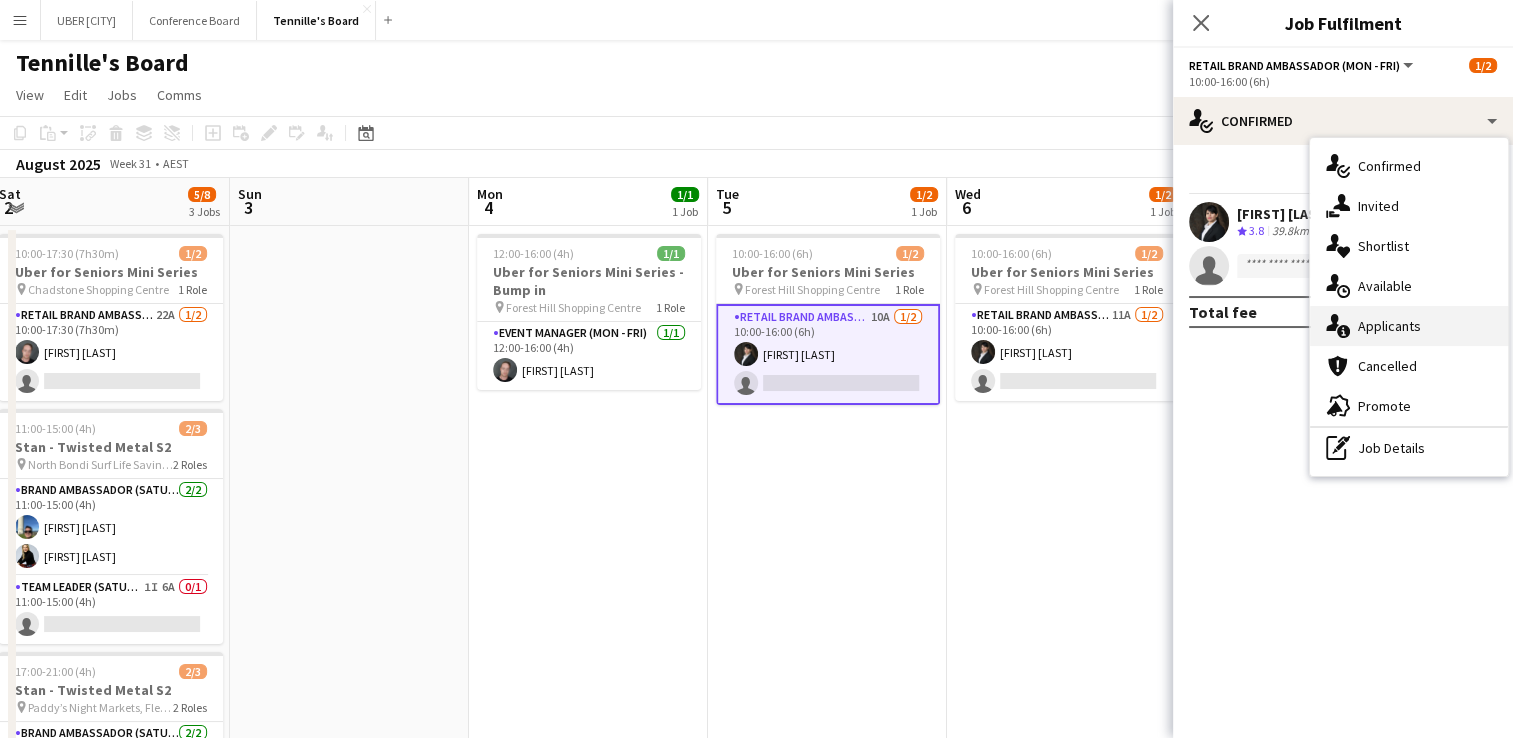 click on "single-neutral-actions-information
Applicants" at bounding box center (1409, 326) 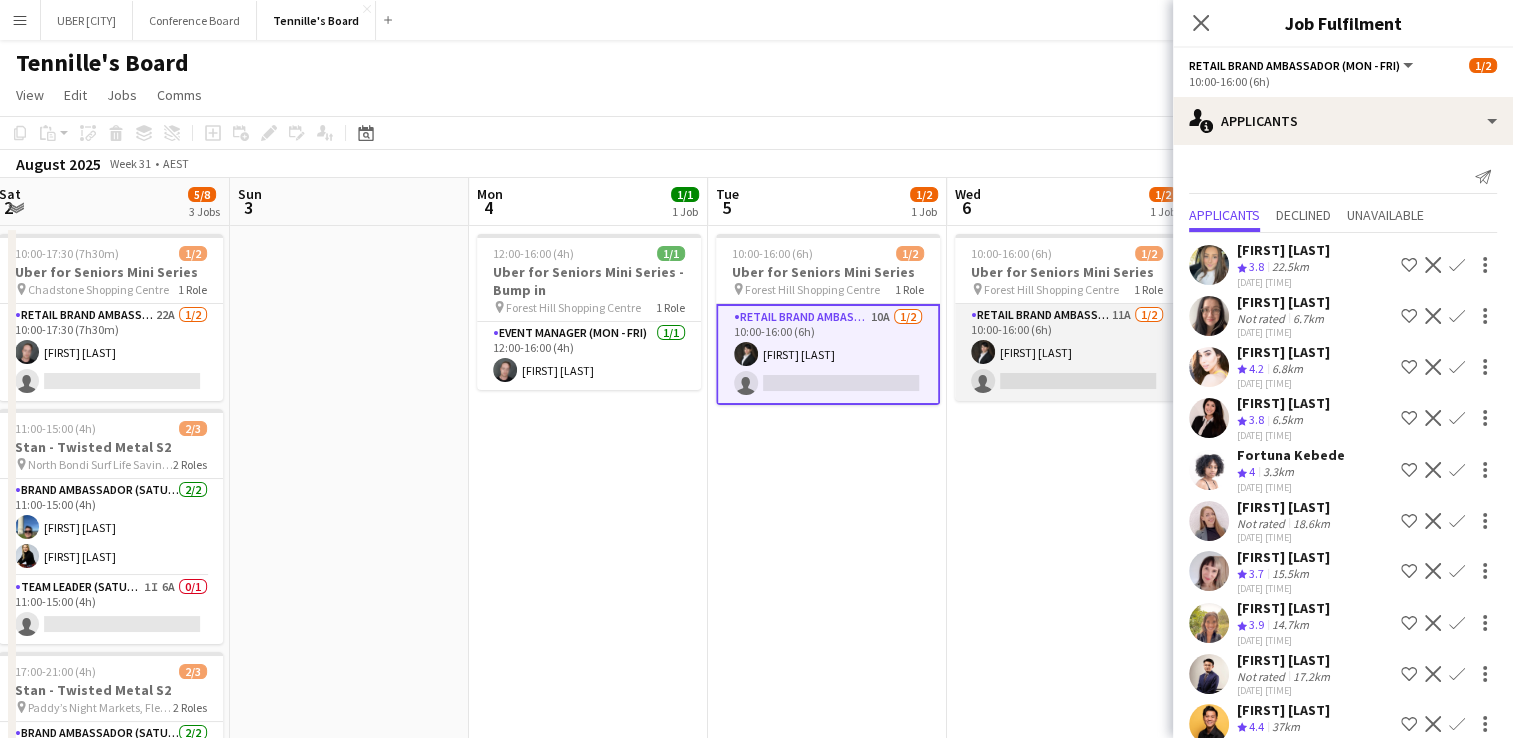 click on "[FIRST] [LAST]" at bounding box center (1067, 352) 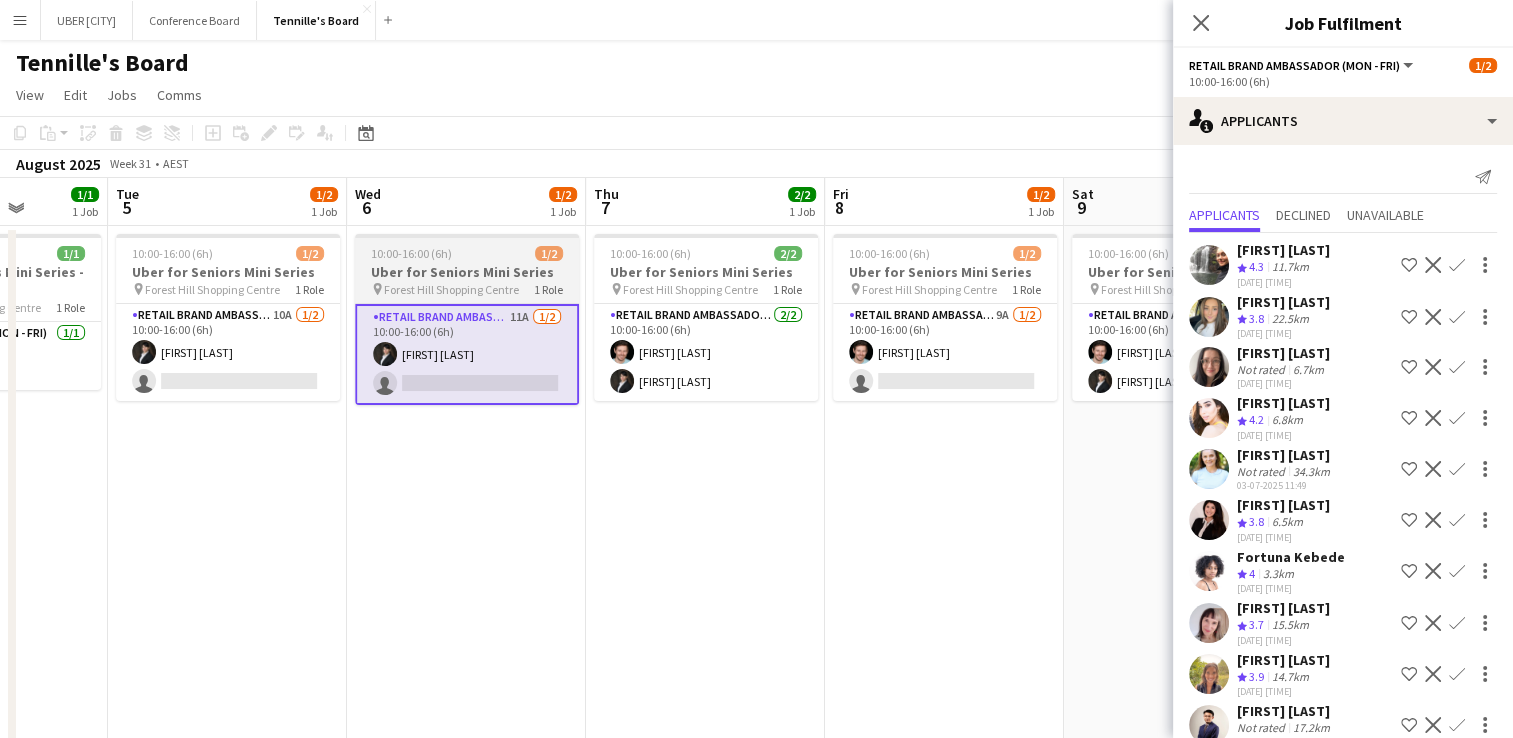 scroll, scrollTop: 0, scrollLeft: 848, axis: horizontal 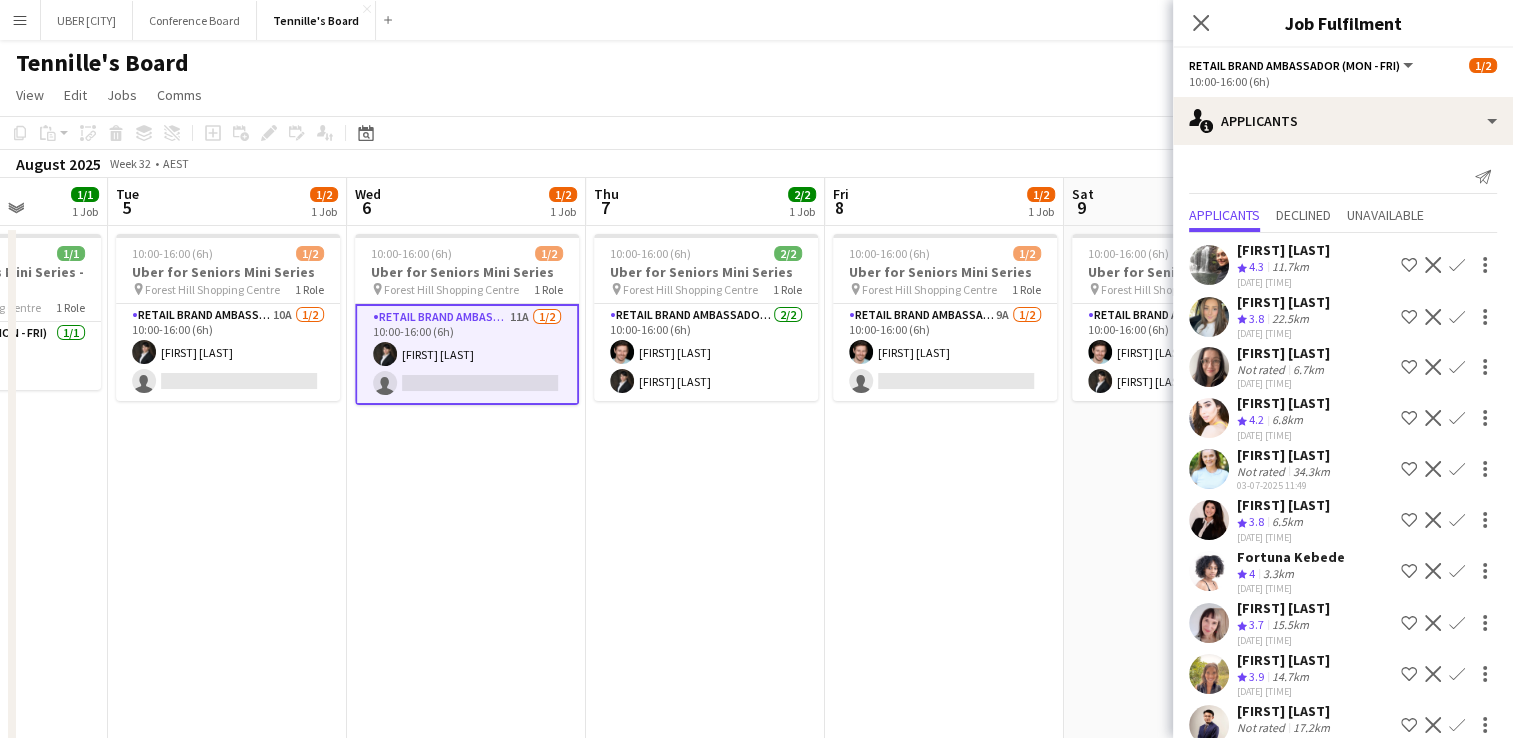 click on "[TIME] [TIME] [FIRST] [LAST]" at bounding box center (944, 606) 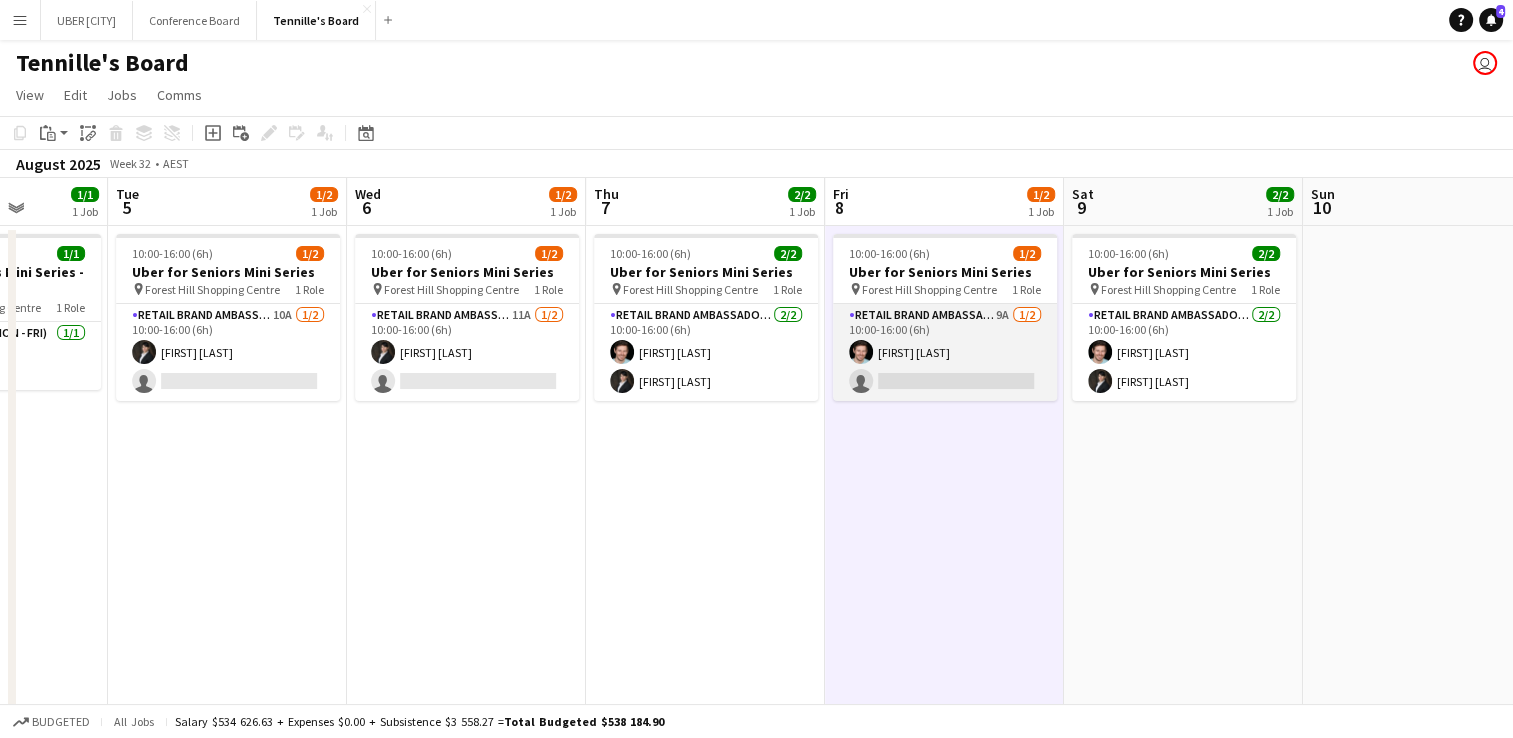 click on "RETAIL Brand Ambassador (Mon - Fri)   9A   1/2   [TIME] ([TIME])
[FIRST] [LAST]
single-neutral-actions" at bounding box center [945, 352] 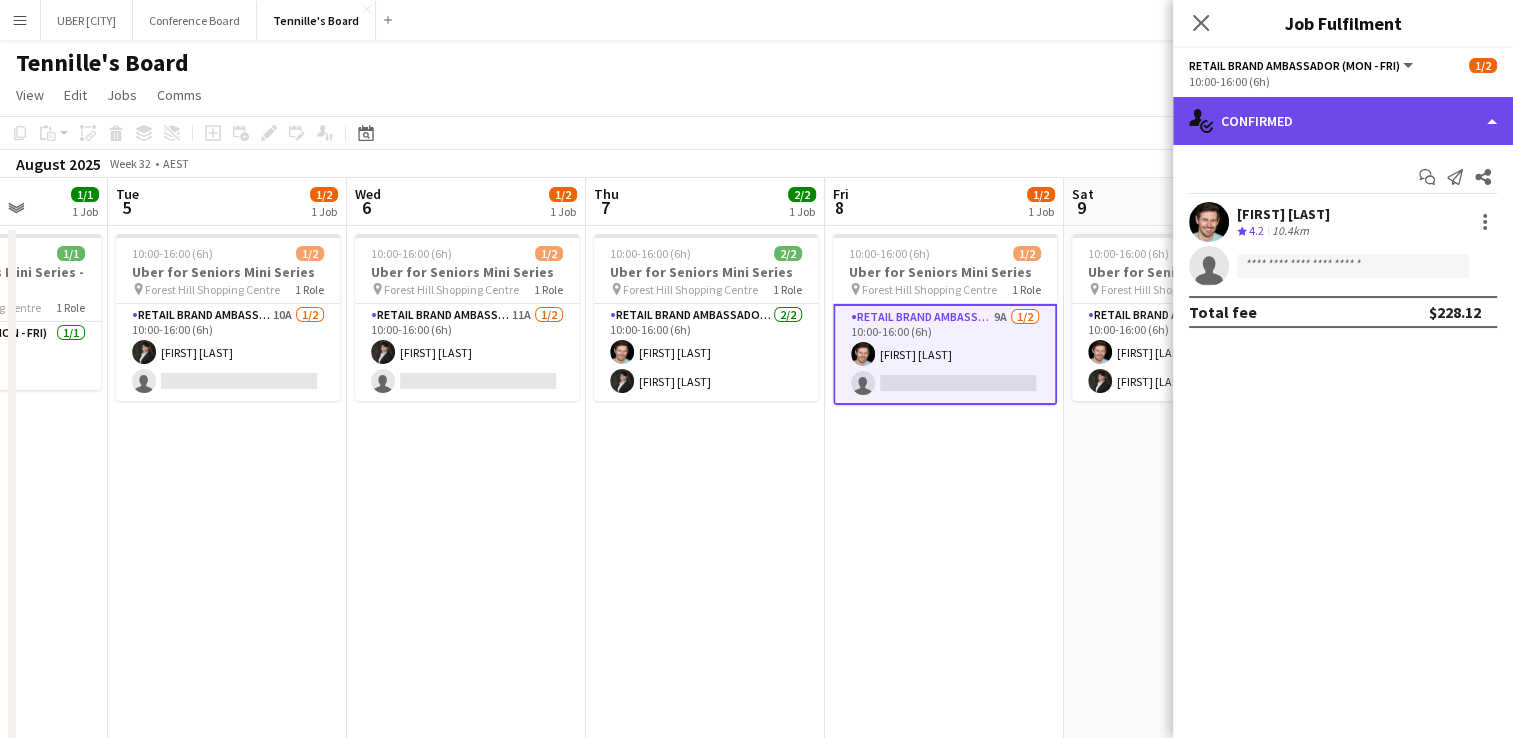 click on "single-neutral-actions-check-2
Confirmed" 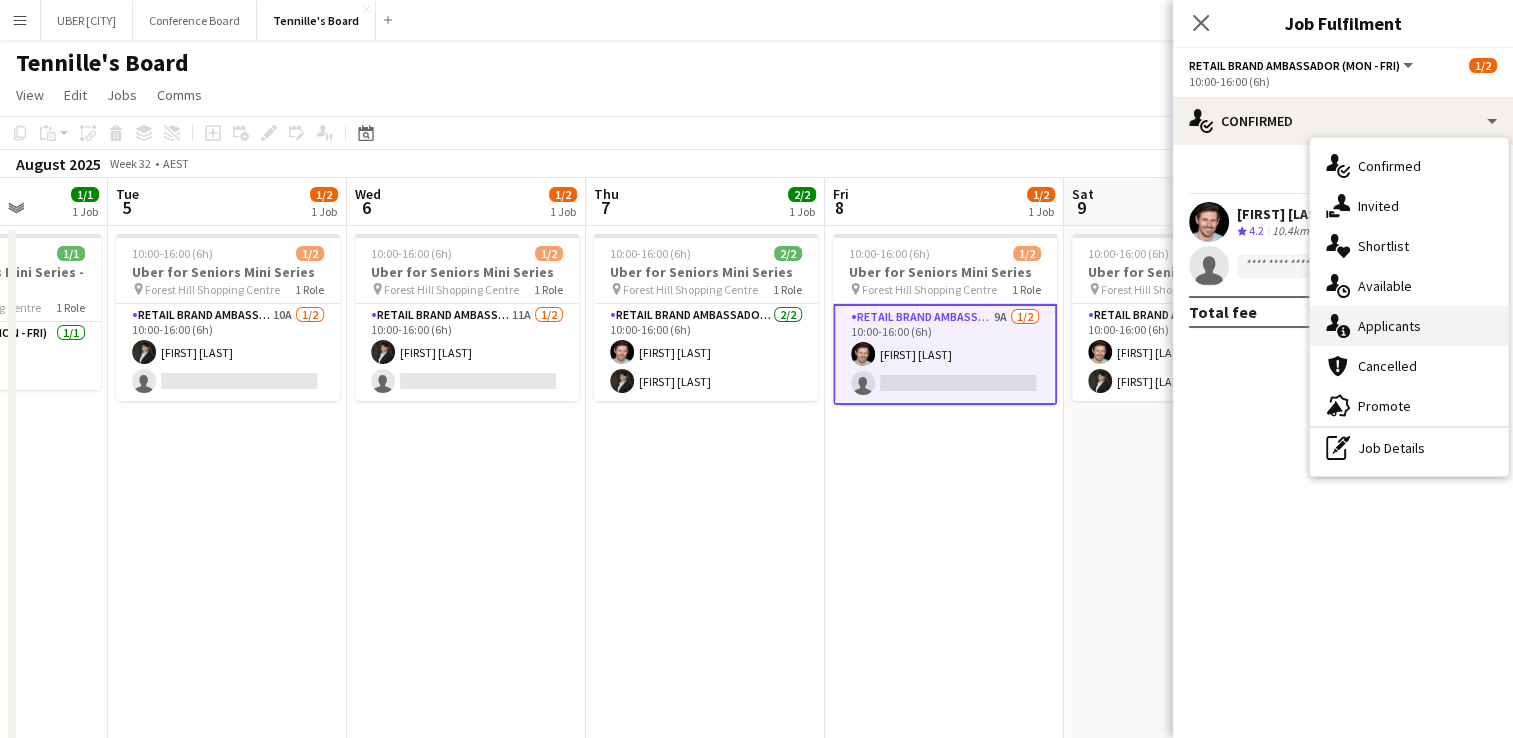 click on "single-neutral-actions-information
Applicants" at bounding box center (1409, 326) 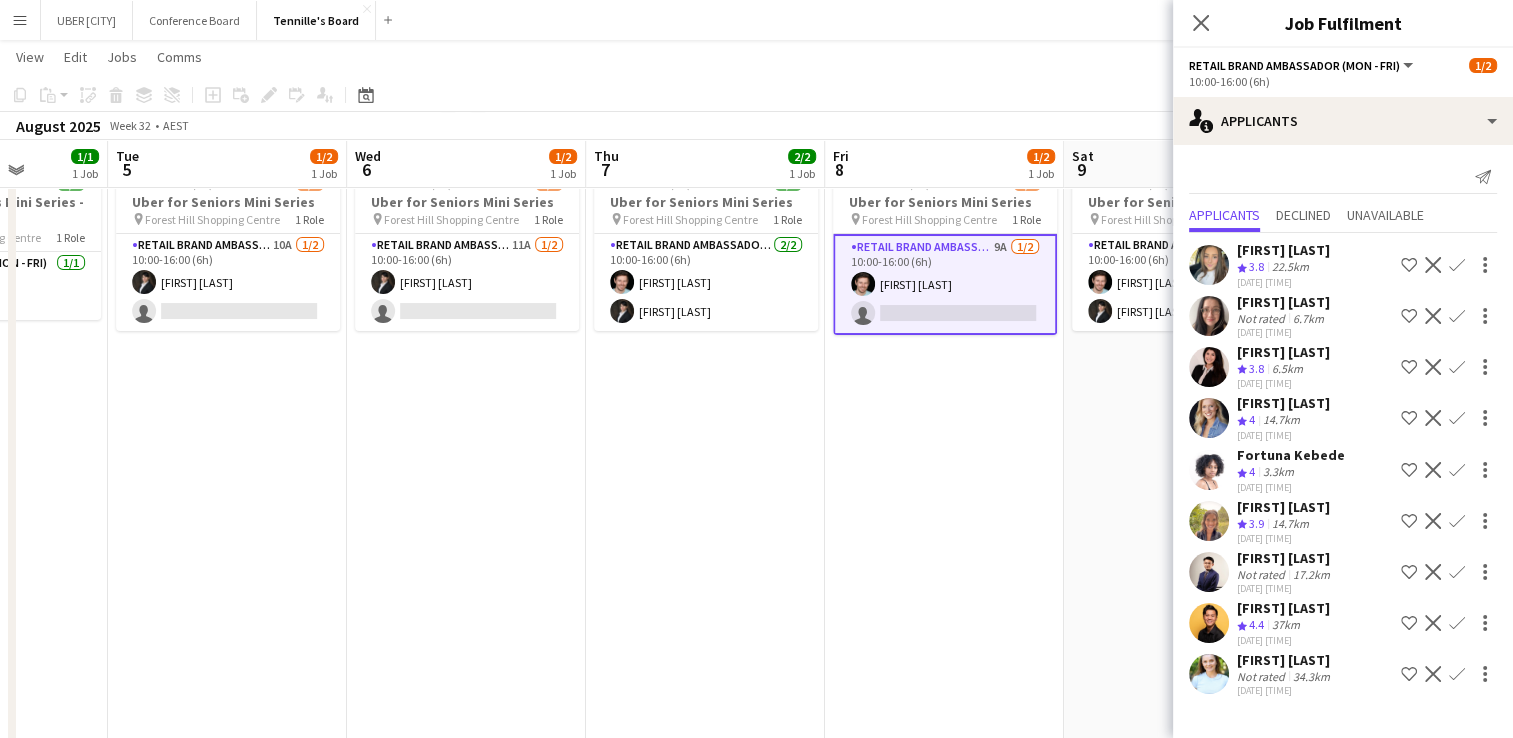 scroll, scrollTop: 68, scrollLeft: 0, axis: vertical 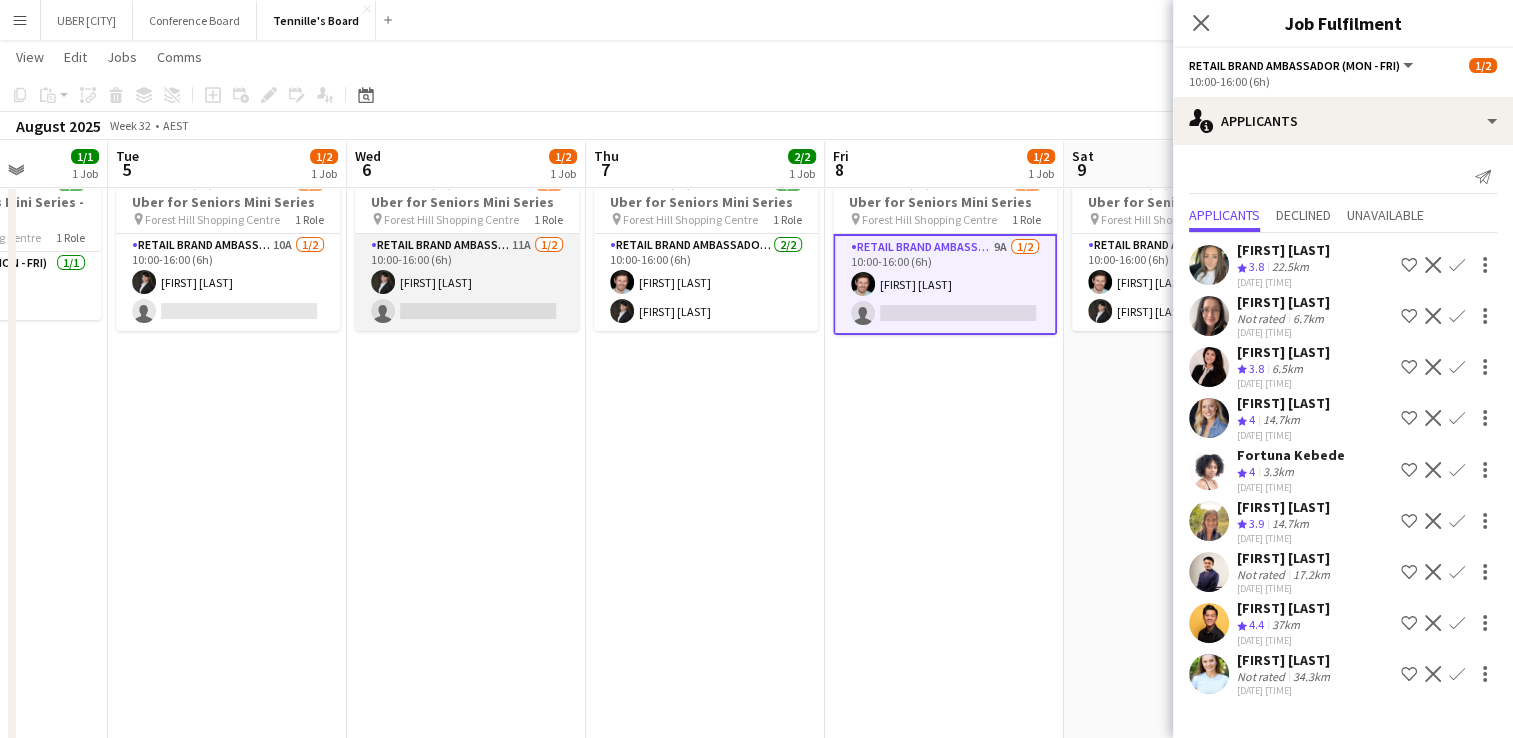 click on "[FIRST] [LAST]" at bounding box center (467, 282) 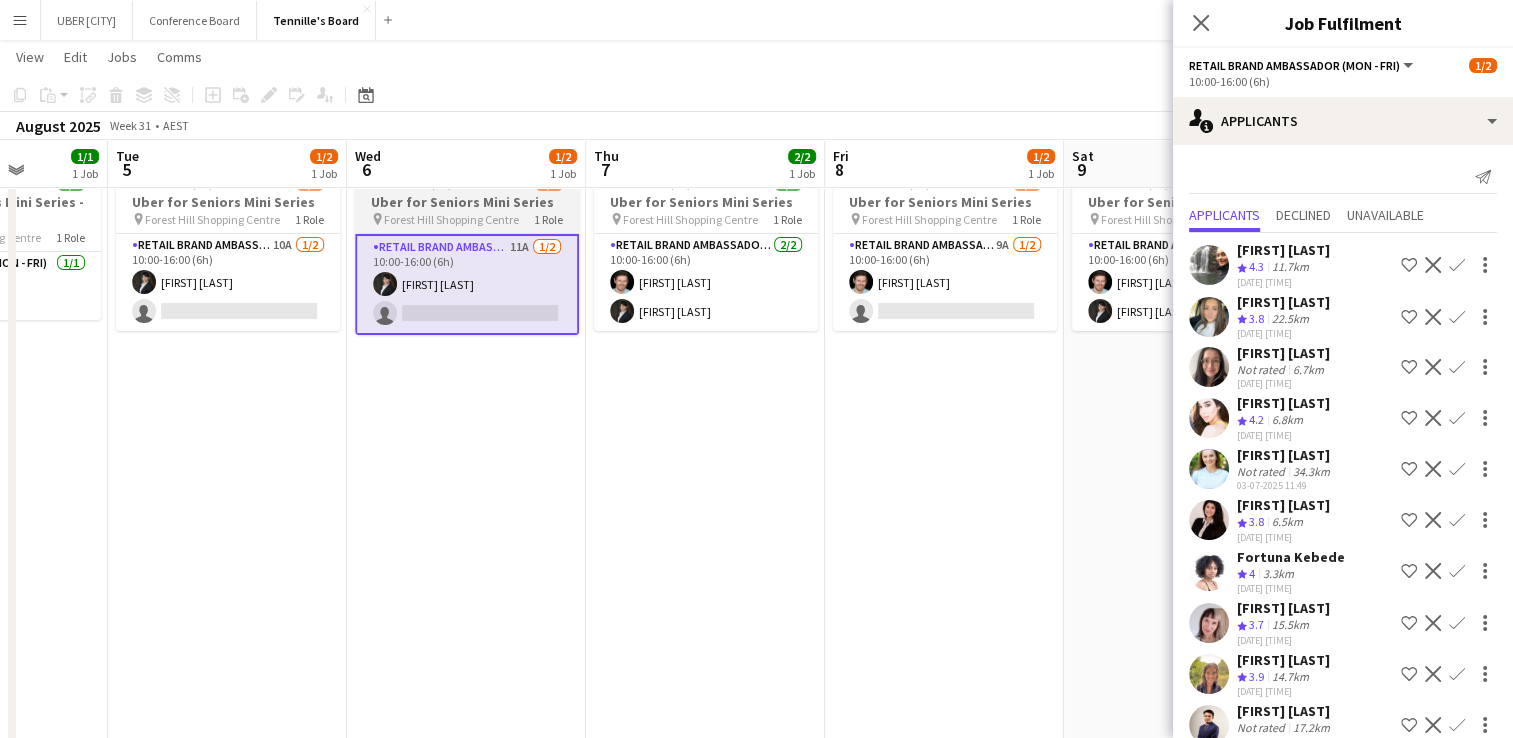 scroll, scrollTop: 0, scrollLeft: 625, axis: horizontal 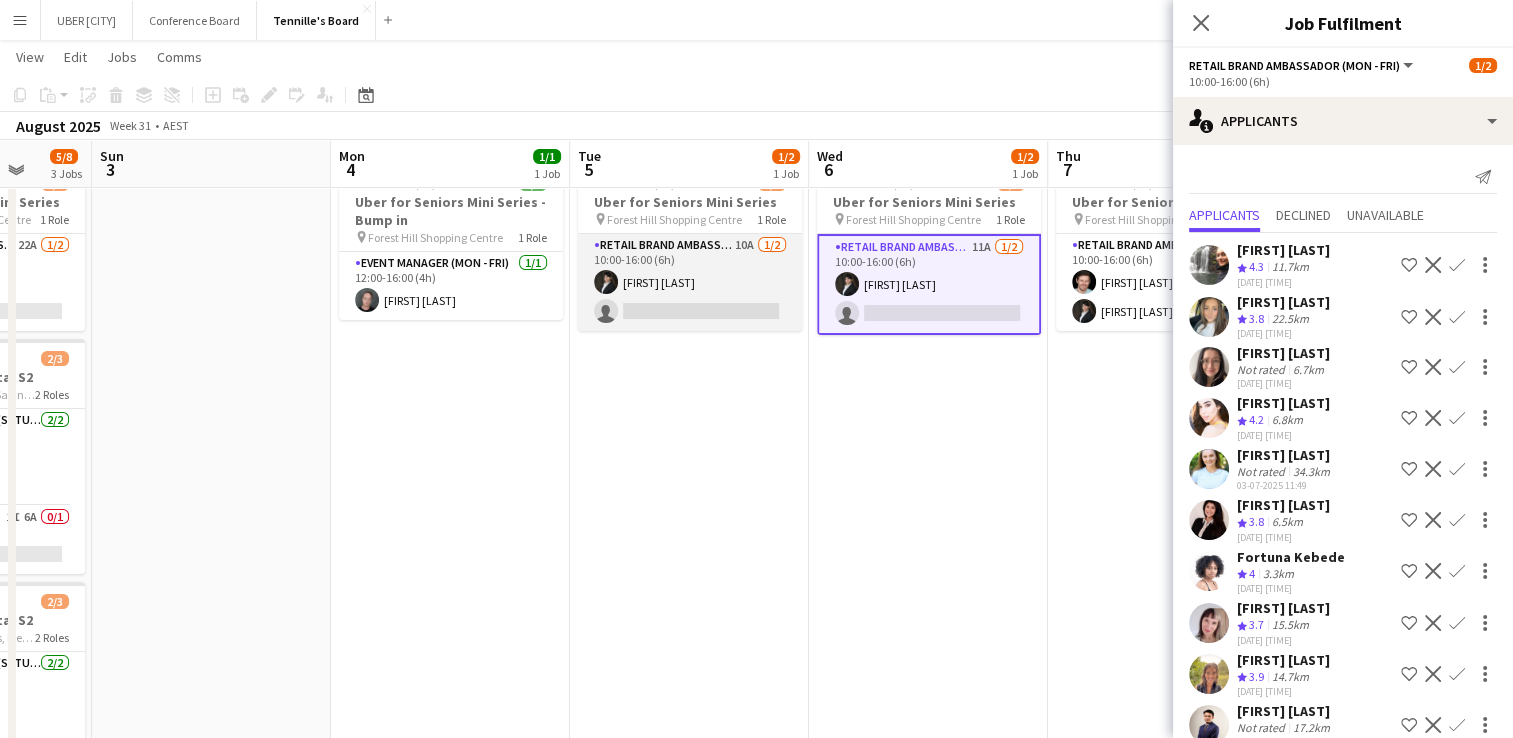 click on "RETAIL Brand Ambassador (Mon - Fri)   10A   1/2   [TIME] ([TIME])
[FIRST] [LAST]
single-neutral-actions" at bounding box center [690, 282] 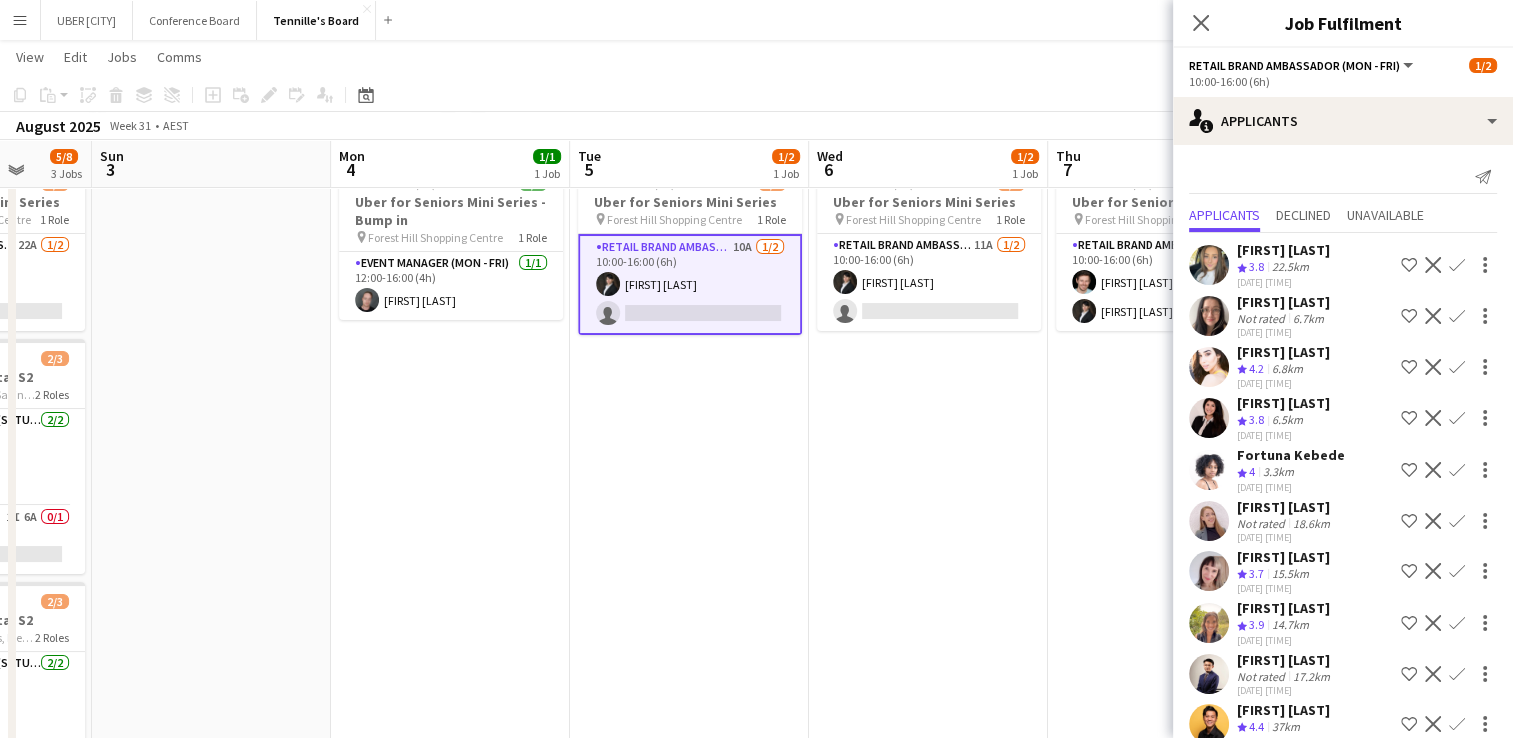 scroll, scrollTop: 0, scrollLeft: 648, axis: horizontal 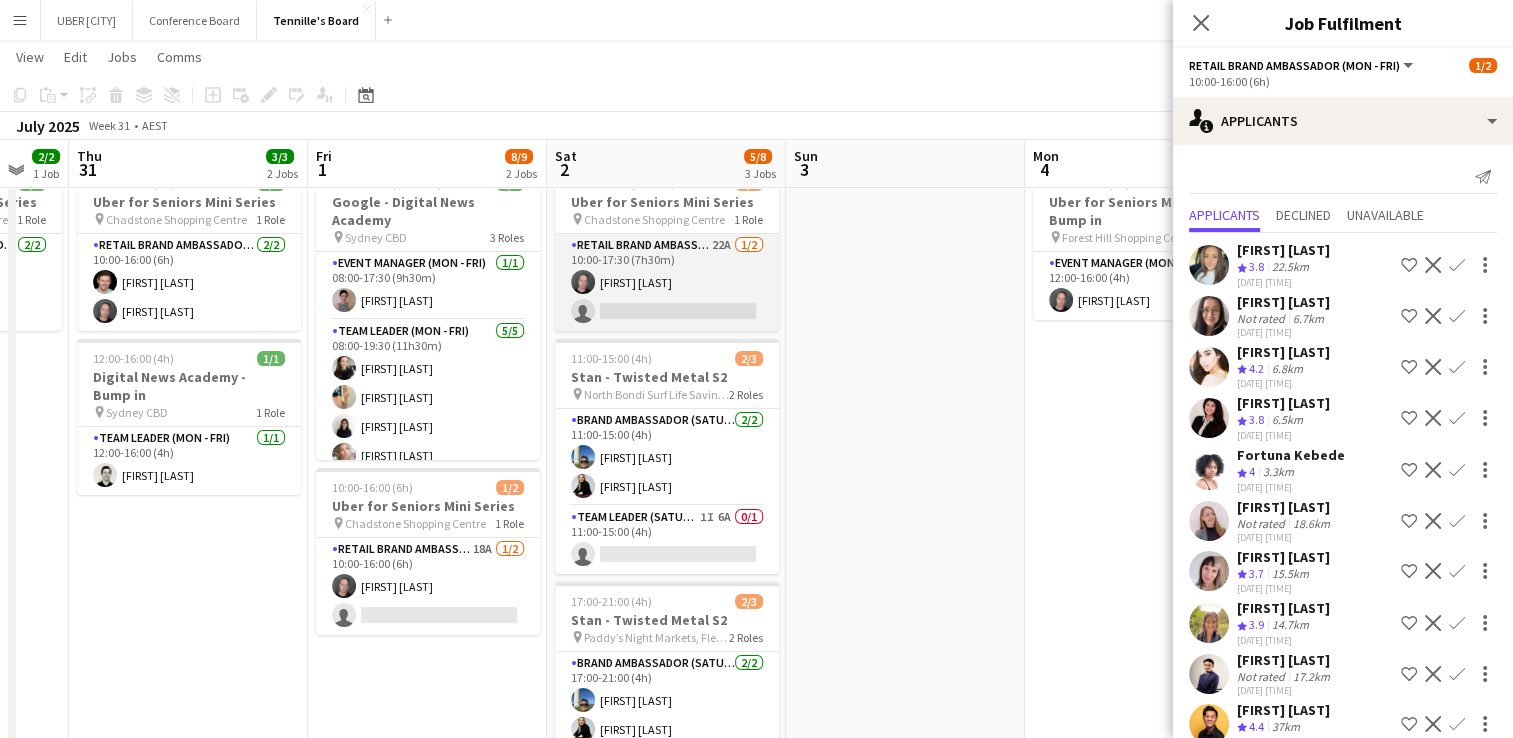click on "RETAIL Brand Ambassador (Saturday)   22A   1/2   [TIME] ([TIME])
[FIRST] [LAST]
single-neutral-actions" at bounding box center [667, 282] 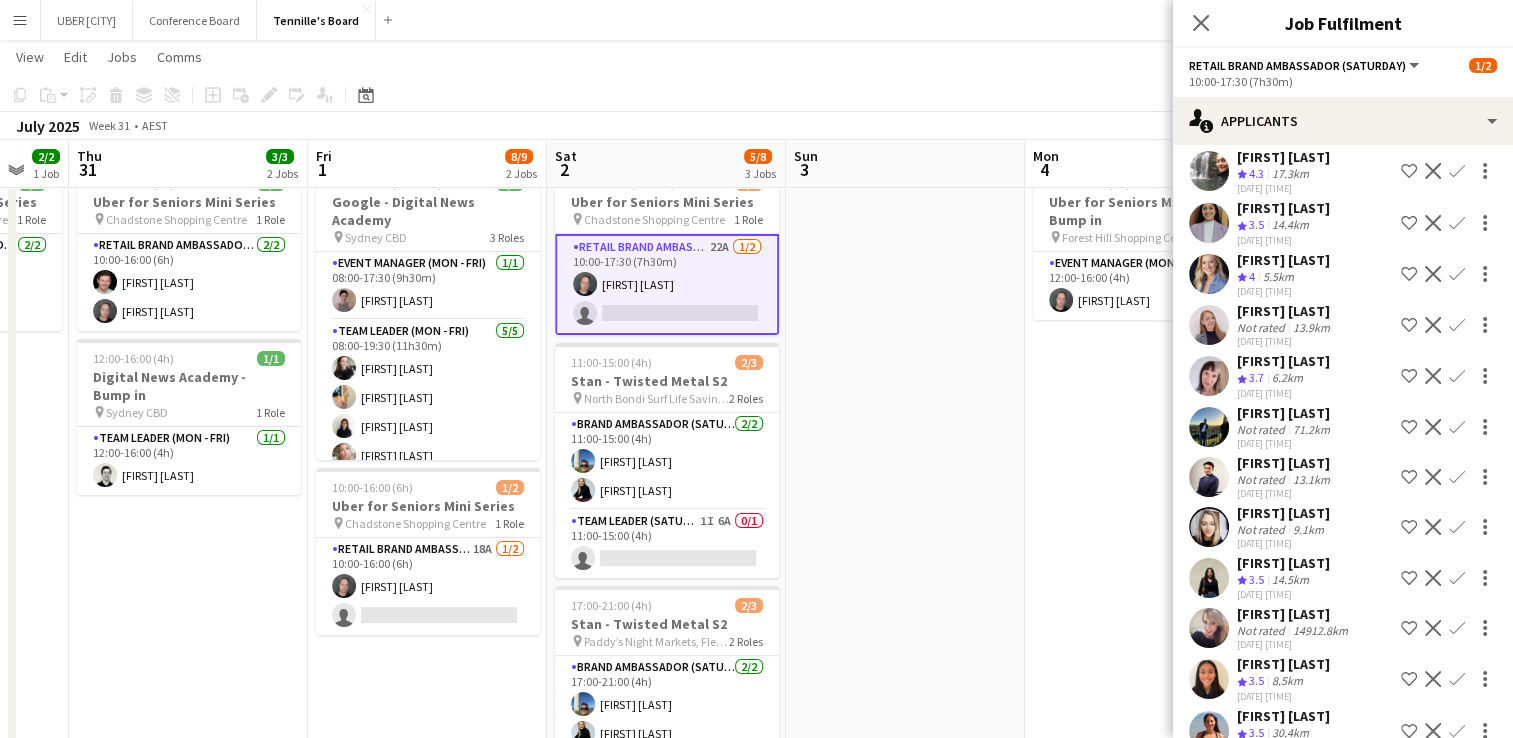 scroll, scrollTop: 577, scrollLeft: 0, axis: vertical 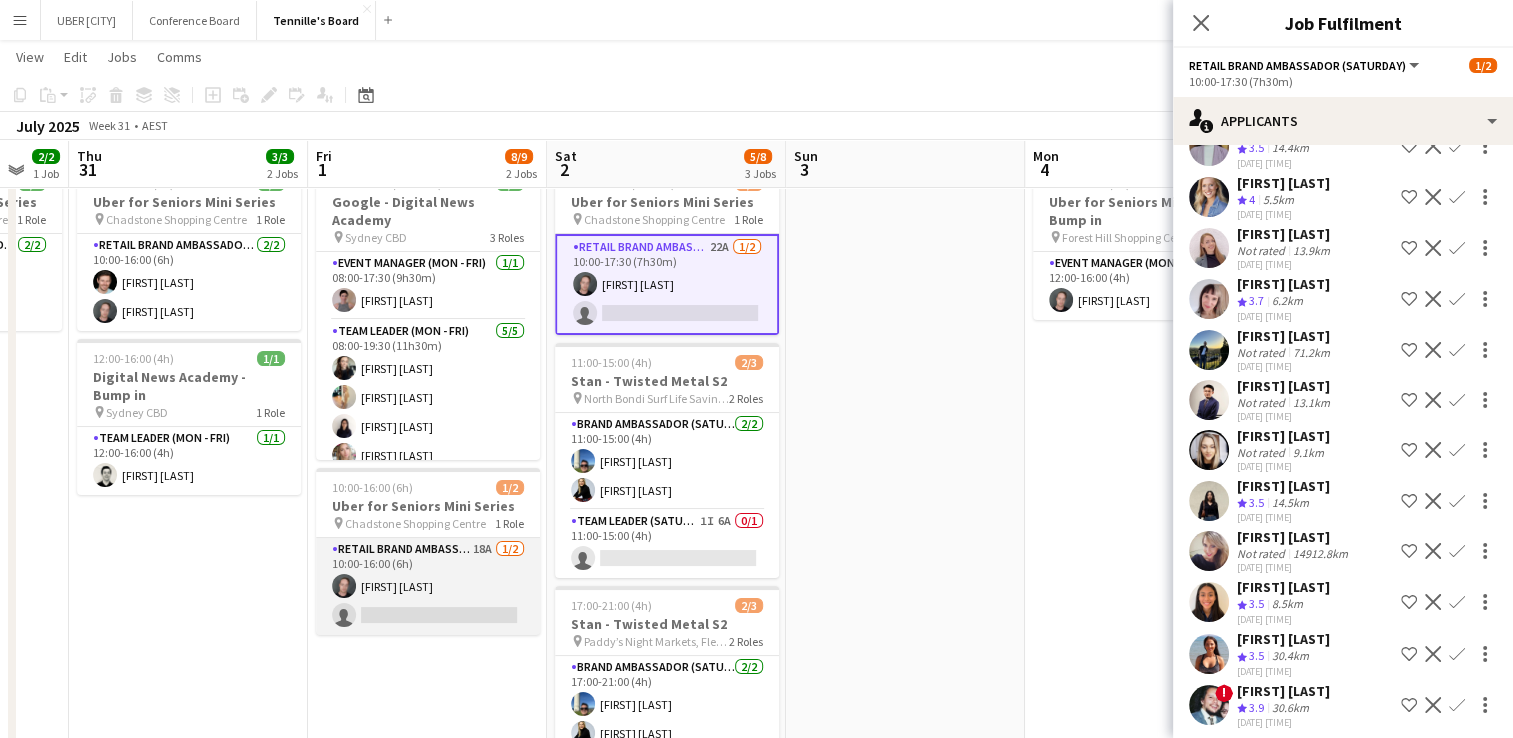 click on "[FIRST] [LAST]" at bounding box center [428, 586] 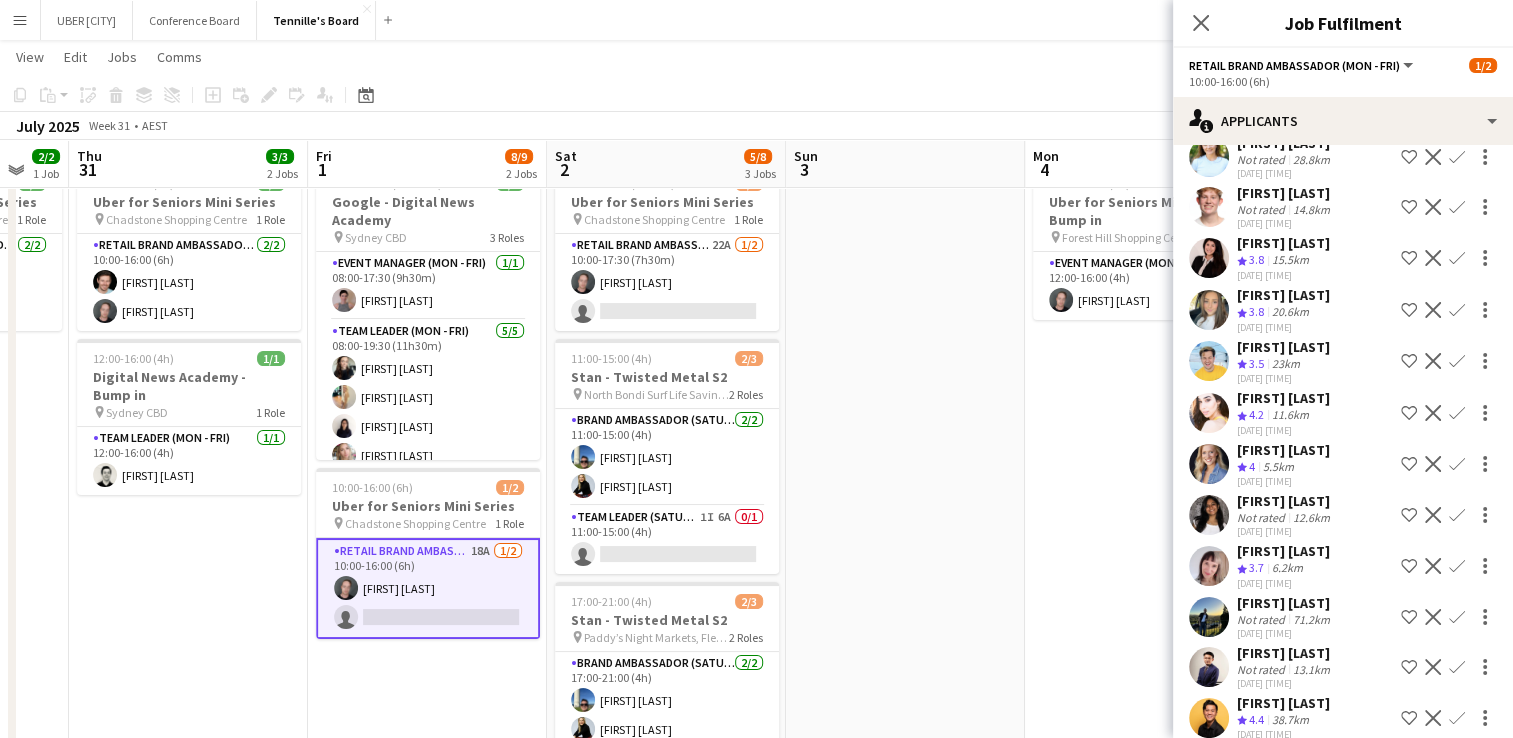 scroll, scrollTop: 375, scrollLeft: 0, axis: vertical 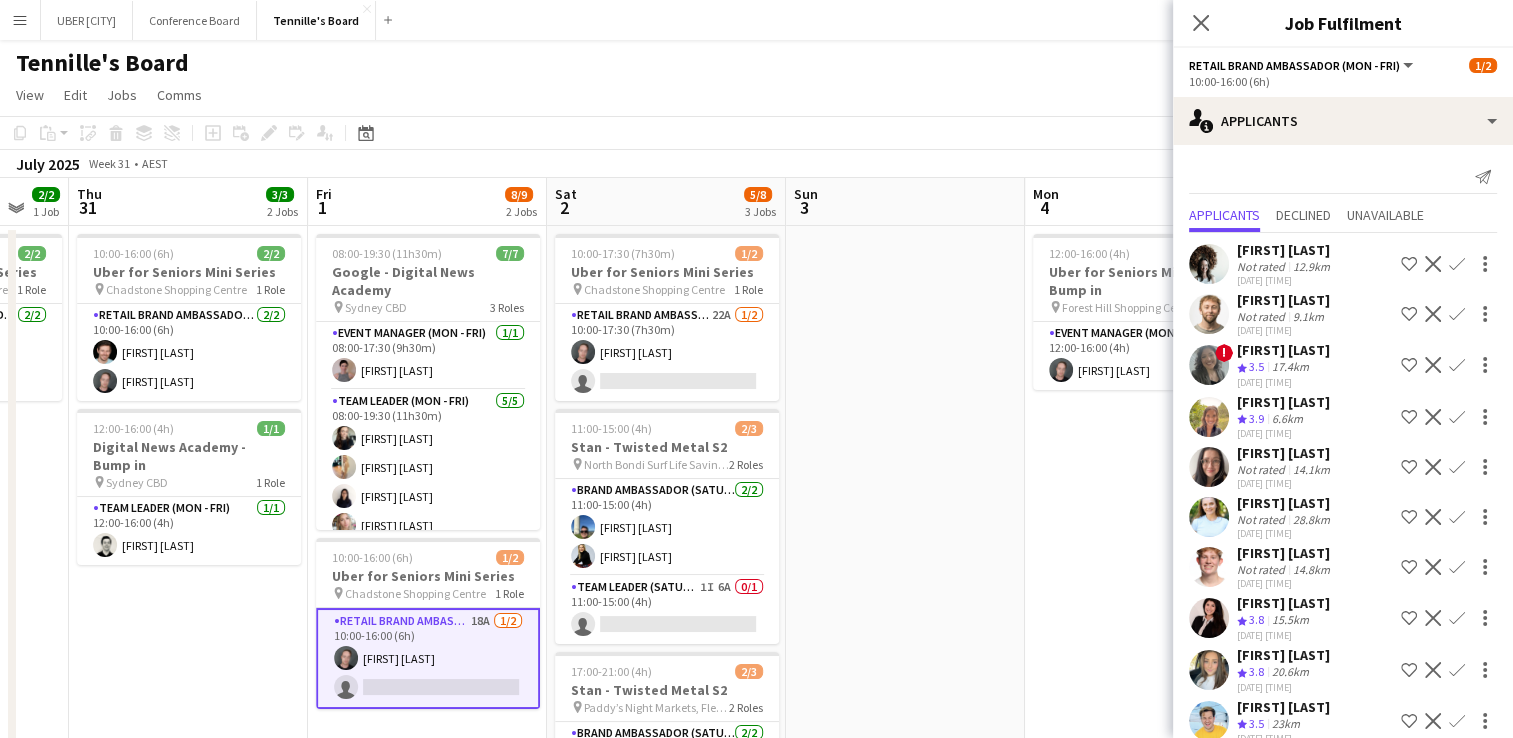 click on "[FIRST] [LAST]" at bounding box center [428, 658] 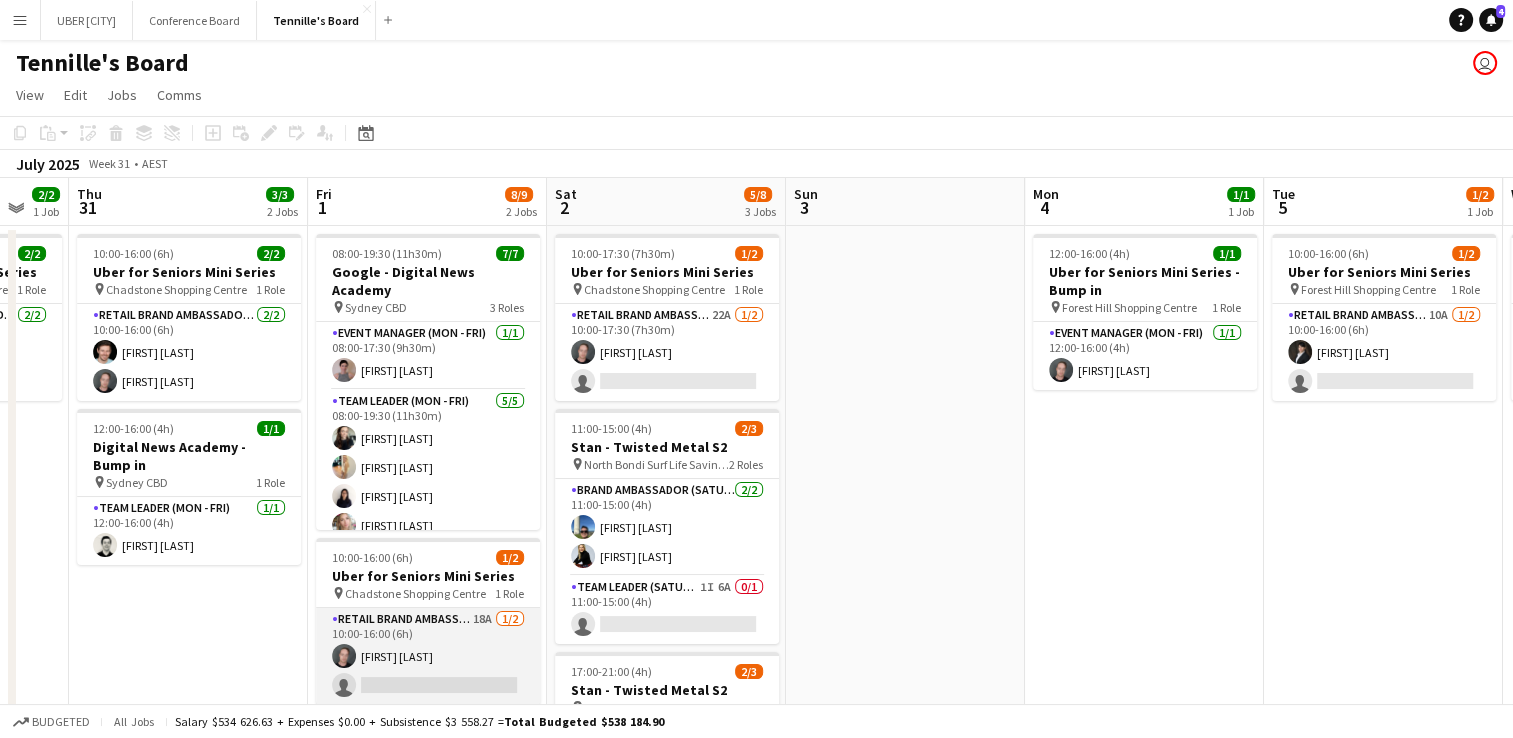 click on "[FIRST] [LAST]" at bounding box center [428, 656] 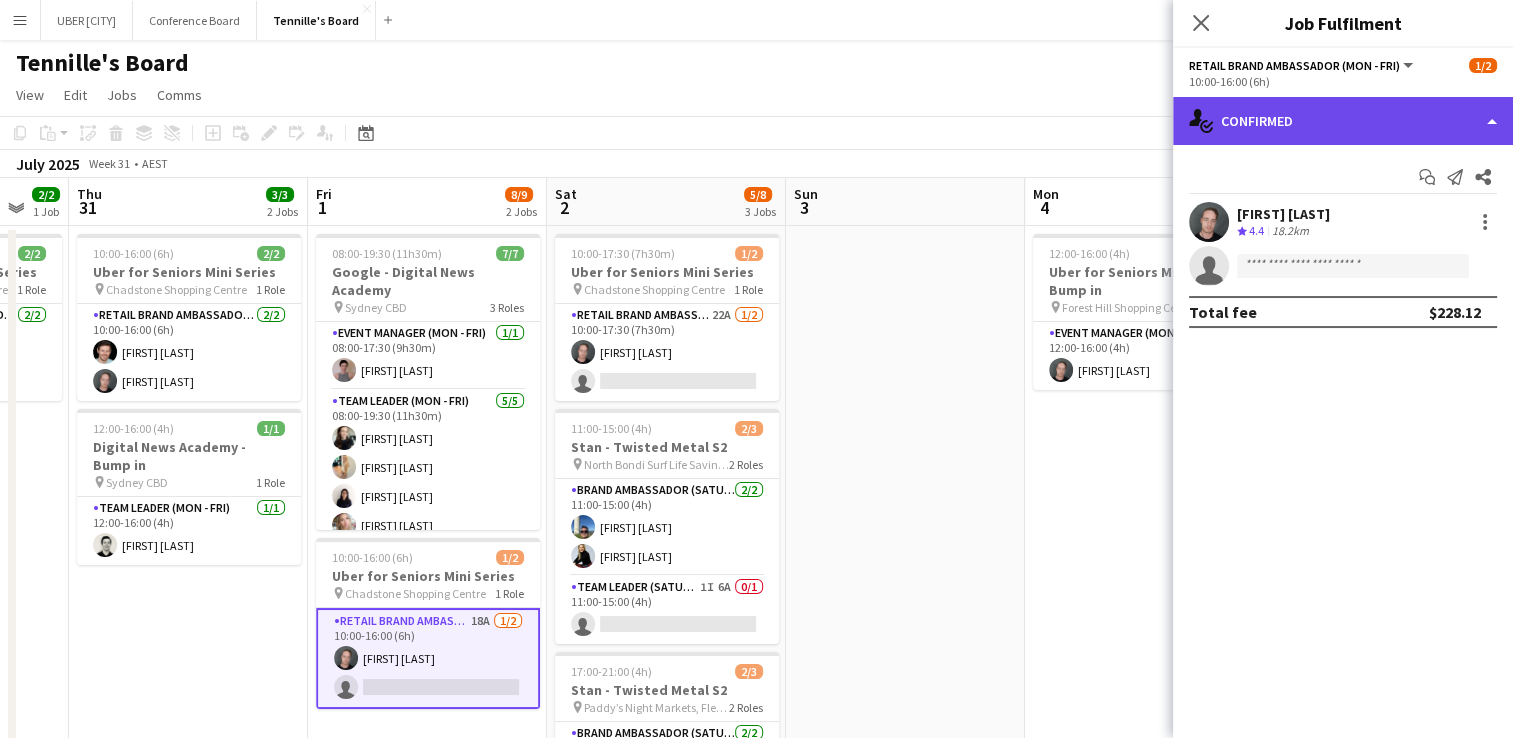 click on "single-neutral-actions-check-2
Confirmed" 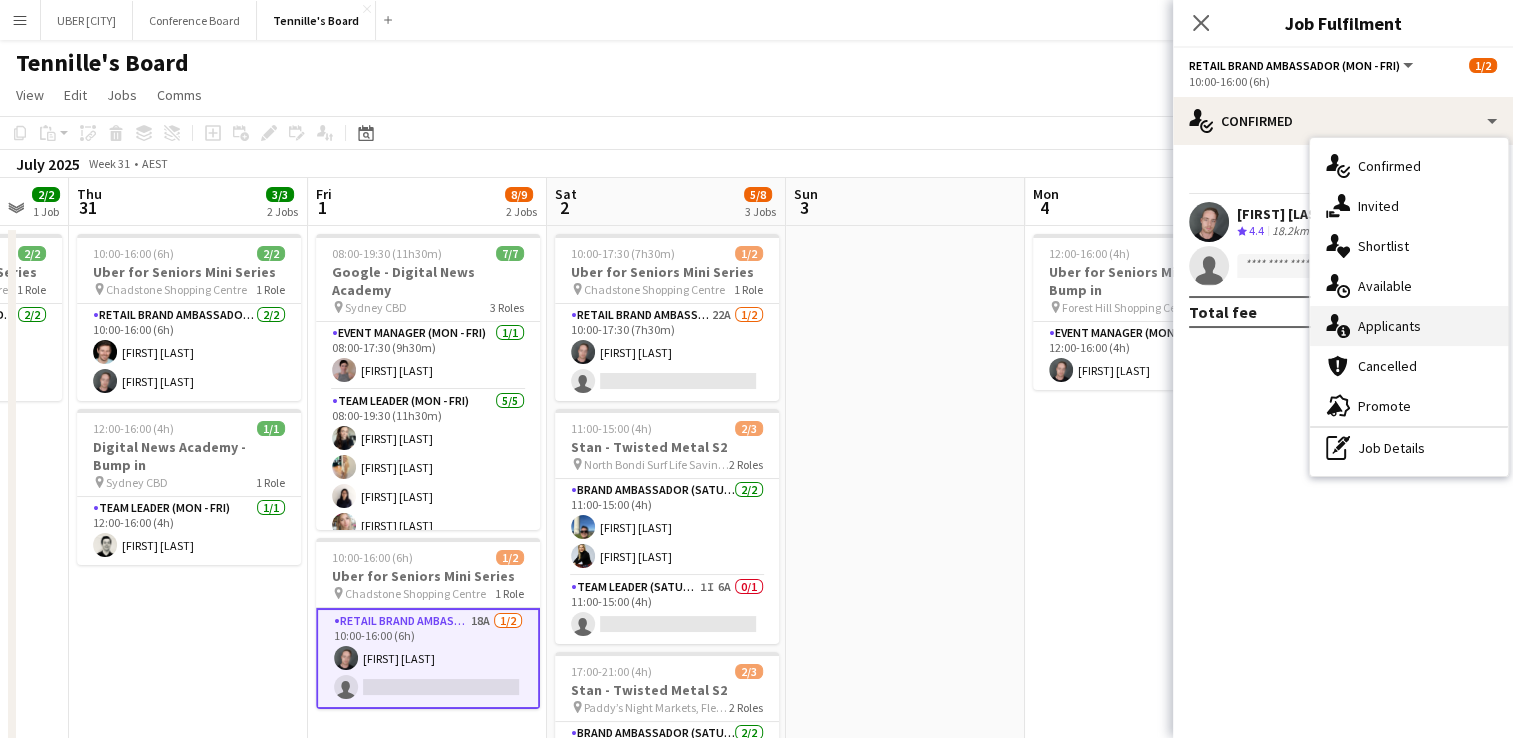 click on "single-neutral-actions-information
Applicants" at bounding box center (1409, 326) 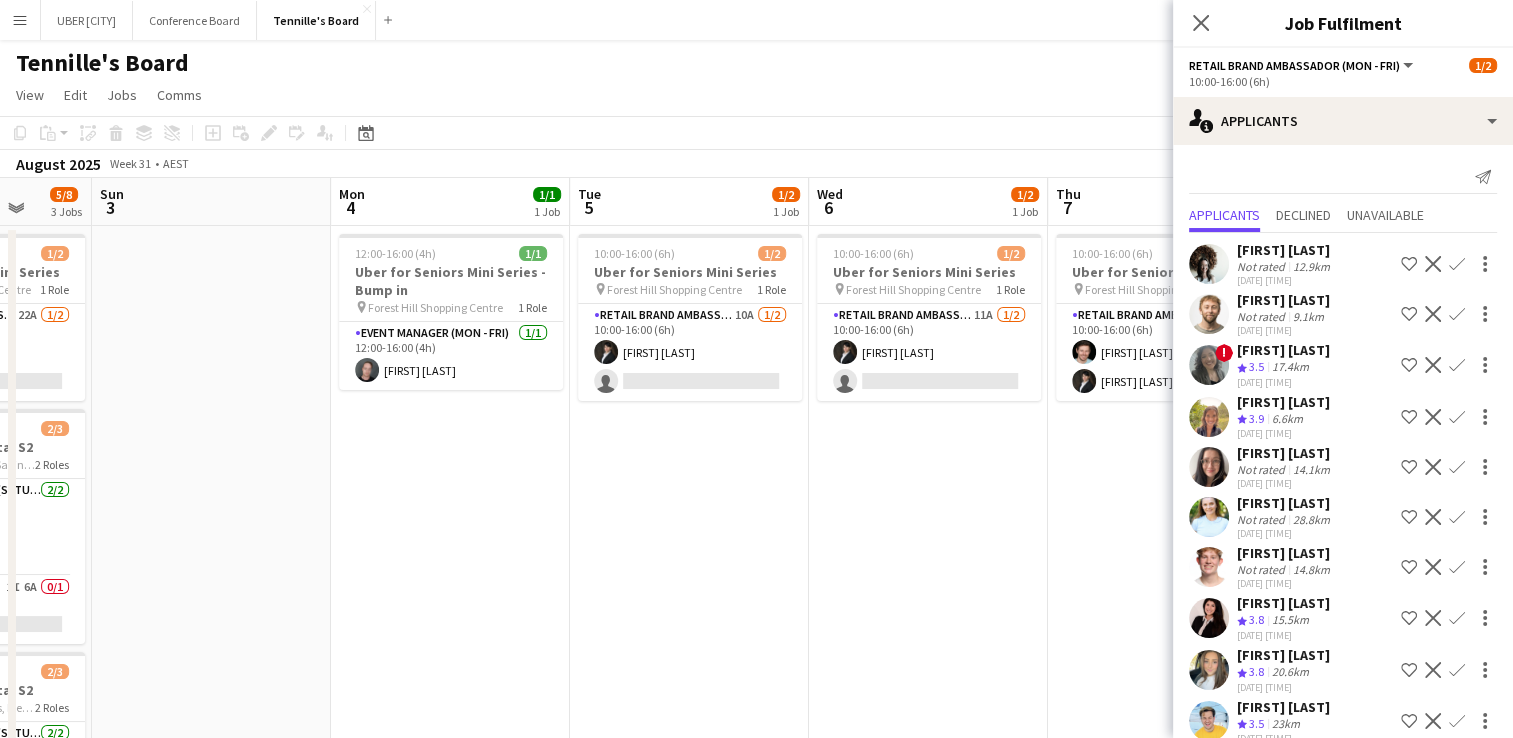 scroll, scrollTop: 0, scrollLeft: 863, axis: horizontal 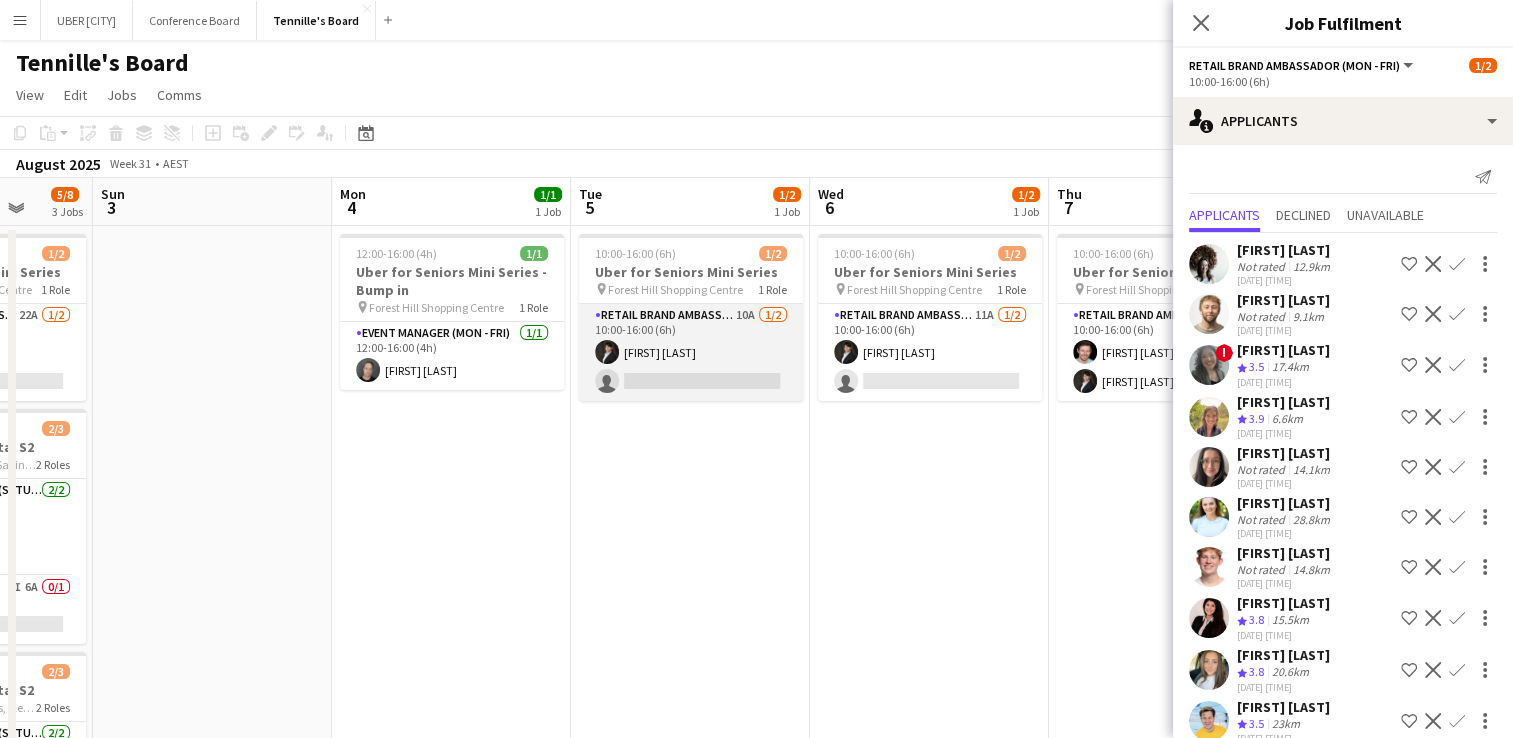 click on "RETAIL Brand Ambassador (Mon - Fri)   10A   1/2   [TIME] ([TIME])
[FIRST] [LAST]
single-neutral-actions" at bounding box center (691, 352) 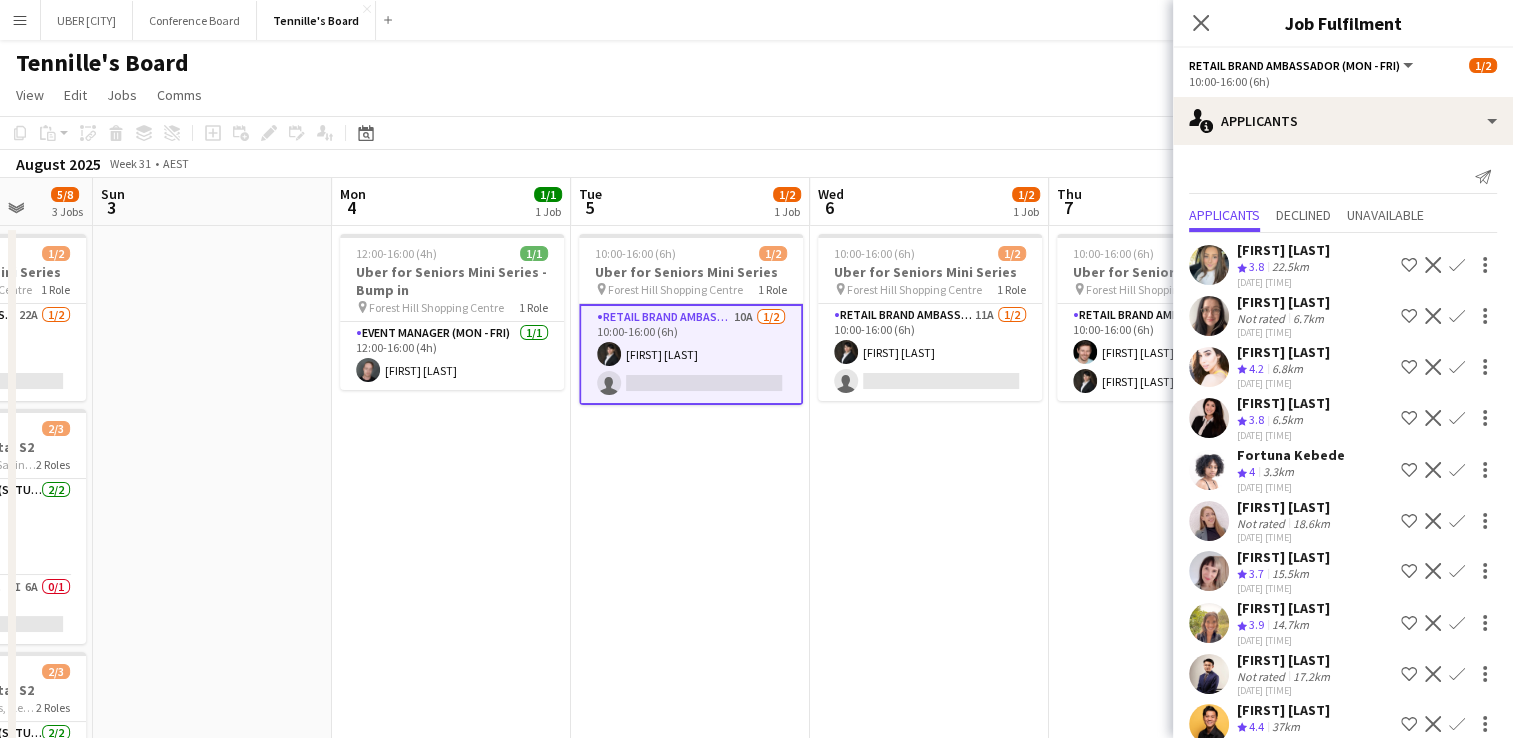 click on "Confirm" at bounding box center (1457, 521) 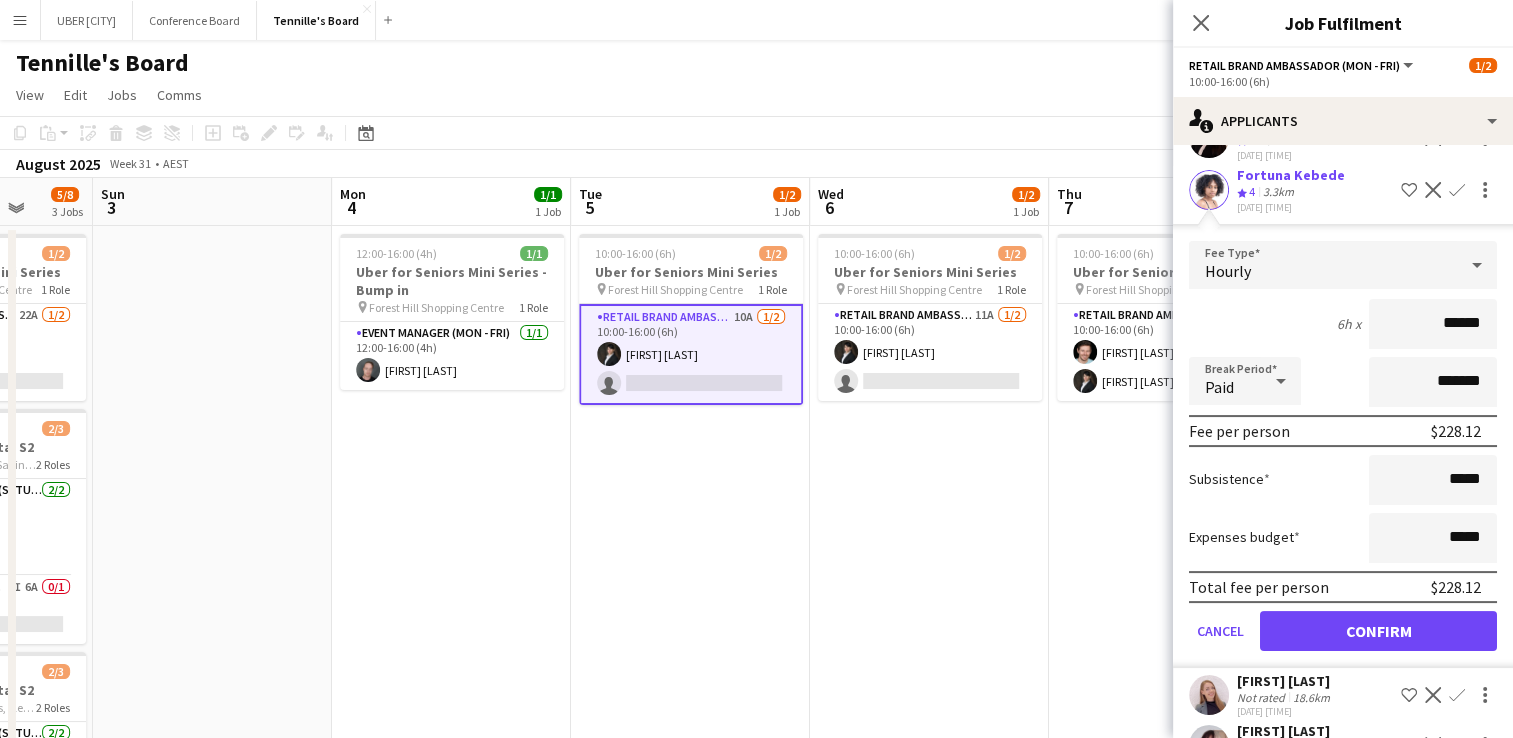 scroll, scrollTop: 303, scrollLeft: 0, axis: vertical 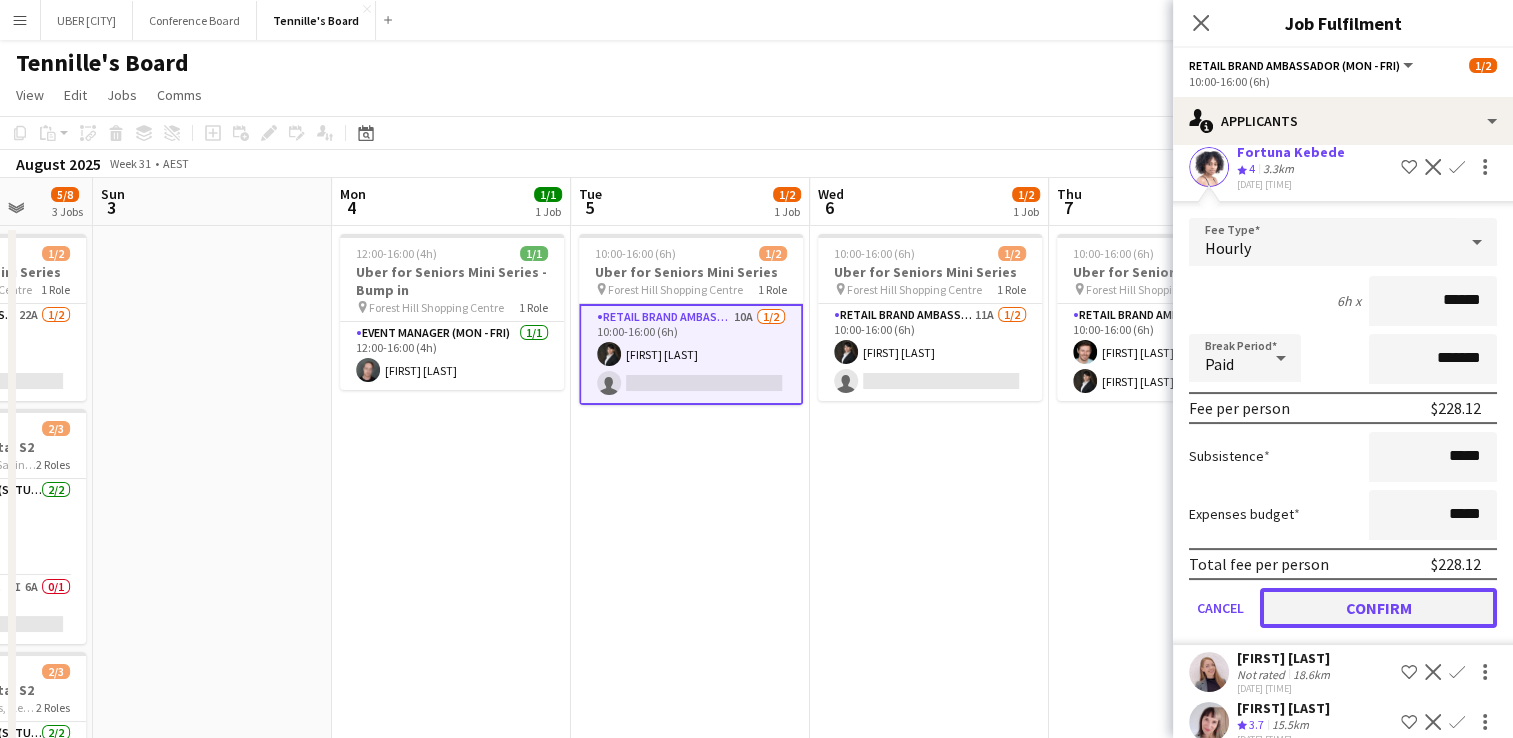 click on "Confirm" 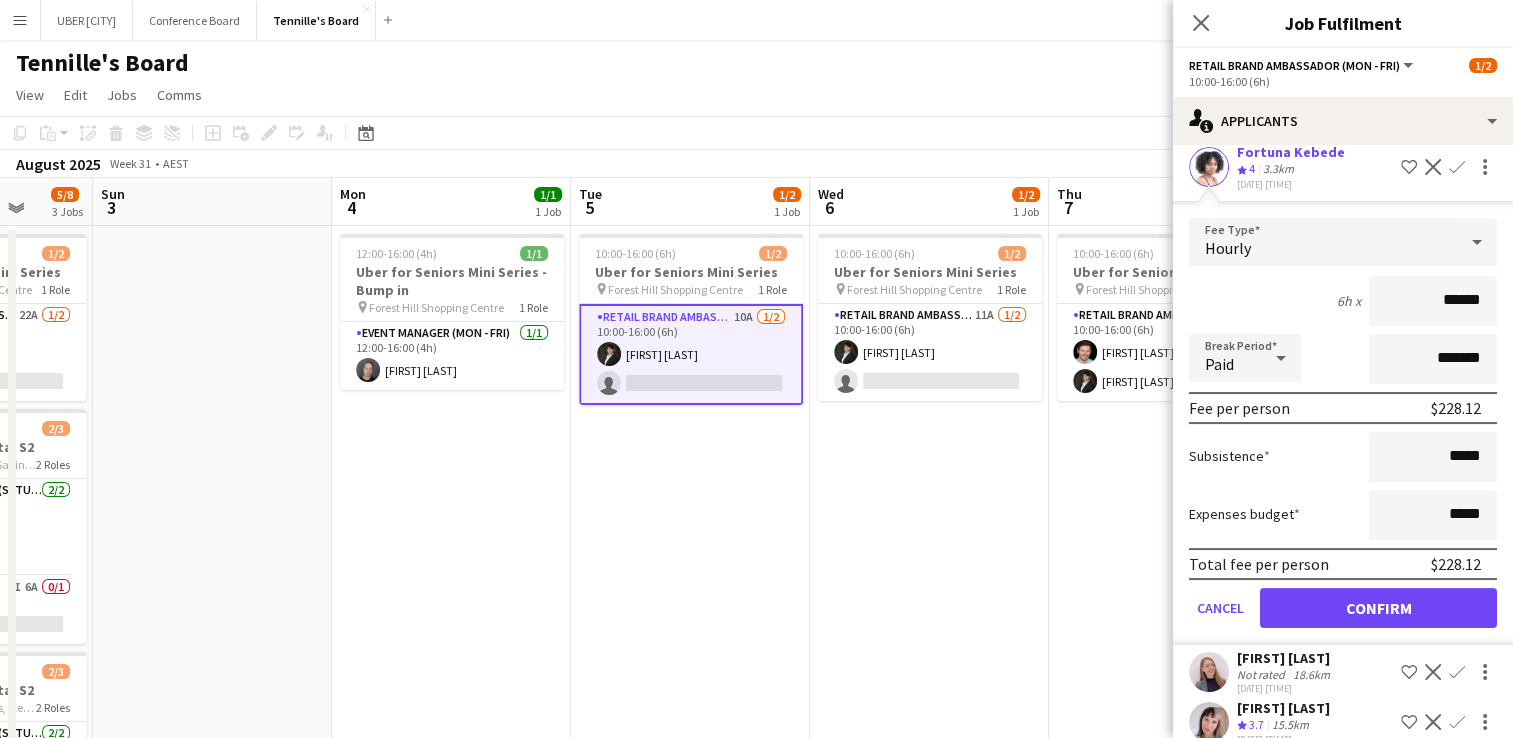 scroll, scrollTop: 0, scrollLeft: 0, axis: both 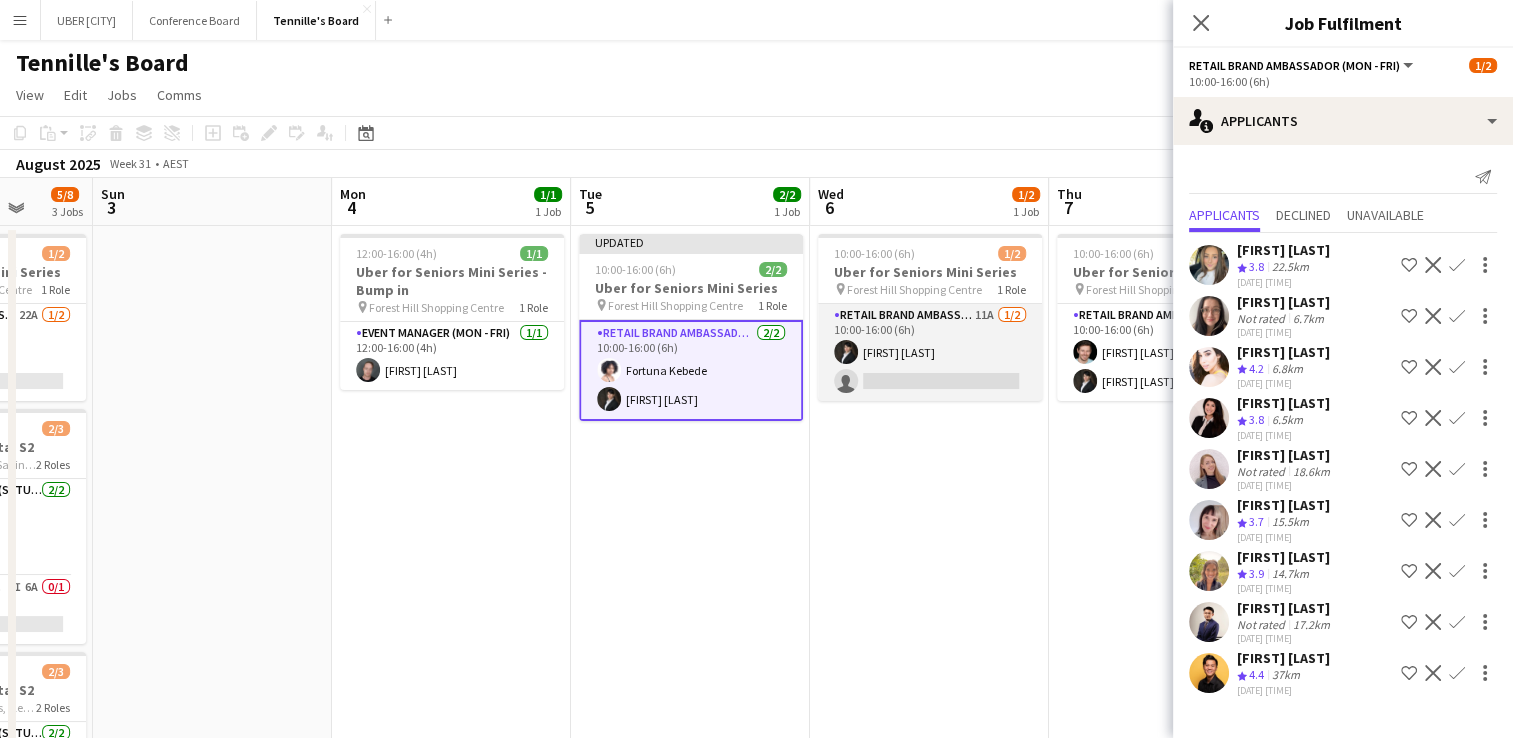 click on "[FIRST] [LAST]" at bounding box center [930, 352] 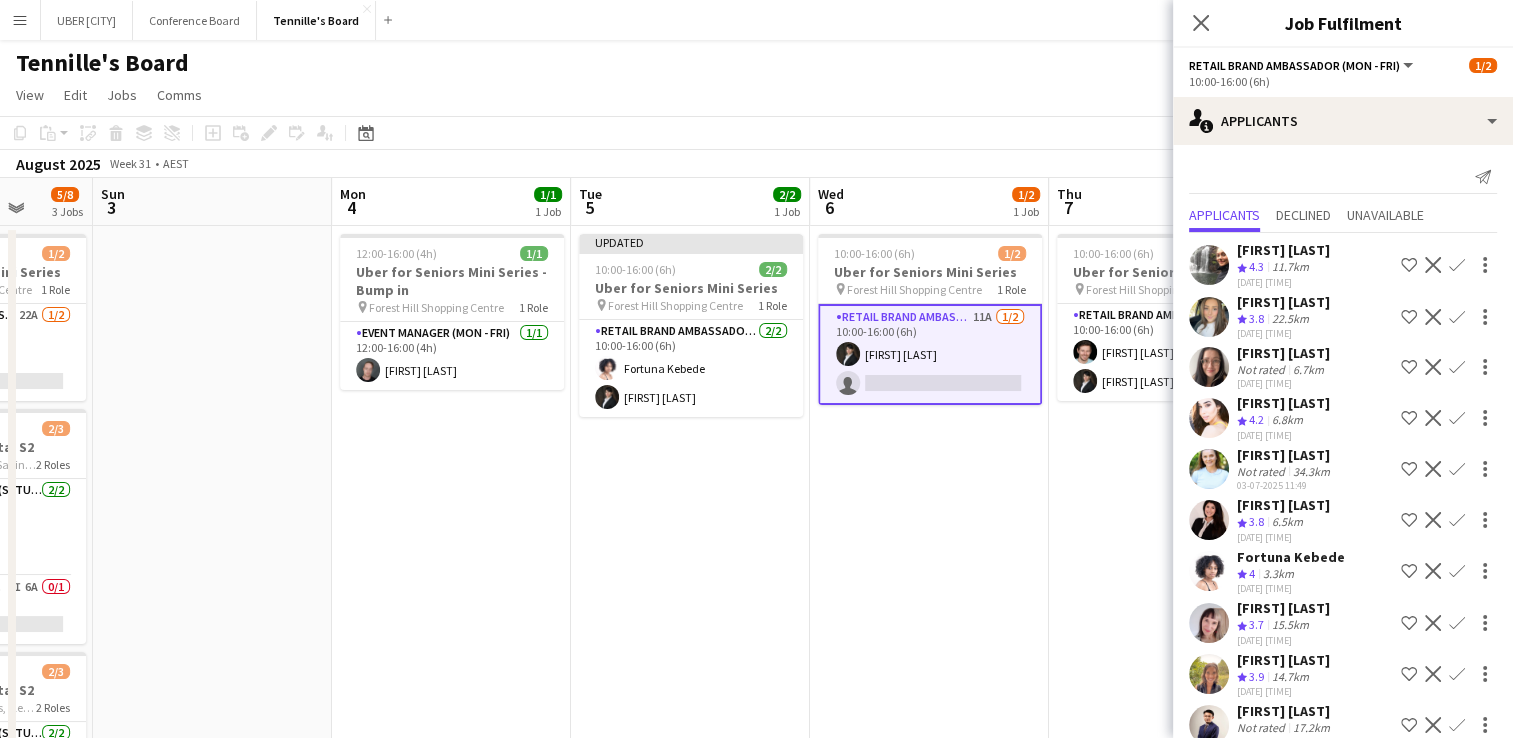 click on "Confirm" at bounding box center [1457, 623] 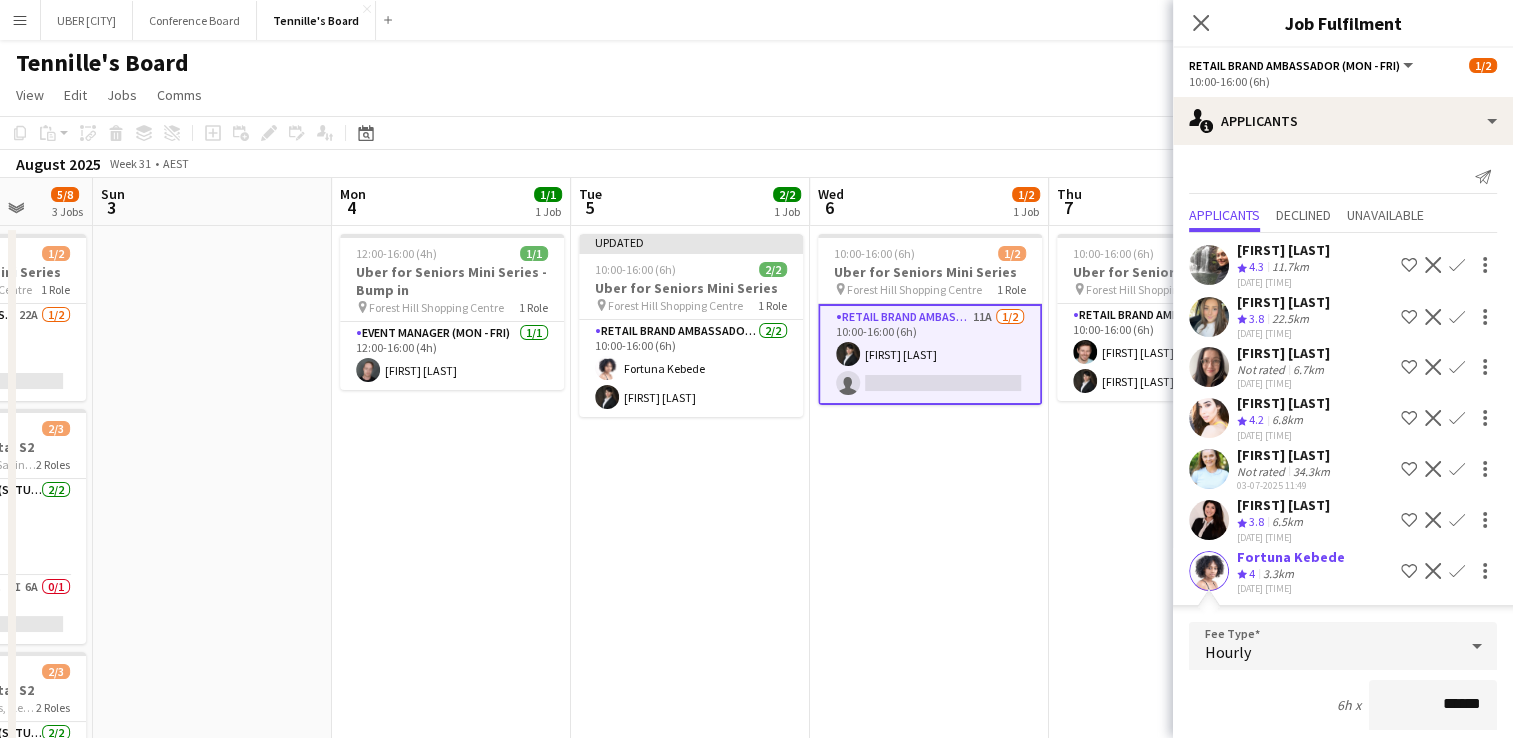 scroll, scrollTop: 335, scrollLeft: 0, axis: vertical 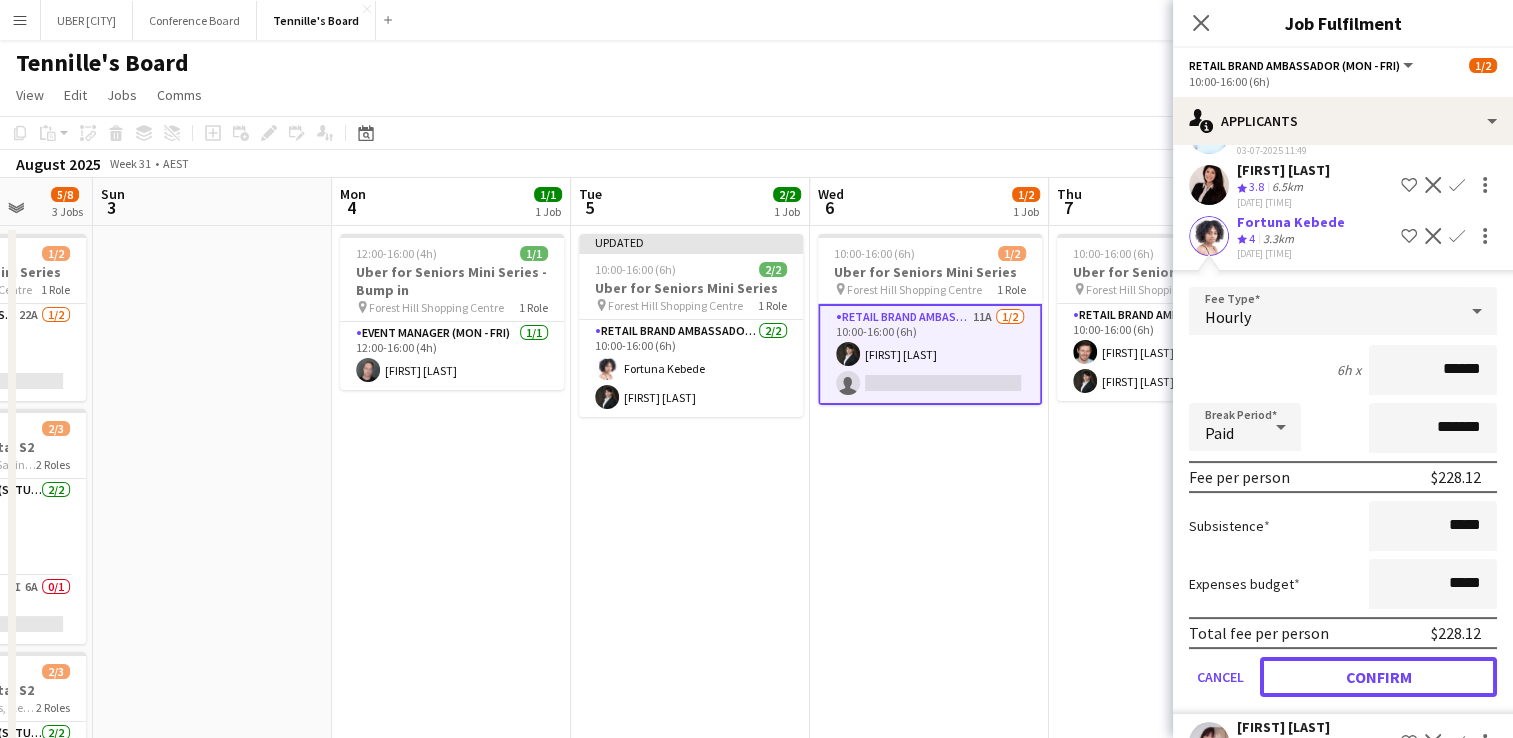drag, startPoint x: 1394, startPoint y: 647, endPoint x: 1382, endPoint y: 670, distance: 25.942244 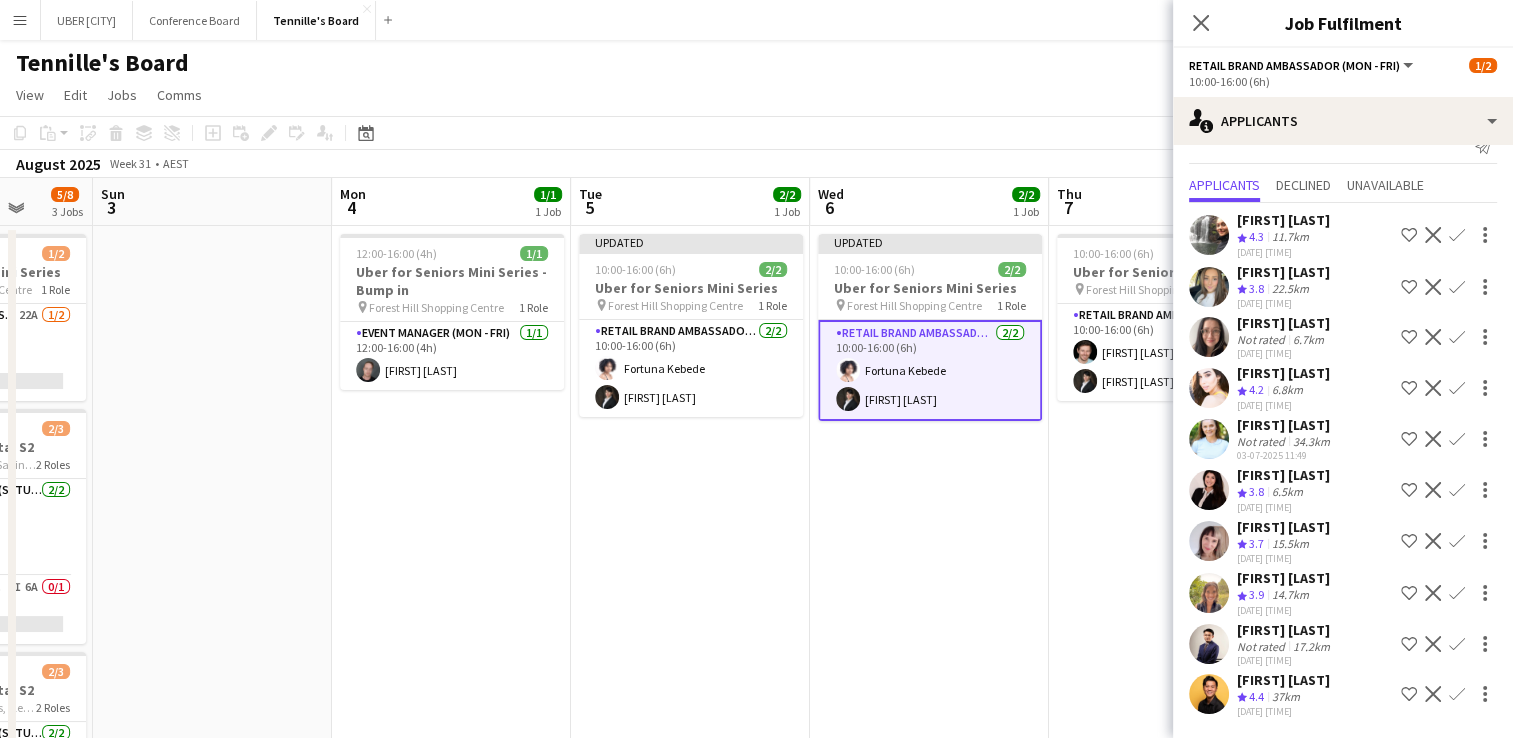 scroll, scrollTop: 23, scrollLeft: 0, axis: vertical 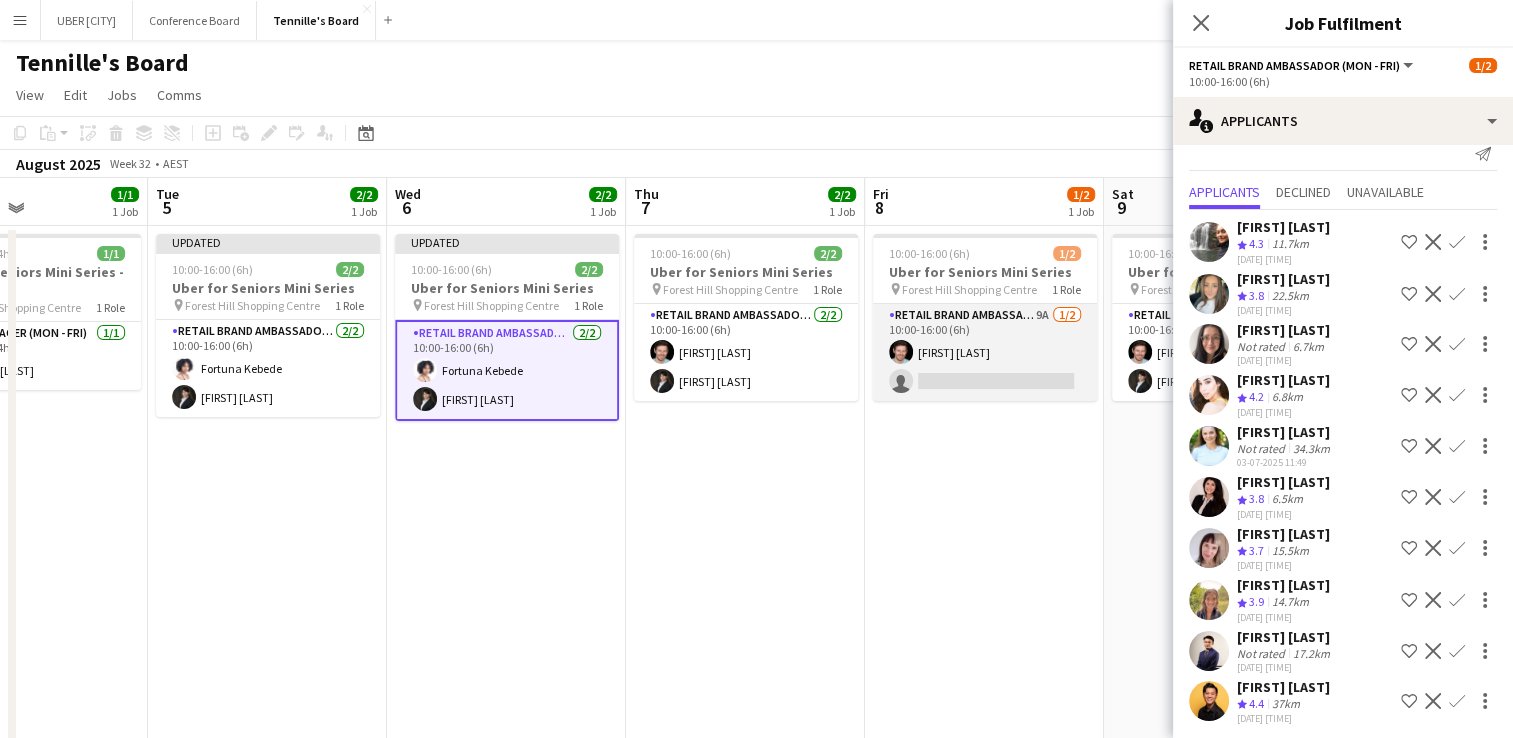 click on "RETAIL Brand Ambassador (Mon - Fri)   9A   1/2   [TIME] ([TIME])
[FIRST] [LAST]
single-neutral-actions" at bounding box center (985, 352) 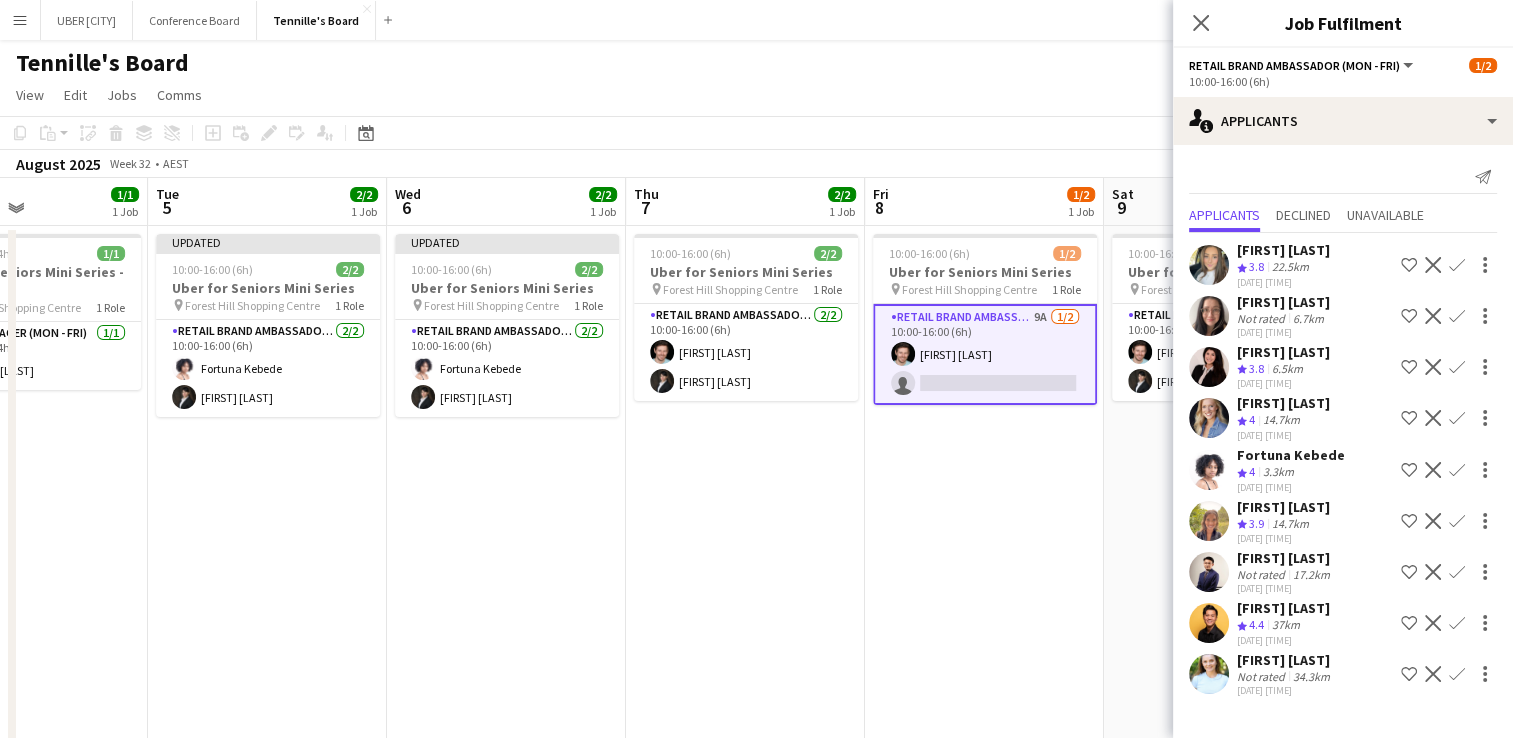 click on "Confirm" at bounding box center (1457, 521) 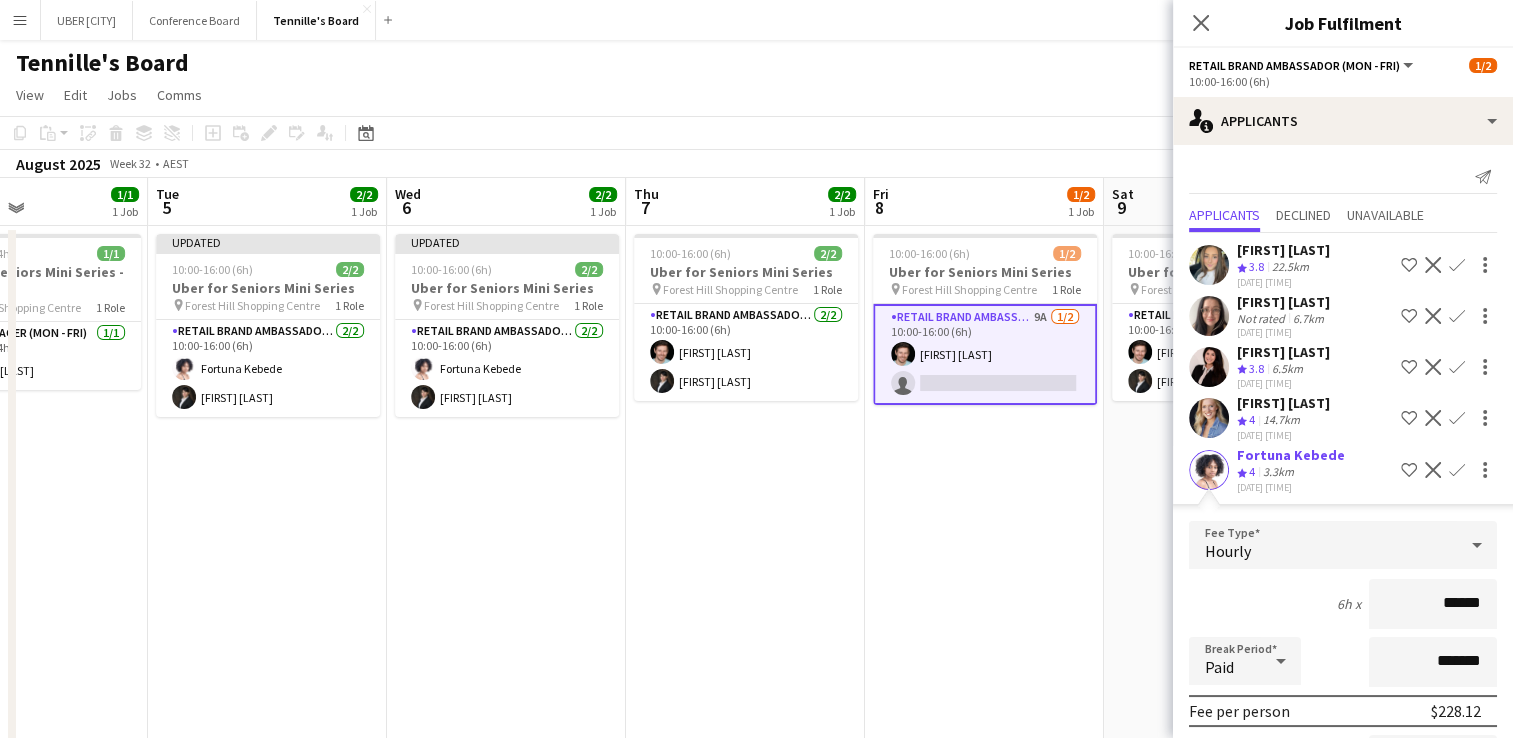click on "Confirm" 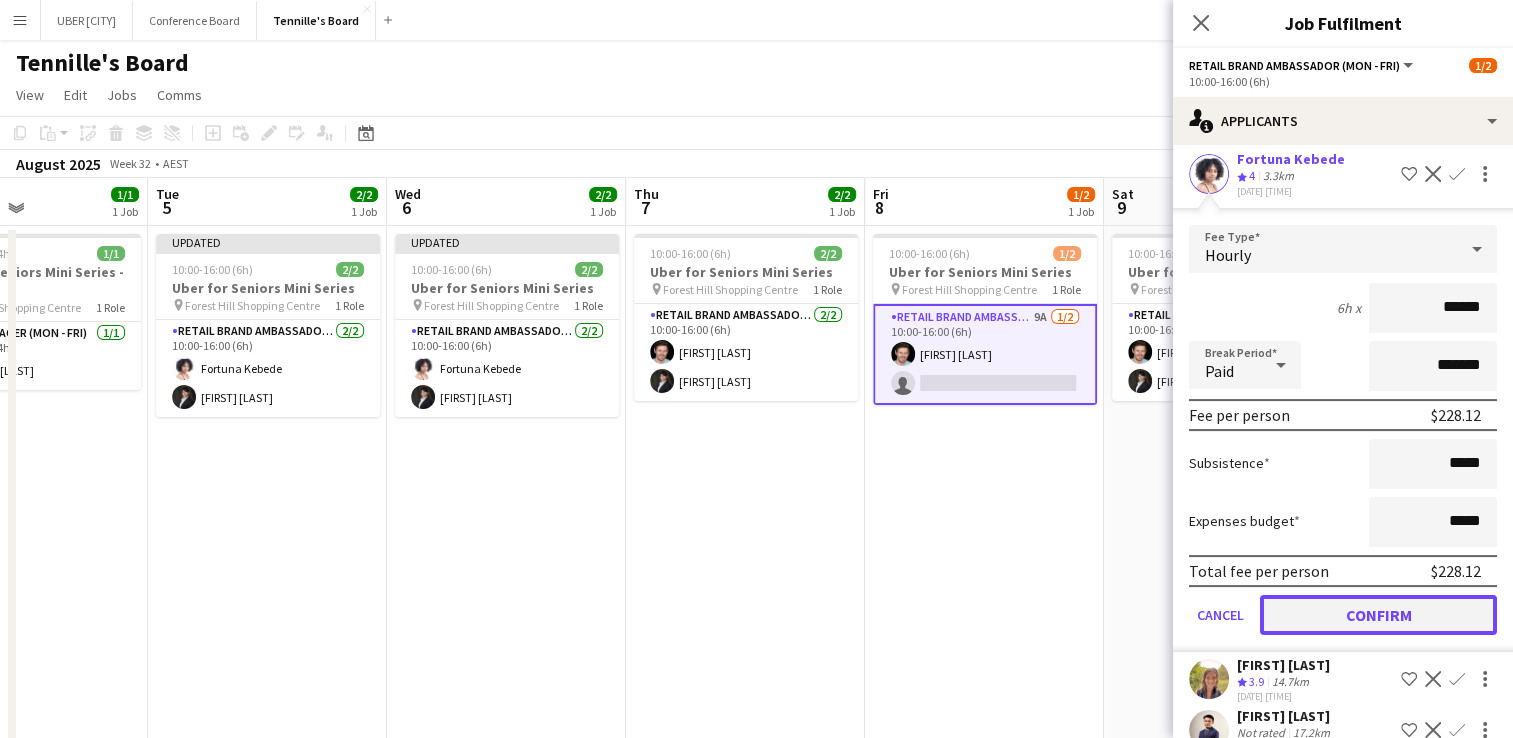 click on "Confirm" 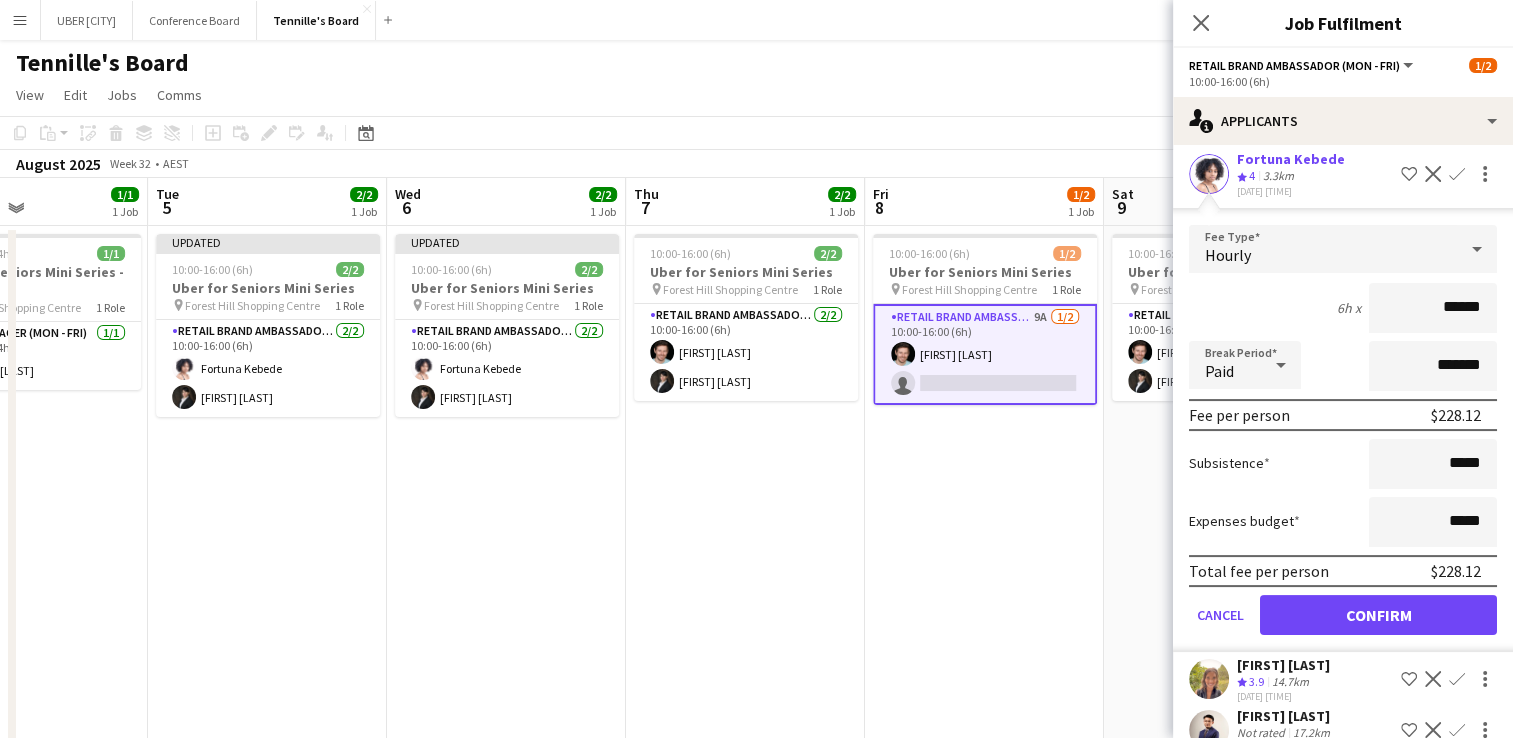 scroll, scrollTop: 0, scrollLeft: 0, axis: both 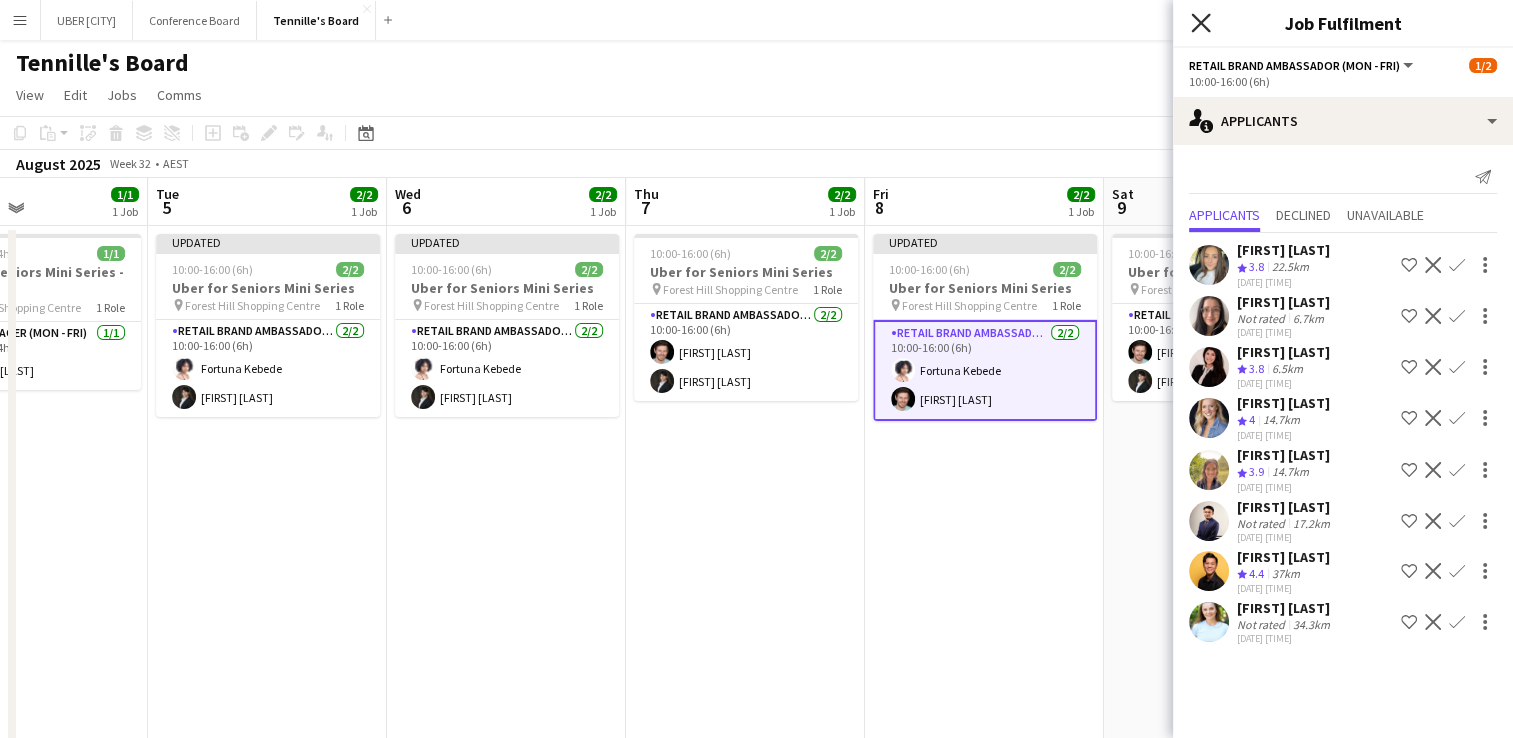 click 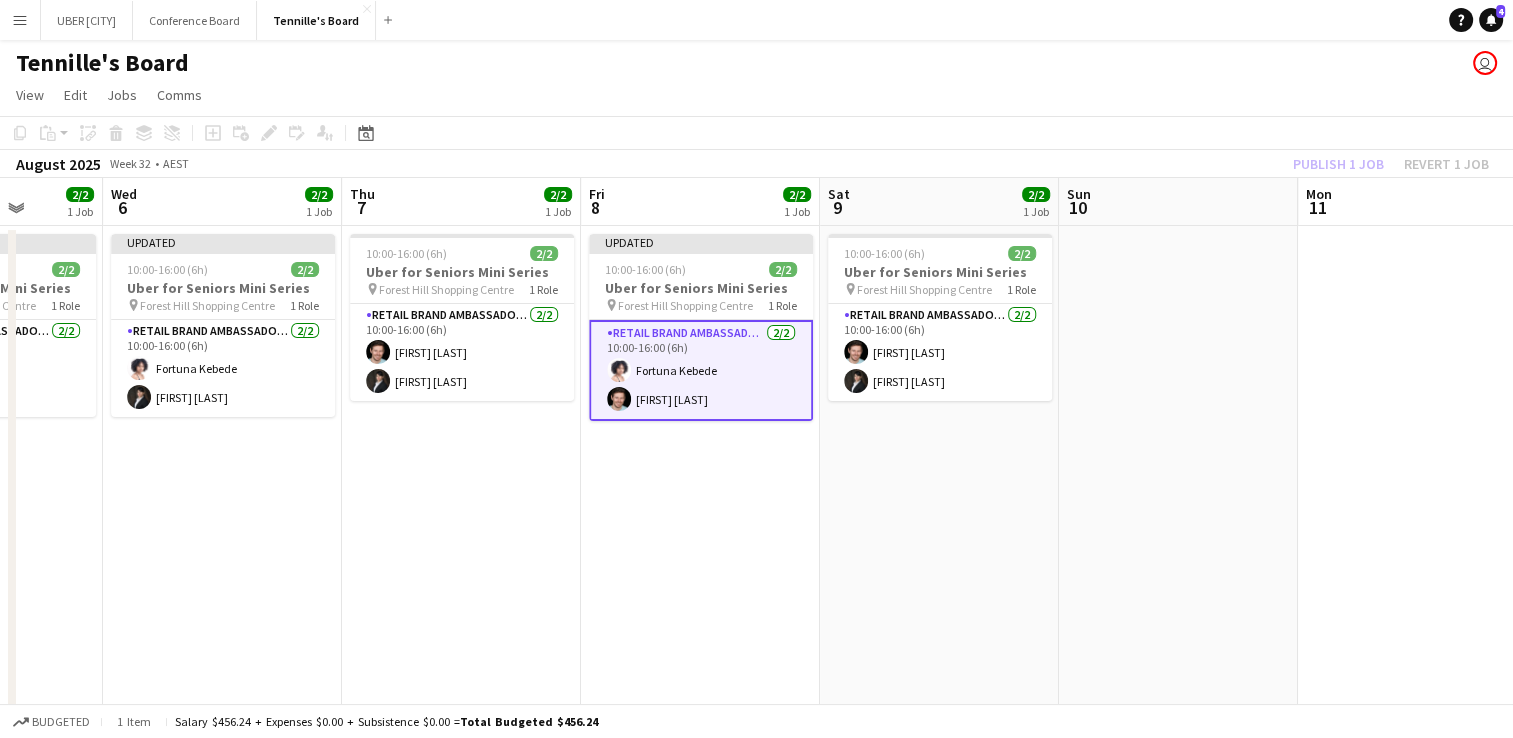 scroll, scrollTop: 0, scrollLeft: 564, axis: horizontal 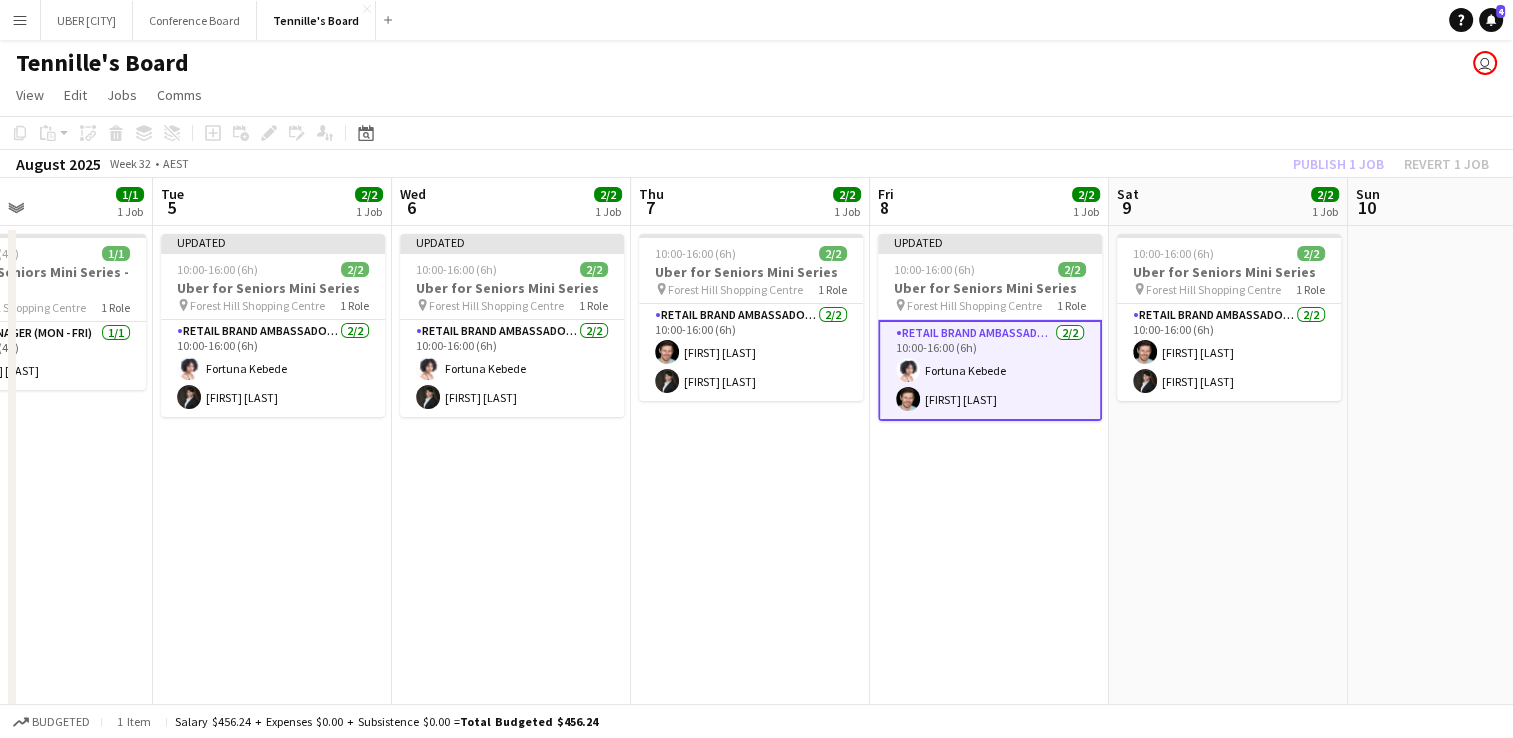 click on "[DATE] [TIME] [TIME] [DATE] [TIME] [TIME]
pin
[LOCATION]   1 Role   RETAIL Brand Ambassador (Mon - Fri)   2/2   [TIME] ([TIME])
[FIRST] [LAST] [FIRST] [LAST]" at bounding box center [272, 606] 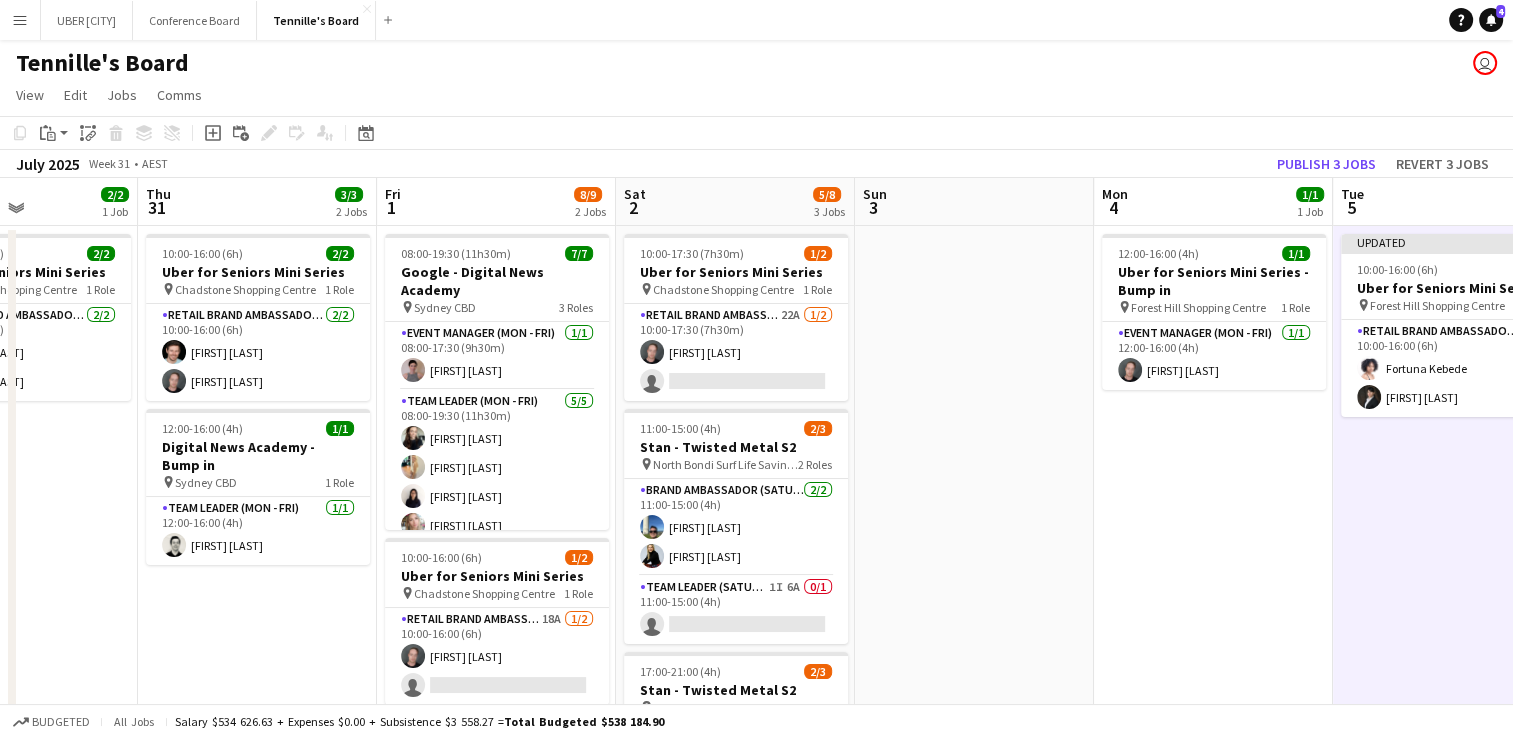 scroll, scrollTop: 0, scrollLeft: 629, axis: horizontal 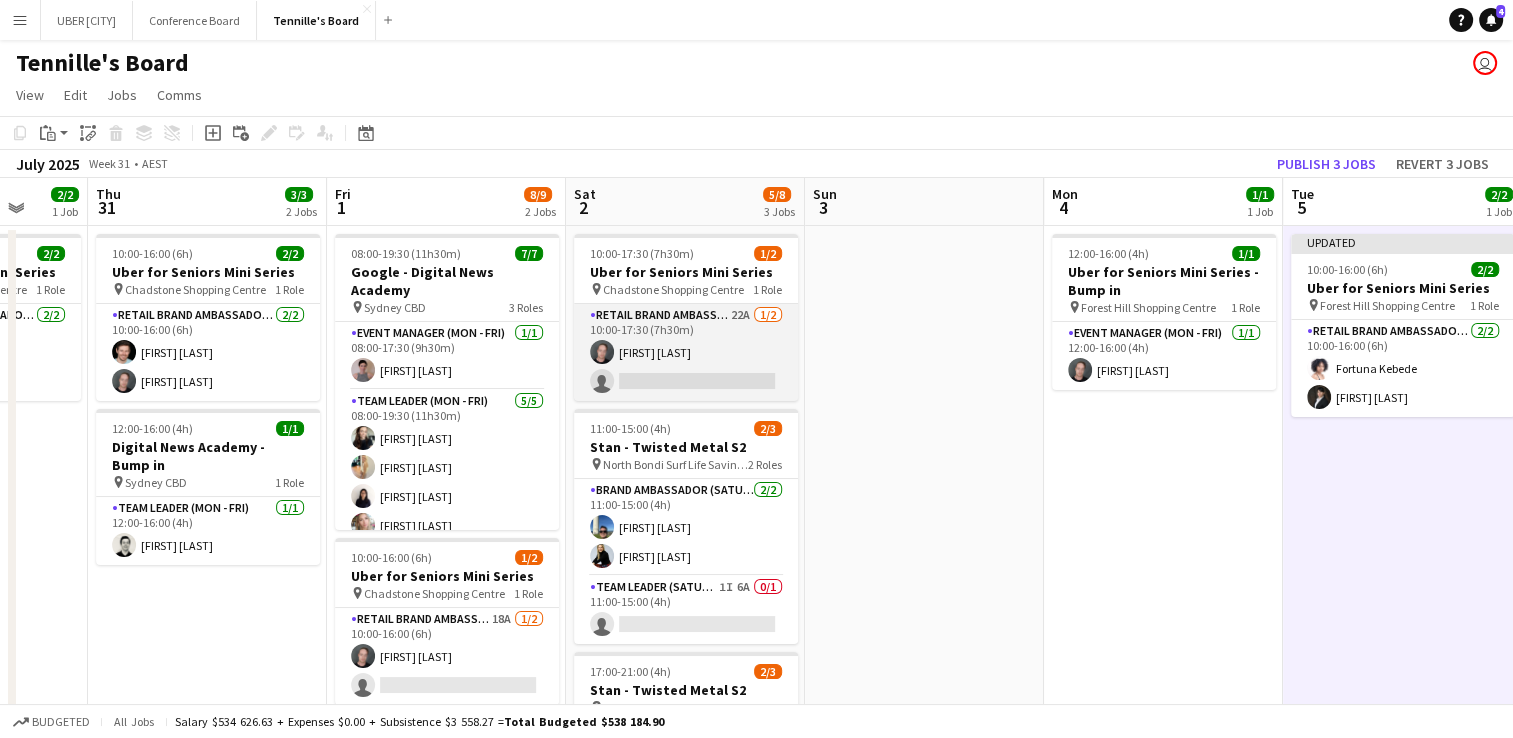 click on "RETAIL Brand Ambassador (Saturday)   22A   1/2   [TIME] ([TIME])
[FIRST] [LAST]
single-neutral-actions" at bounding box center (686, 352) 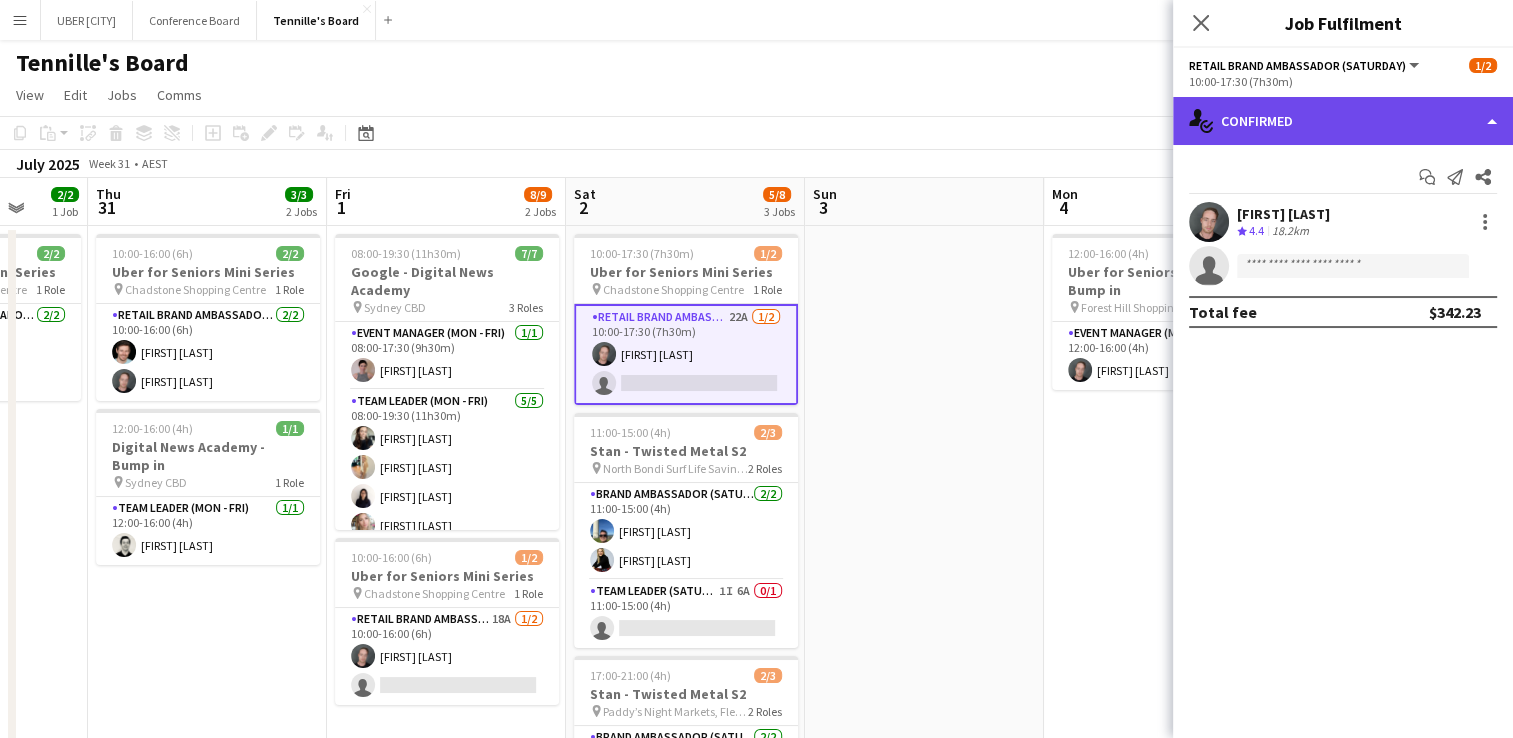 click on "single-neutral-actions-check-2
Confirmed" 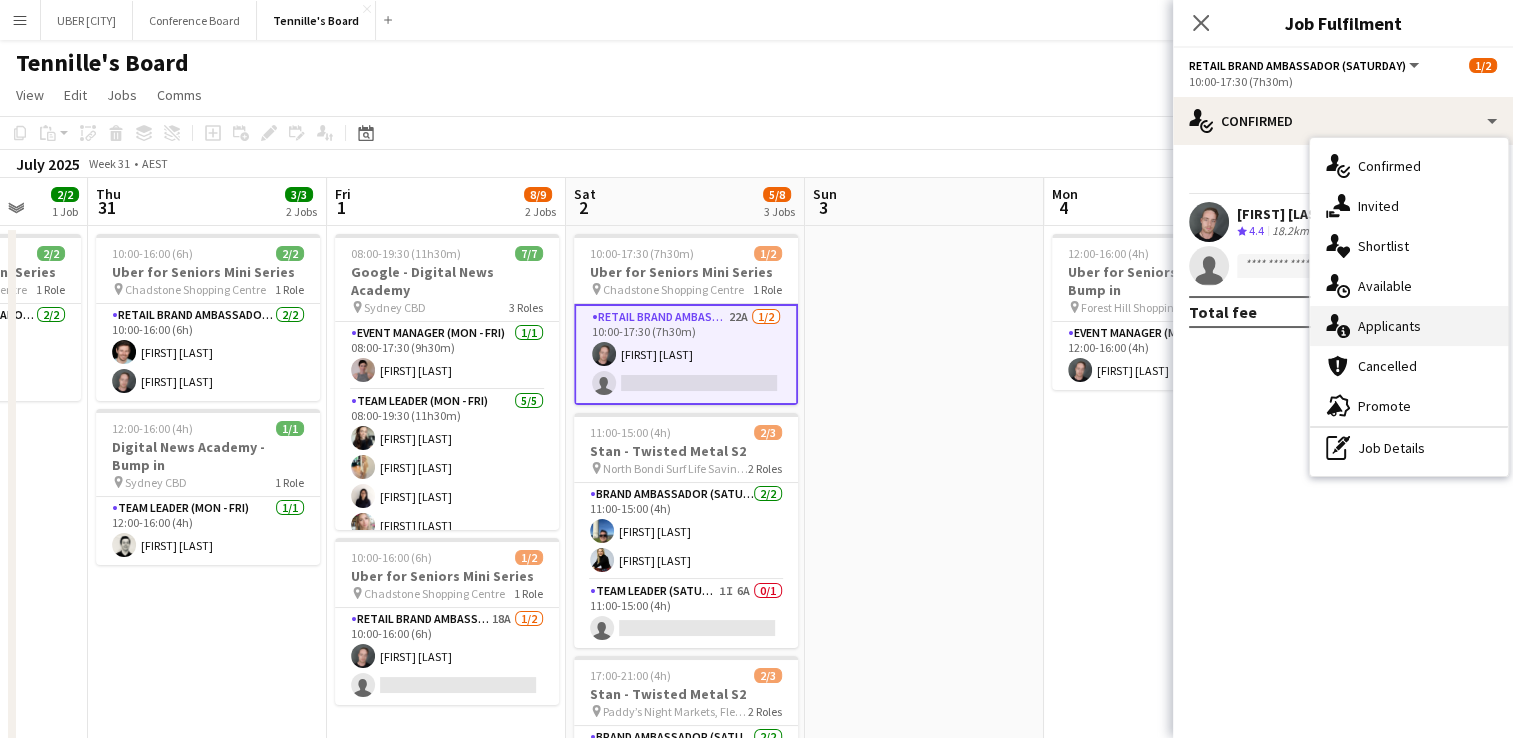 click on "single-neutral-actions-information
Applicants" at bounding box center (1409, 326) 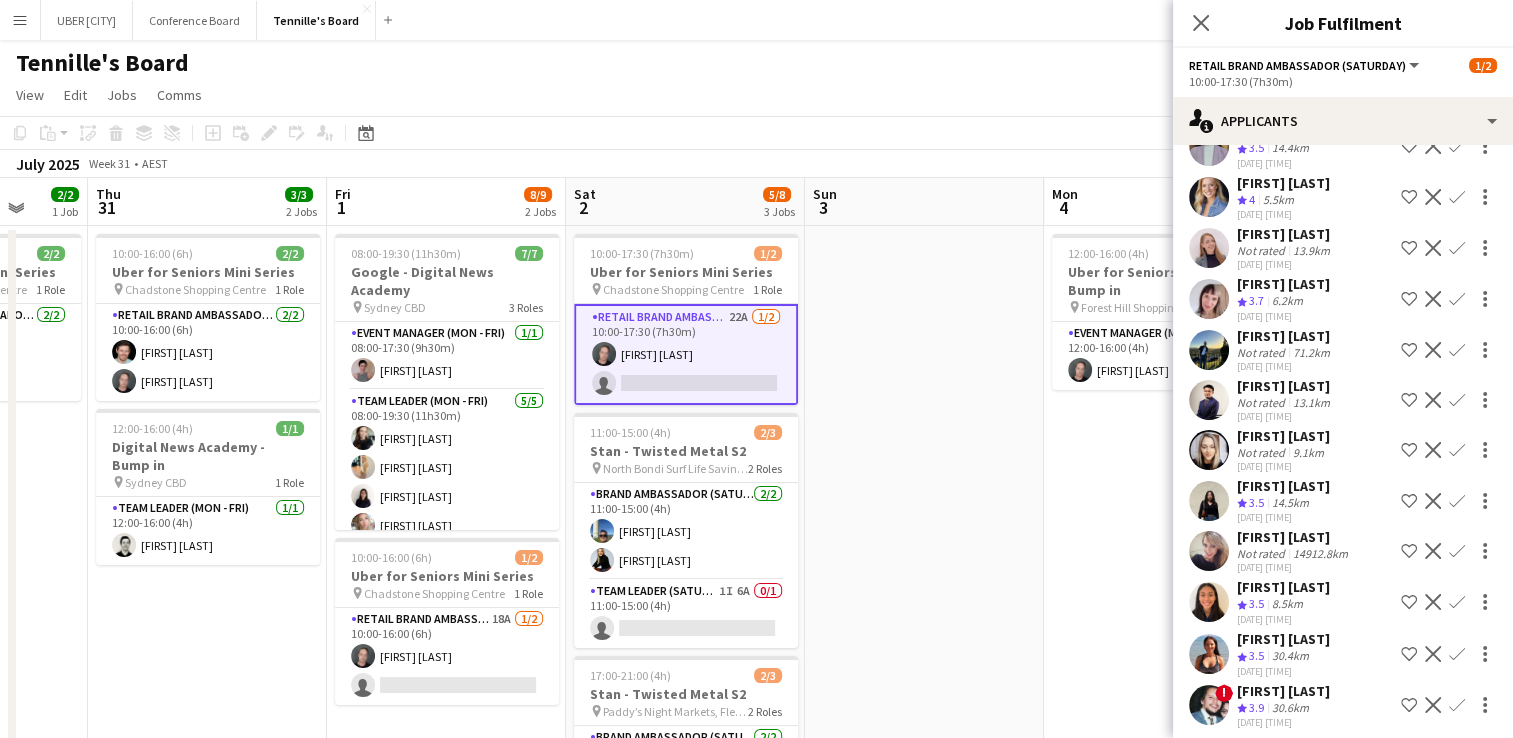 scroll, scrollTop: 576, scrollLeft: 0, axis: vertical 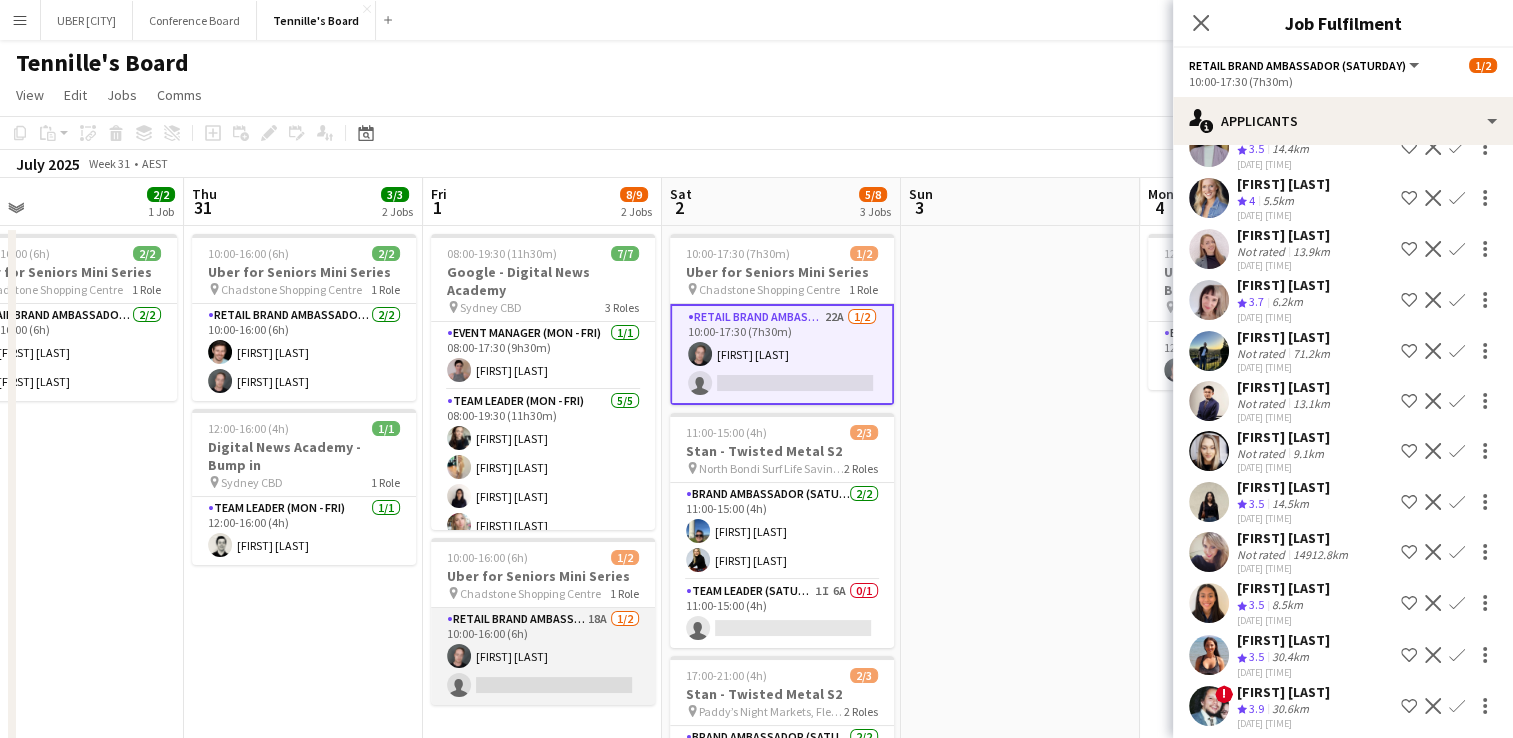 click on "[FIRST] [LAST]" at bounding box center (543, 656) 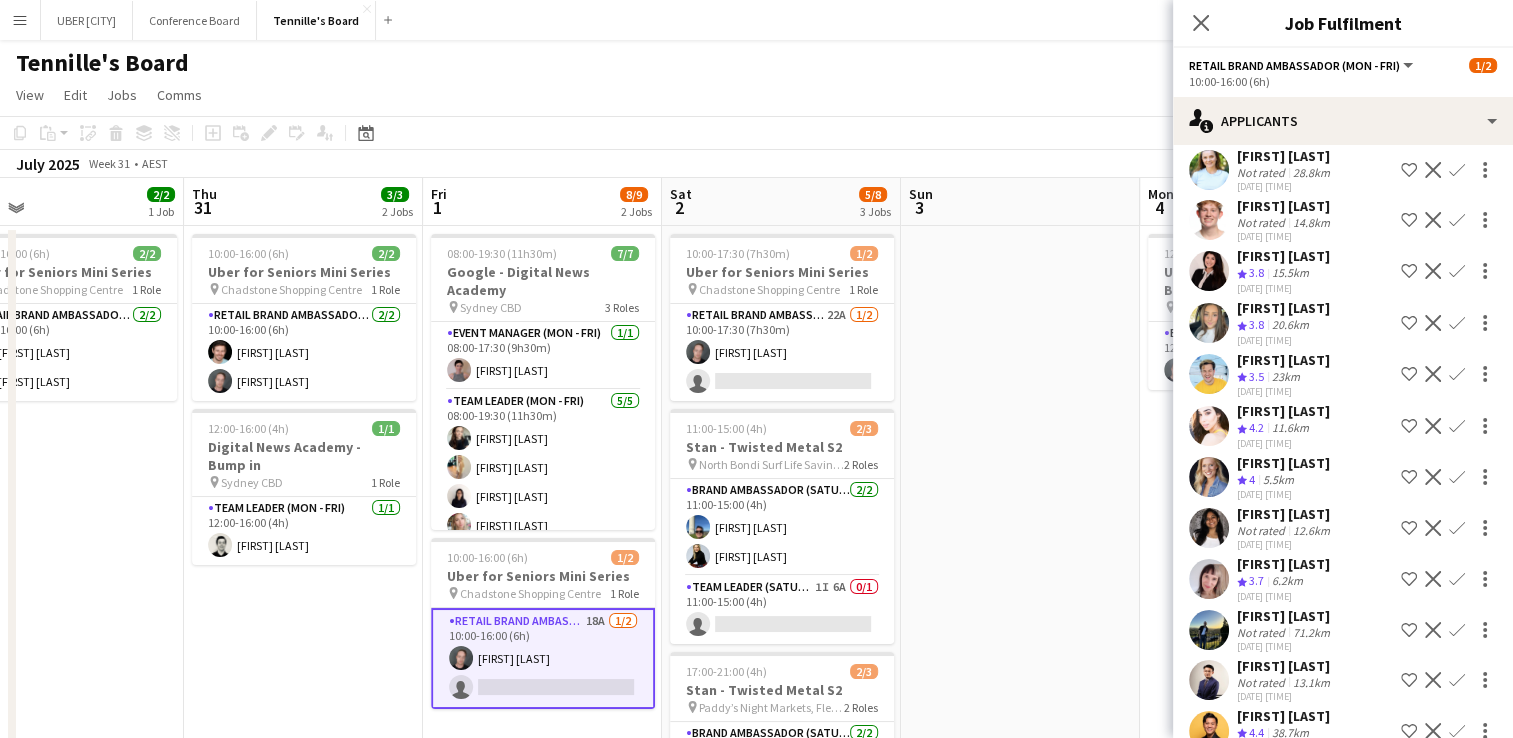 scroll, scrollTop: 375, scrollLeft: 0, axis: vertical 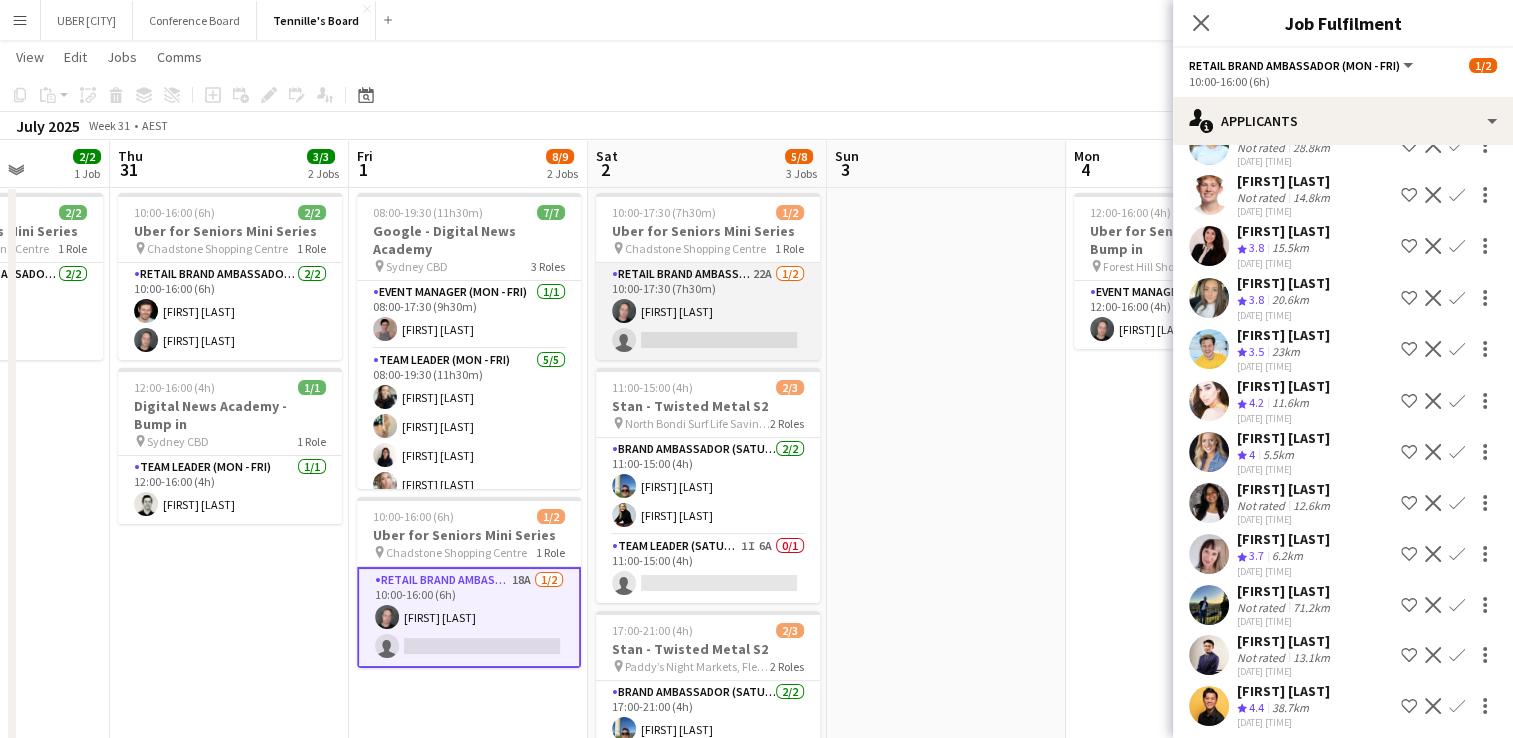 click on "RETAIL Brand Ambassador (Saturday)   22A   1/2   [TIME] ([TIME])
[FIRST] [LAST]
single-neutral-actions" at bounding box center [708, 311] 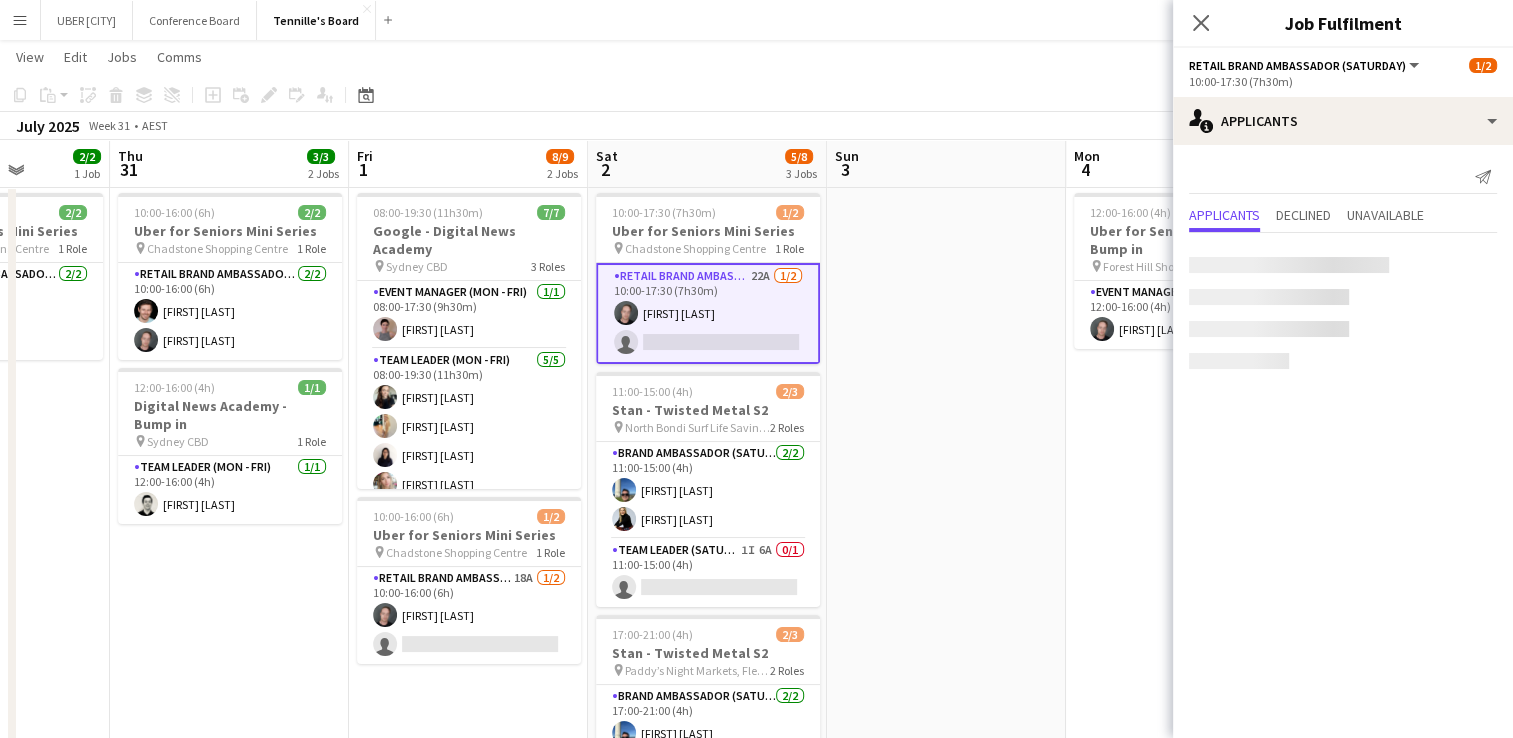 scroll, scrollTop: 0, scrollLeft: 0, axis: both 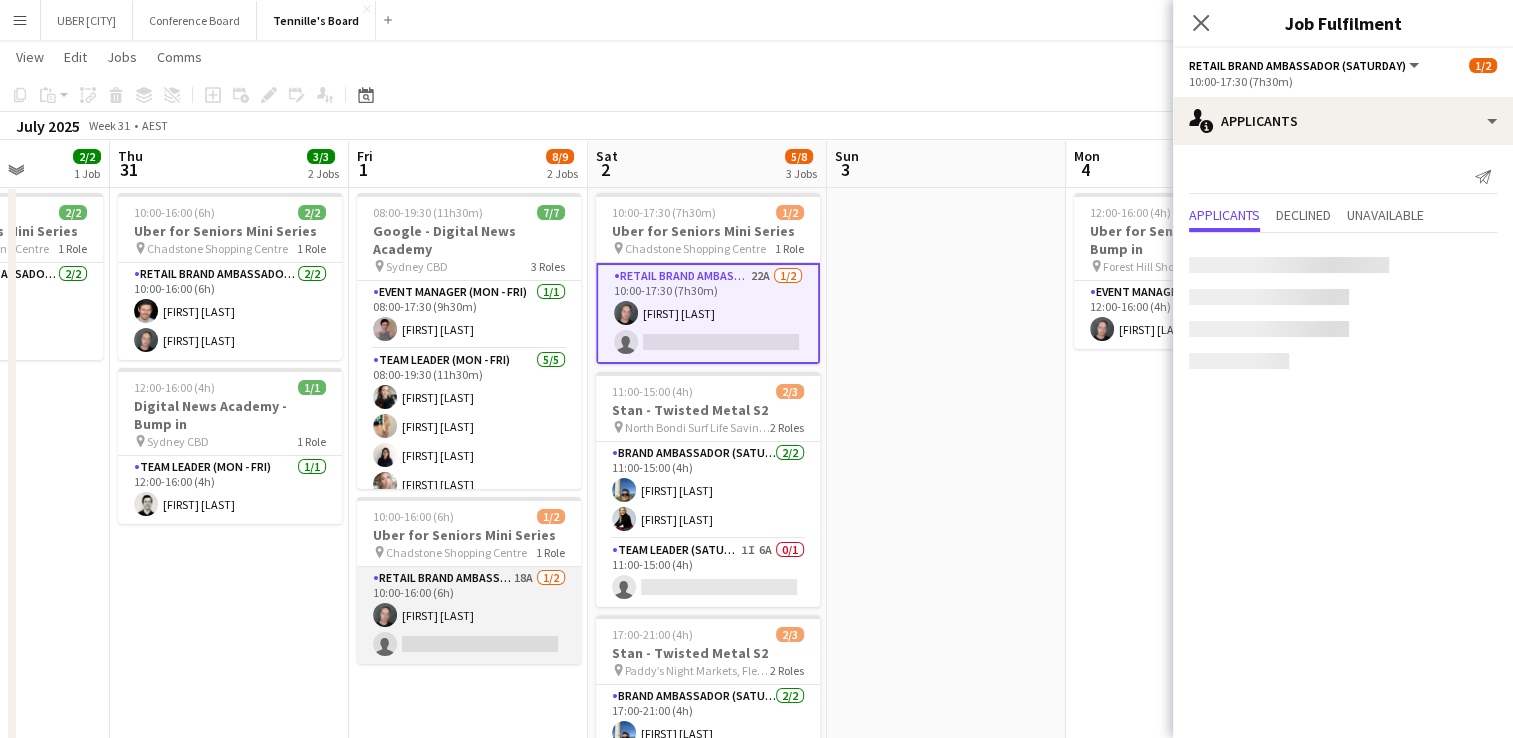 click on "[FIRST] [LAST]" at bounding box center (469, 615) 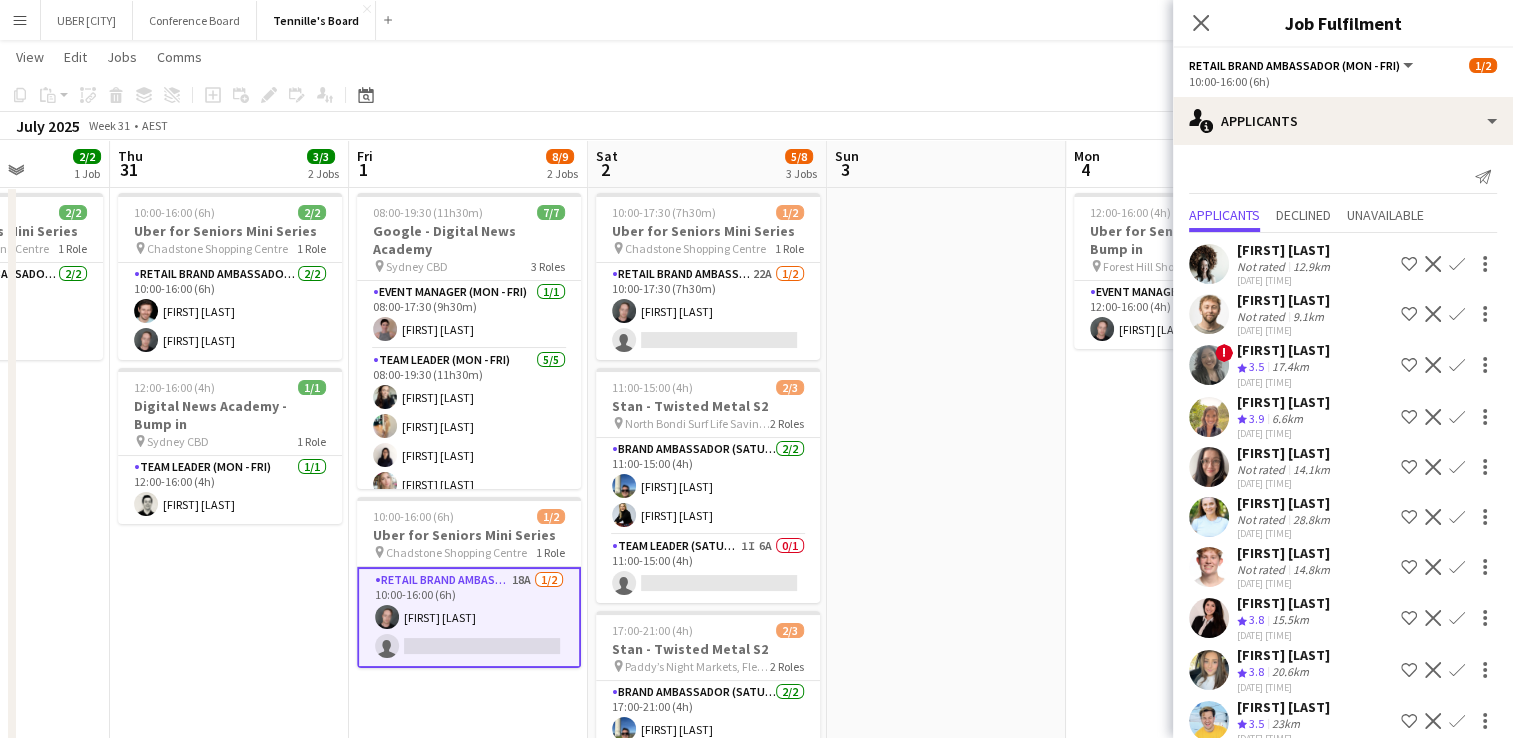 scroll, scrollTop: 0, scrollLeft: 0, axis: both 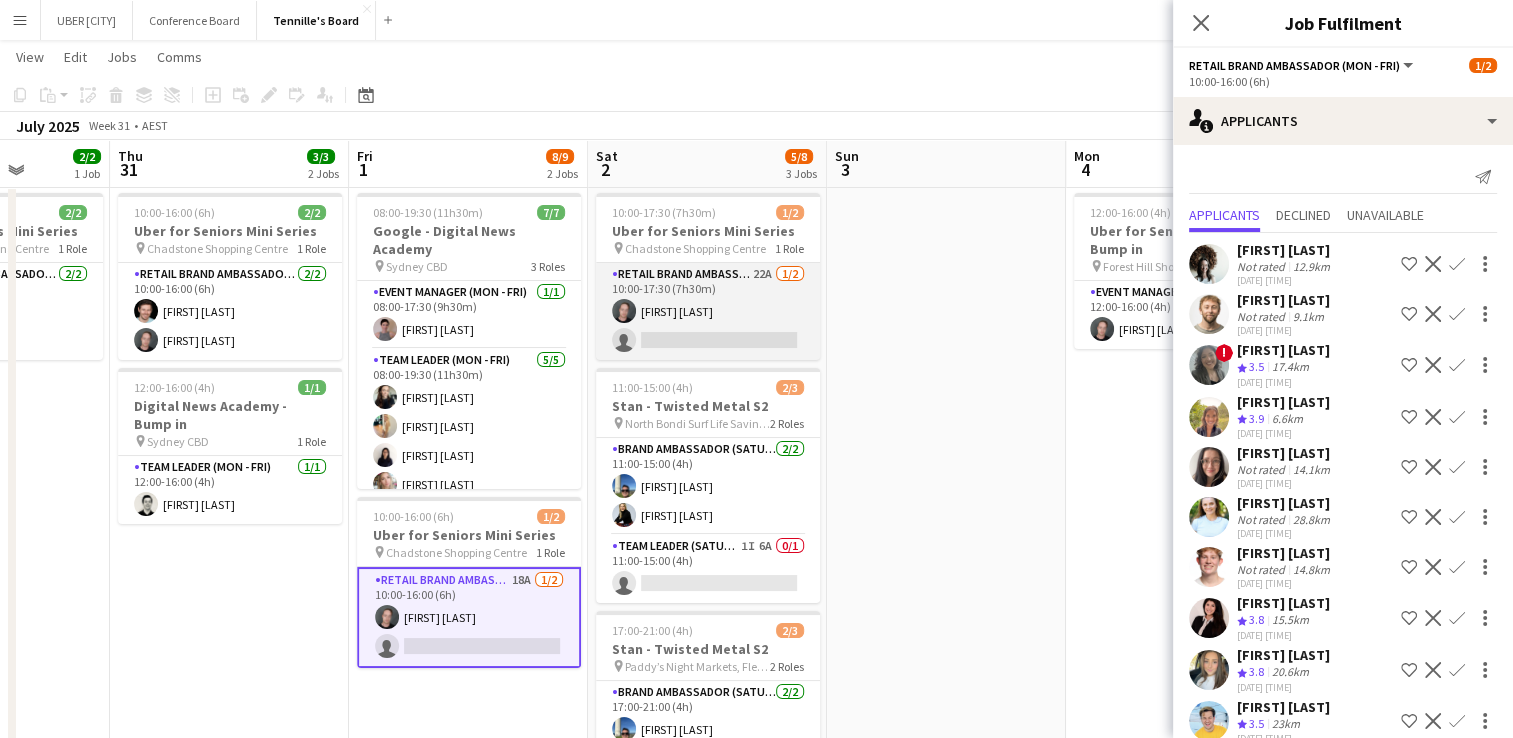 click on "RETAIL Brand Ambassador (Saturday)   22A   1/2   [TIME] ([TIME])
[FIRST] [LAST]
single-neutral-actions" at bounding box center (708, 311) 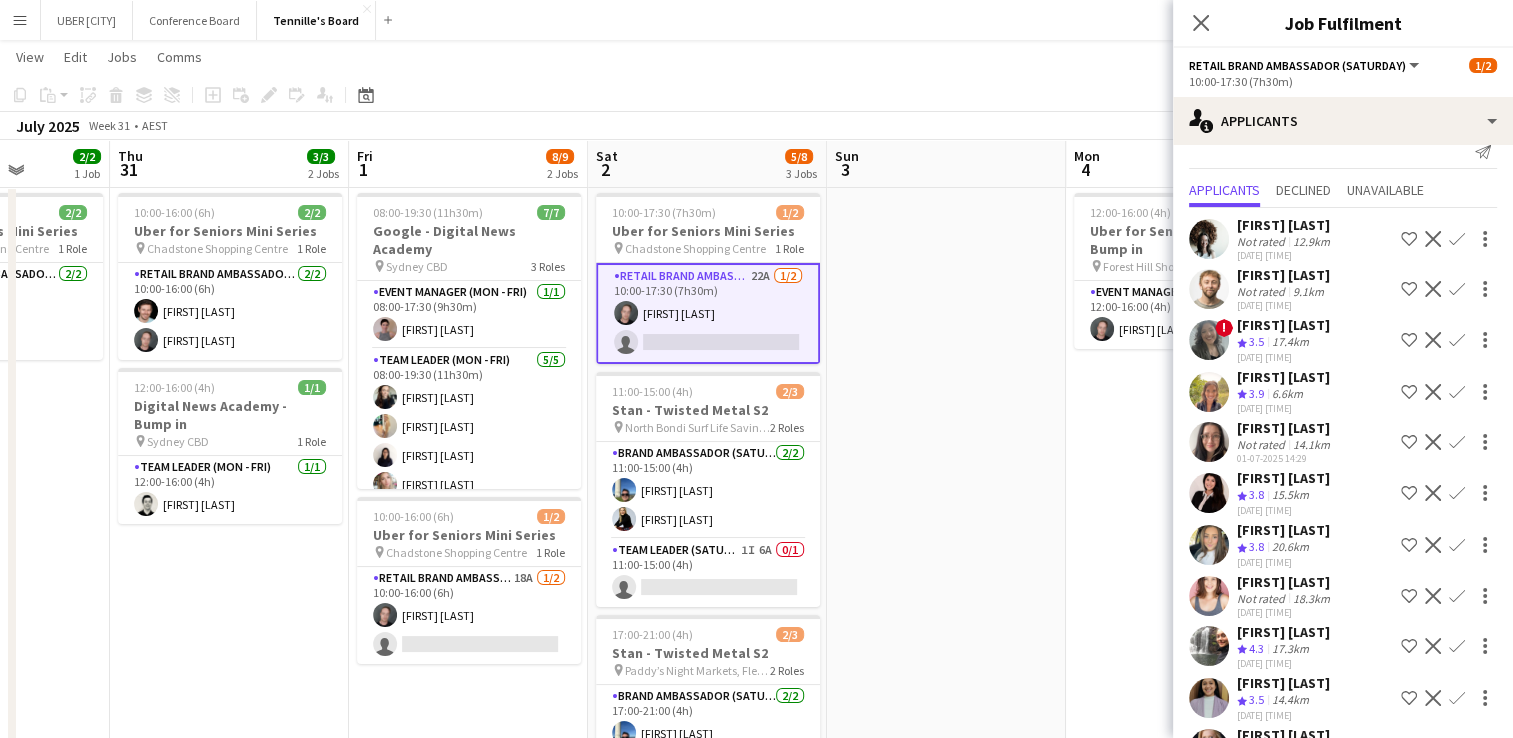 scroll, scrollTop: 0, scrollLeft: 0, axis: both 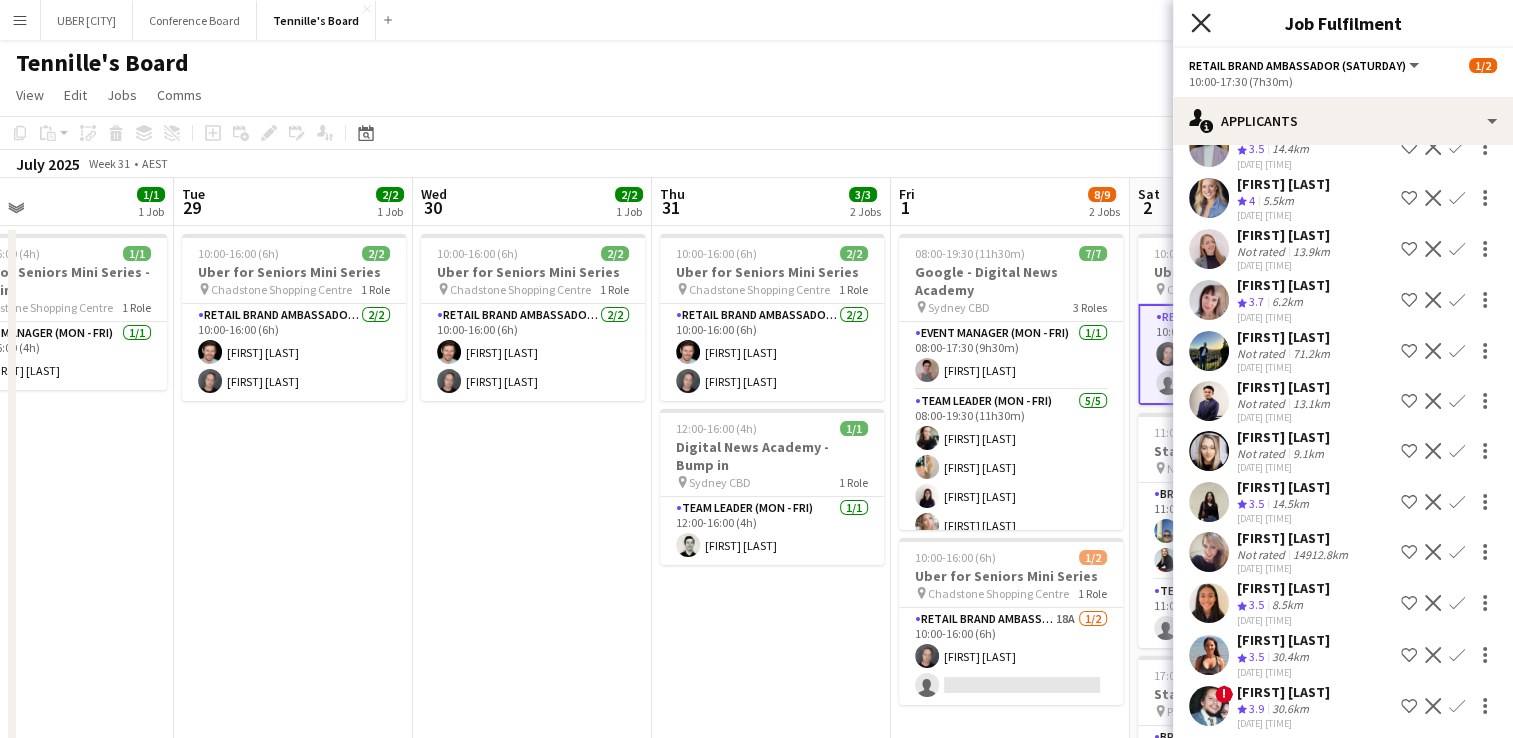 click on "Close pop-in" 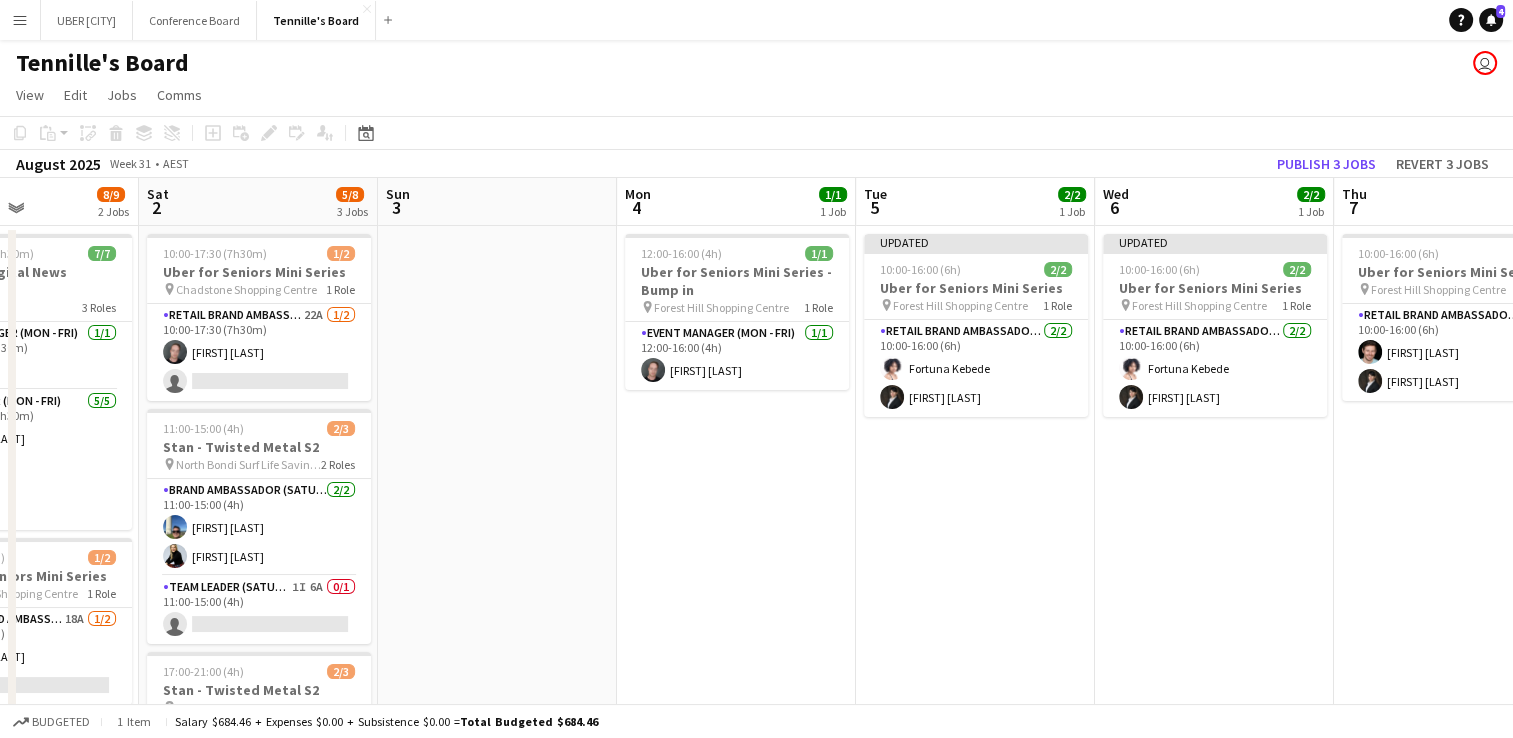 scroll, scrollTop: 0, scrollLeft: 559, axis: horizontal 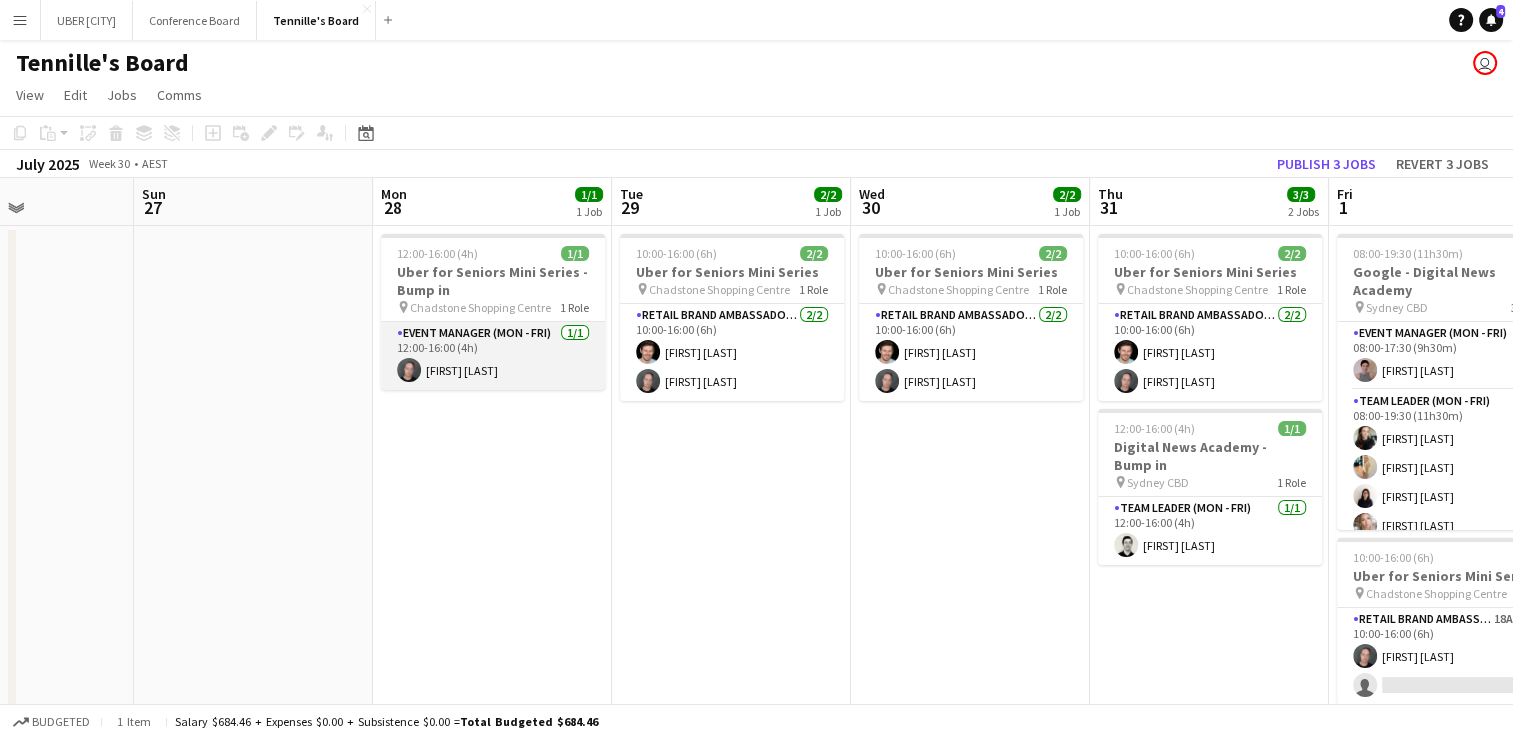 click on "[FIRST] [LAST]" at bounding box center (493, 356) 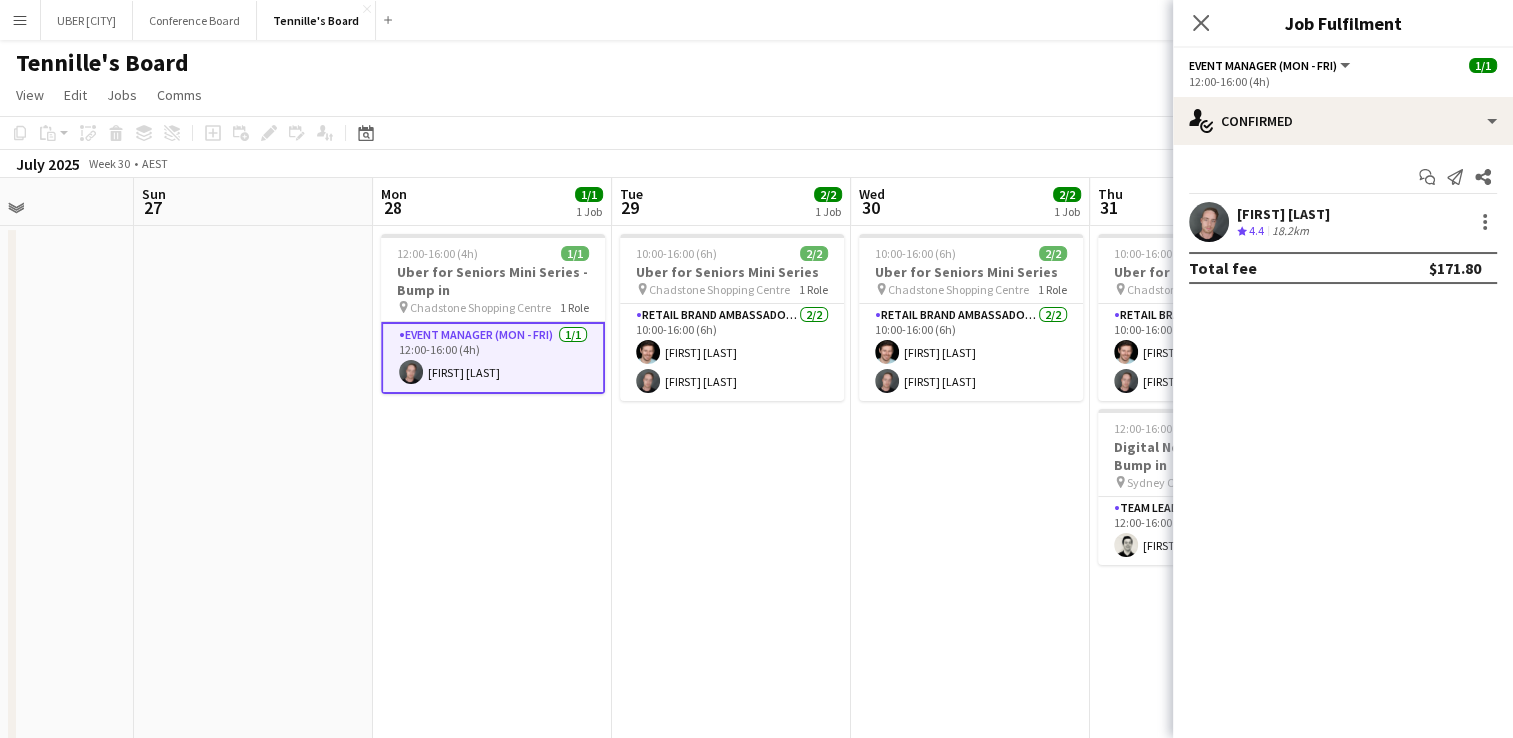 click on "[FIRST] [LAST]" at bounding box center [1283, 214] 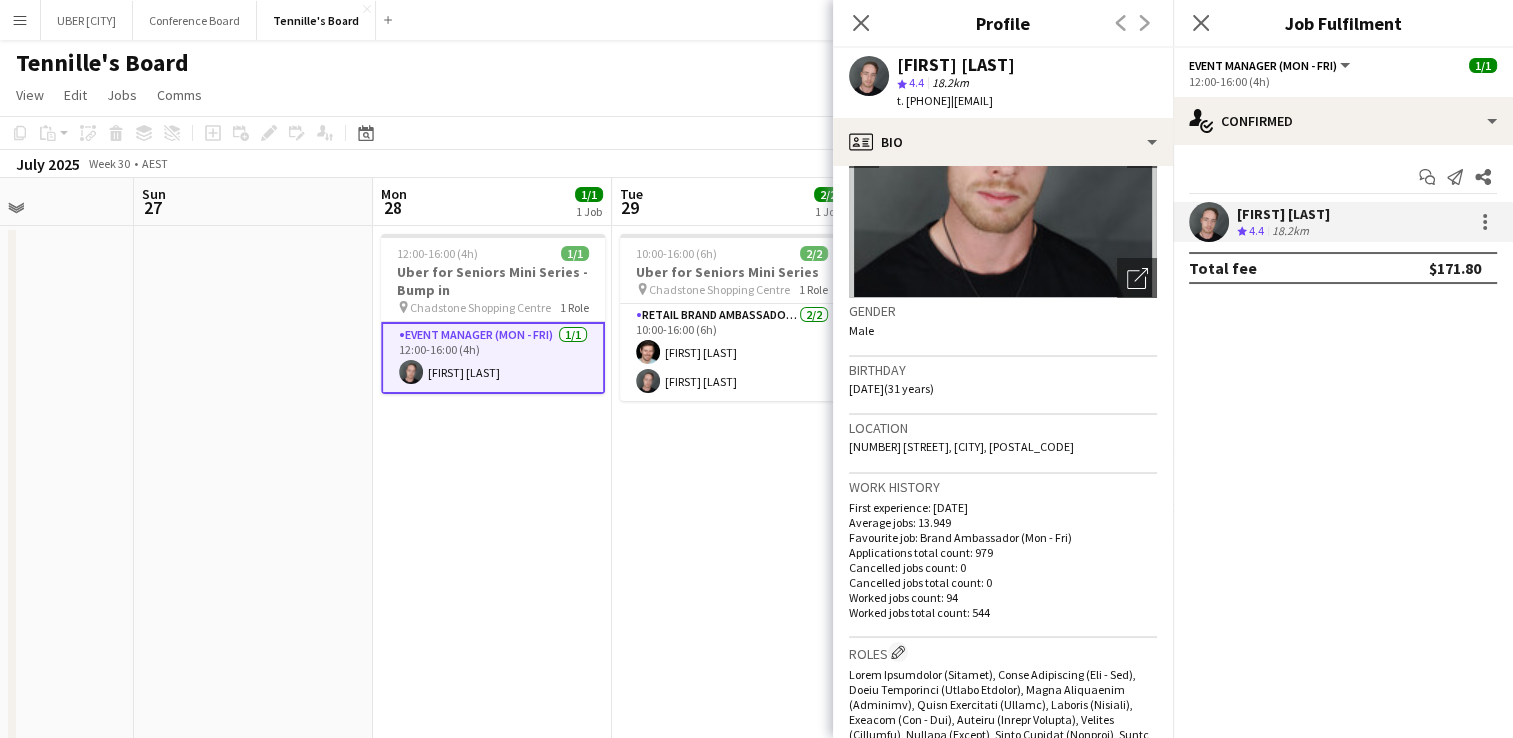 scroll, scrollTop: 0, scrollLeft: 0, axis: both 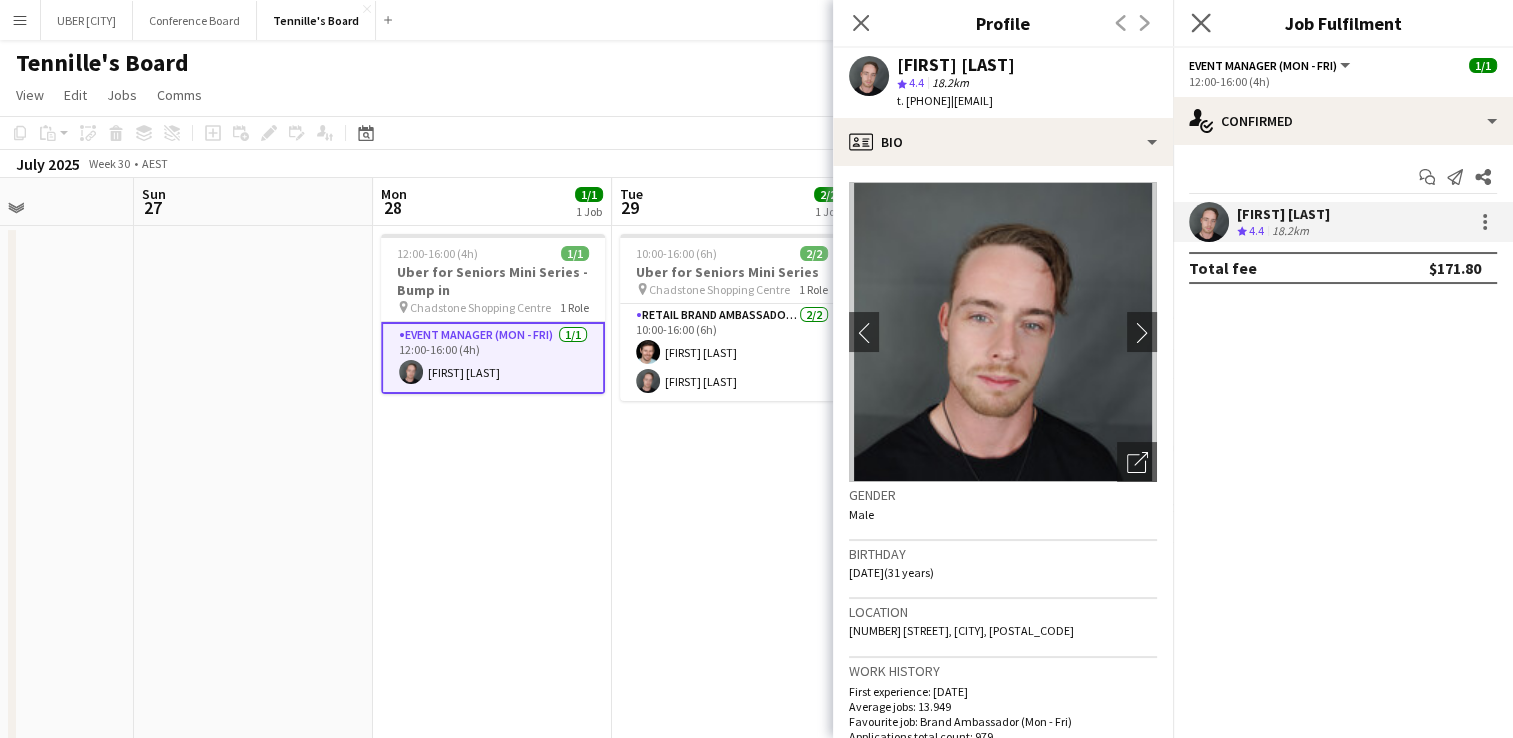 click on "Close pop-in" 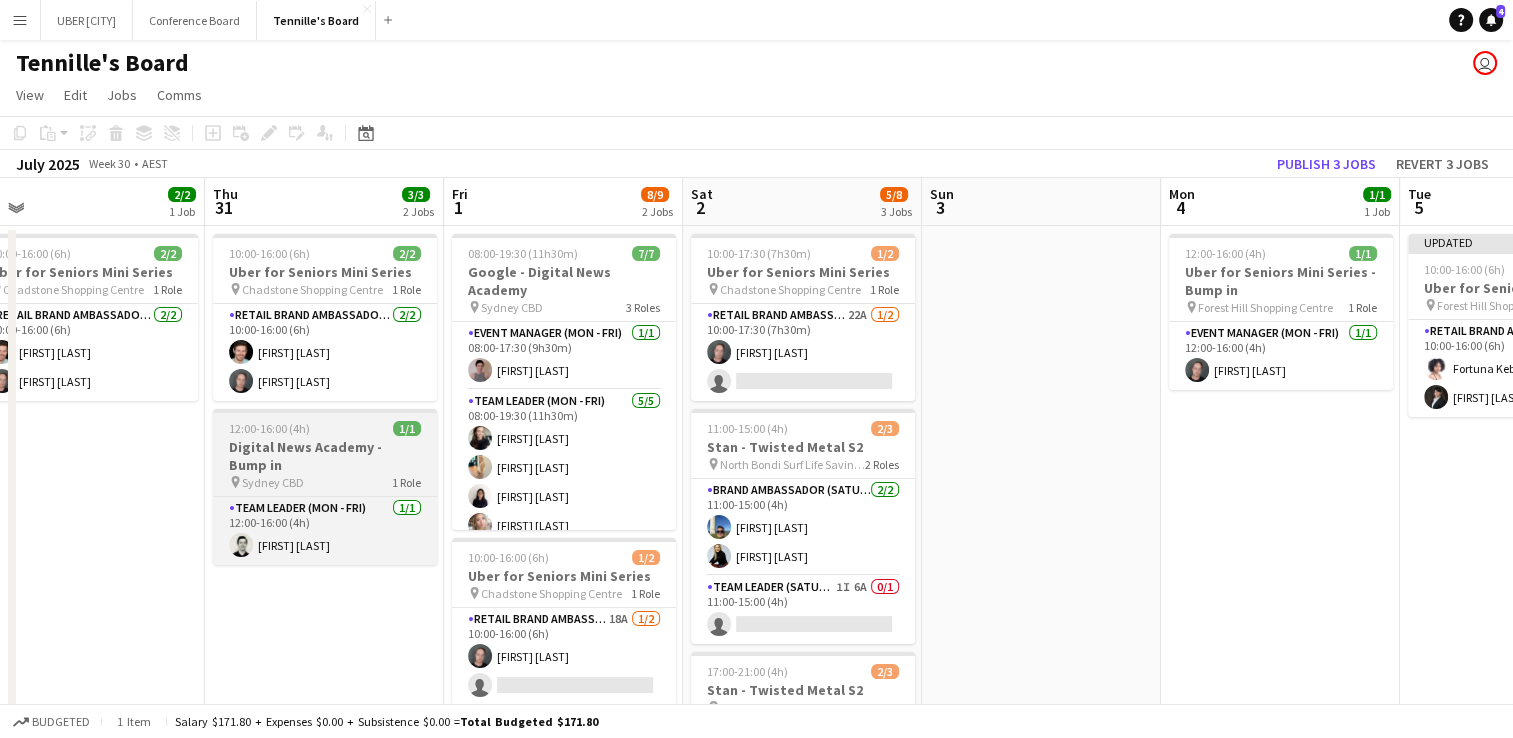 scroll, scrollTop: 0, scrollLeft: 821, axis: horizontal 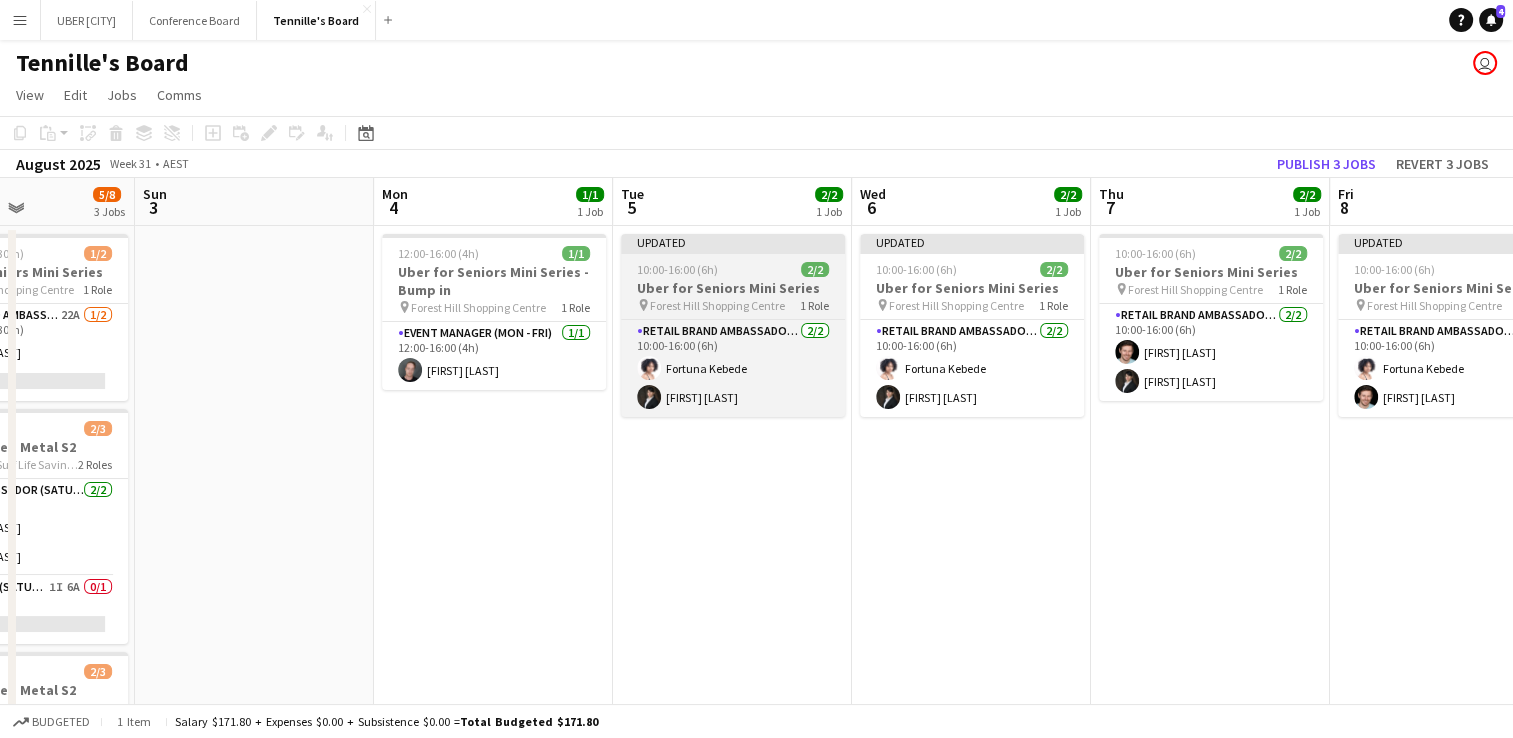 click on "10:00-16:00 (6h)" at bounding box center (677, 269) 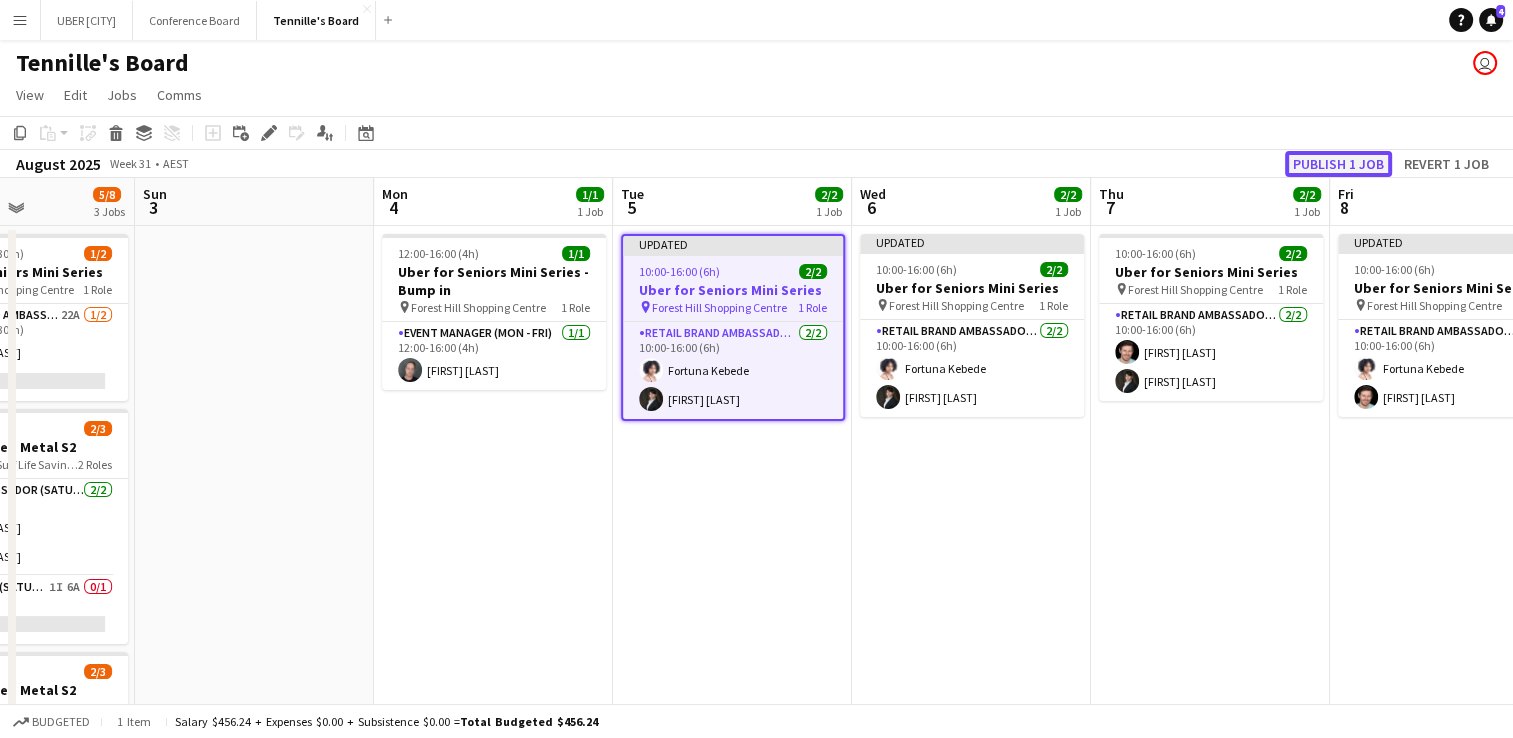 click on "Publish 1 job" 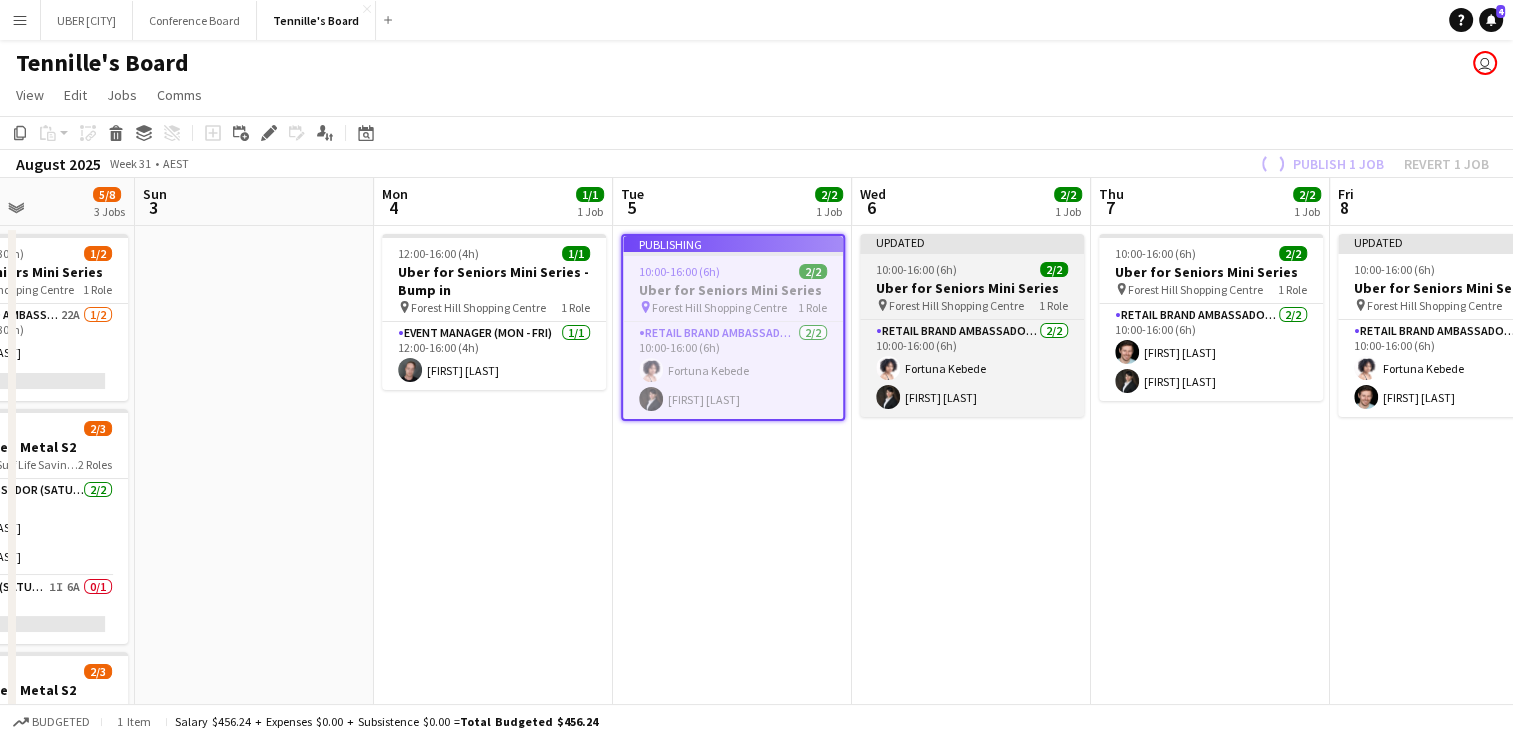 click on "[TIME] ([TIME])    2/2" at bounding box center (972, 269) 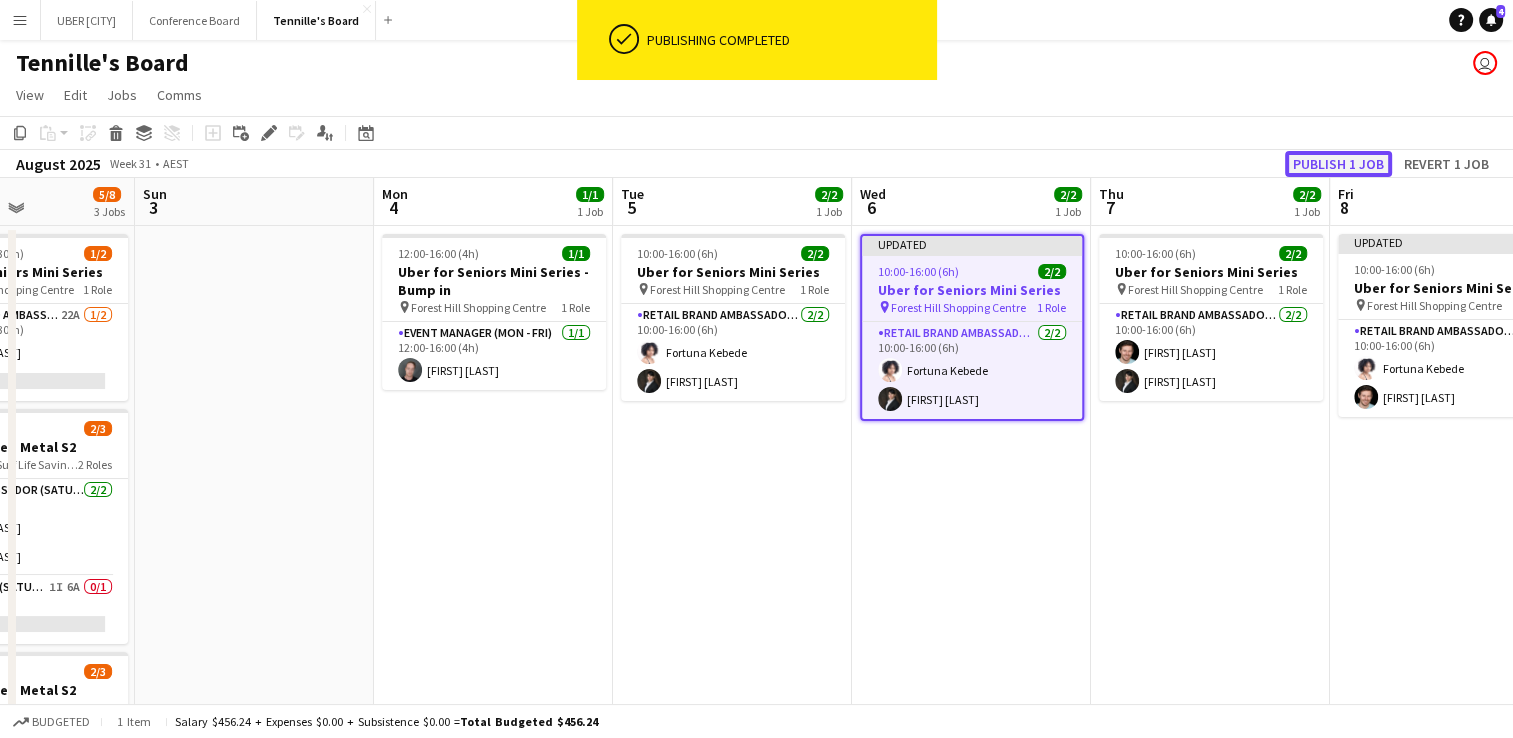 click on "Publish 1 job" 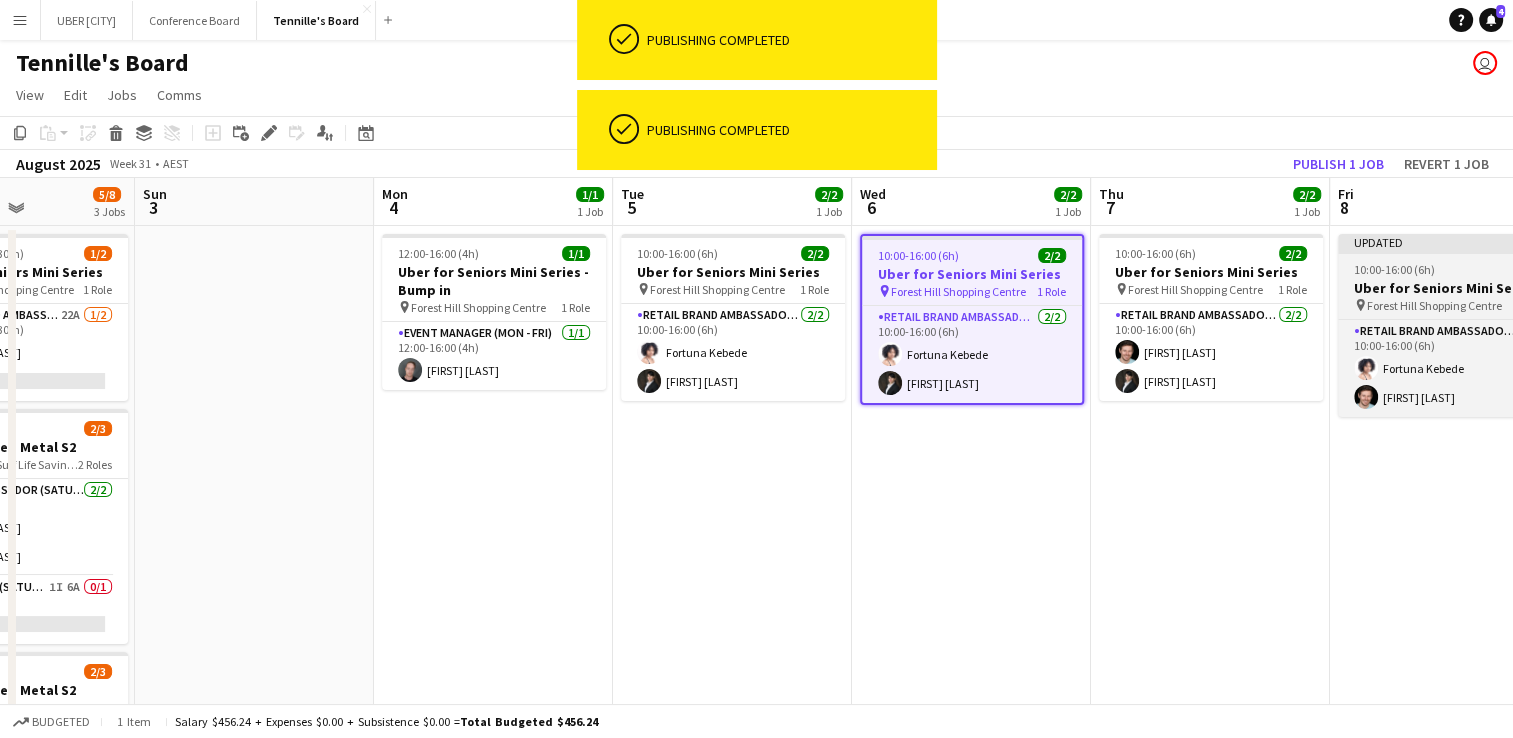 click on "[TIME] ([TIME])    2/2" at bounding box center (1450, 269) 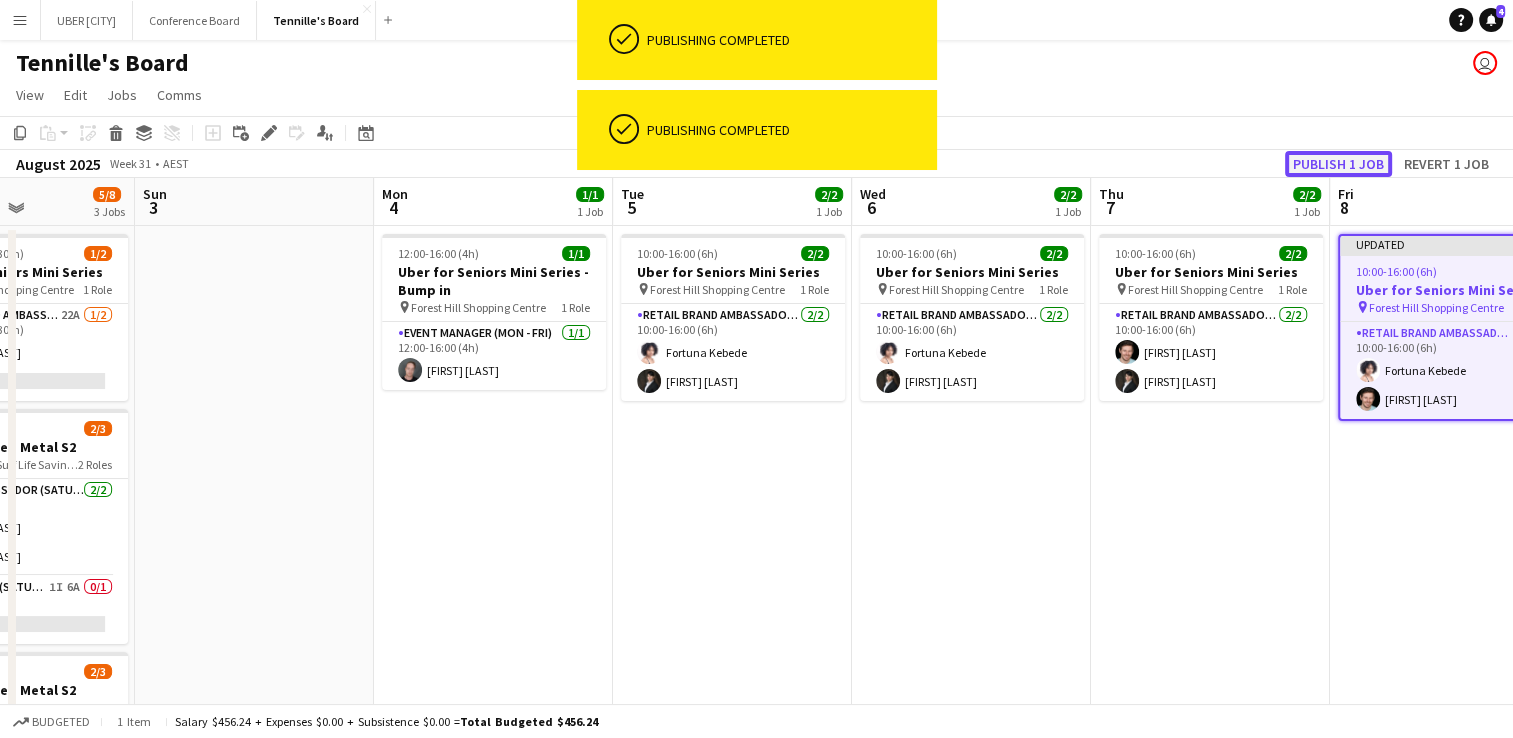 click on "Publish 1 job" 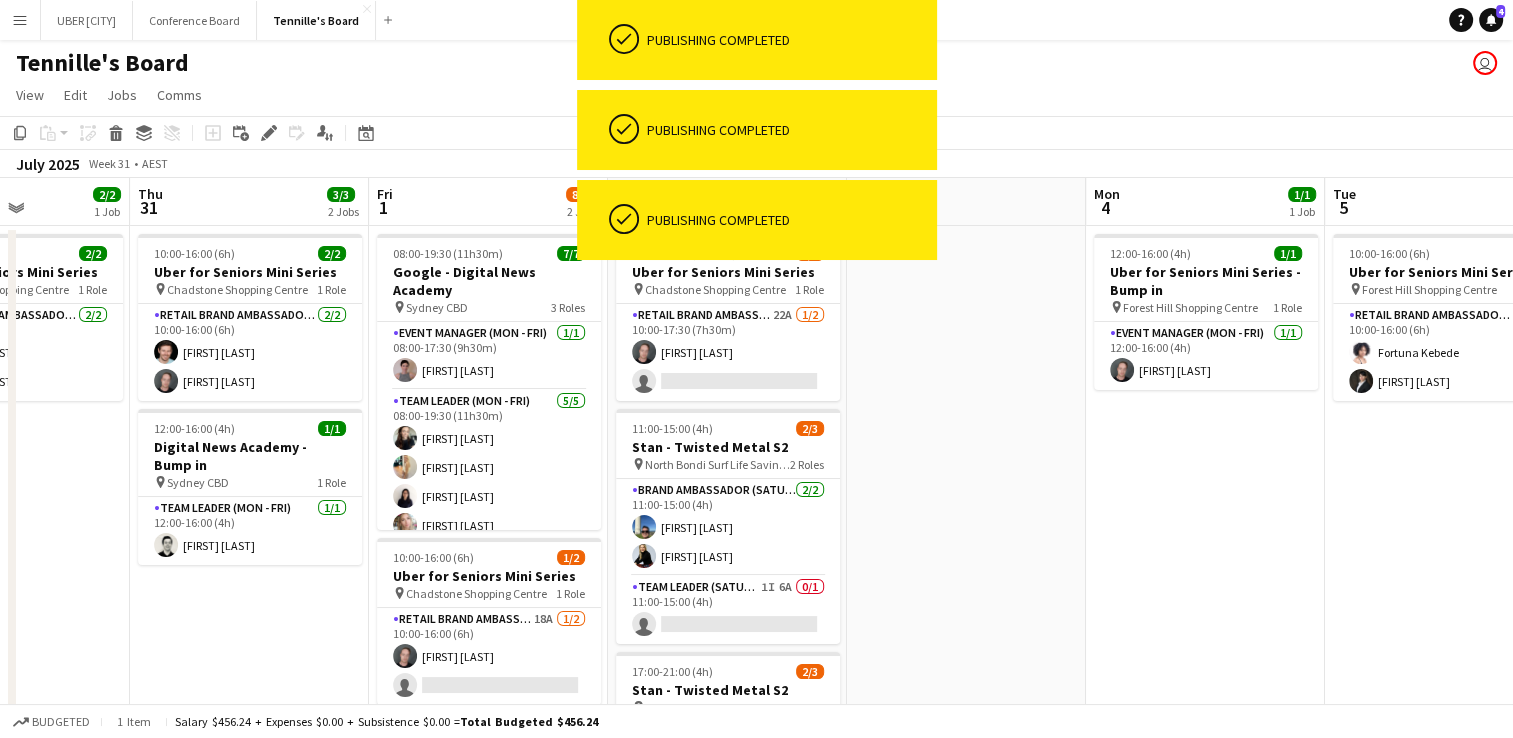 scroll, scrollTop: 0, scrollLeft: 588, axis: horizontal 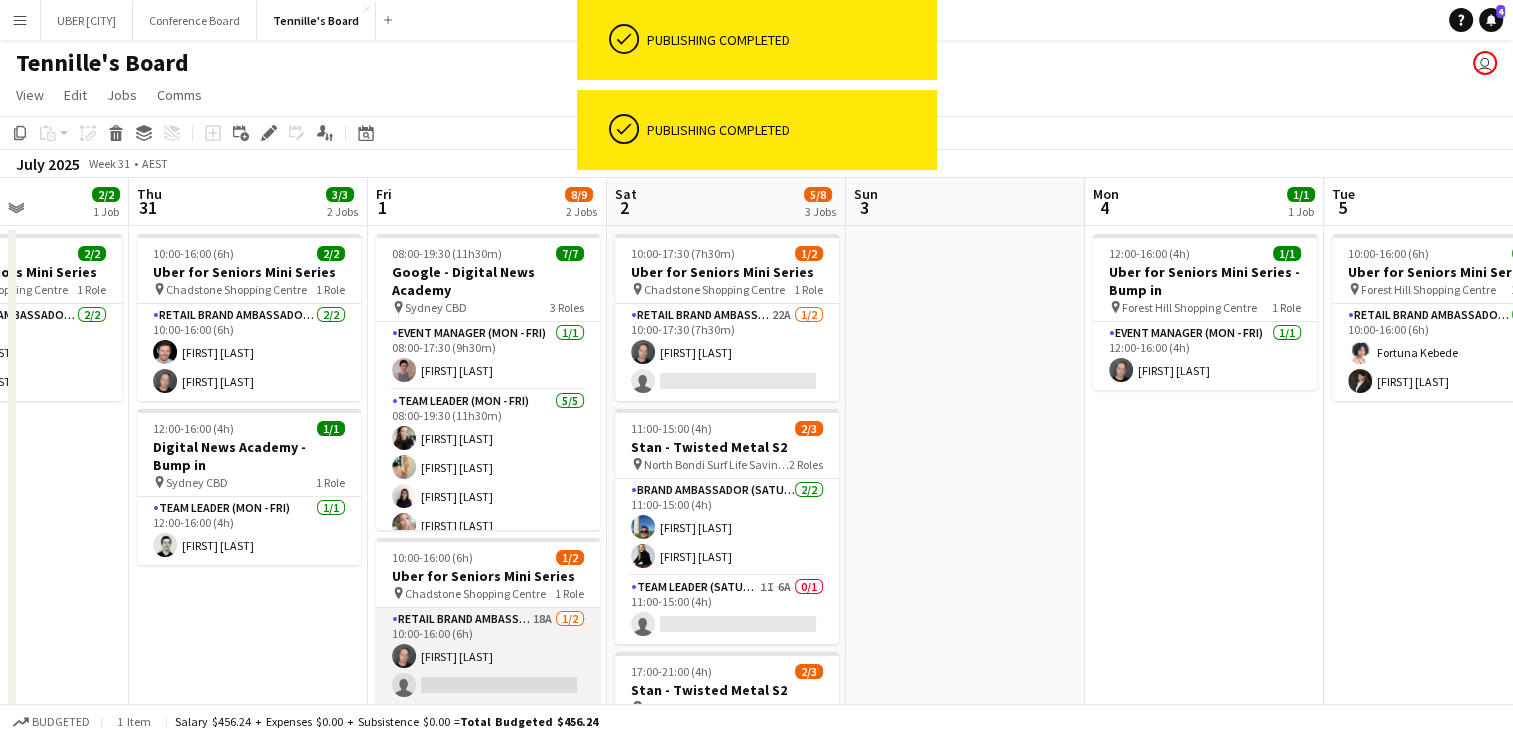 click on "[FIRST] [LAST]" at bounding box center (488, 656) 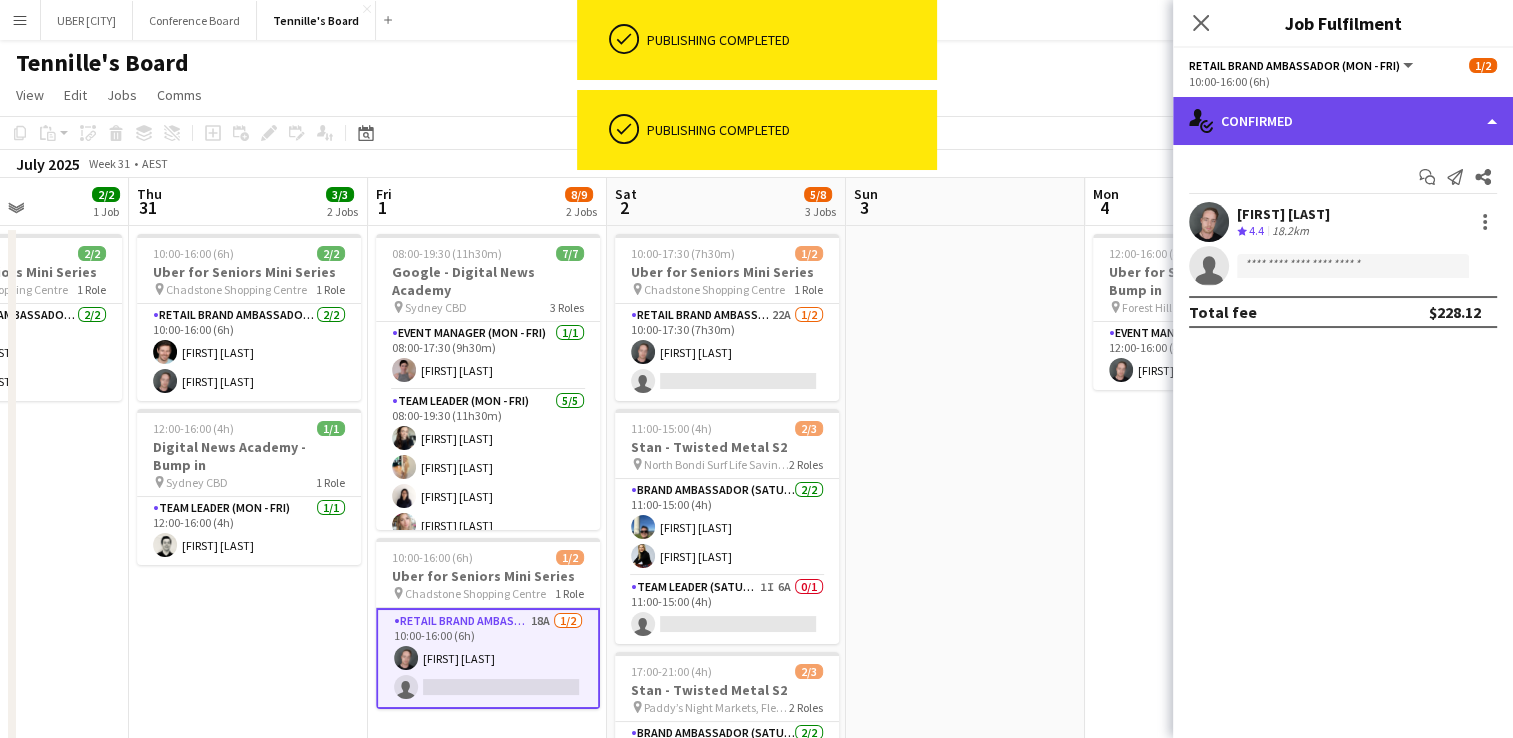 click on "single-neutral-actions-check-2
Confirmed" 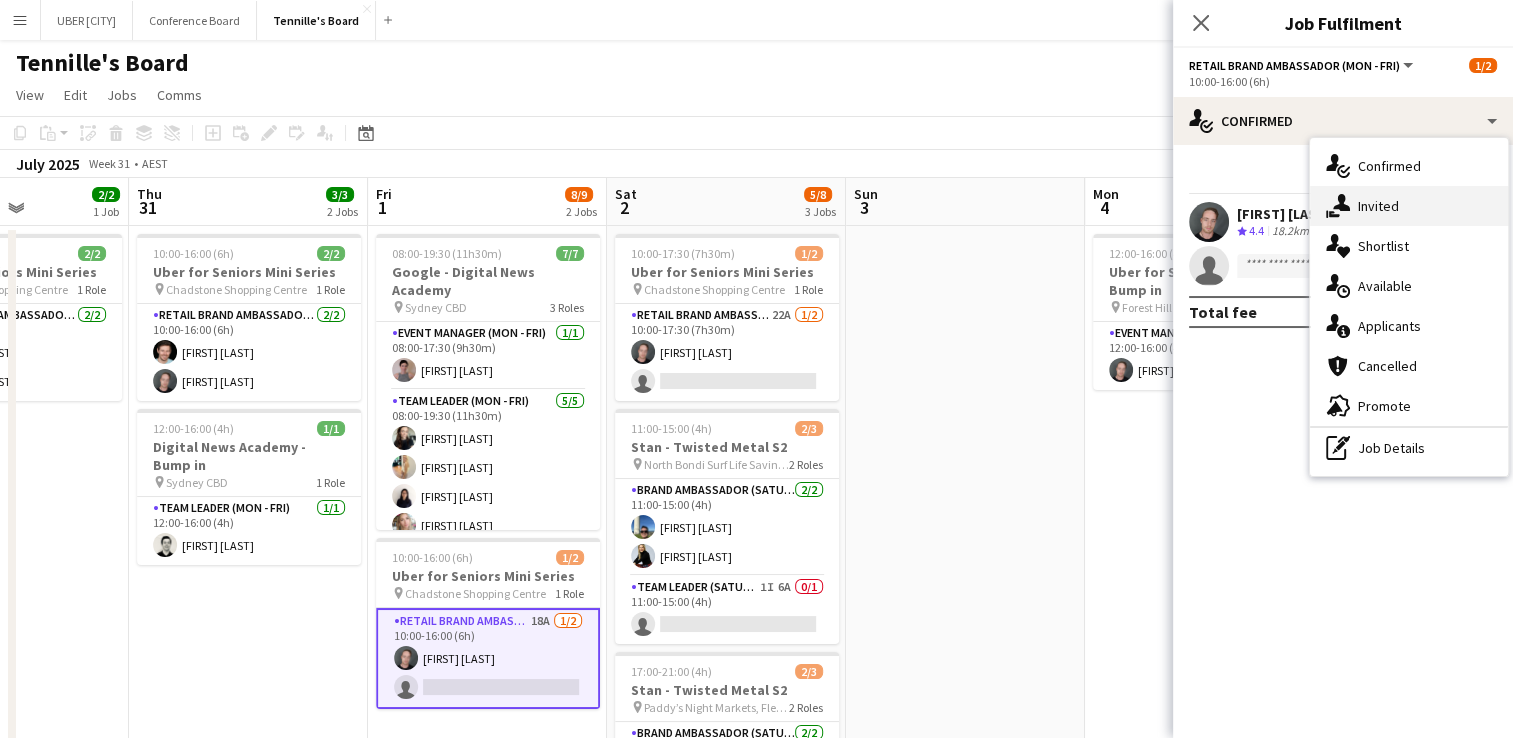 click on "single-neutral-actions-share-1
Invited" at bounding box center [1409, 206] 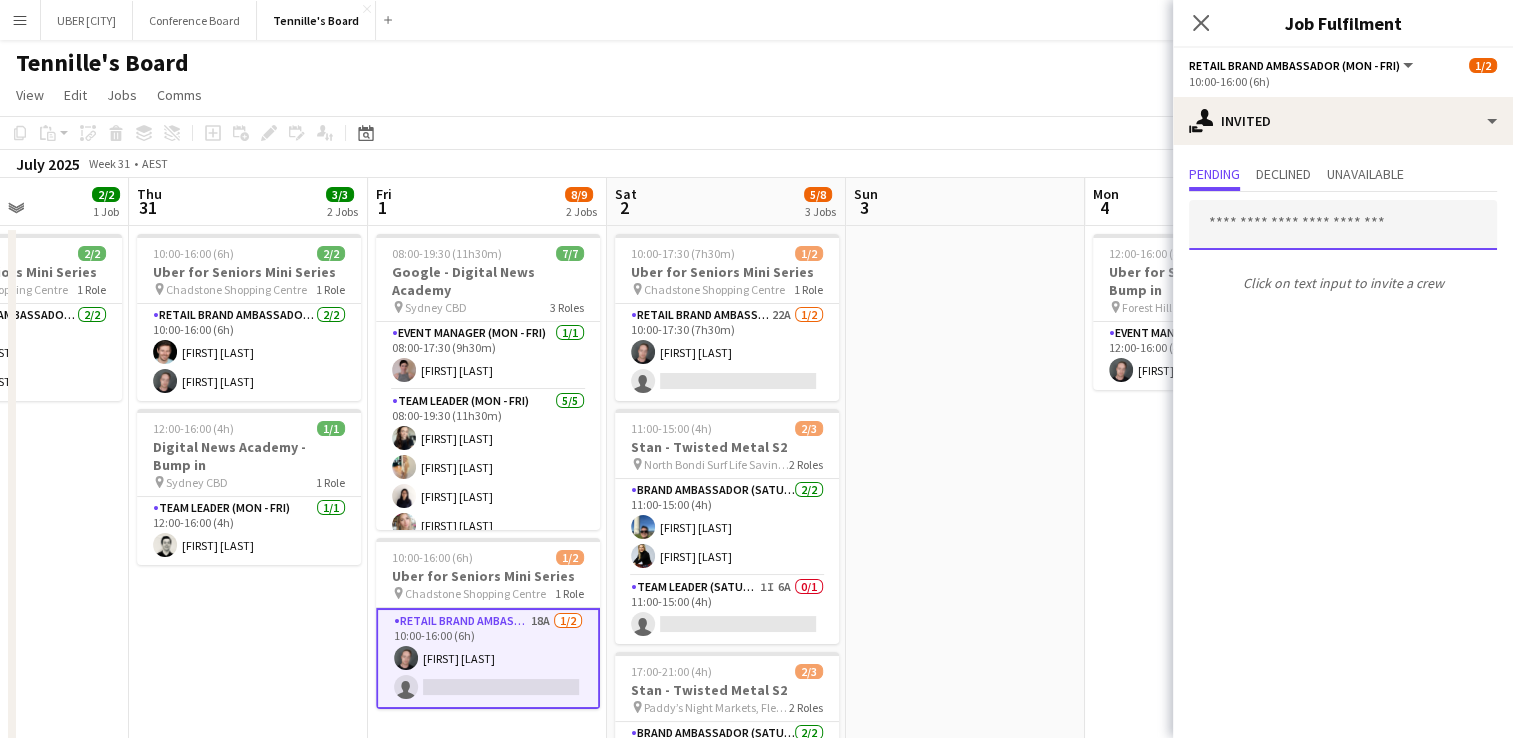 click at bounding box center (1343, 225) 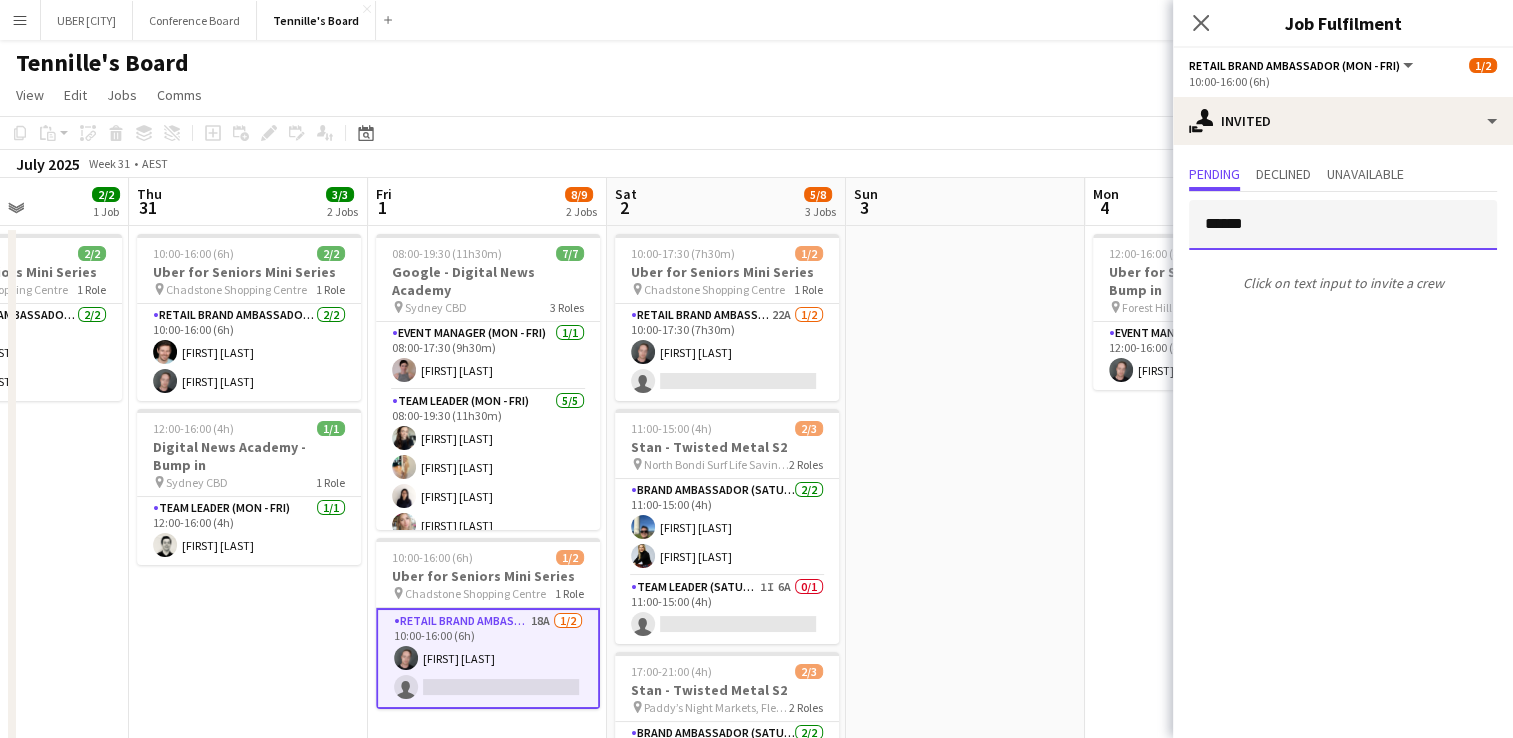 type on "*******" 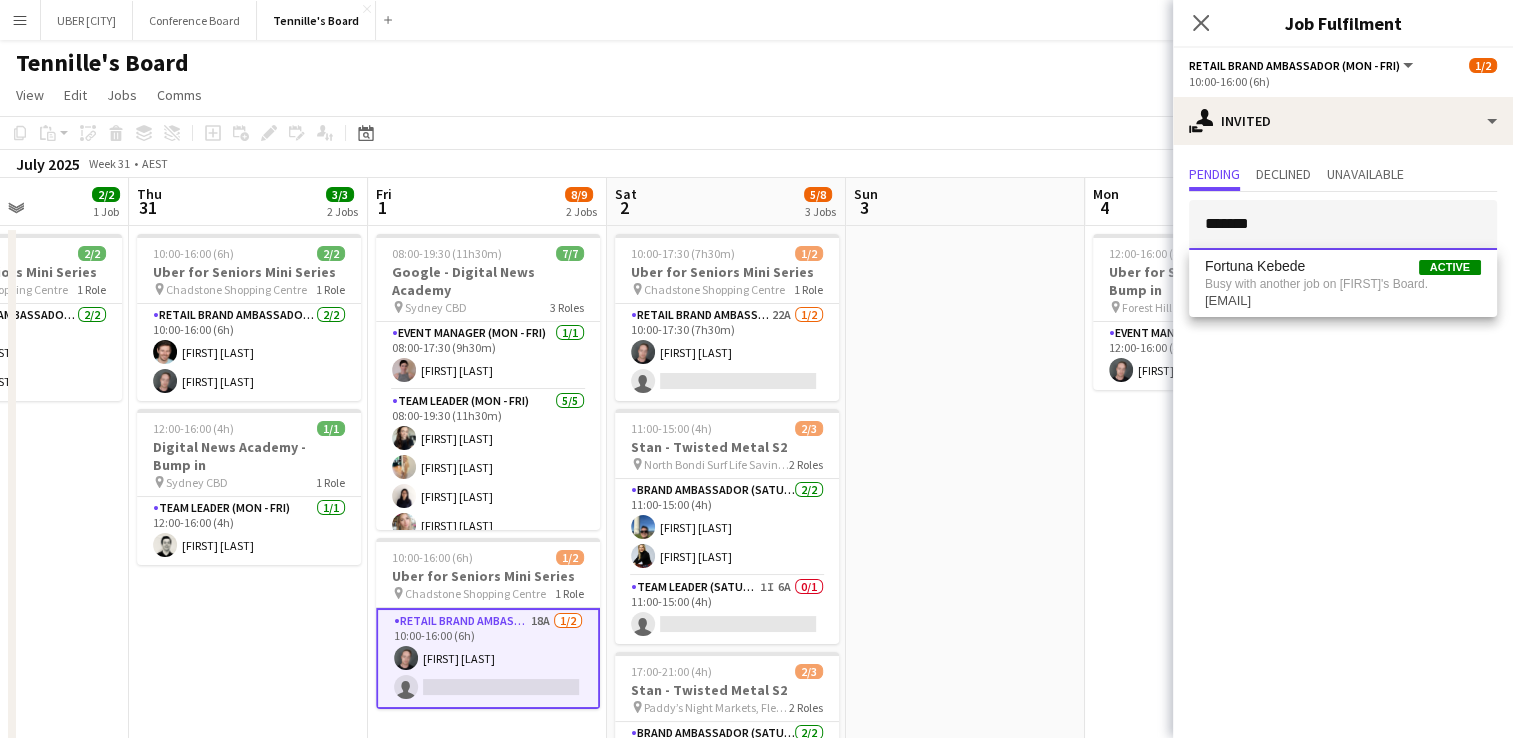 drag, startPoint x: 1280, startPoint y: 225, endPoint x: 1112, endPoint y: 218, distance: 168.14577 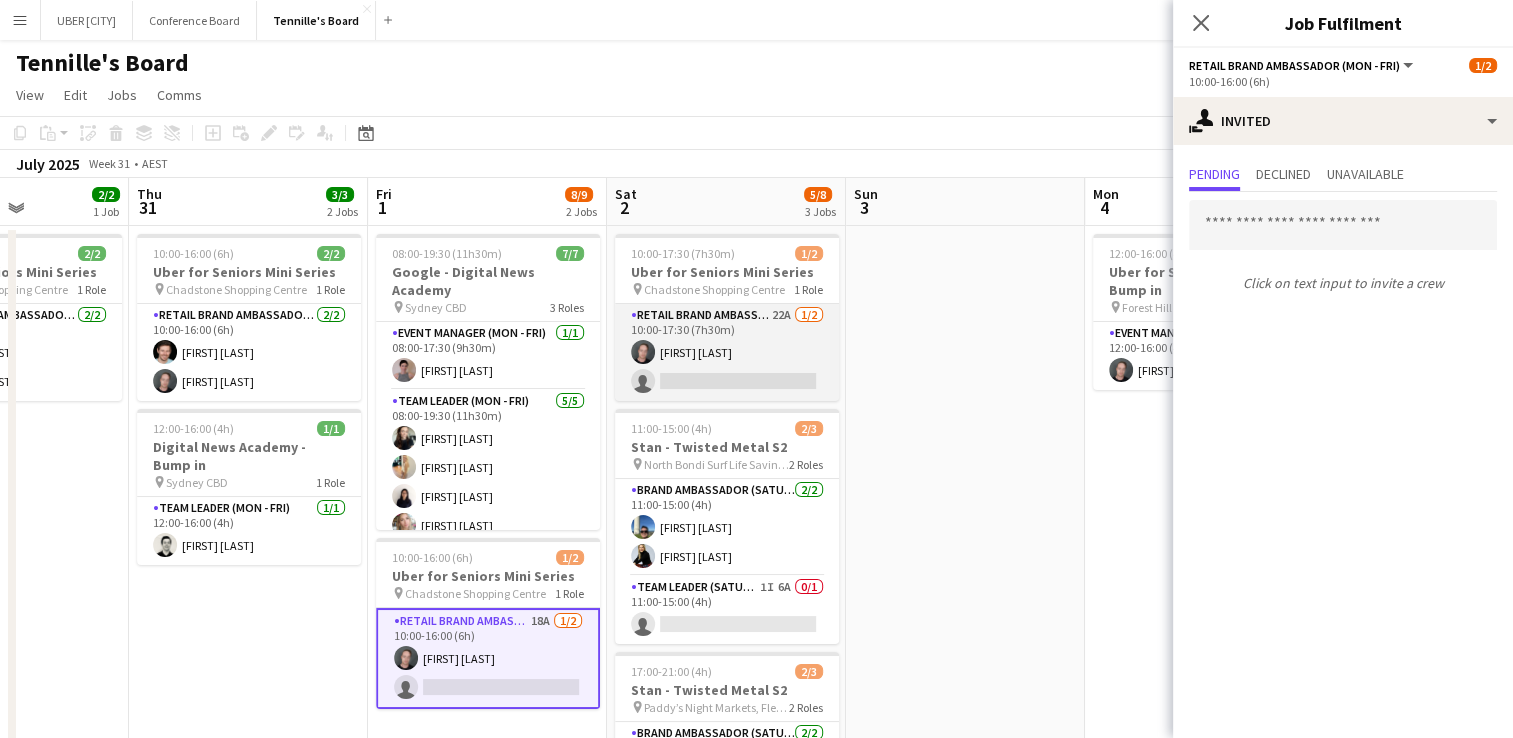 click on "RETAIL Brand Ambassador (Saturday)   22A   1/2   [TIME] ([TIME])
[FIRST] [LAST]
single-neutral-actions" at bounding box center [727, 352] 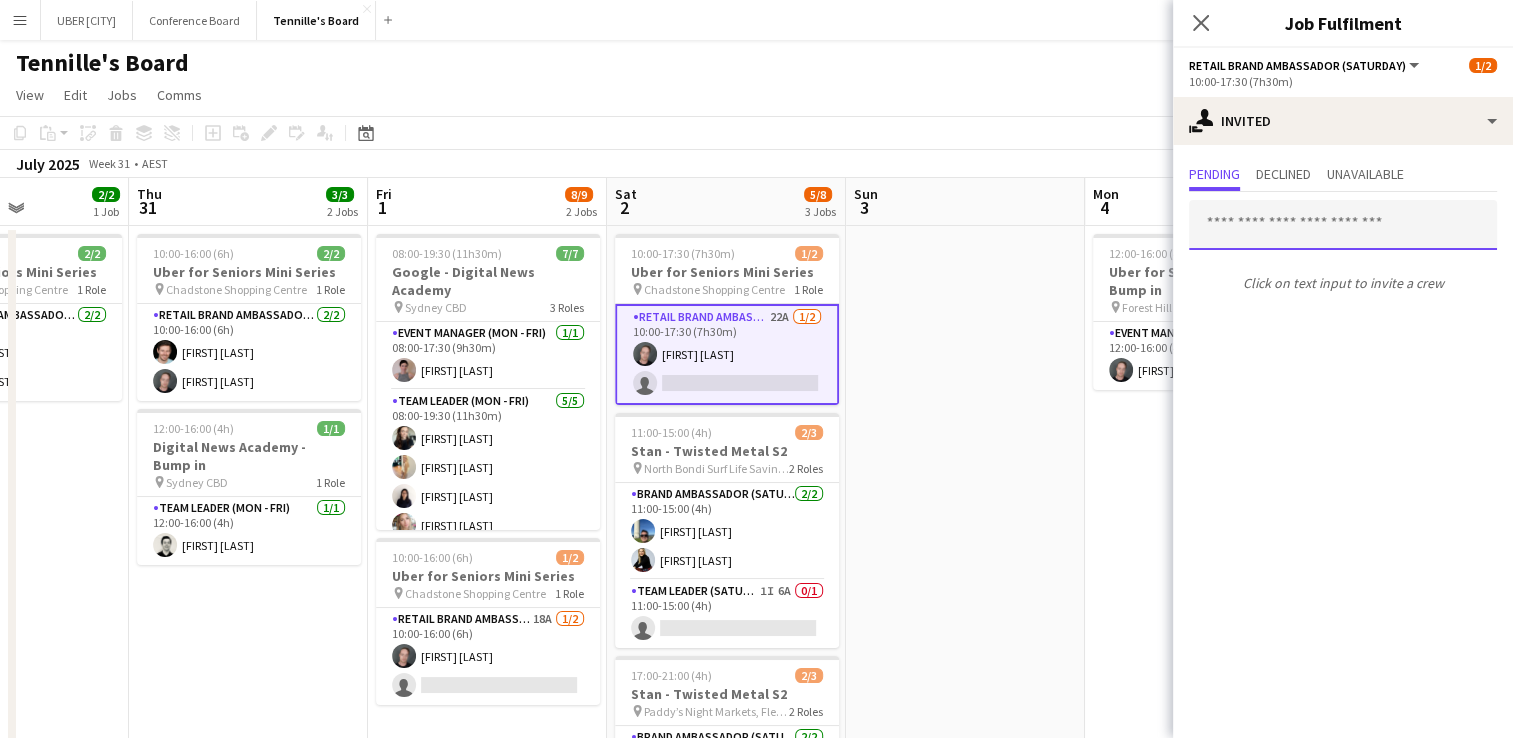 click at bounding box center (1343, 225) 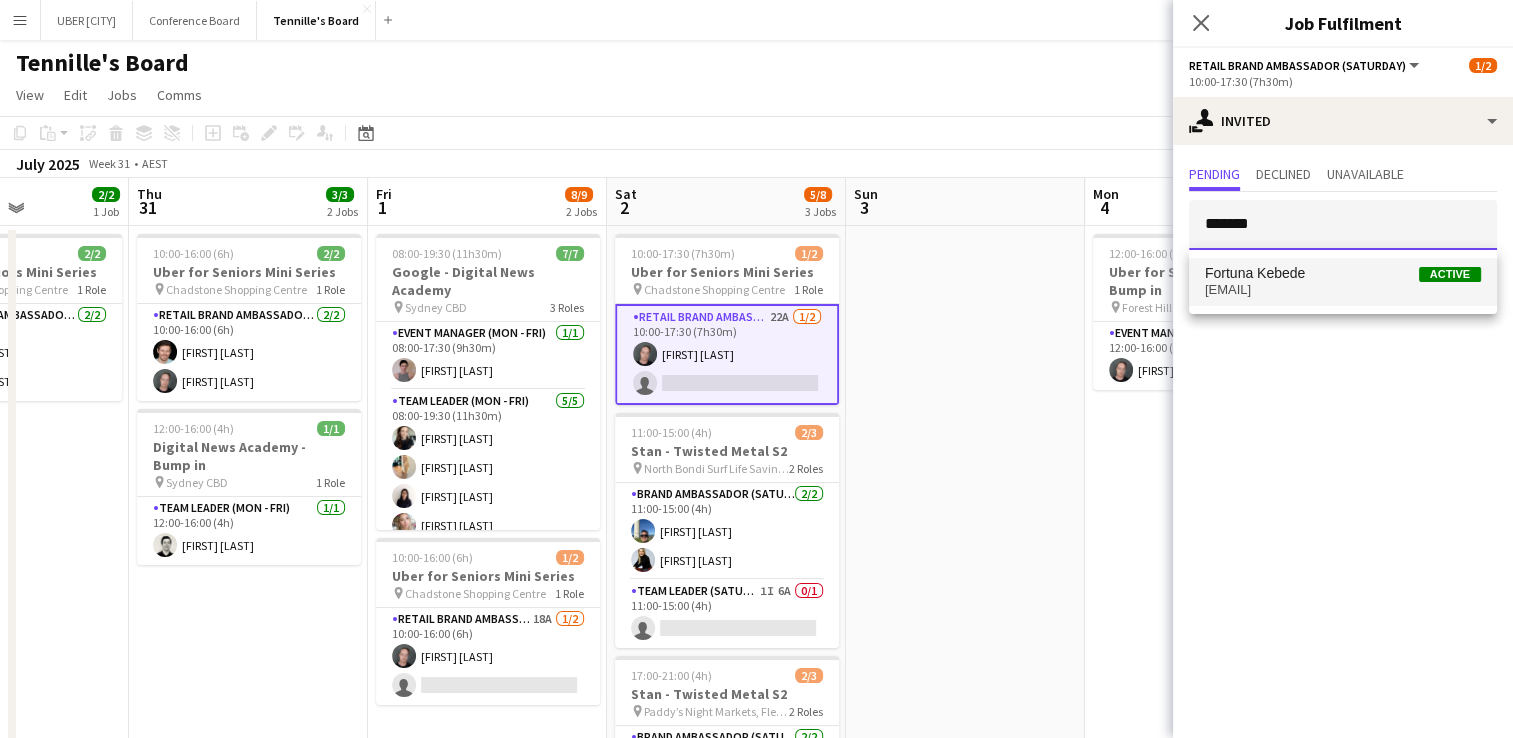 type on "*******" 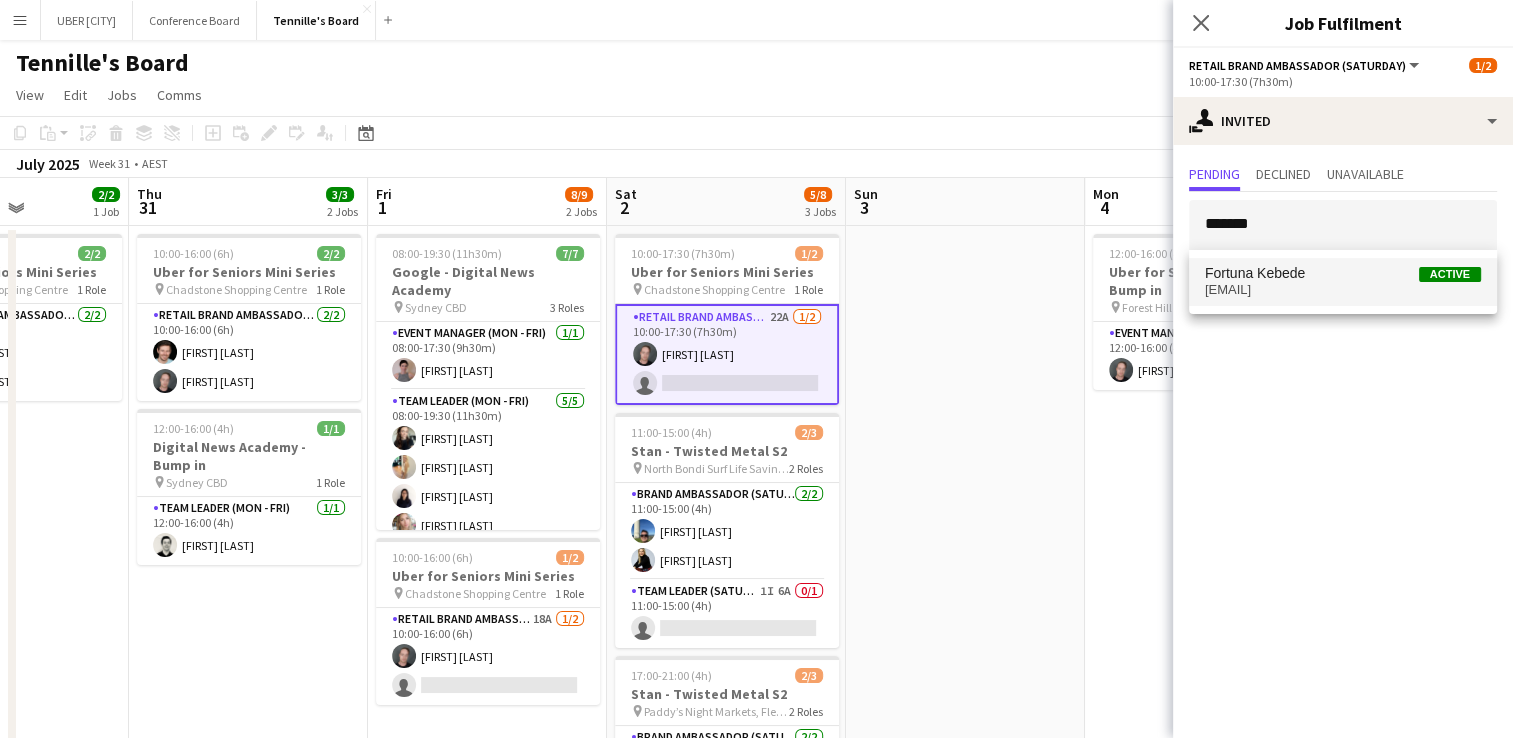 click on "[EMAIL]" at bounding box center (1343, 290) 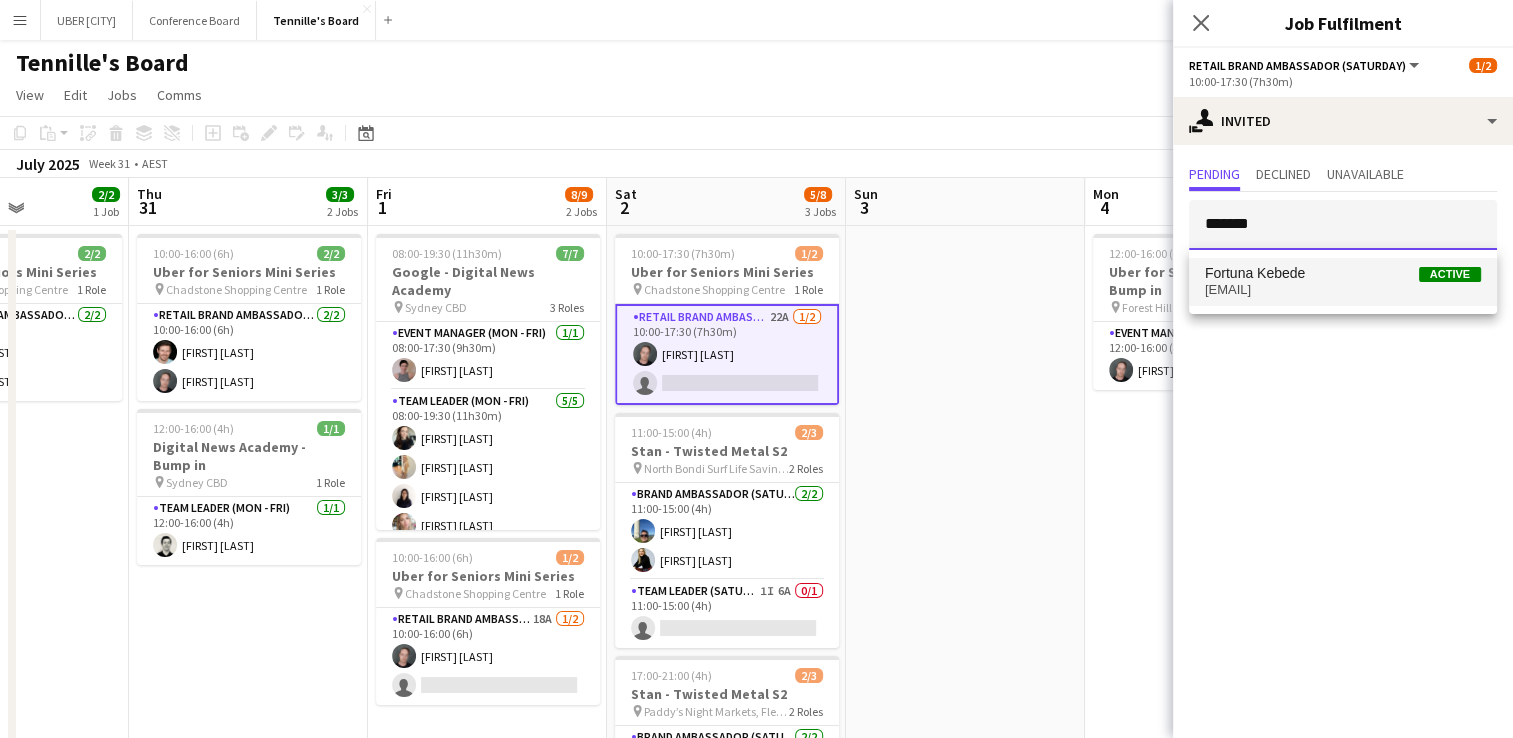 type 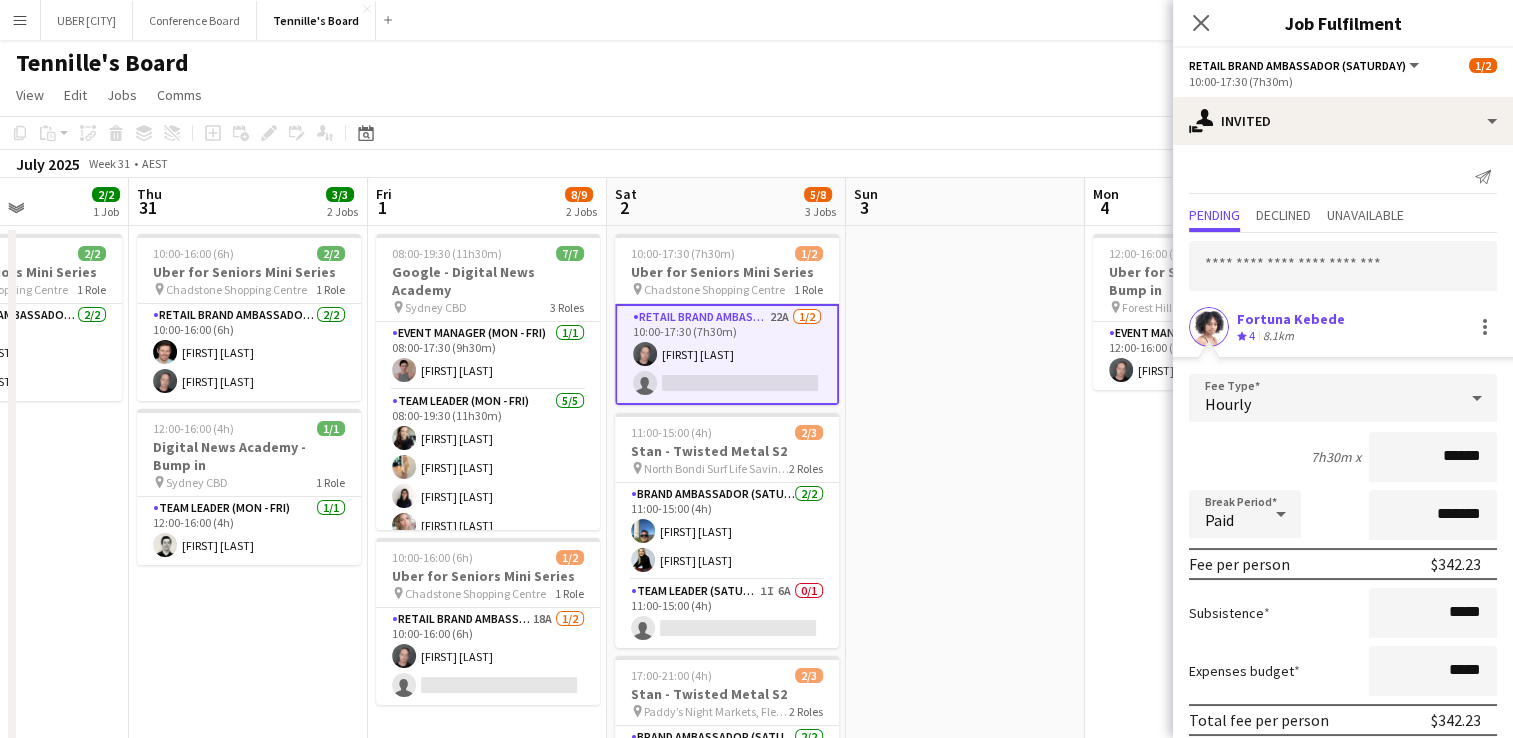 scroll, scrollTop: 79, scrollLeft: 0, axis: vertical 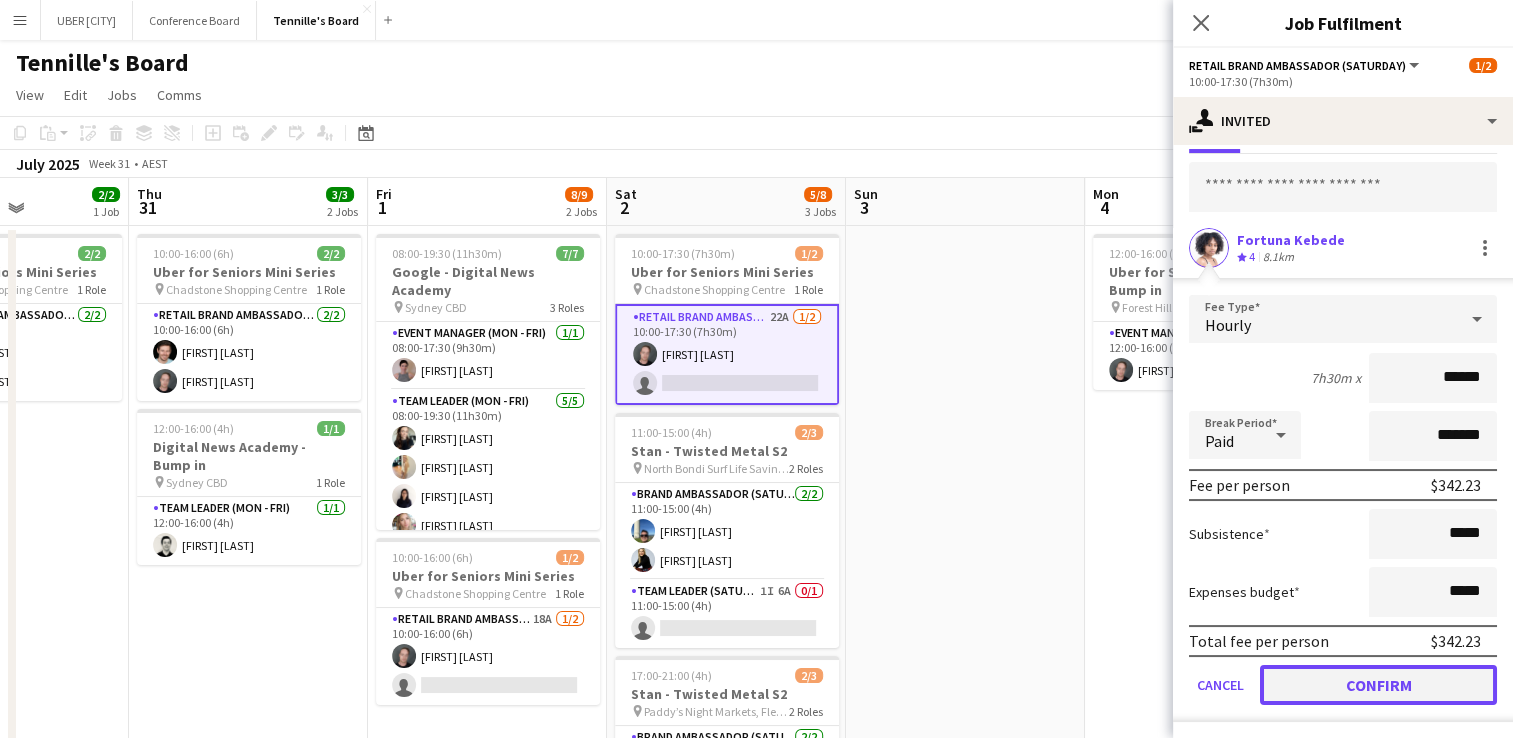 click on "Confirm" 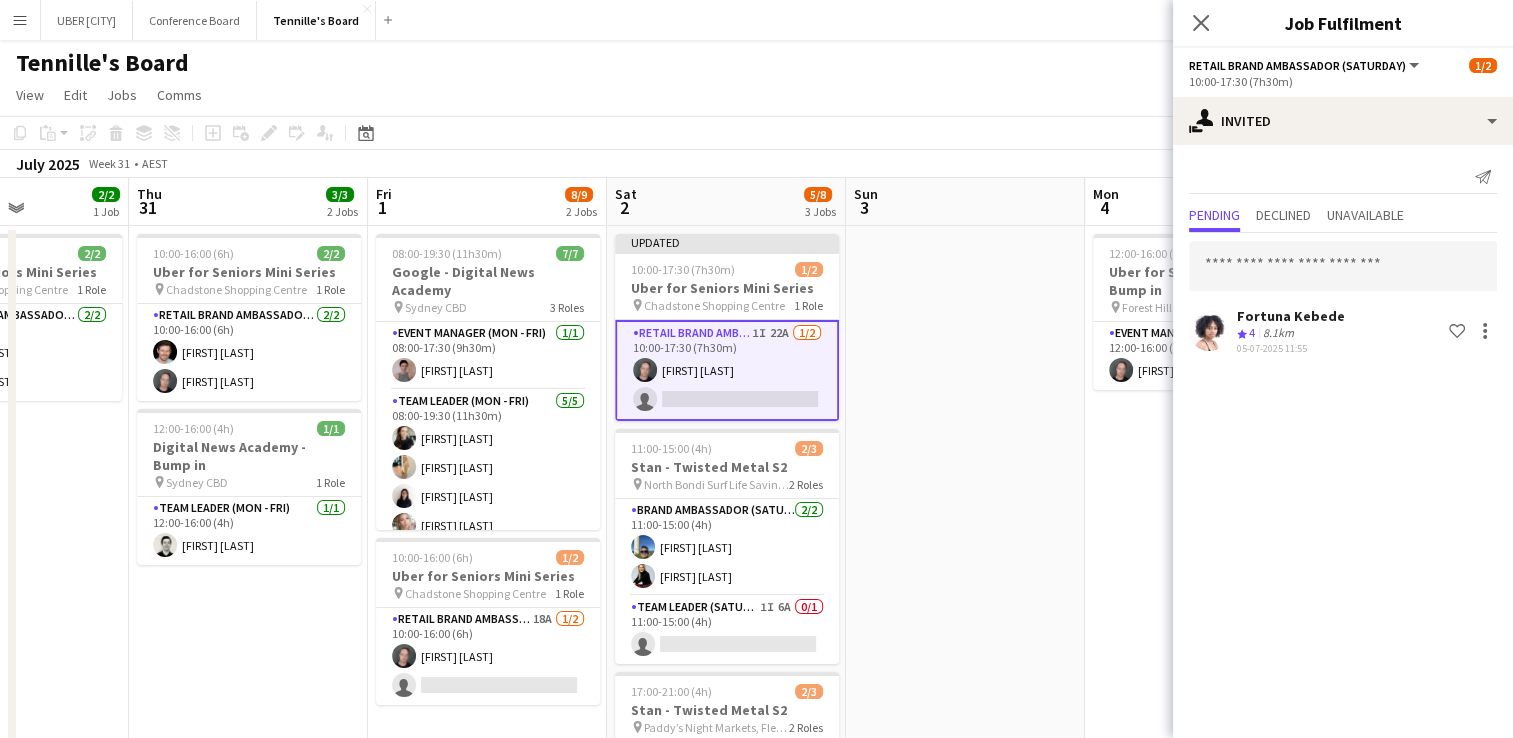 scroll, scrollTop: 0, scrollLeft: 0, axis: both 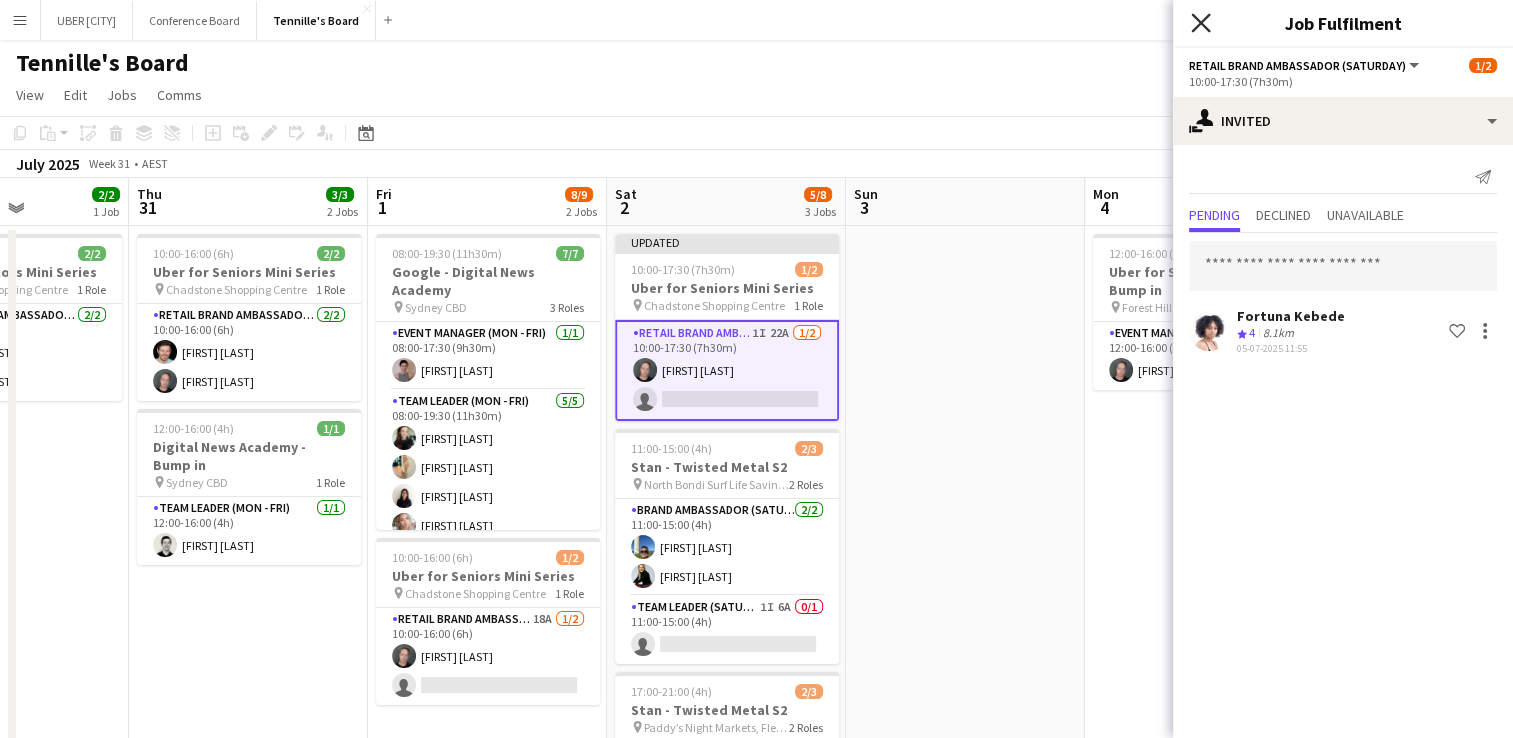 click 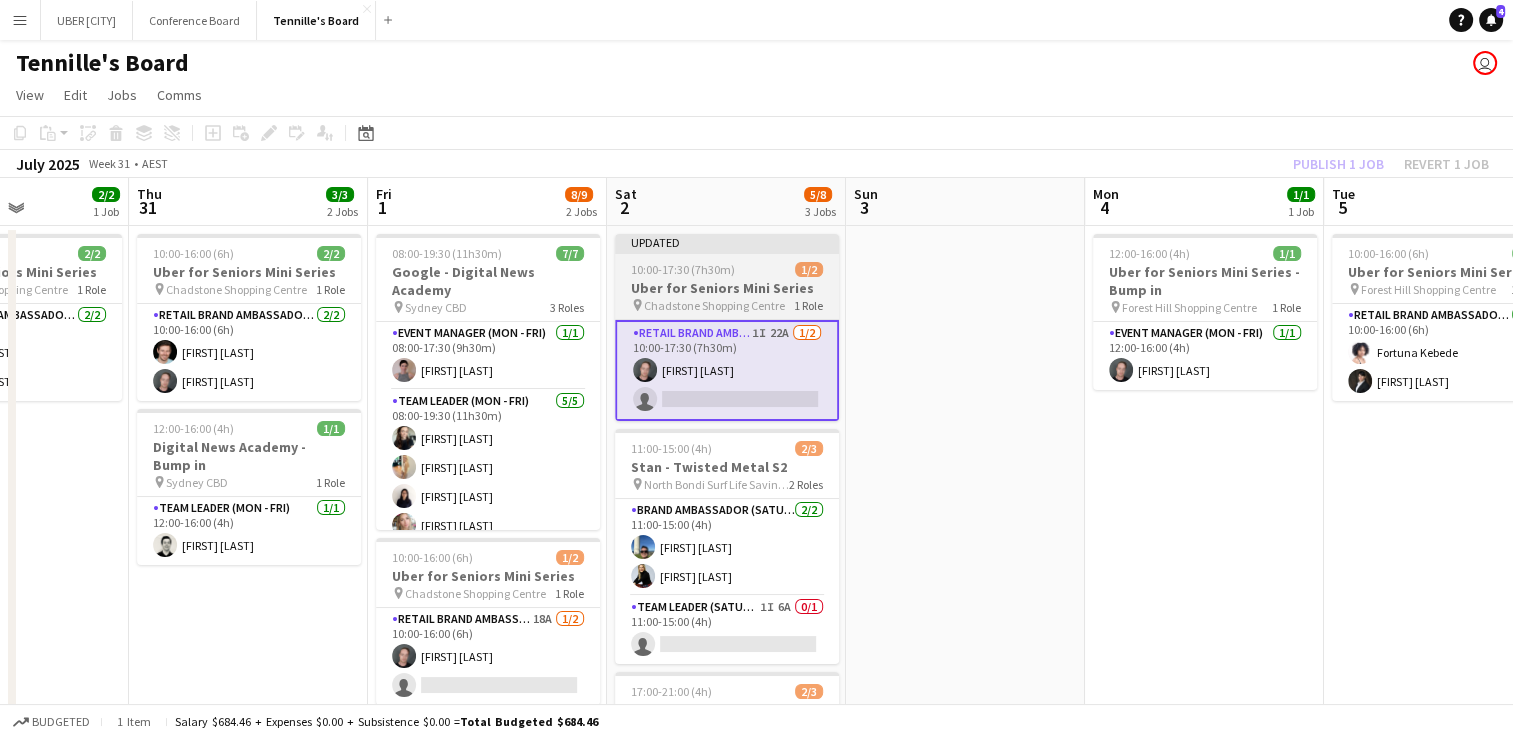 click on "10:00-17:30 (7h30m)" at bounding box center (683, 269) 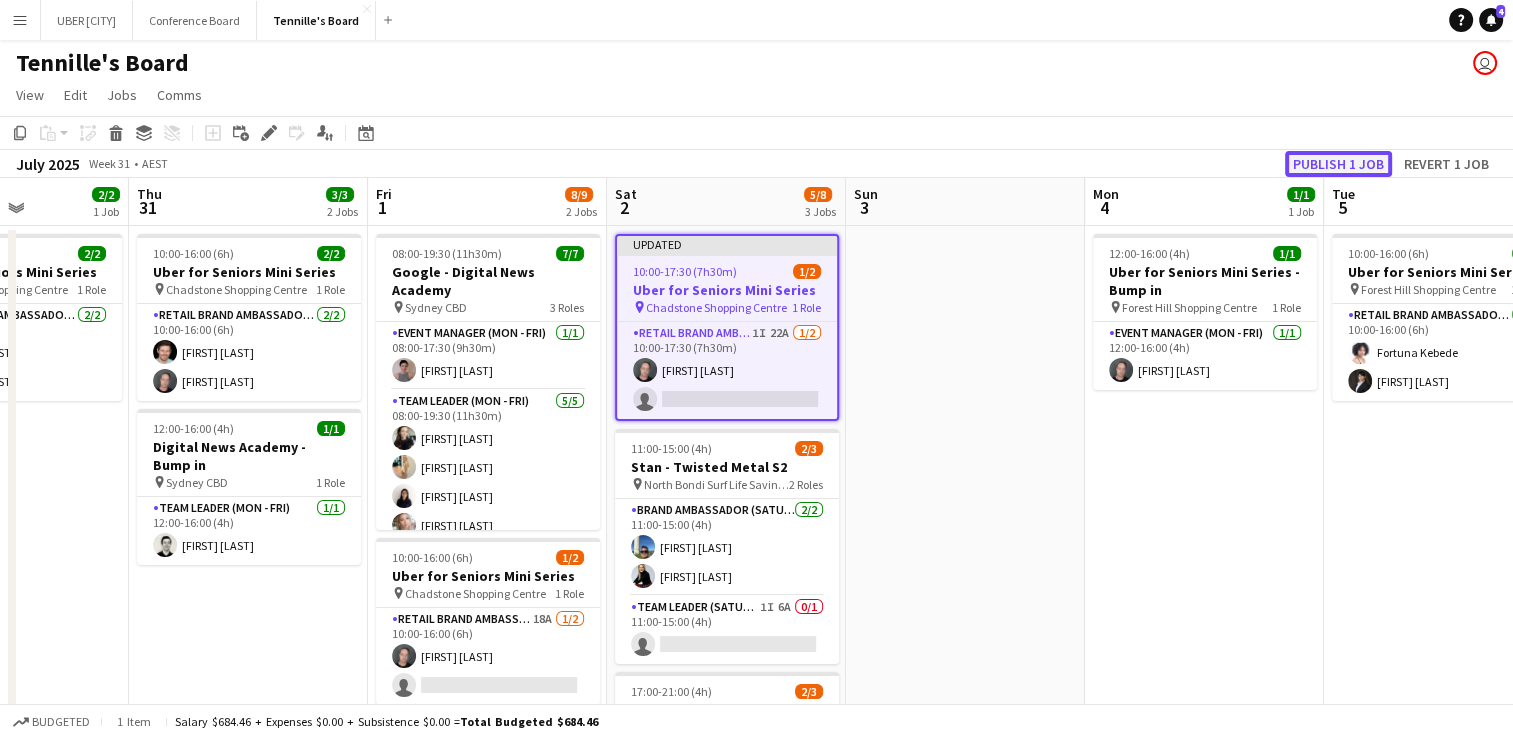 click on "Publish 1 job" 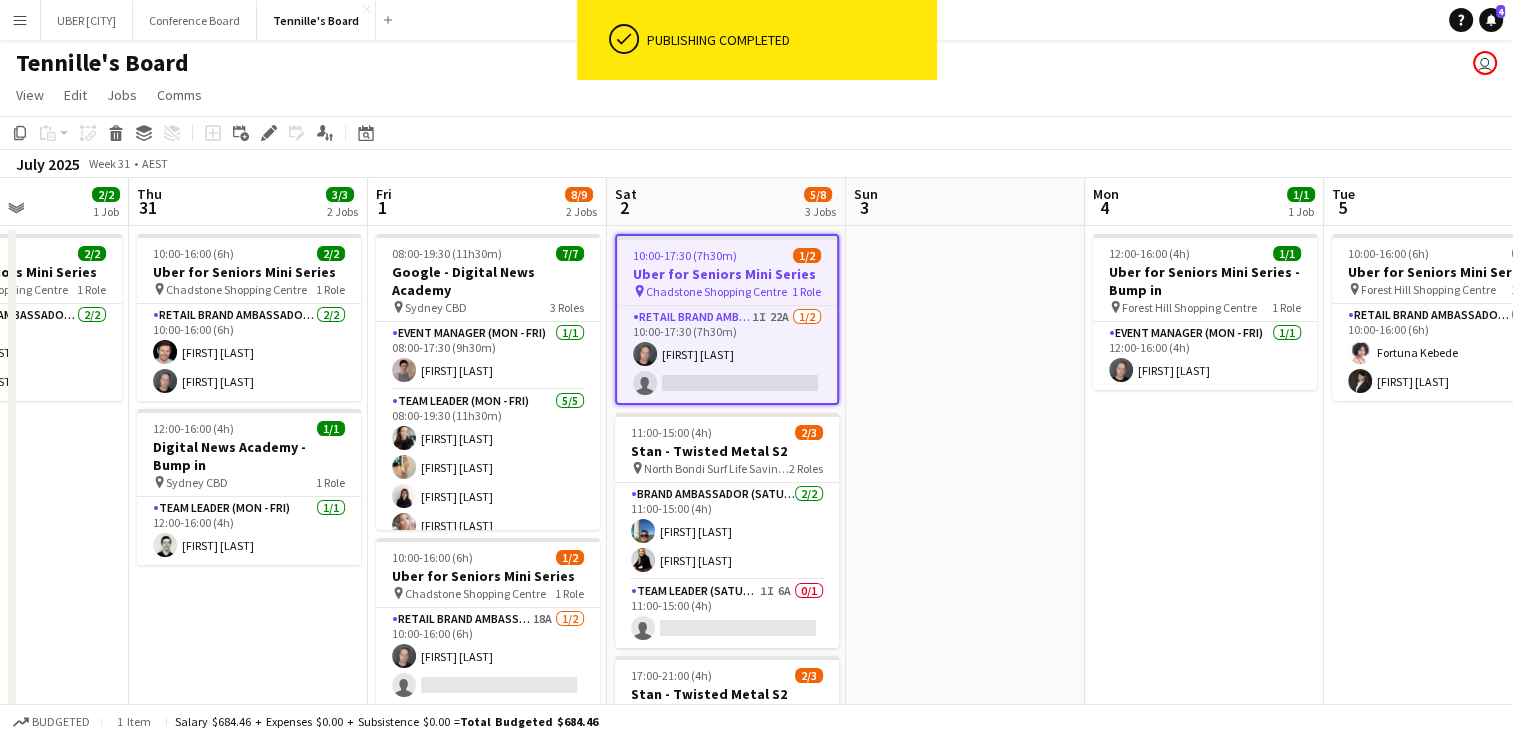 scroll, scrollTop: 0, scrollLeft: 492, axis: horizontal 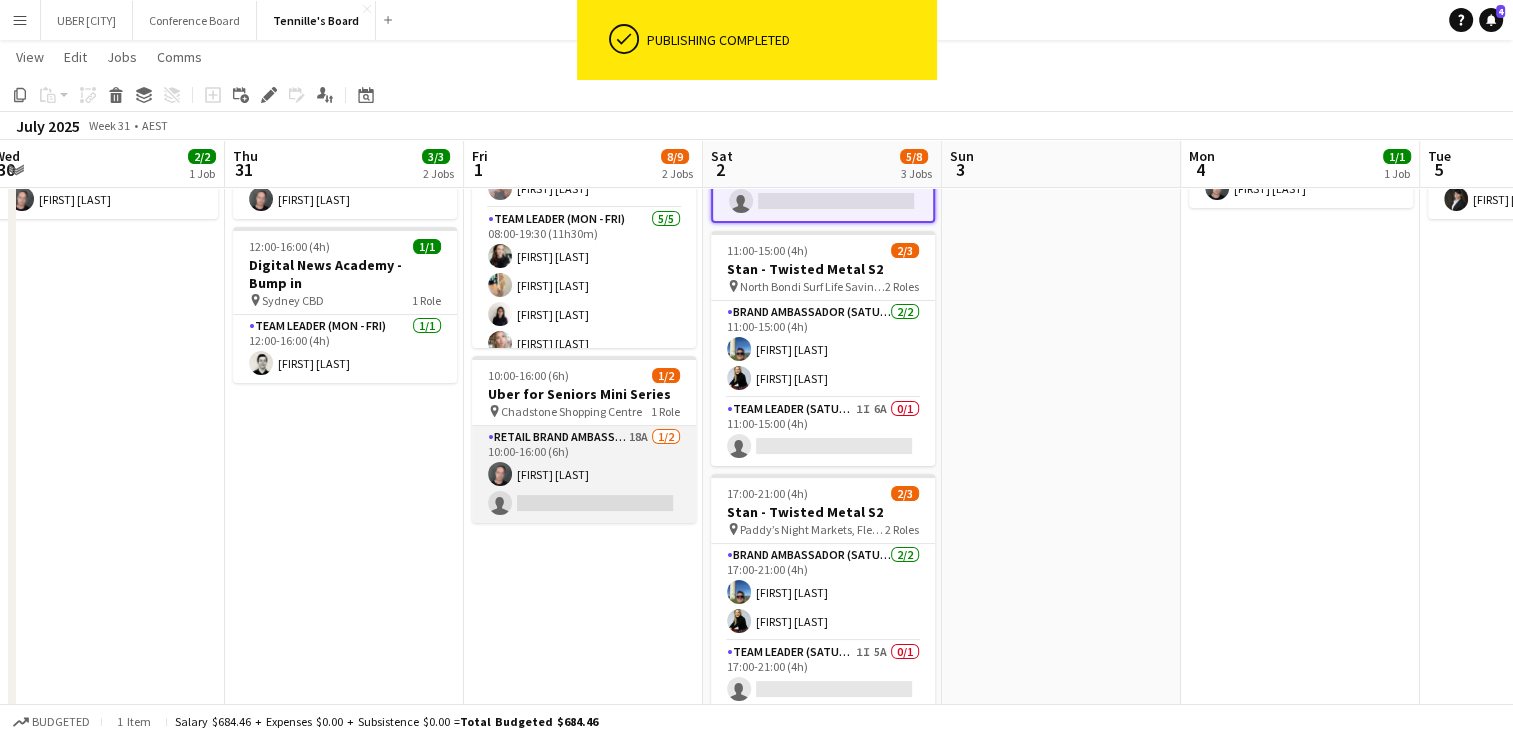 click on "[FIRST] [LAST]" at bounding box center (584, 474) 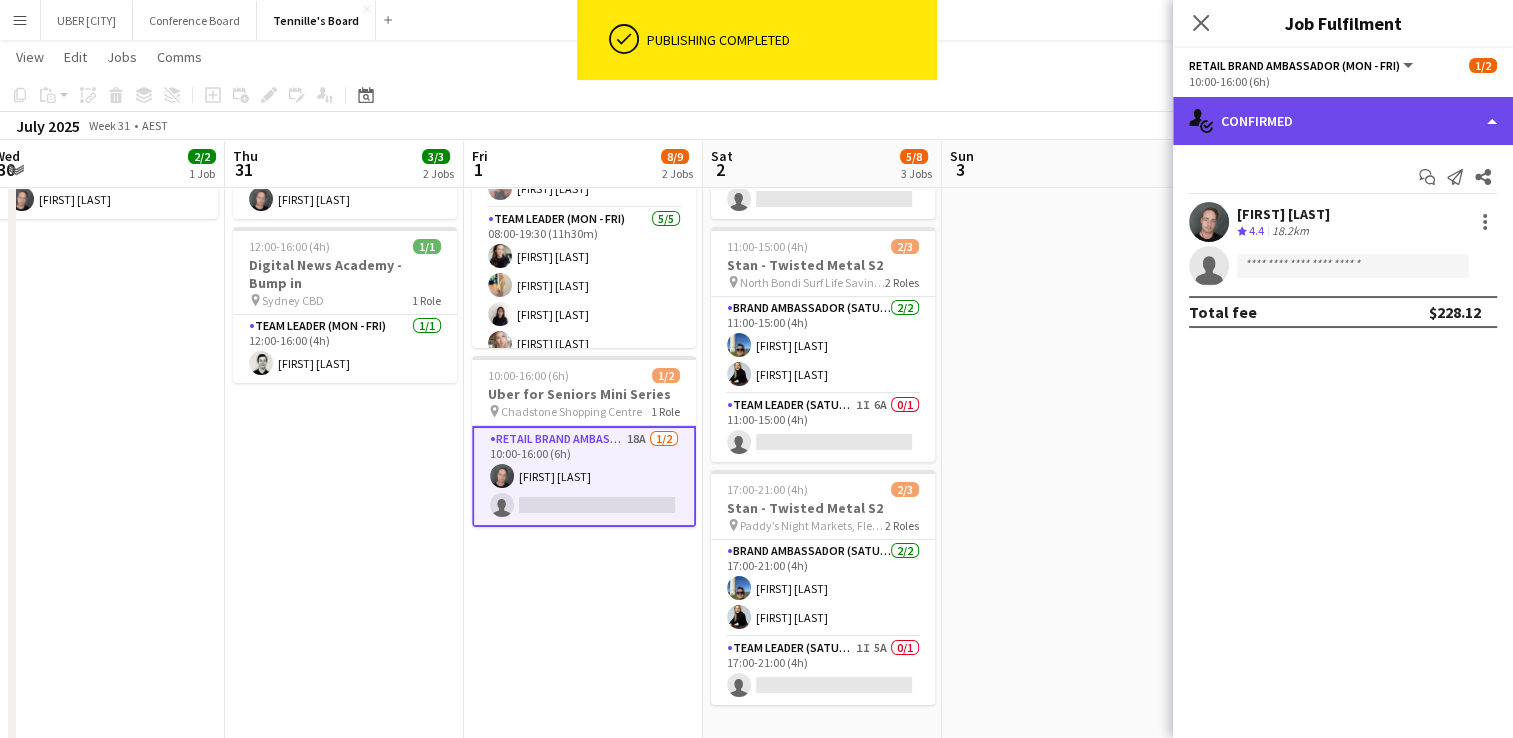 click on "single-neutral-actions-check-2
Confirmed" 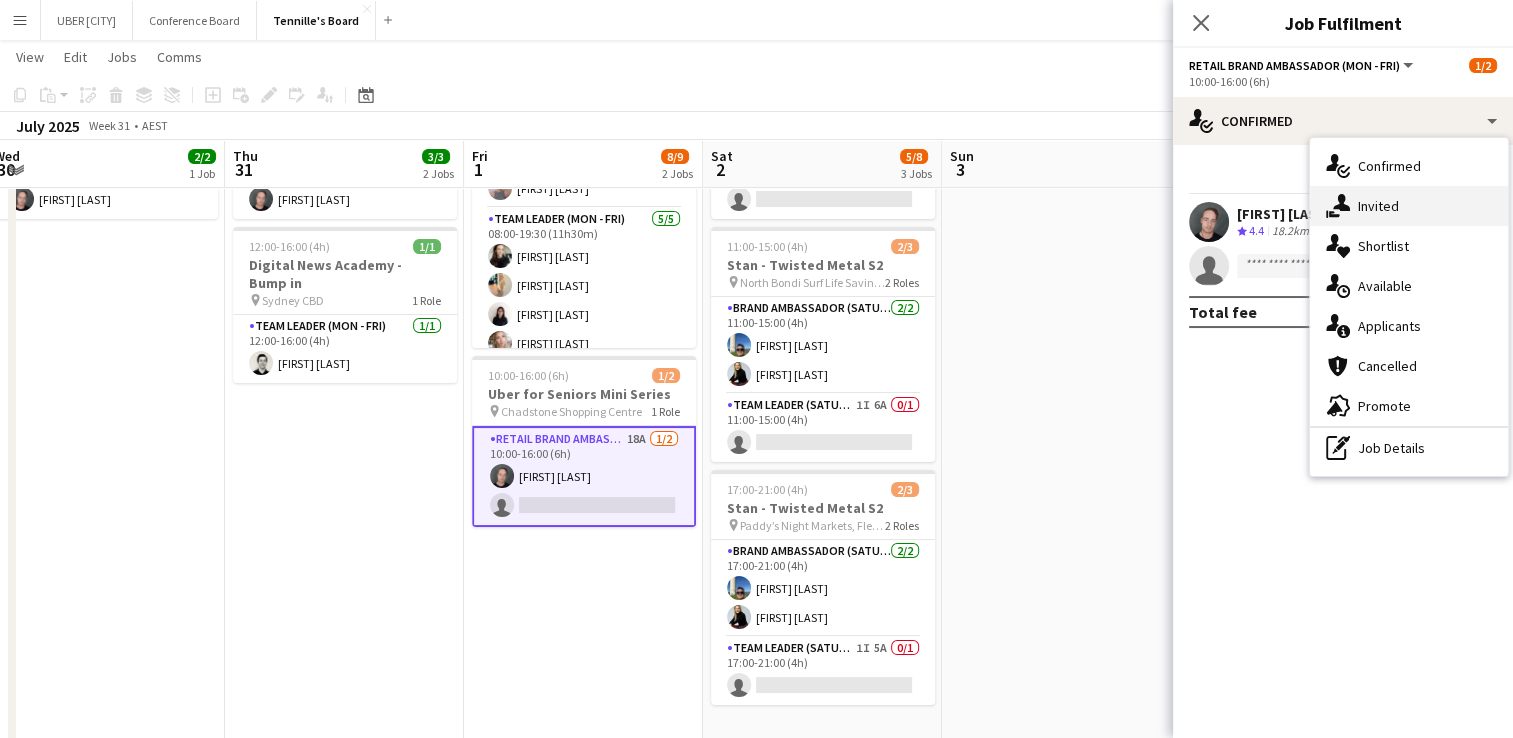 click on "single-neutral-actions-share-1
Invited" at bounding box center (1409, 206) 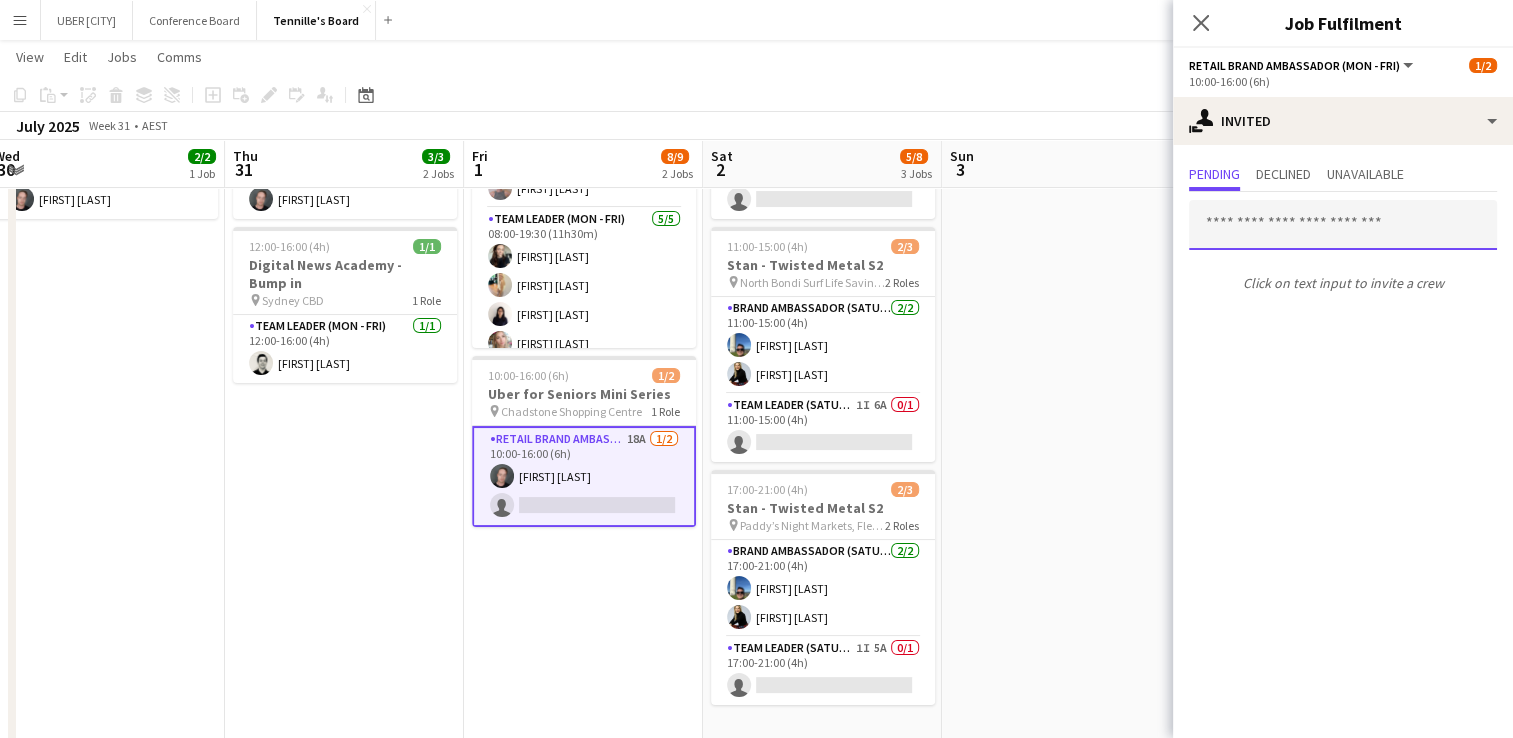 click at bounding box center (1343, 225) 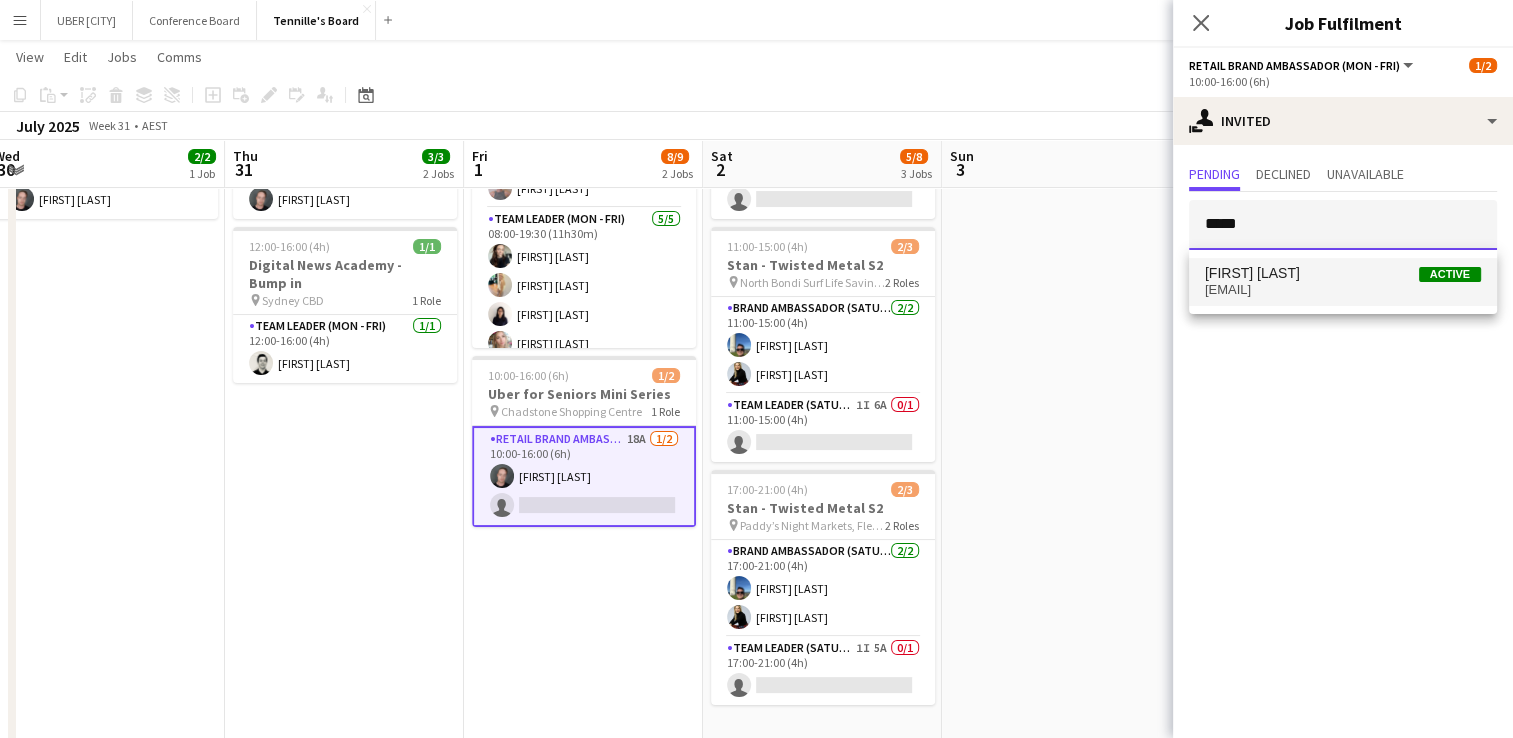 type on "*****" 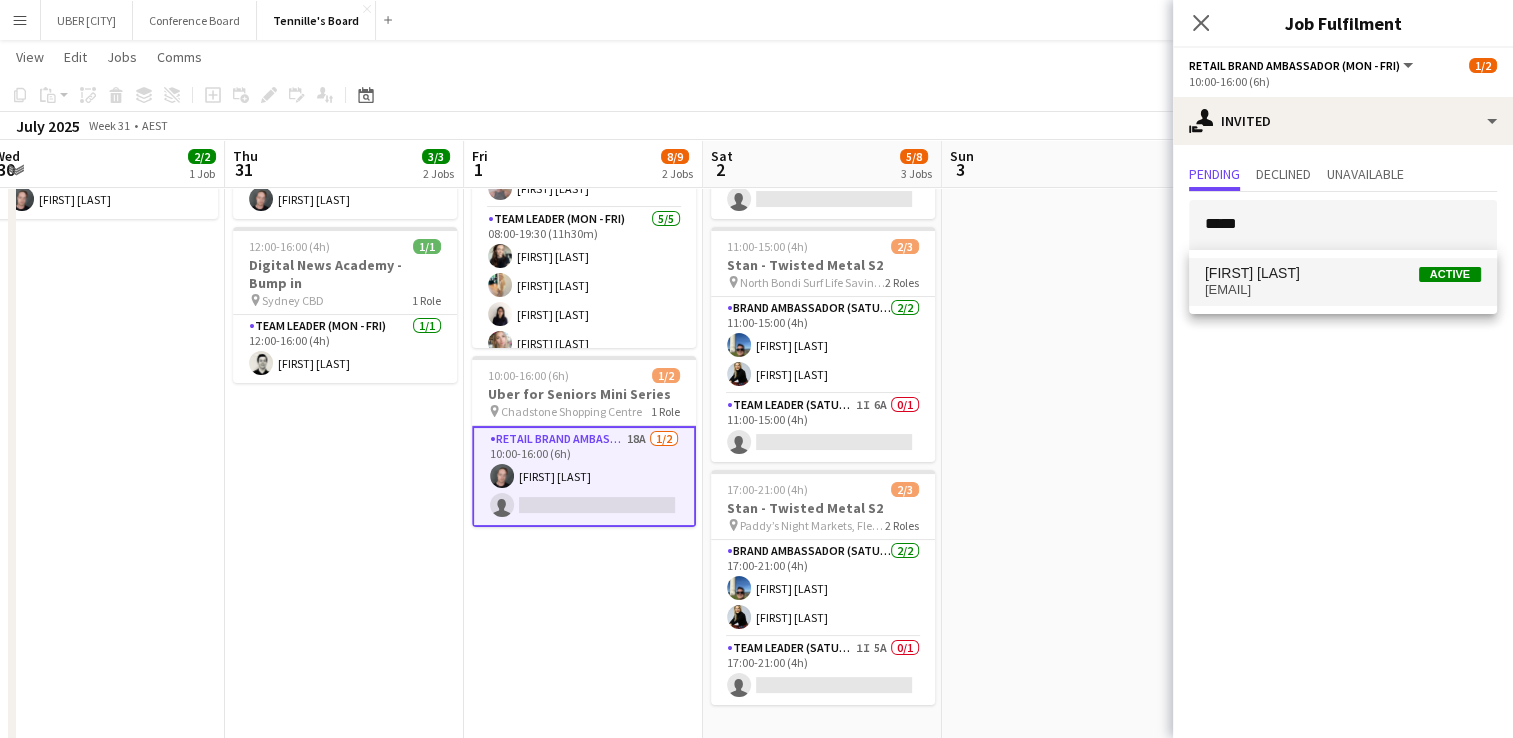 click on "[EMAIL]" at bounding box center (1343, 290) 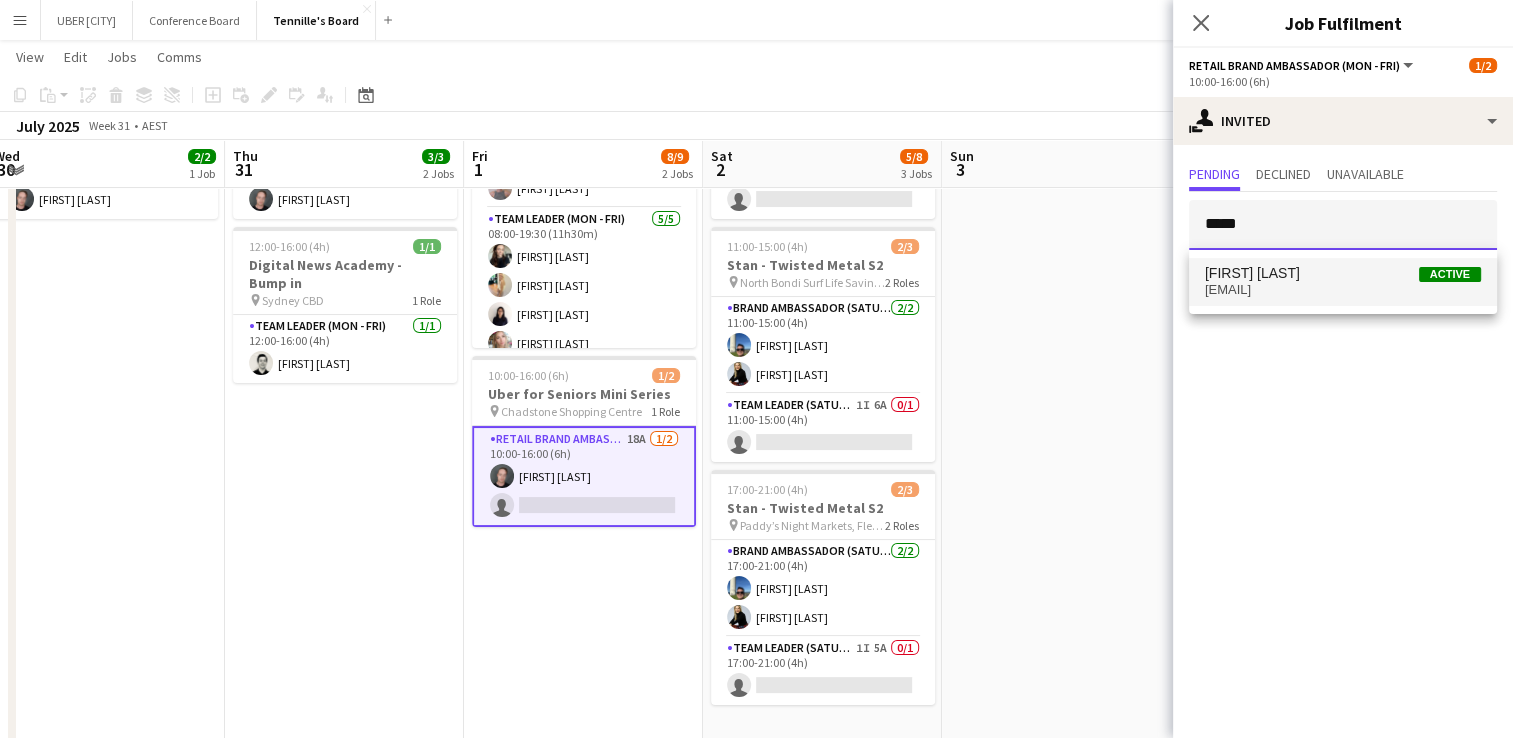 type 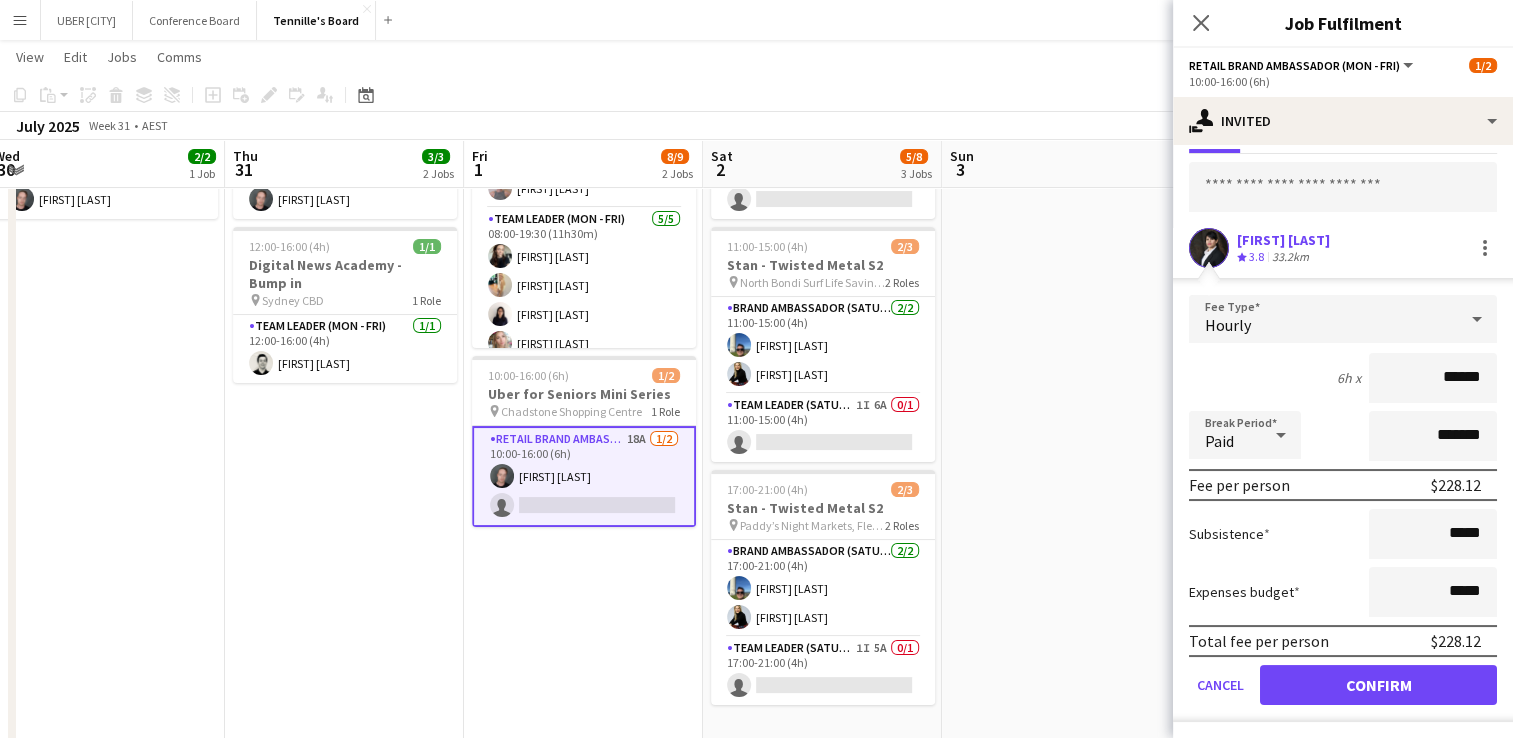 scroll, scrollTop: 76, scrollLeft: 0, axis: vertical 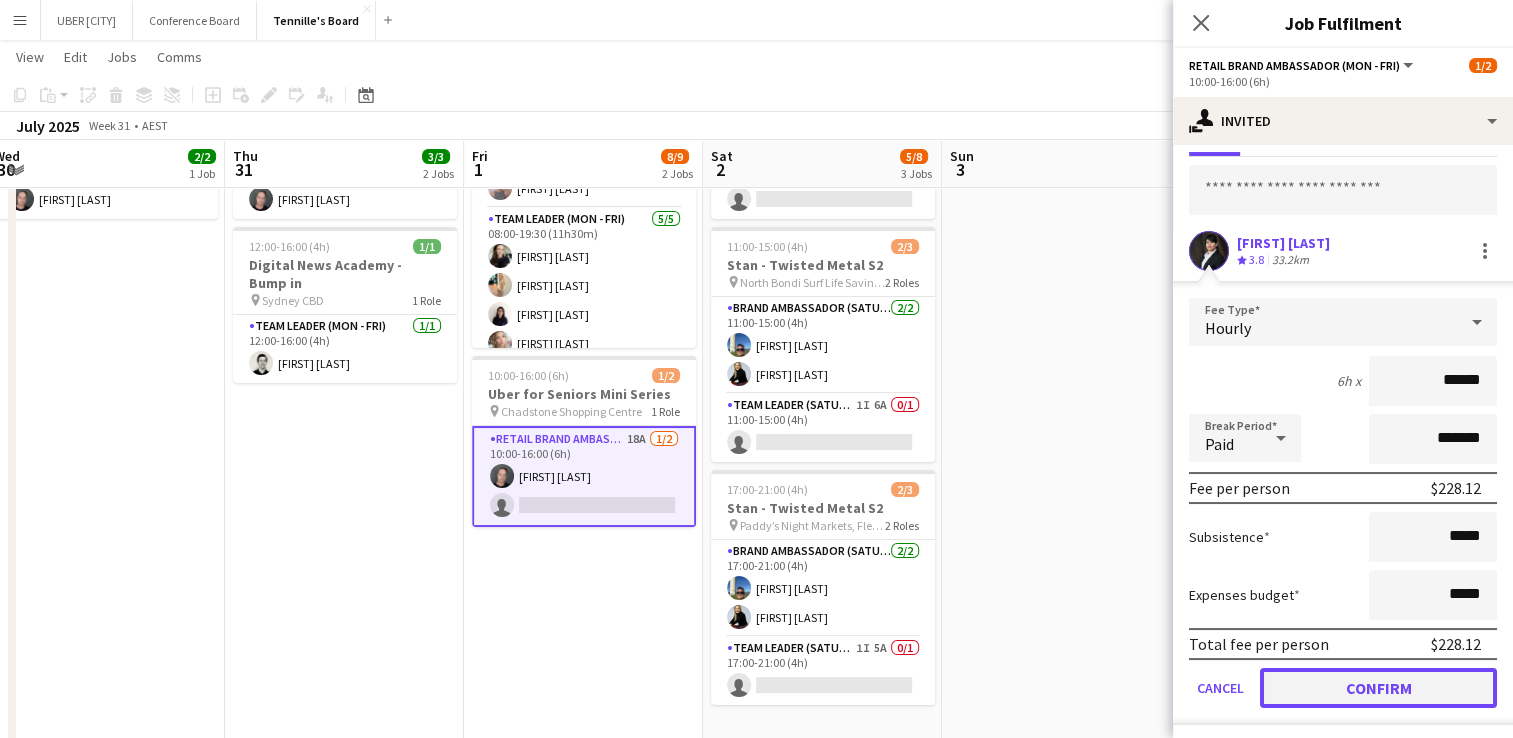 click on "Confirm" 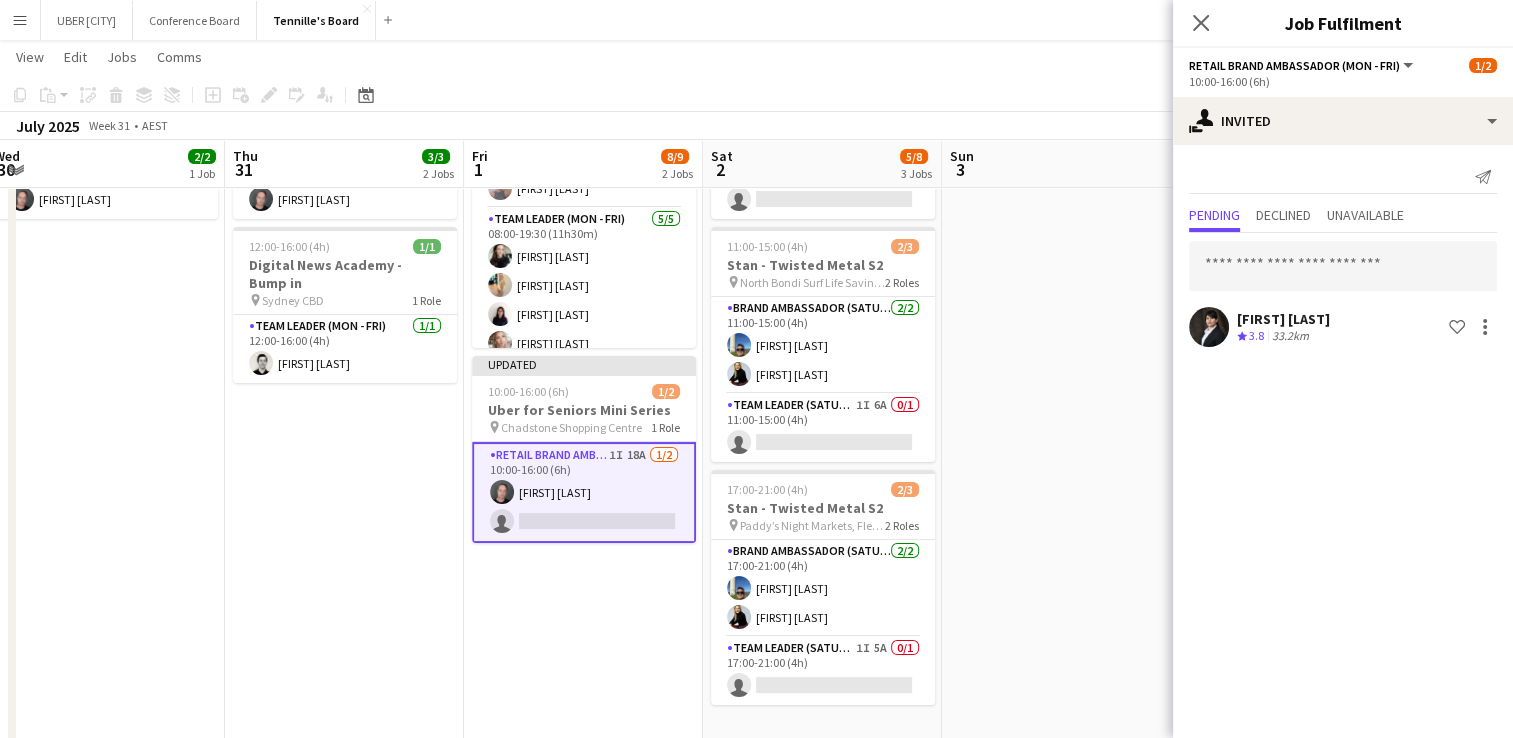 scroll, scrollTop: 0, scrollLeft: 0, axis: both 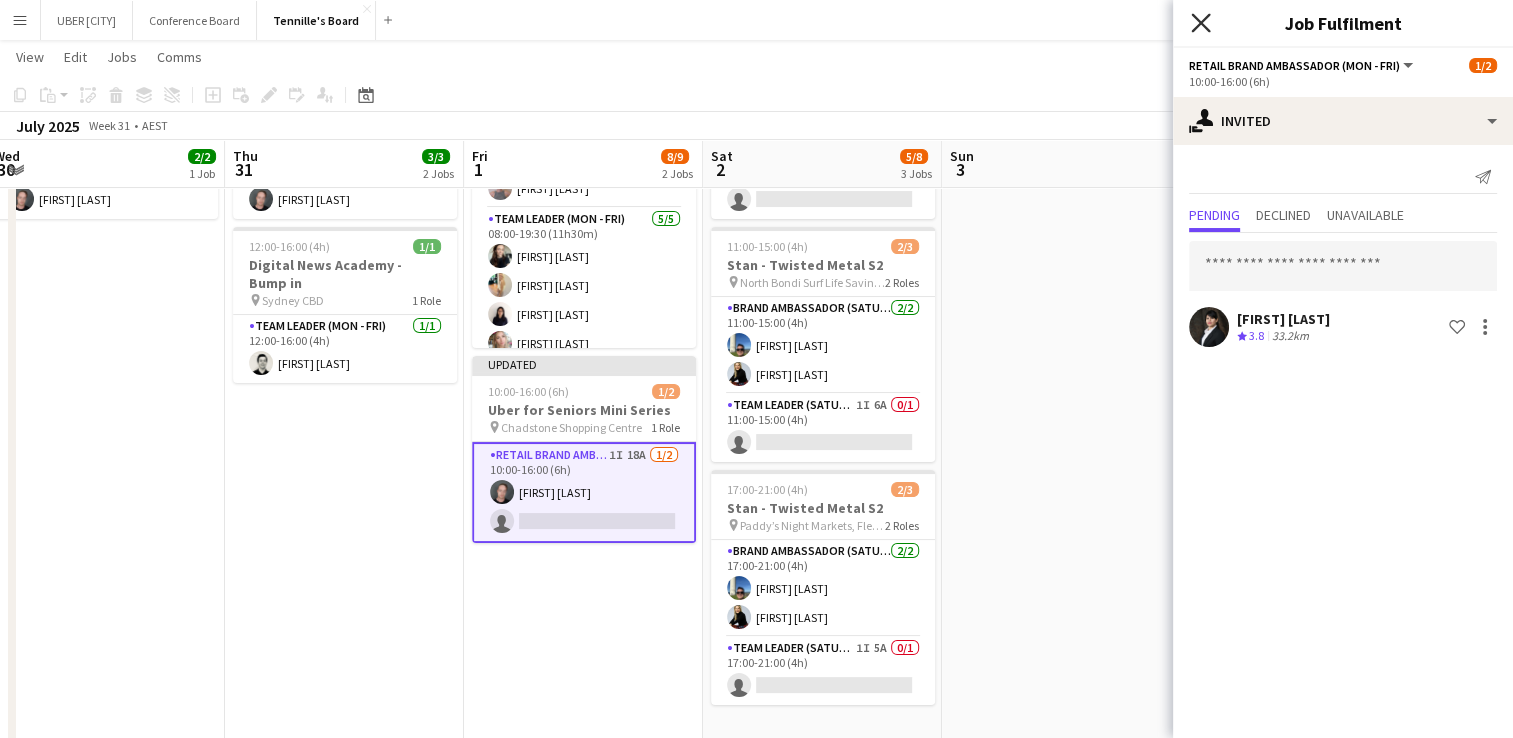 click on "Close pop-in" 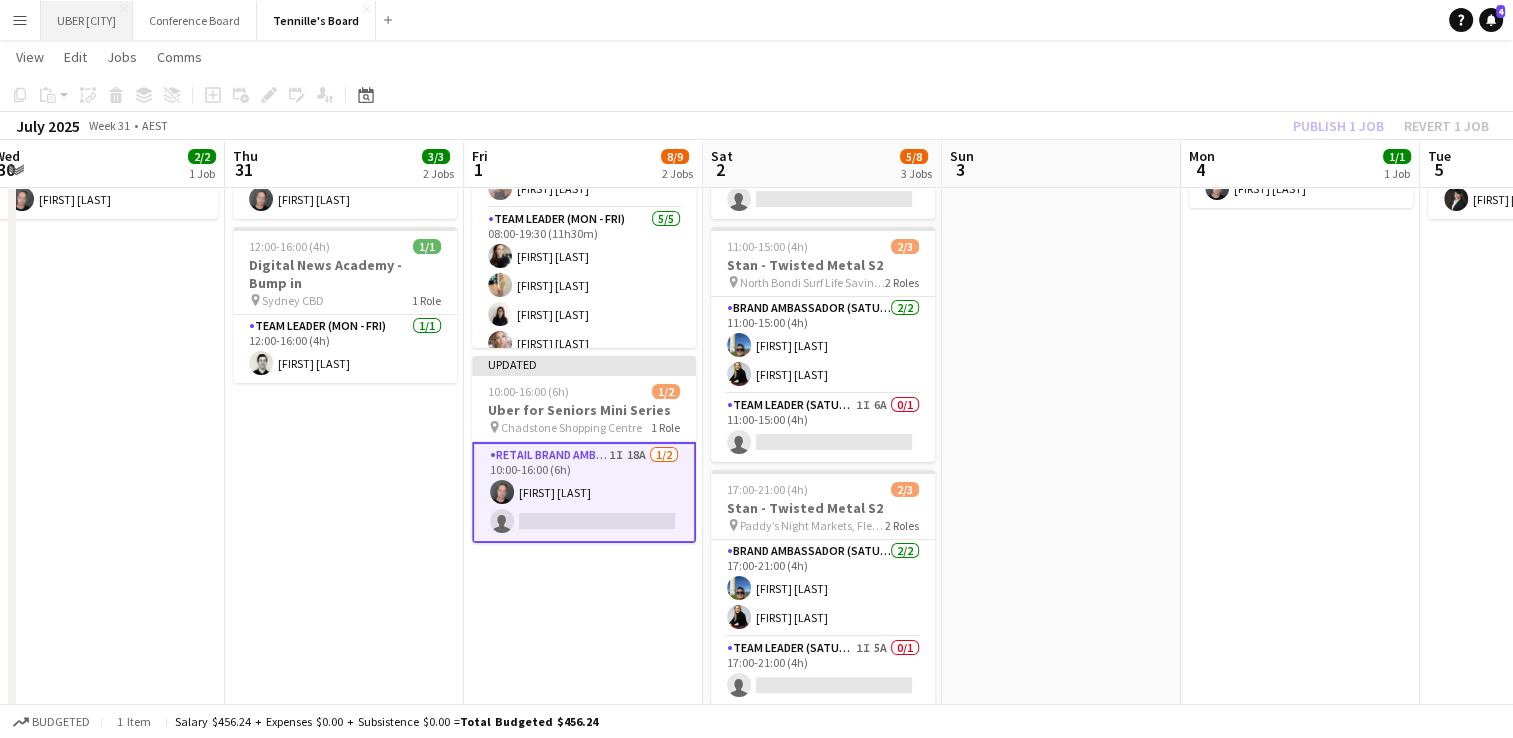click on "UBER [CITY]" at bounding box center [87, 20] 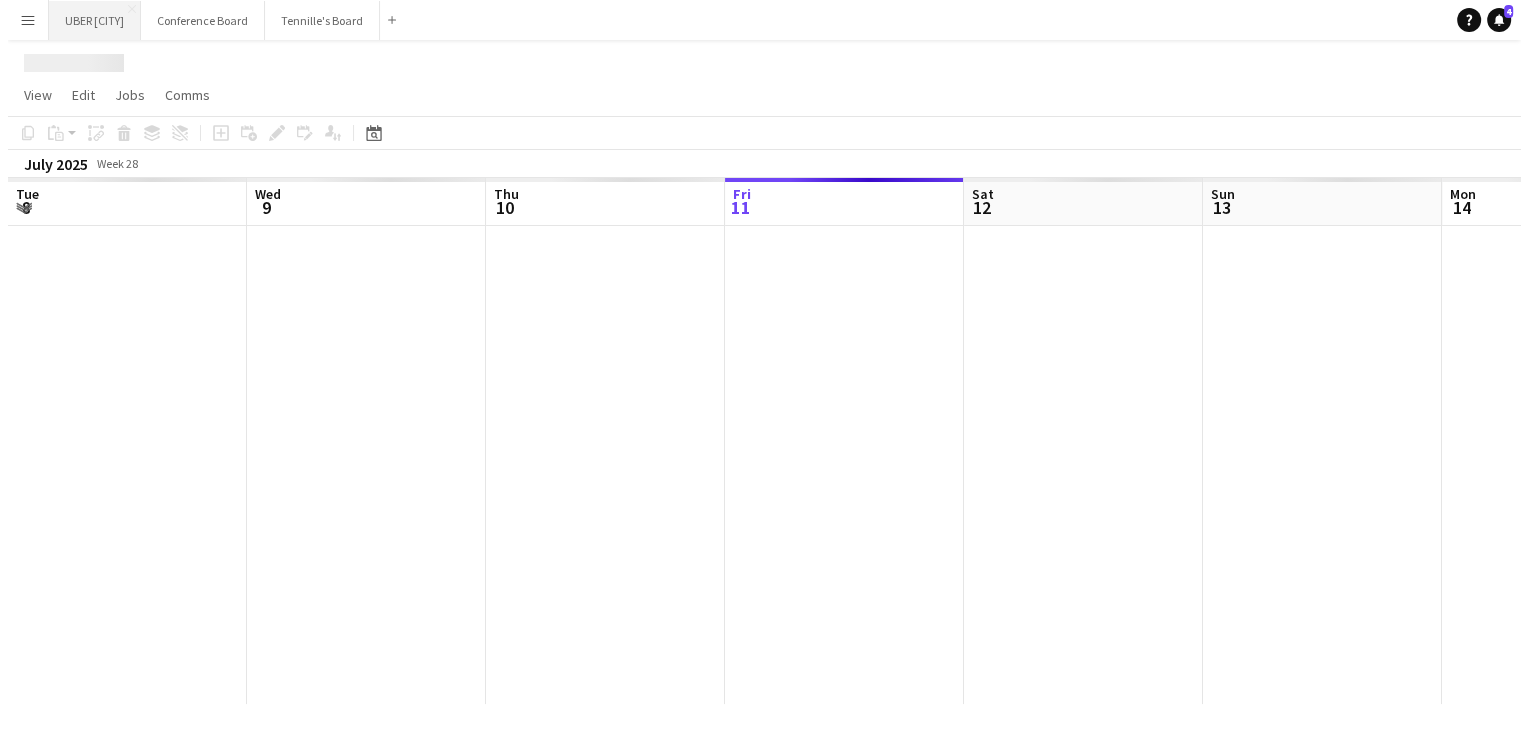 scroll, scrollTop: 0, scrollLeft: 0, axis: both 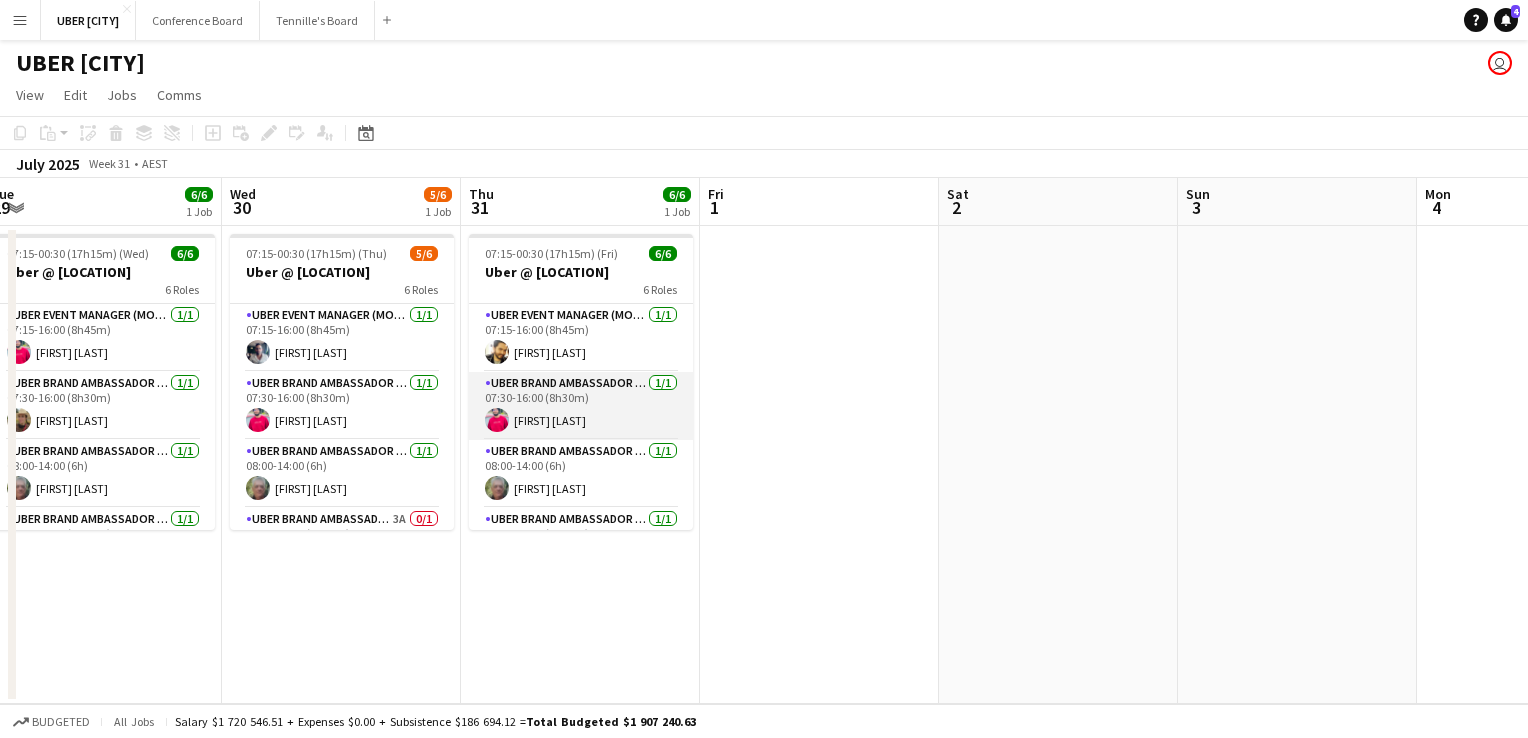 click on "UBER Brand Ambassador (Mon - Fri)   1/1   [TIME] ([TIME])
[FIRST] [LAST] [FIRST] [LAST]" at bounding box center [581, 406] 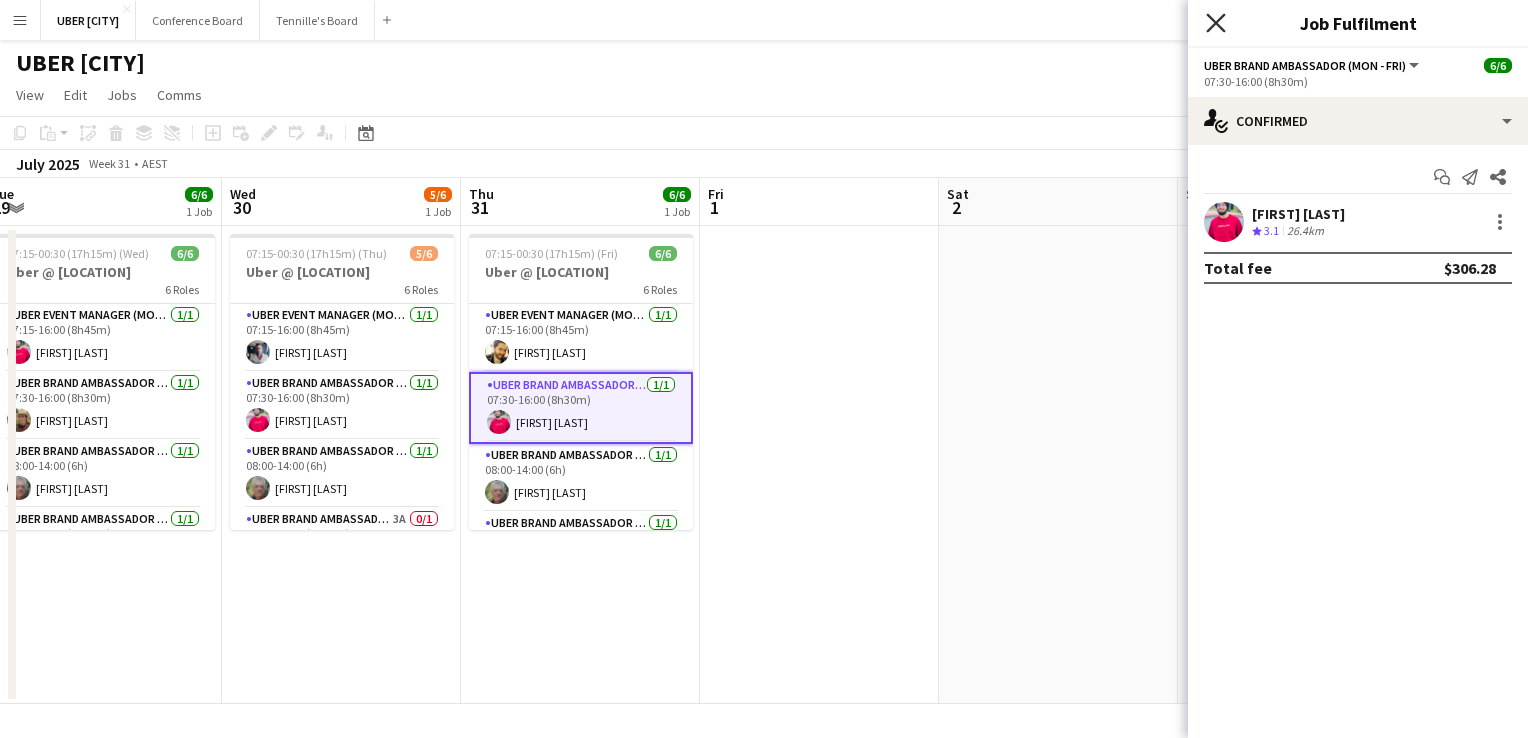click 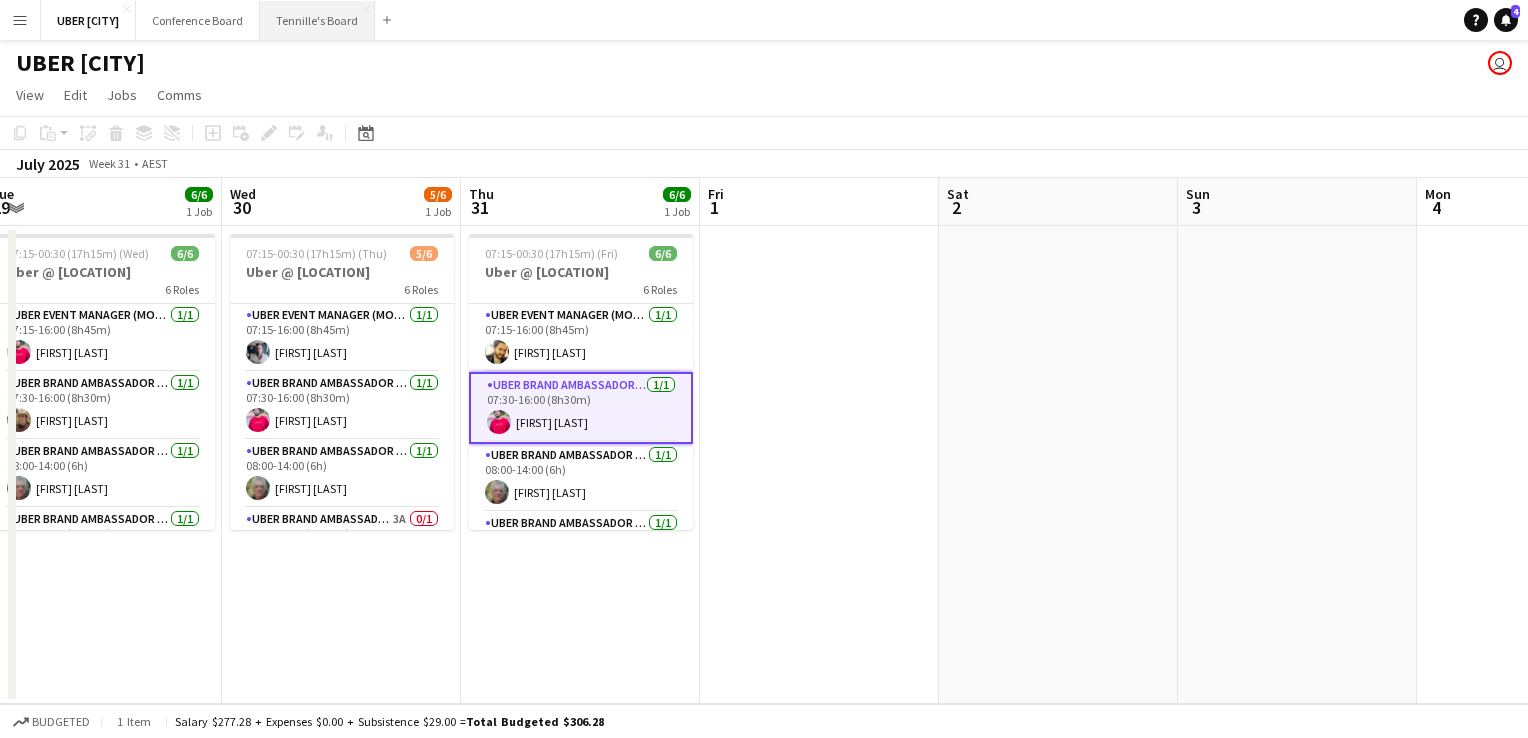 click on "Tennille's Board
Close" at bounding box center [317, 20] 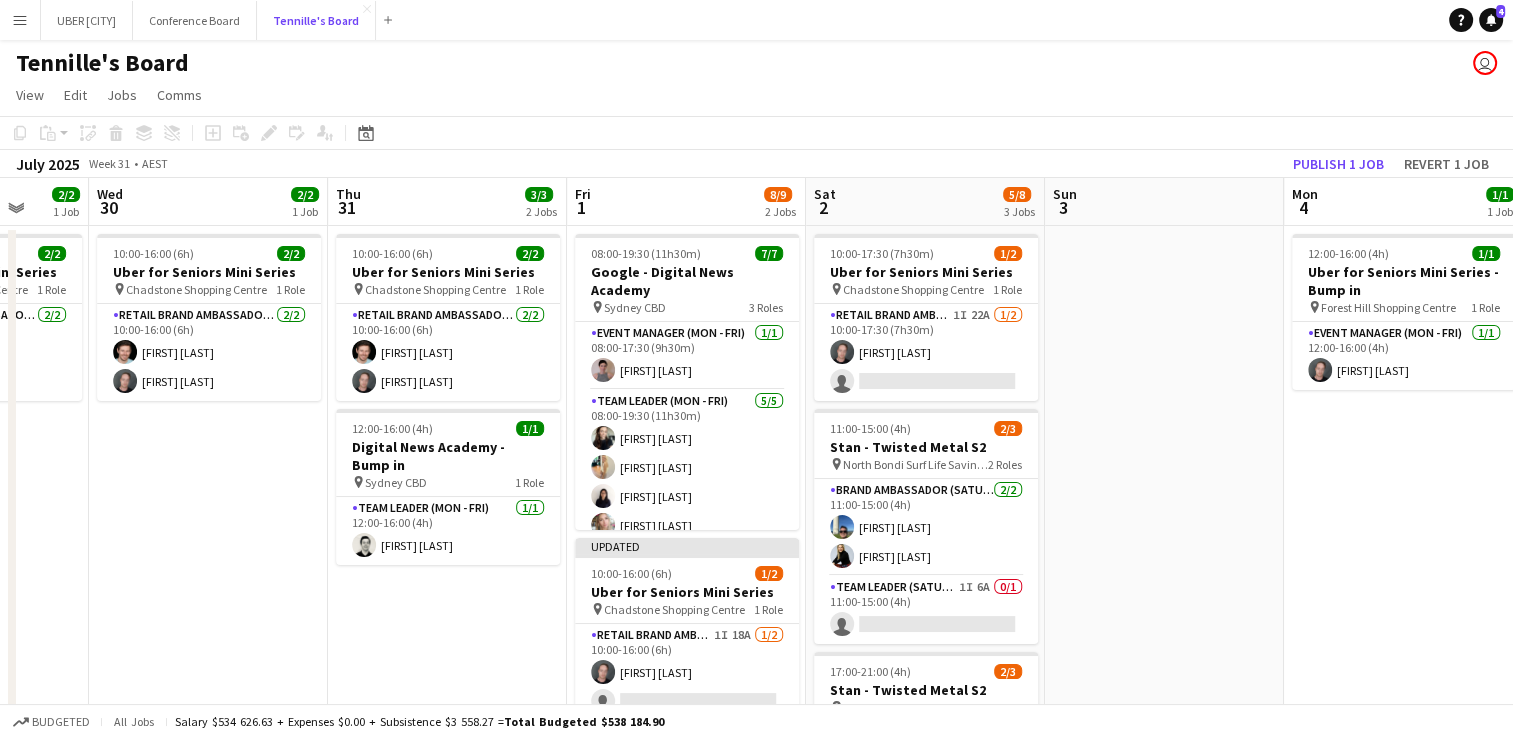 scroll, scrollTop: 0, scrollLeft: 874, axis: horizontal 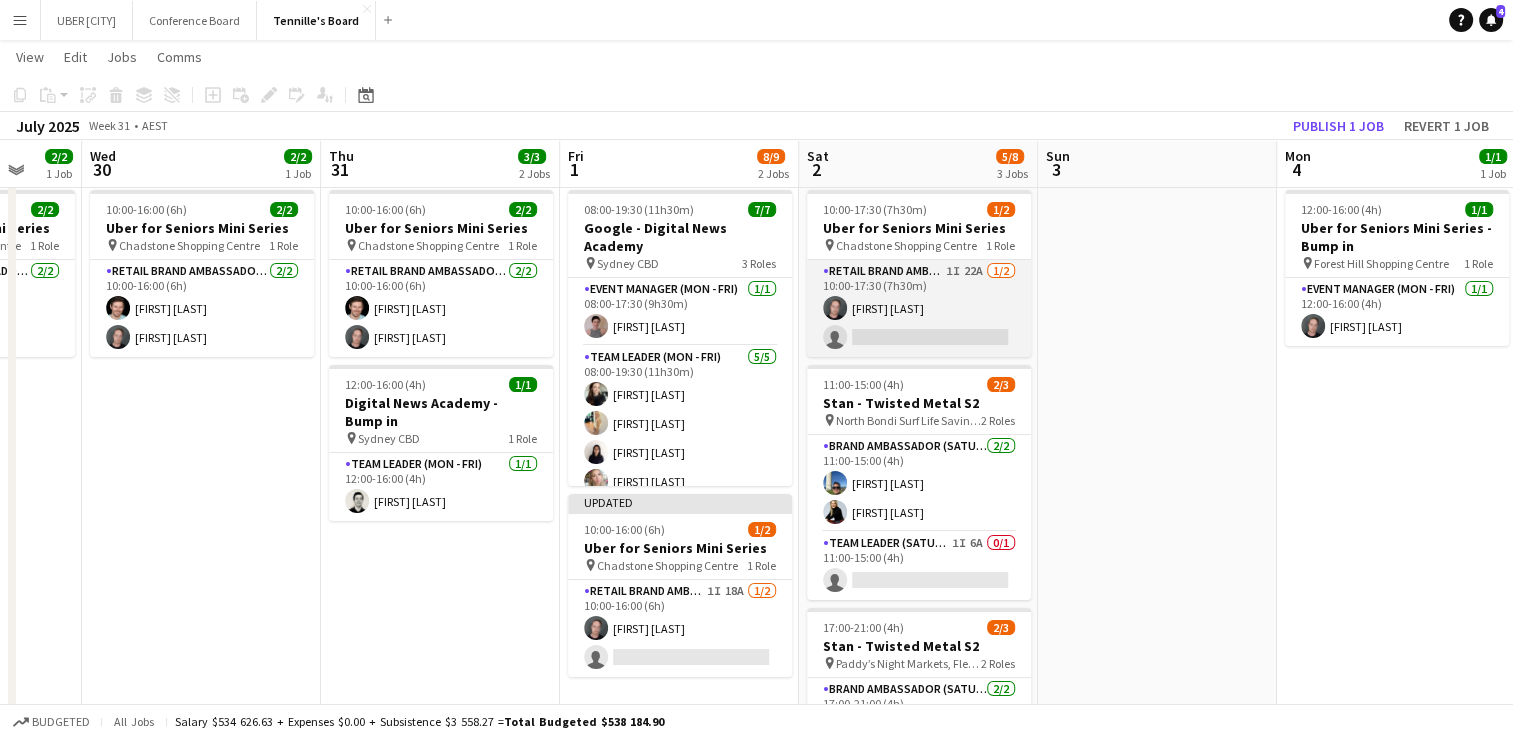 click on "RETAIL Brand Ambassador (Saturday)   1I   22A   1/2   [TIME] ([TIME])
[FIRST] [LAST]
single-neutral-actions" at bounding box center (919, 308) 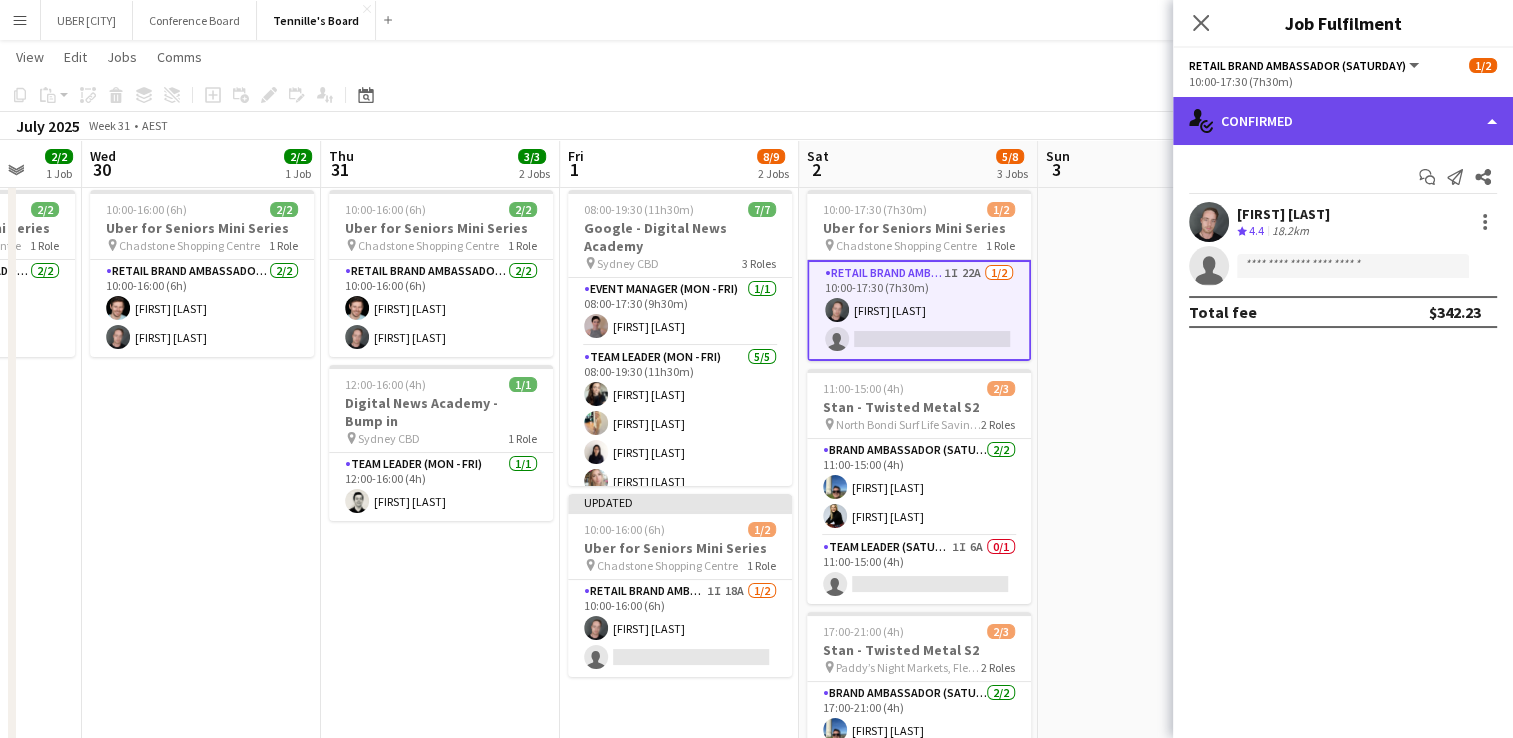click on "single-neutral-actions-check-2
Confirmed" 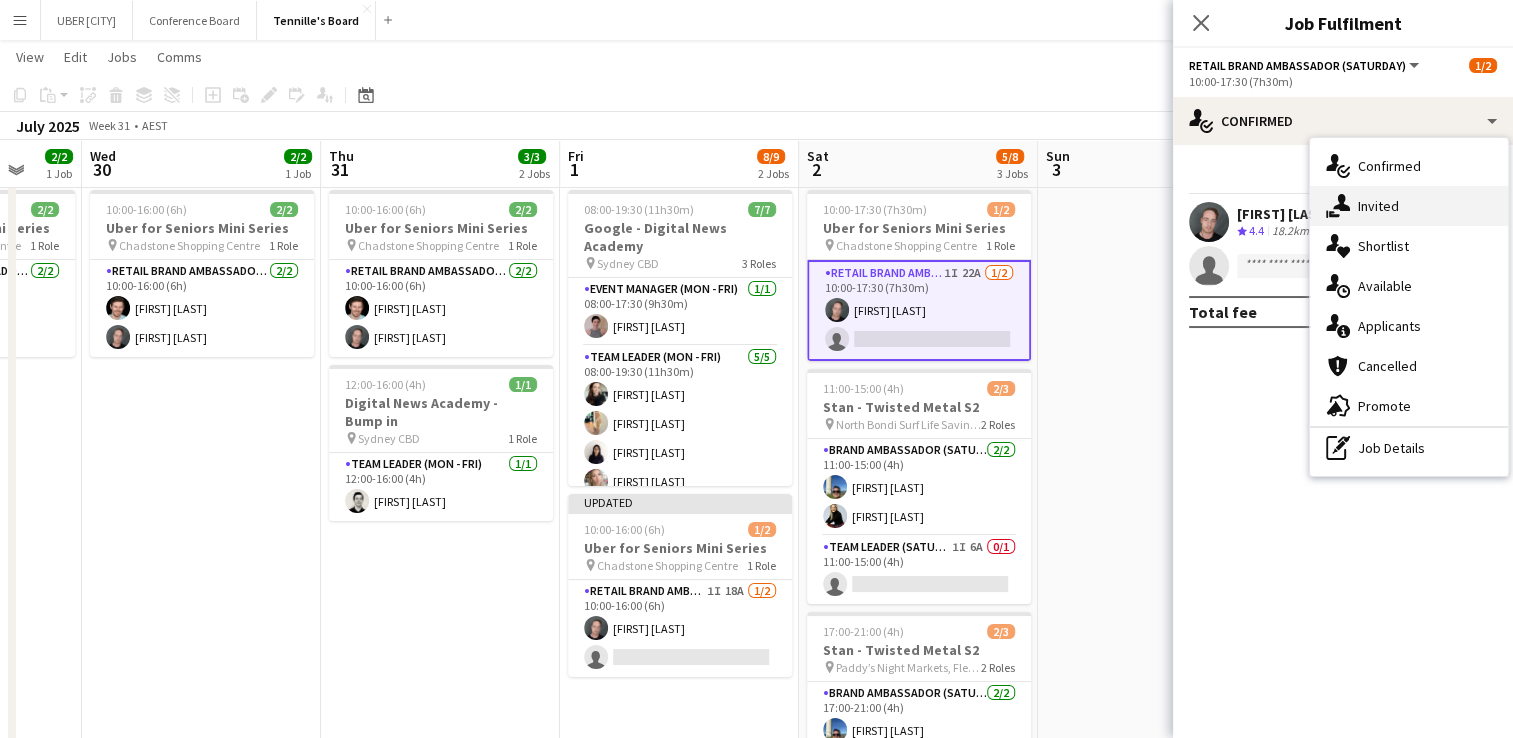 click on "single-neutral-actions-share-1
Invited" at bounding box center (1409, 206) 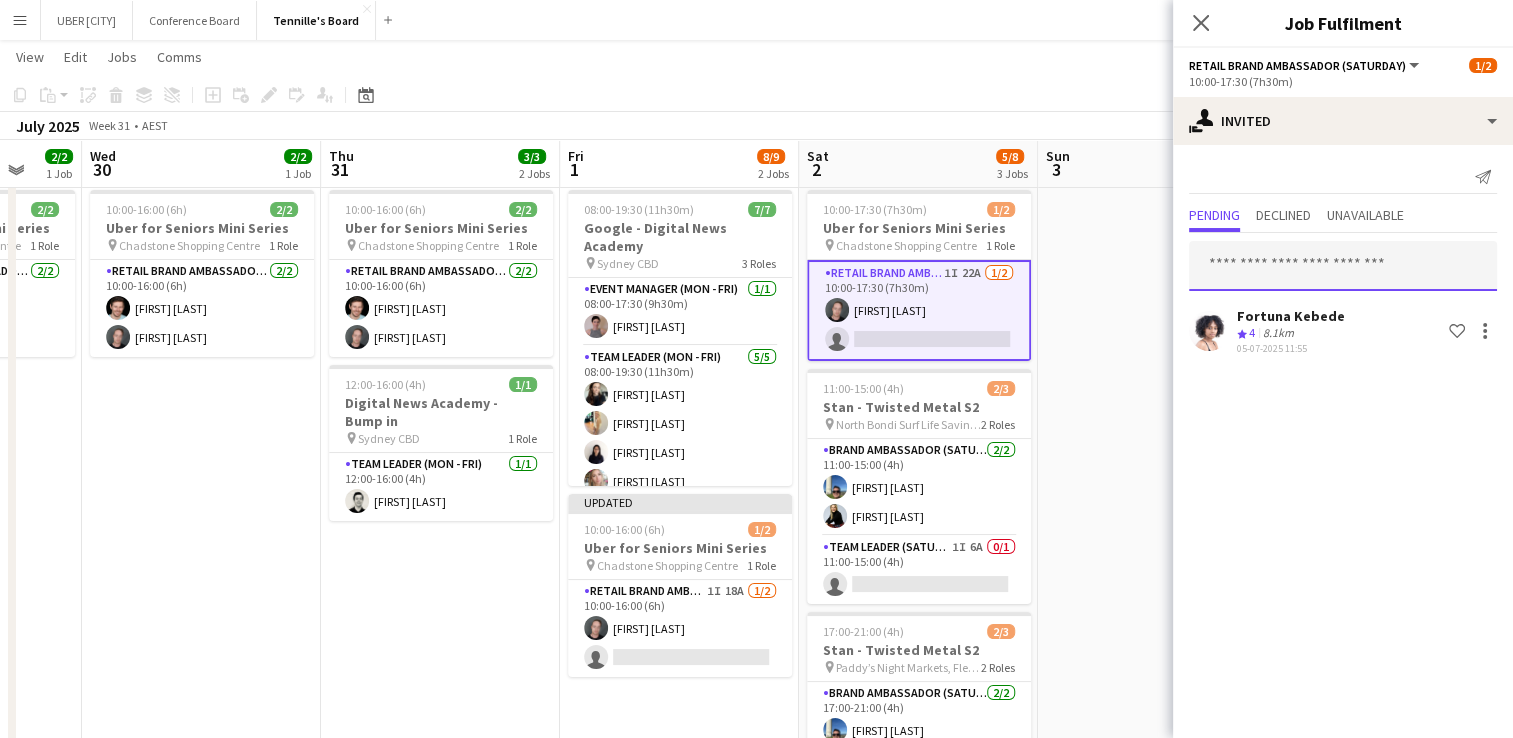 click at bounding box center [1343, 266] 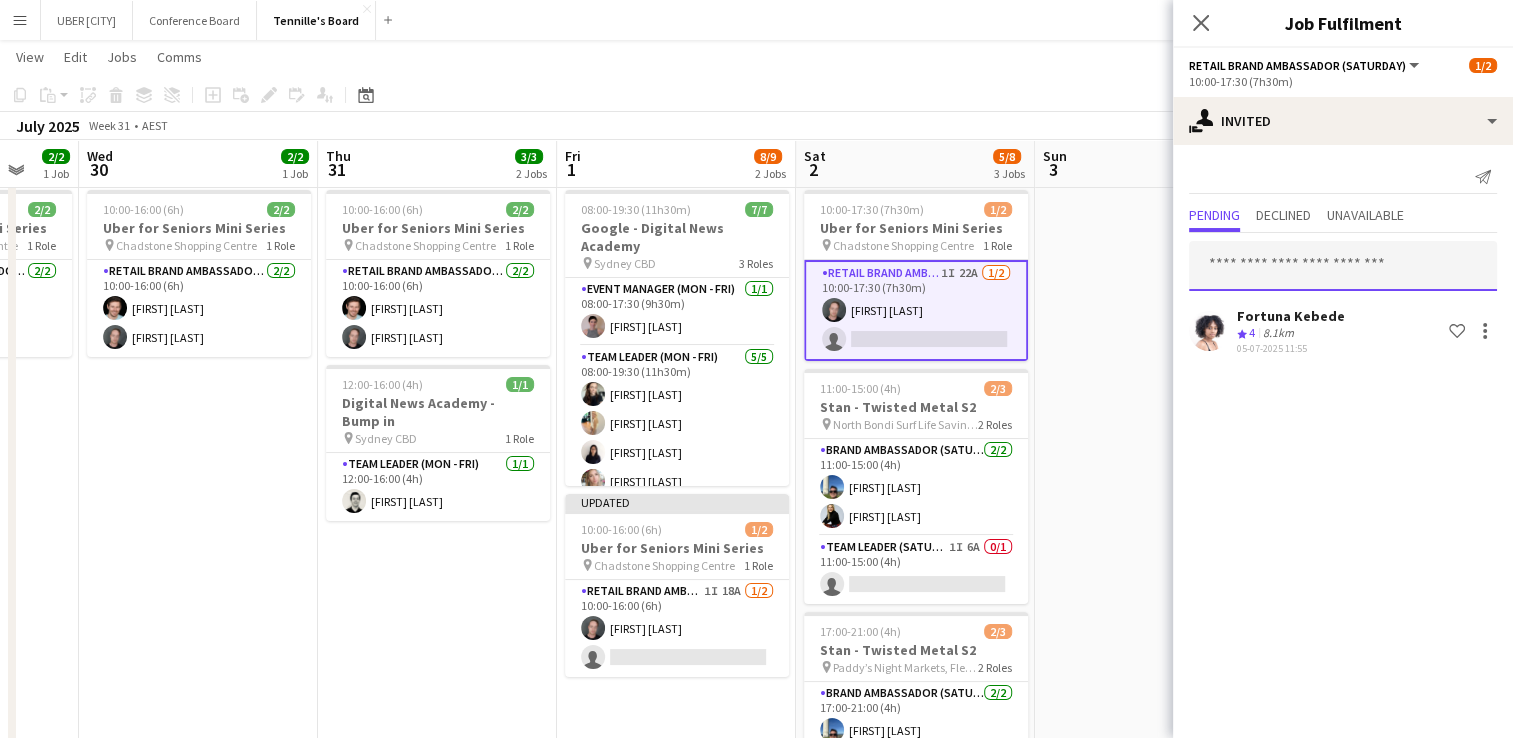 scroll, scrollTop: 0, scrollLeft: 639, axis: horizontal 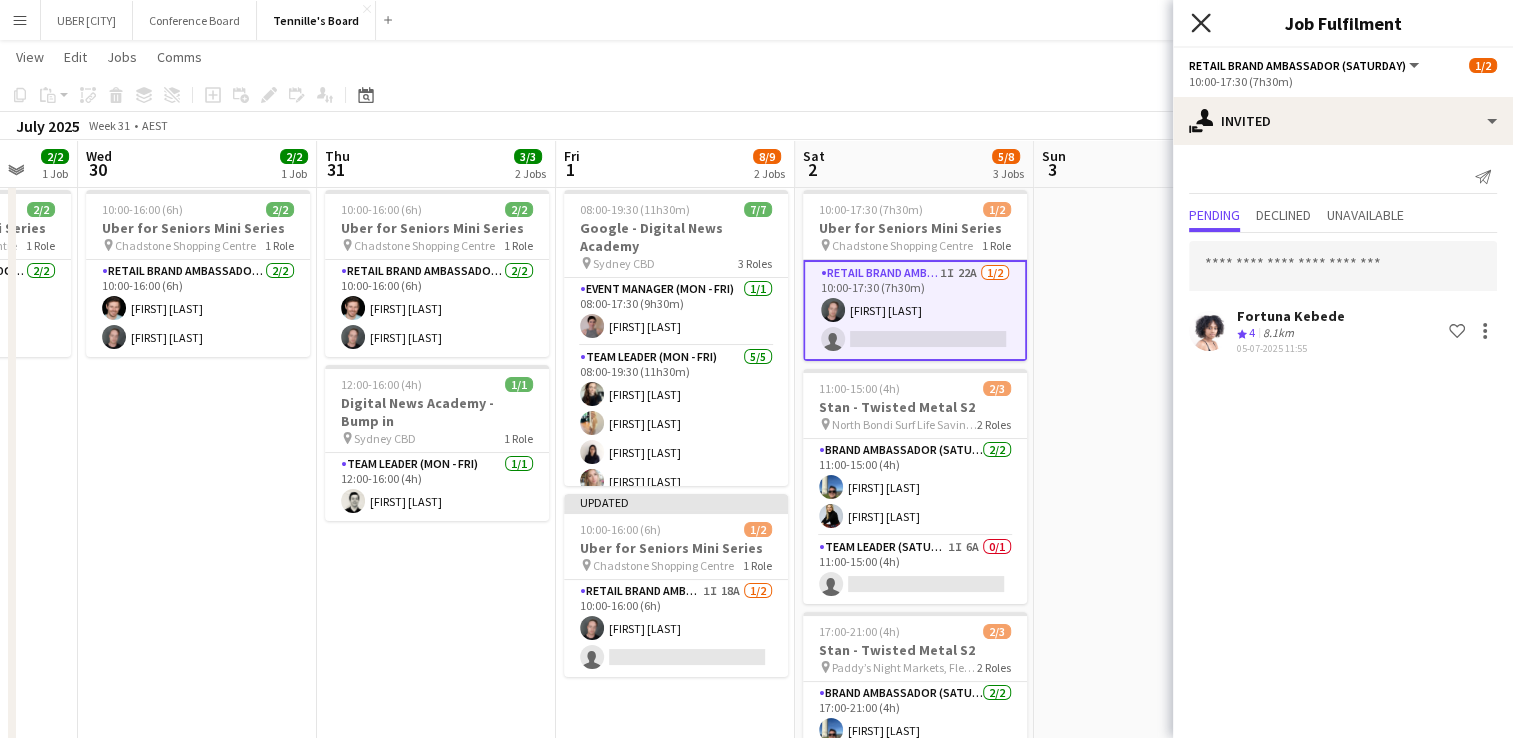 click on "Close pop-in" 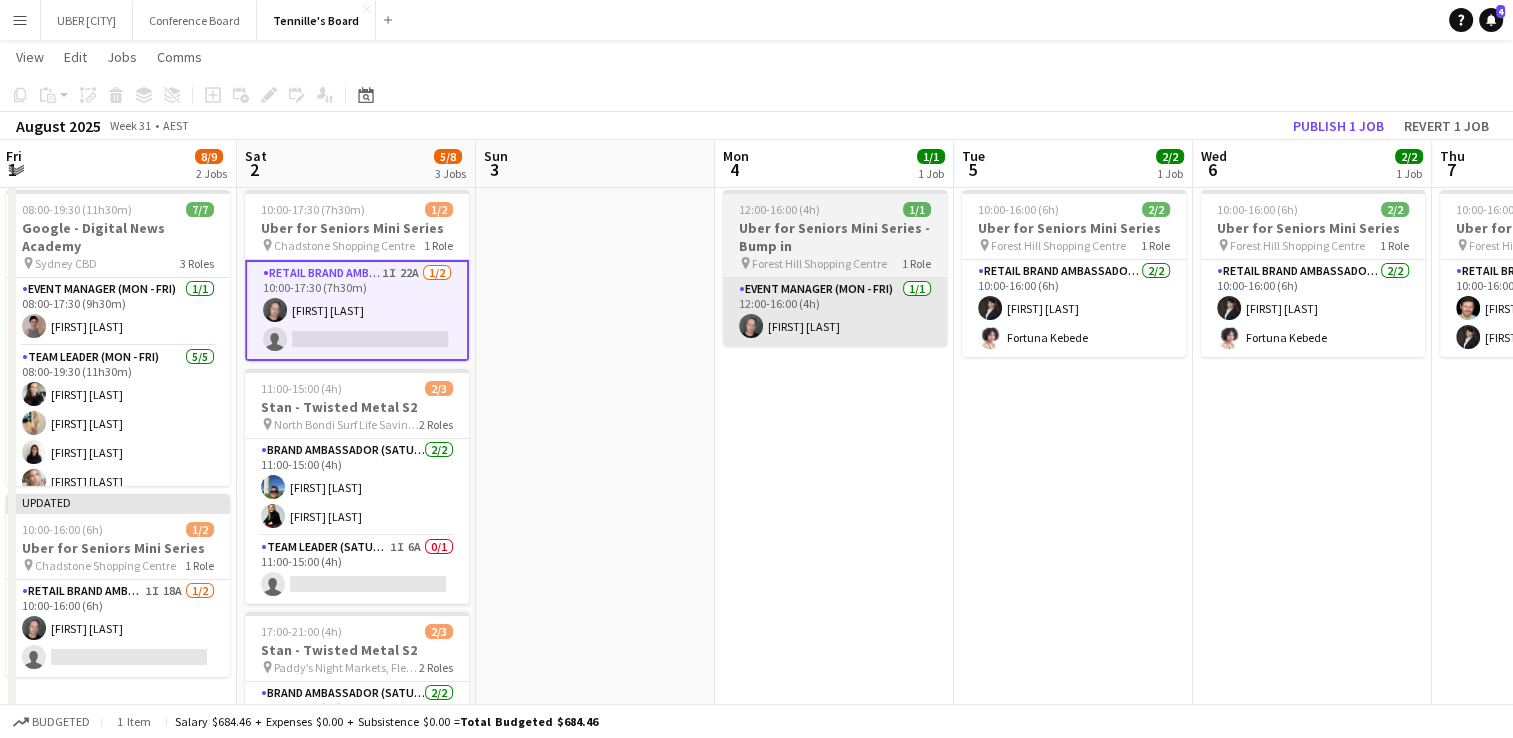 scroll, scrollTop: 0, scrollLeft: 493, axis: horizontal 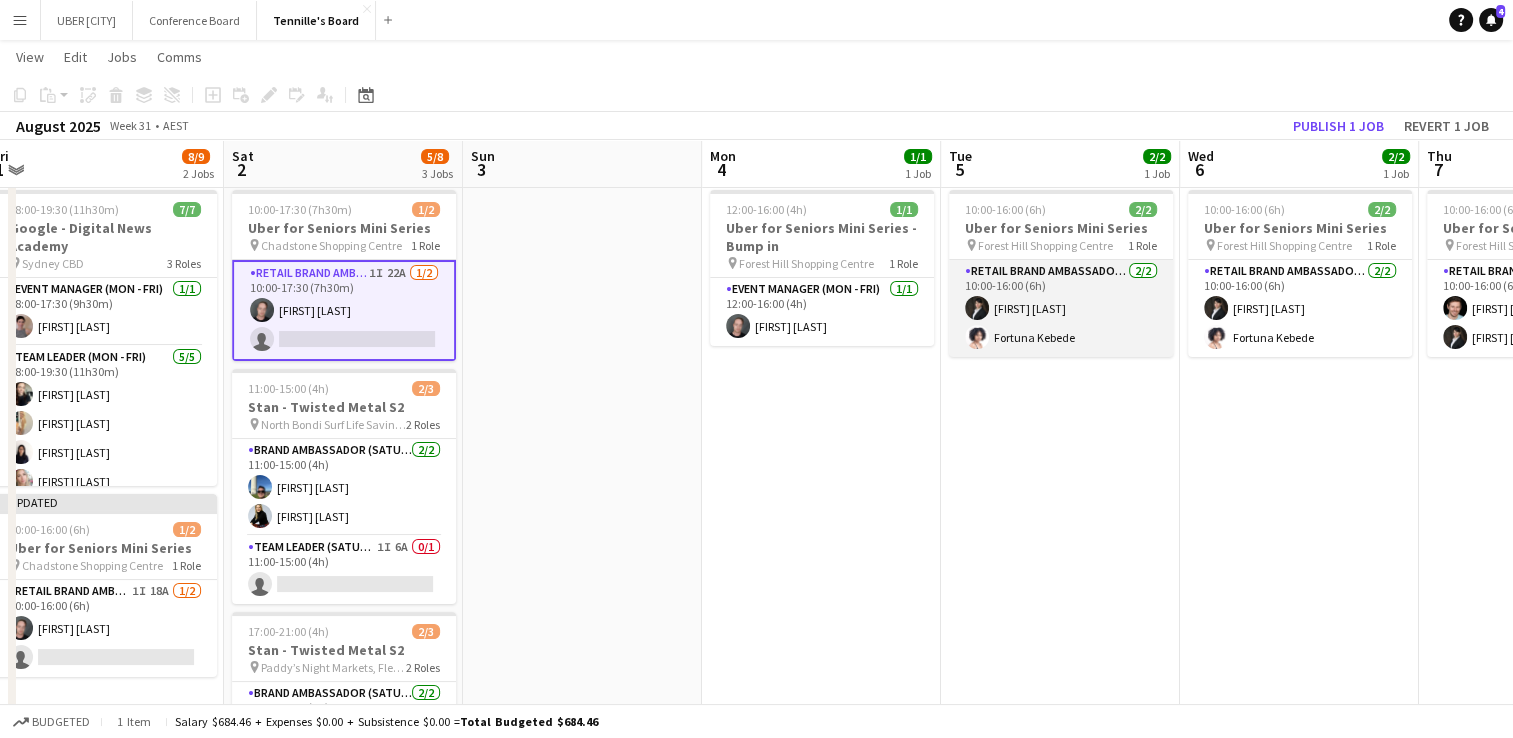click on "RETAIL Brand Ambassador (Mon - Fri)   2/2   [TIME] ([TIME])
[FIRST] [LAST] [FIRST] [LAST]" at bounding box center [1061, 308] 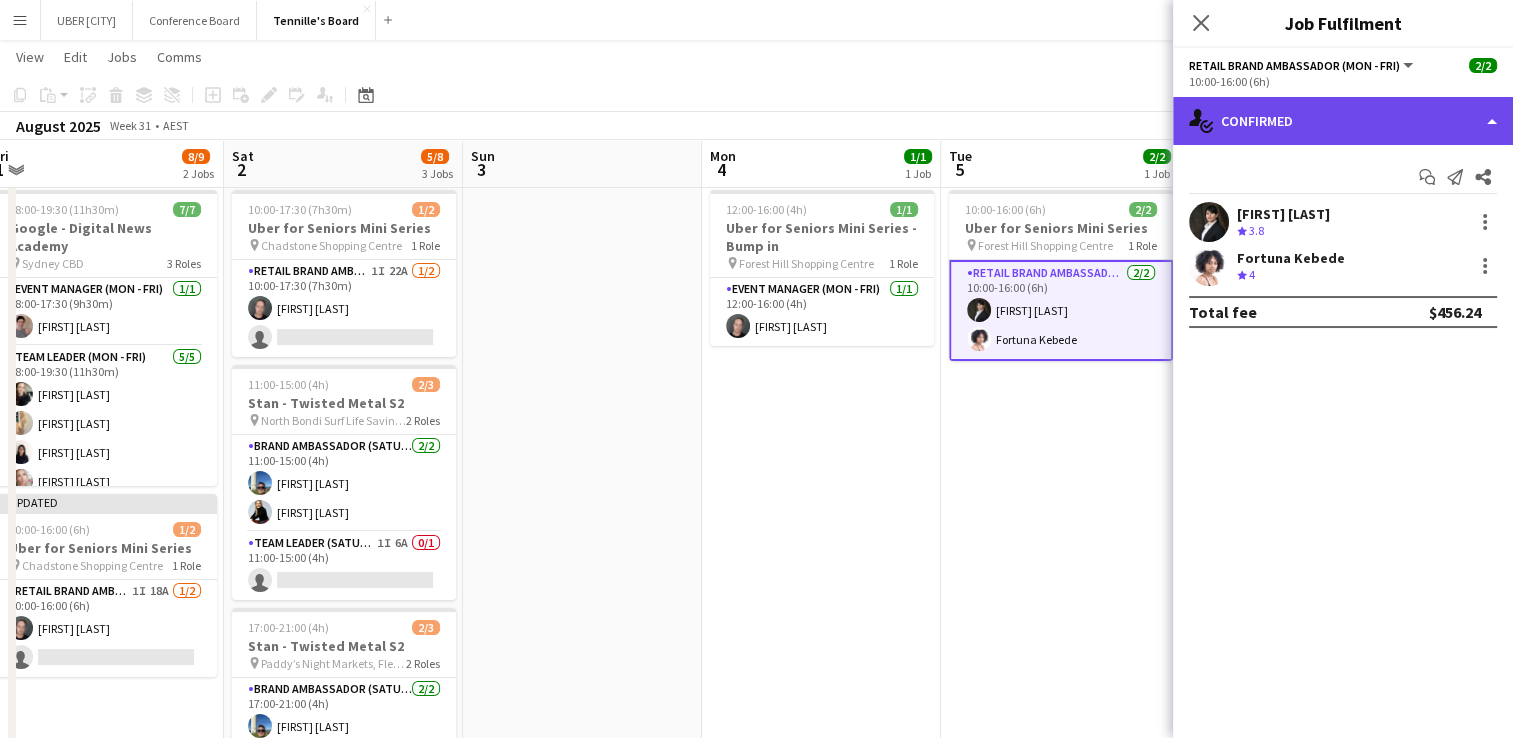 click on "single-neutral-actions-check-2
Confirmed" 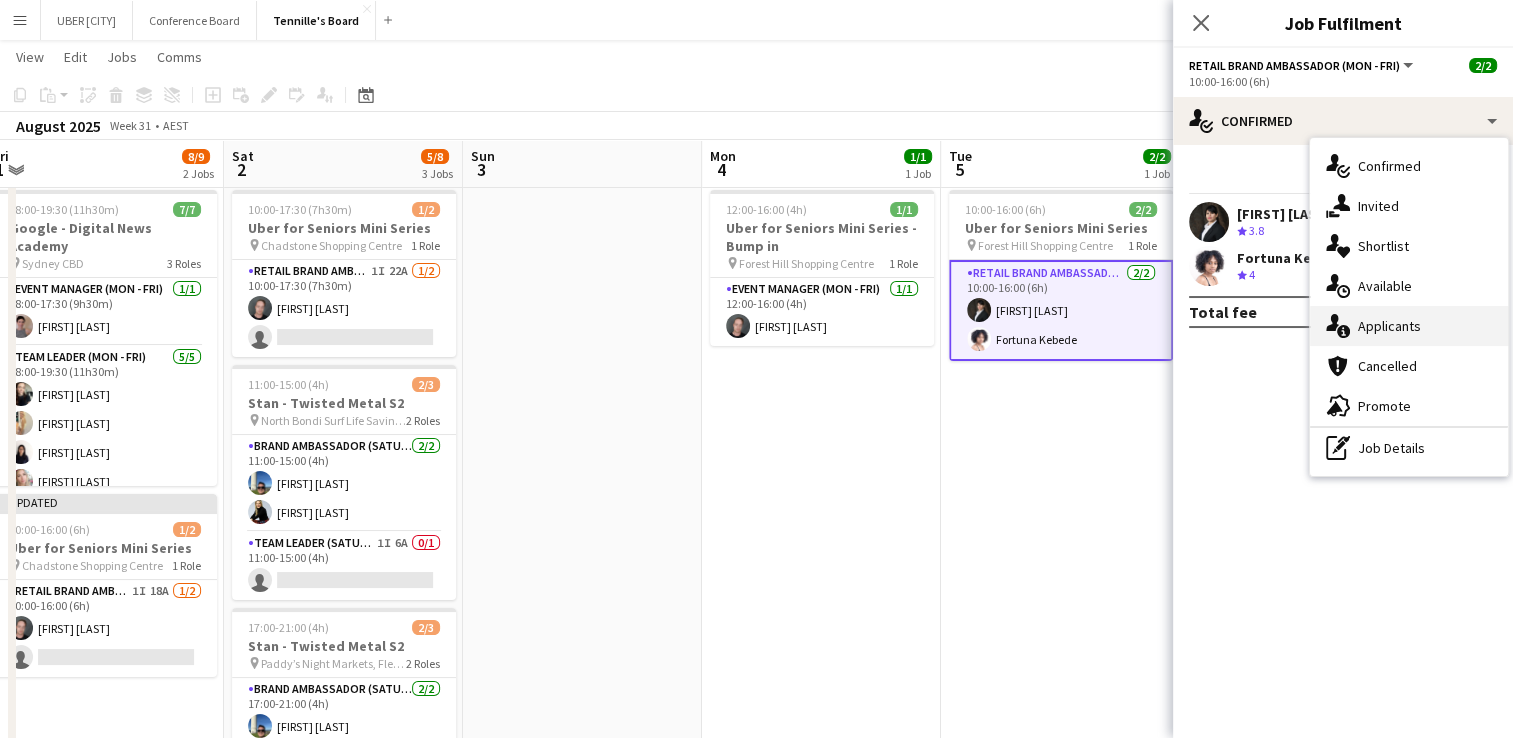 click on "single-neutral-actions-information
Applicants" at bounding box center (1409, 326) 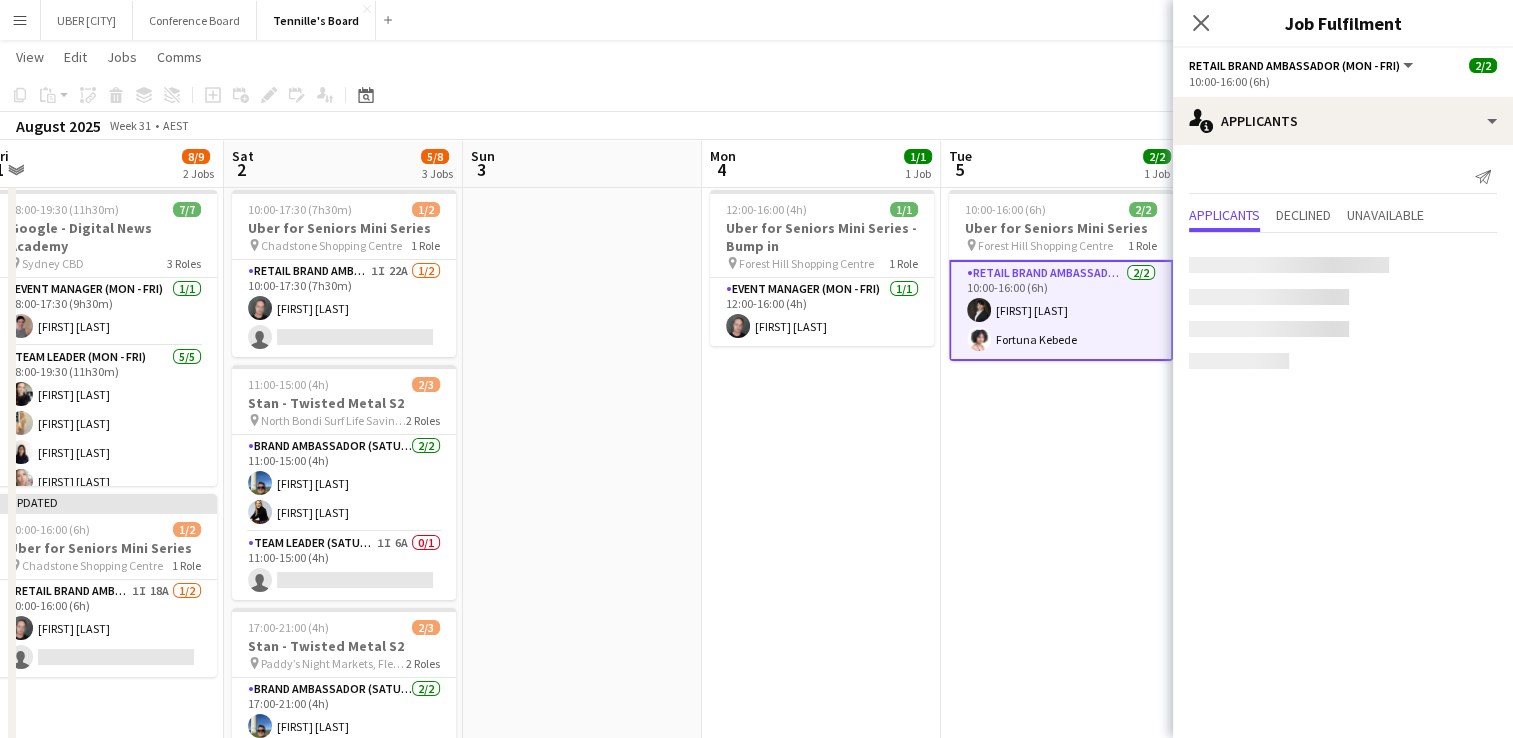 click on "RETAIL Brand Ambassador (Mon - Fri)   2/2   [TIME] ([TIME])
[FIRST] [LAST] [FIRST] [LAST]" at bounding box center [1061, 310] 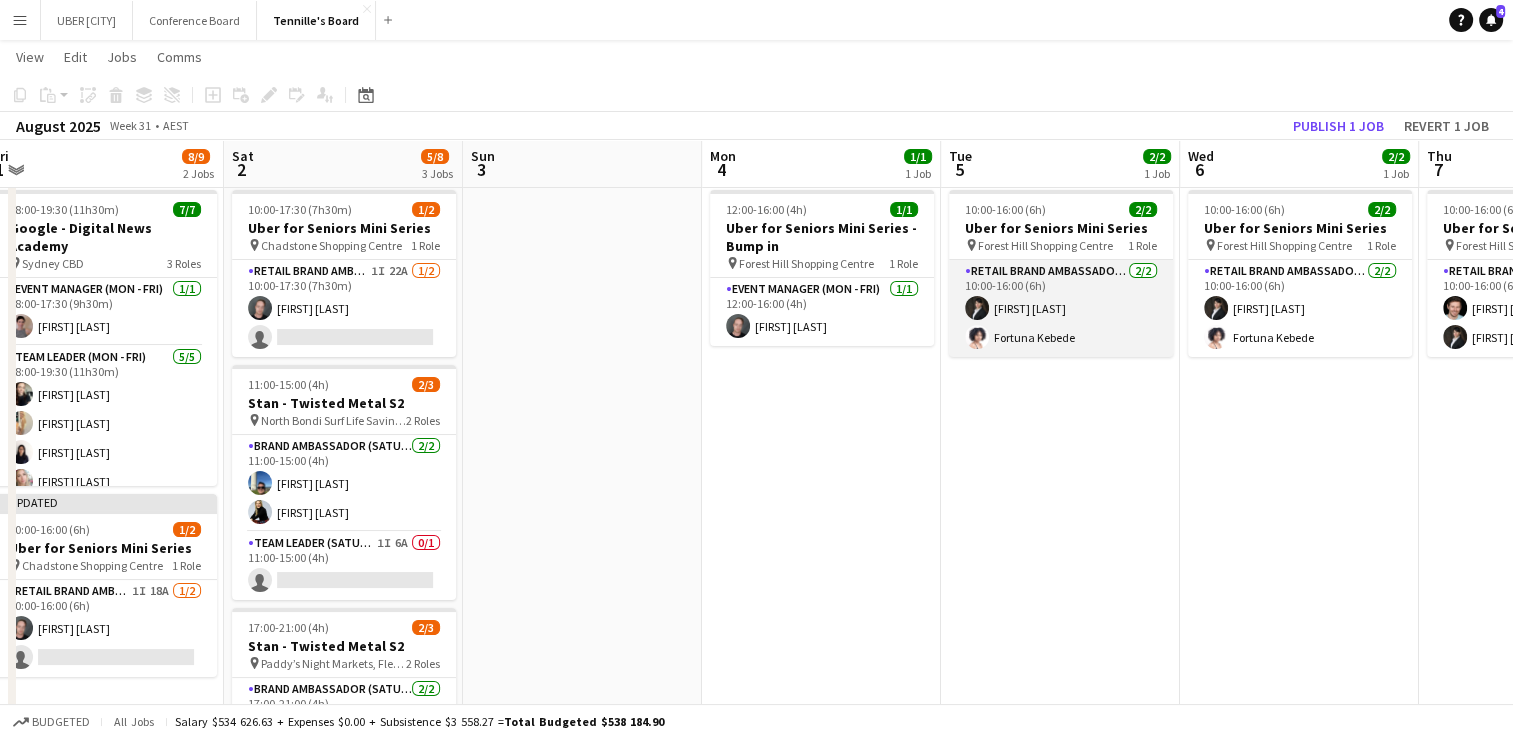 click on "RETAIL Brand Ambassador (Mon - Fri)   2/2   [TIME] ([TIME])
[FIRST] [LAST] [FIRST] [LAST]" at bounding box center [1061, 308] 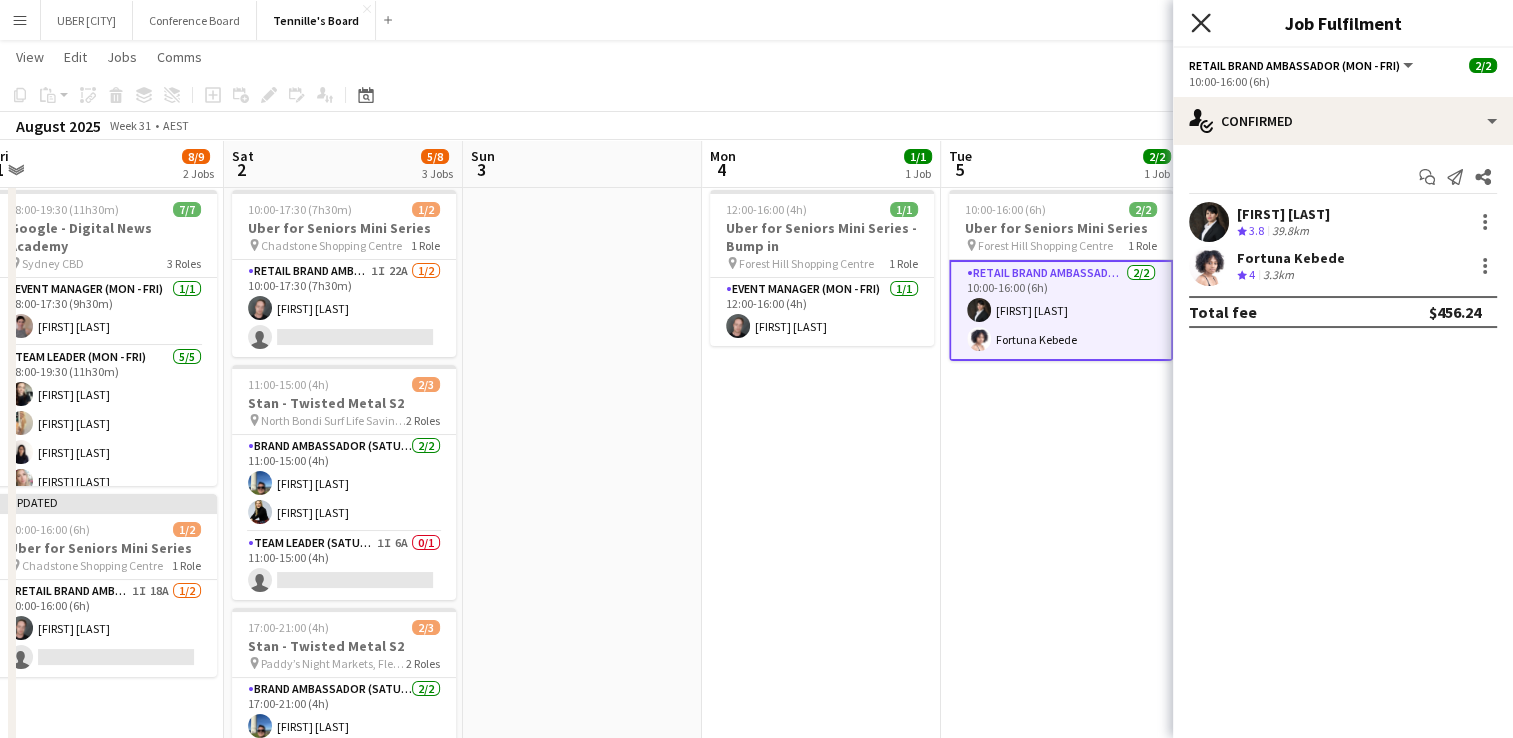 click on "Close pop-in" 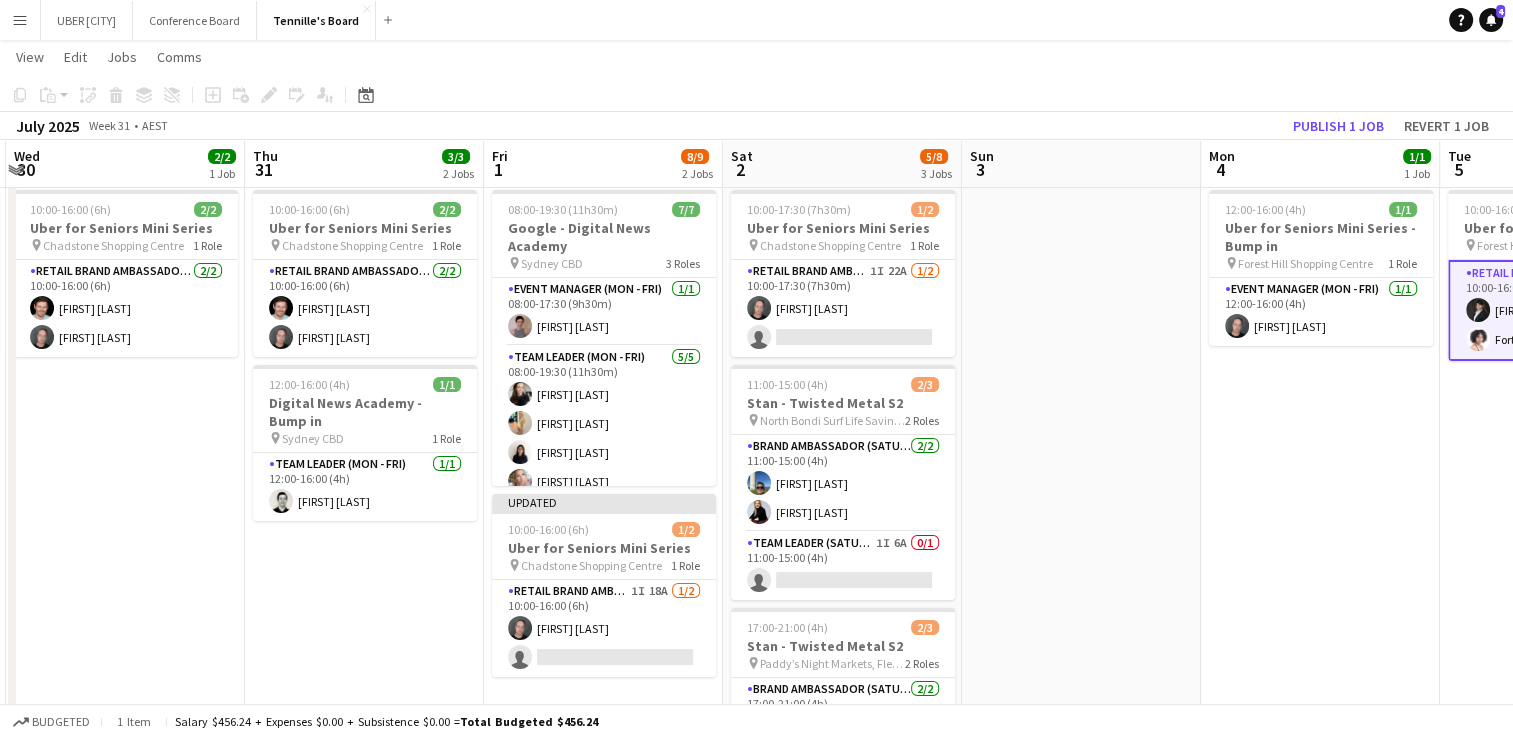 scroll, scrollTop: 0, scrollLeft: 472, axis: horizontal 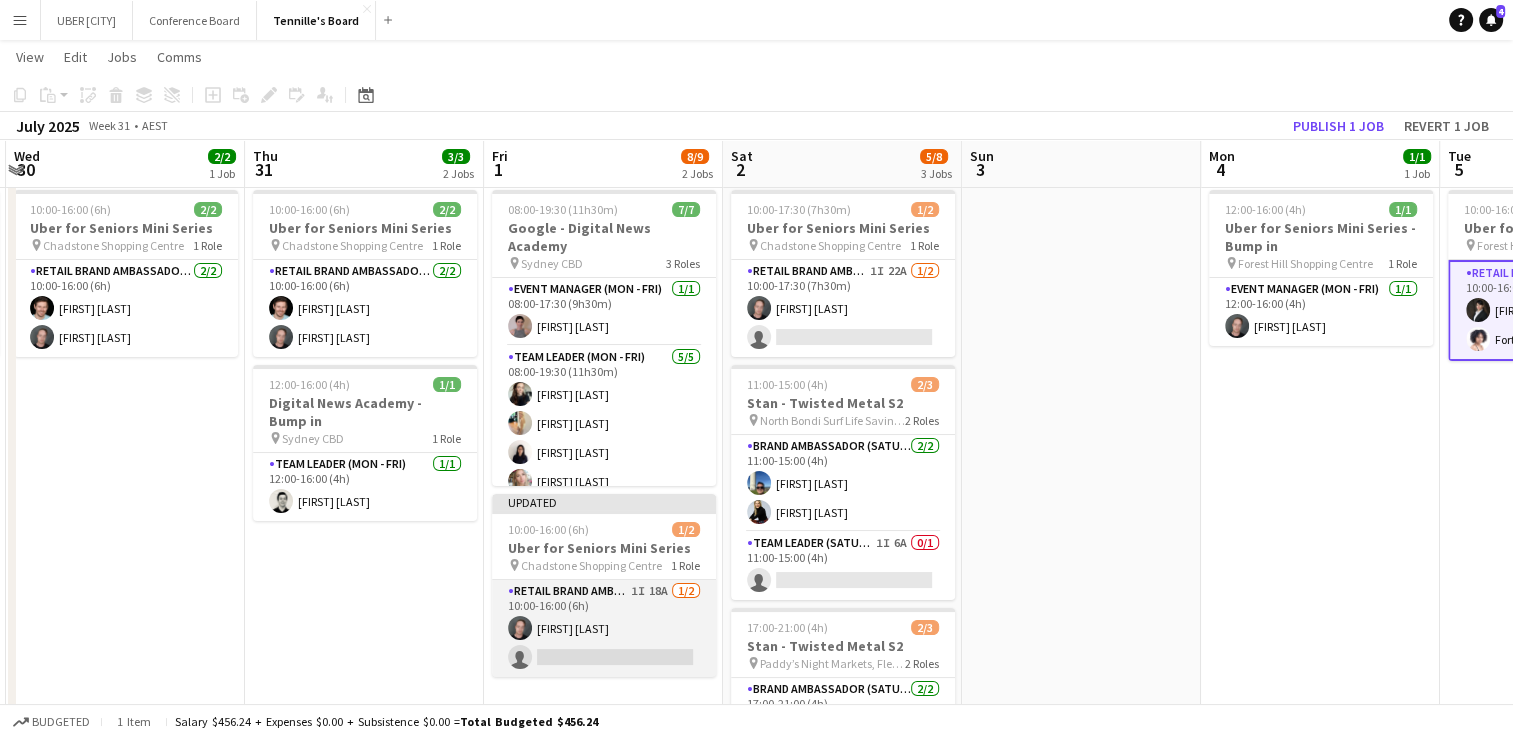 click on "RETAIL Brand Ambassador (Mon - Fri)   1I   18A   1/2   [TIME] ([TIME])
[FIRST] [LAST]
single-neutral-actions" at bounding box center (604, 628) 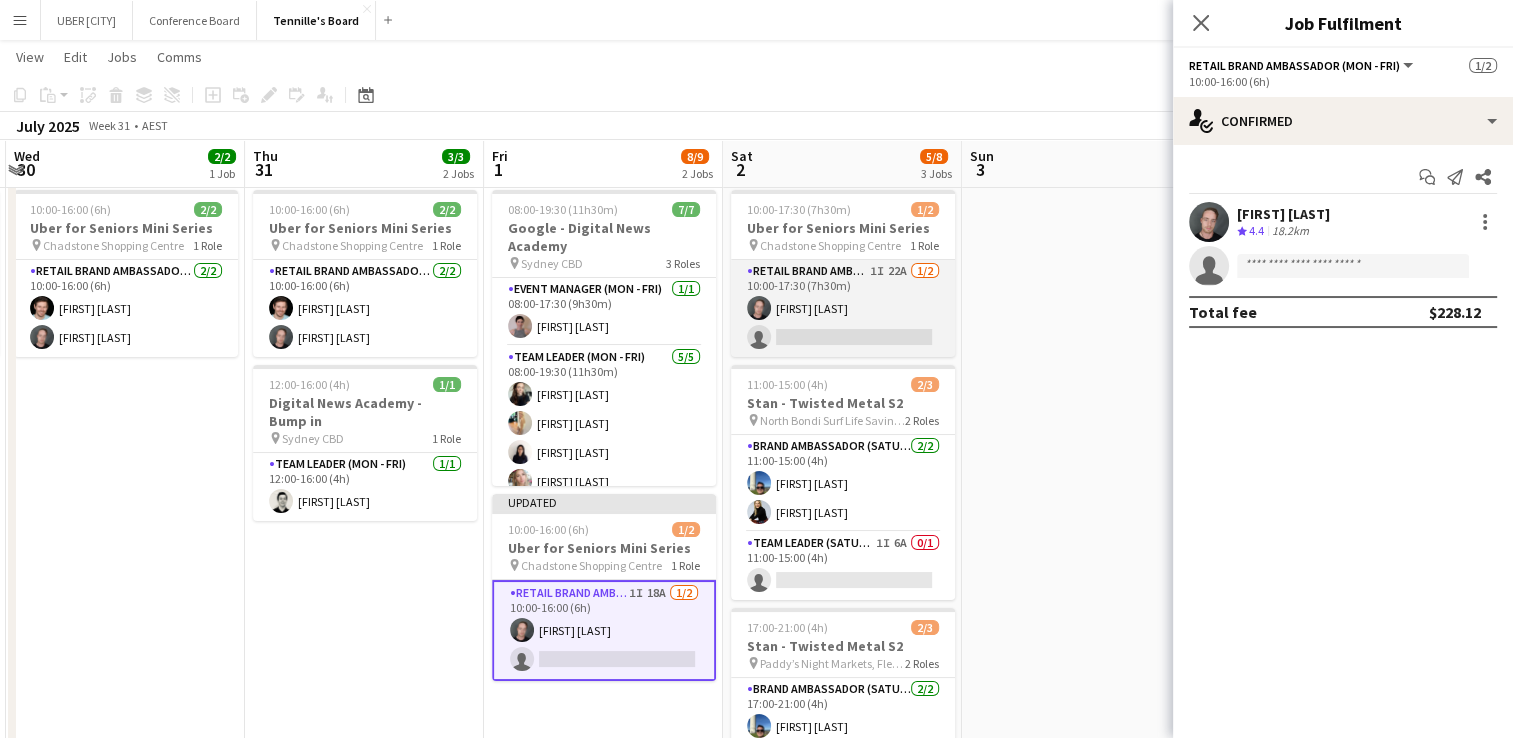 click on "RETAIL Brand Ambassador (Saturday)   1I   22A   1/2   [TIME] ([TIME])
[FIRST] [LAST]
single-neutral-actions" at bounding box center [843, 308] 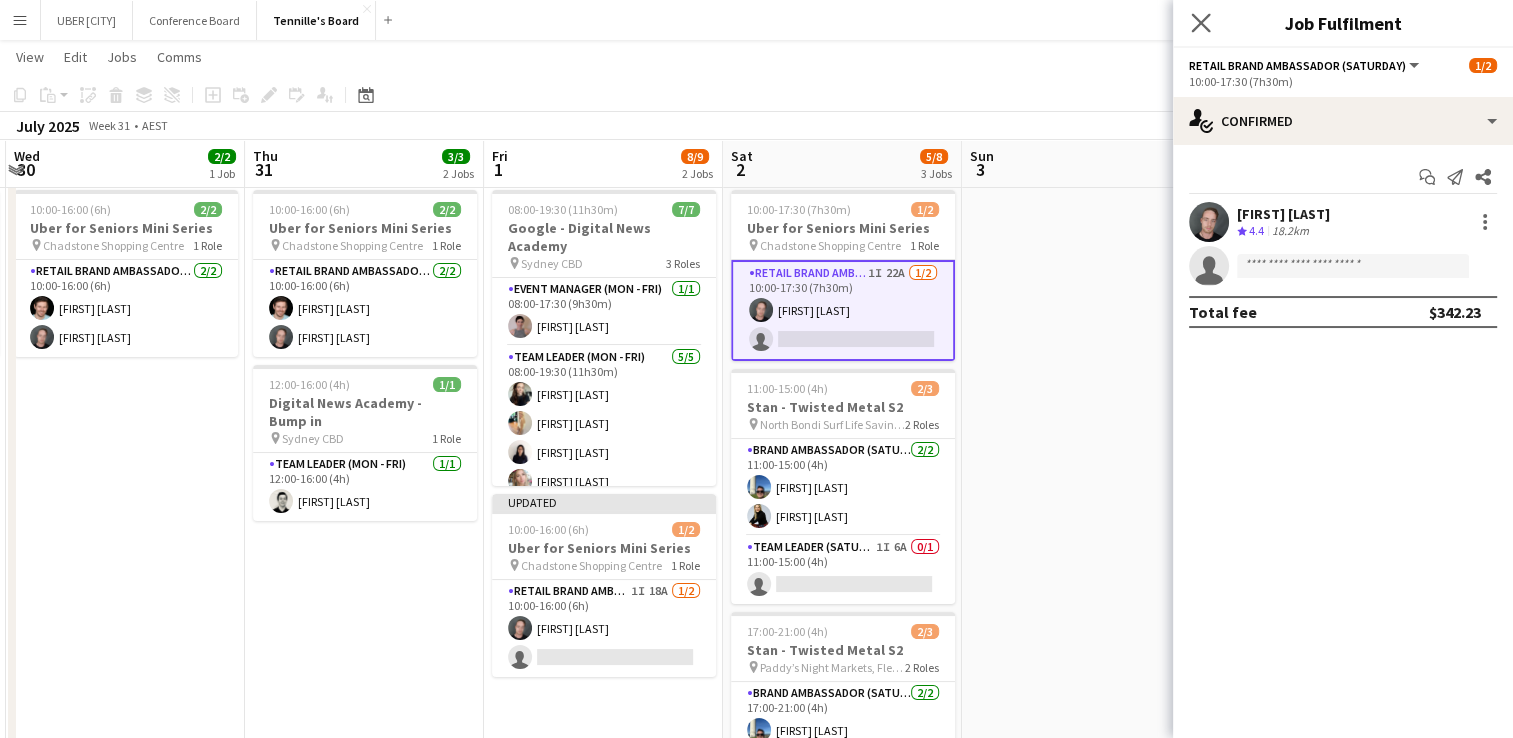 click on "Close pop-in" 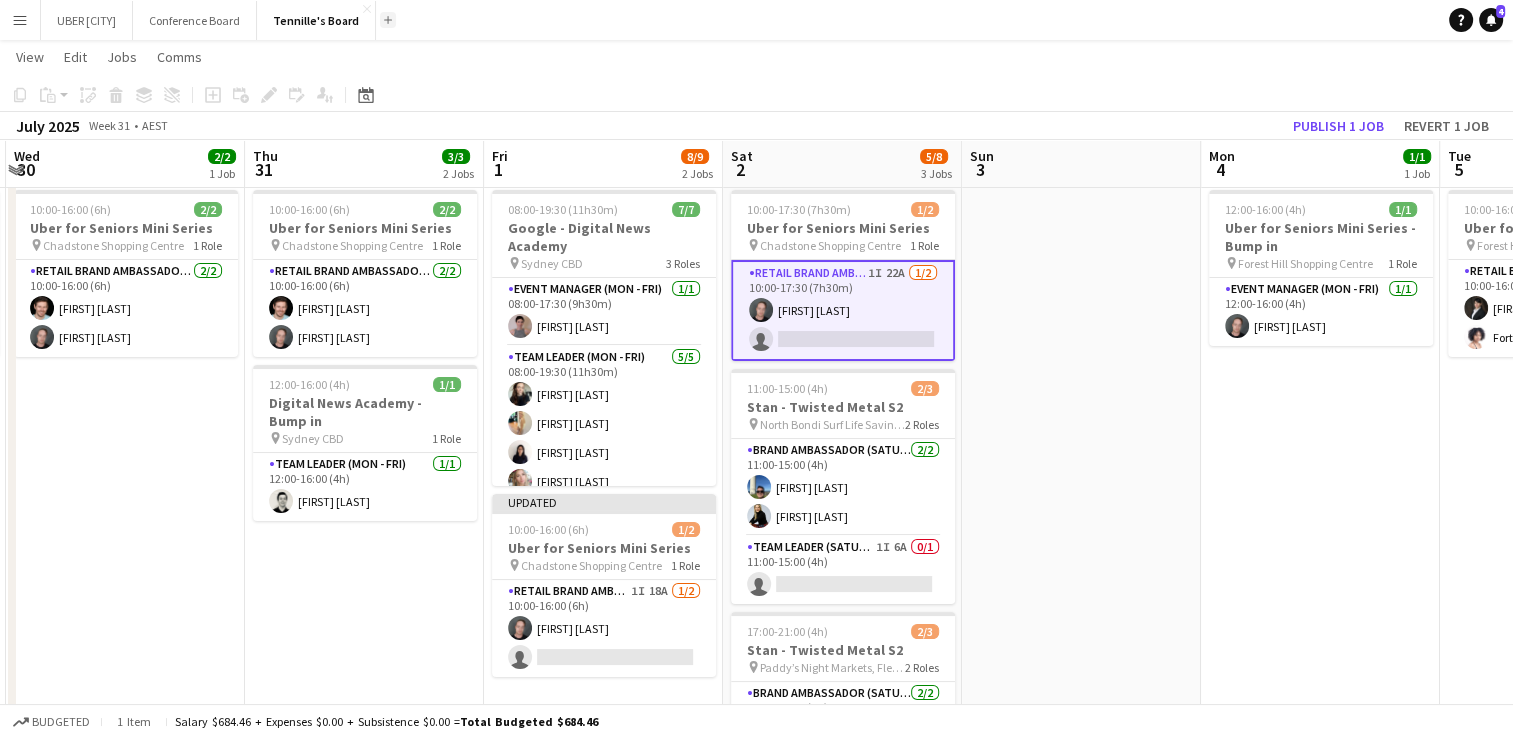 click on "Add" at bounding box center [388, 20] 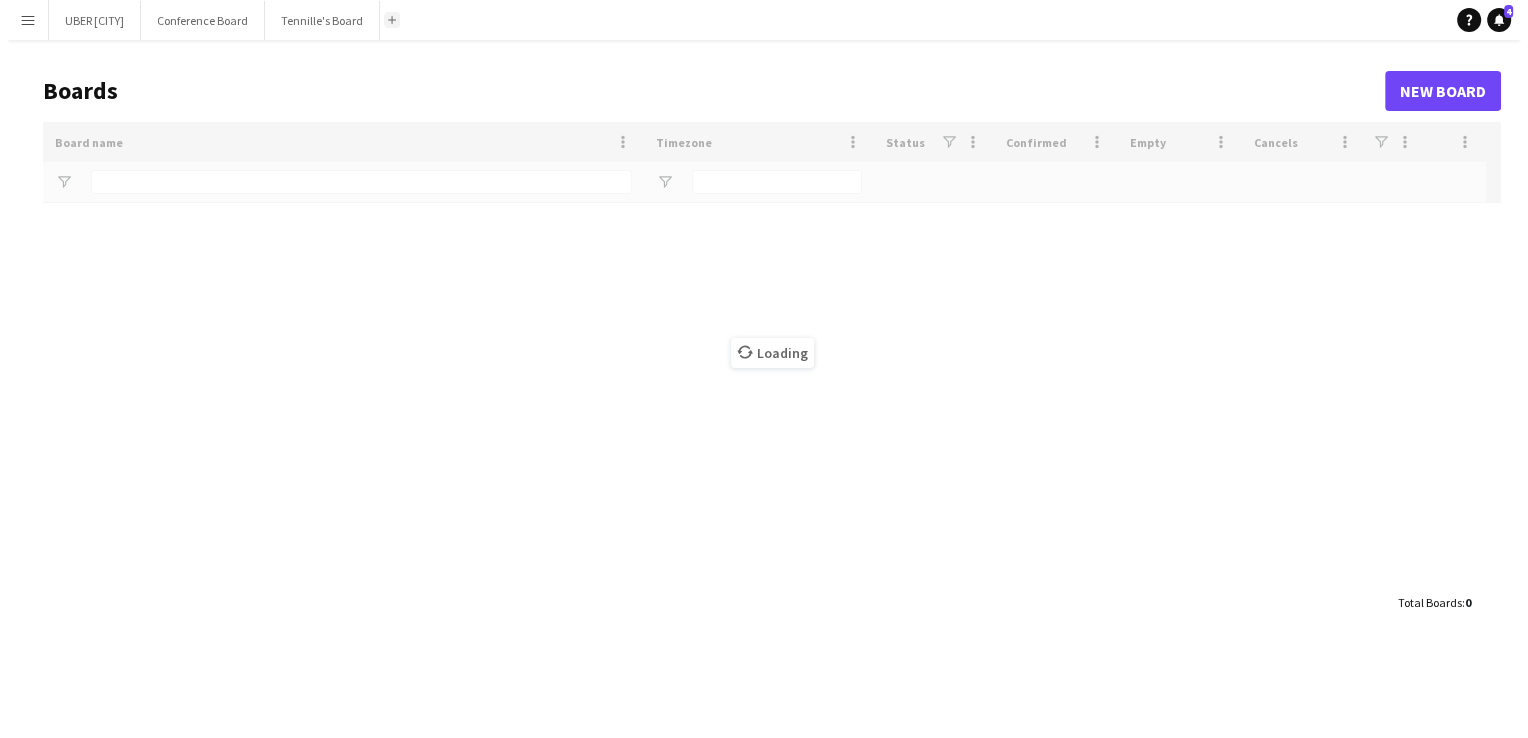 scroll, scrollTop: 0, scrollLeft: 0, axis: both 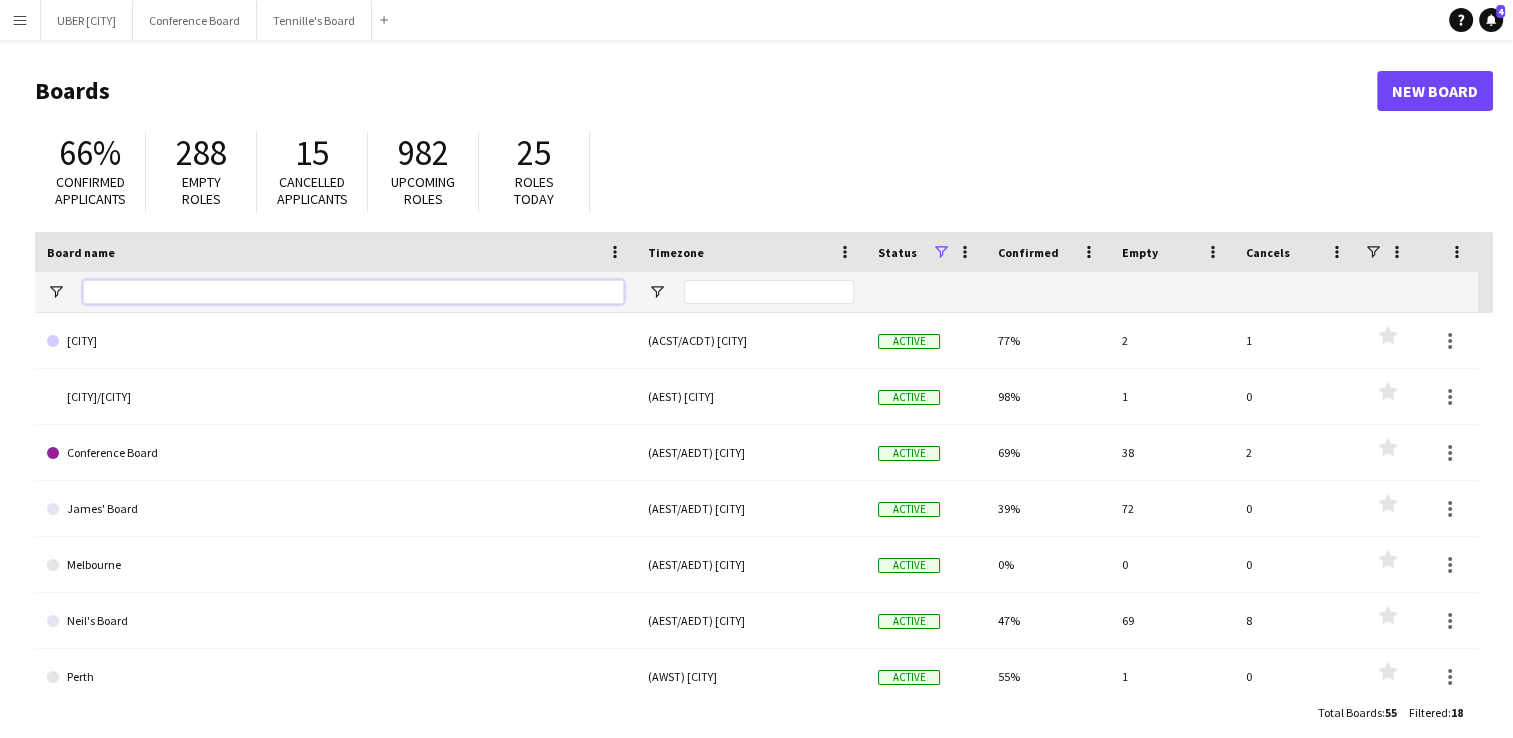 click at bounding box center [353, 292] 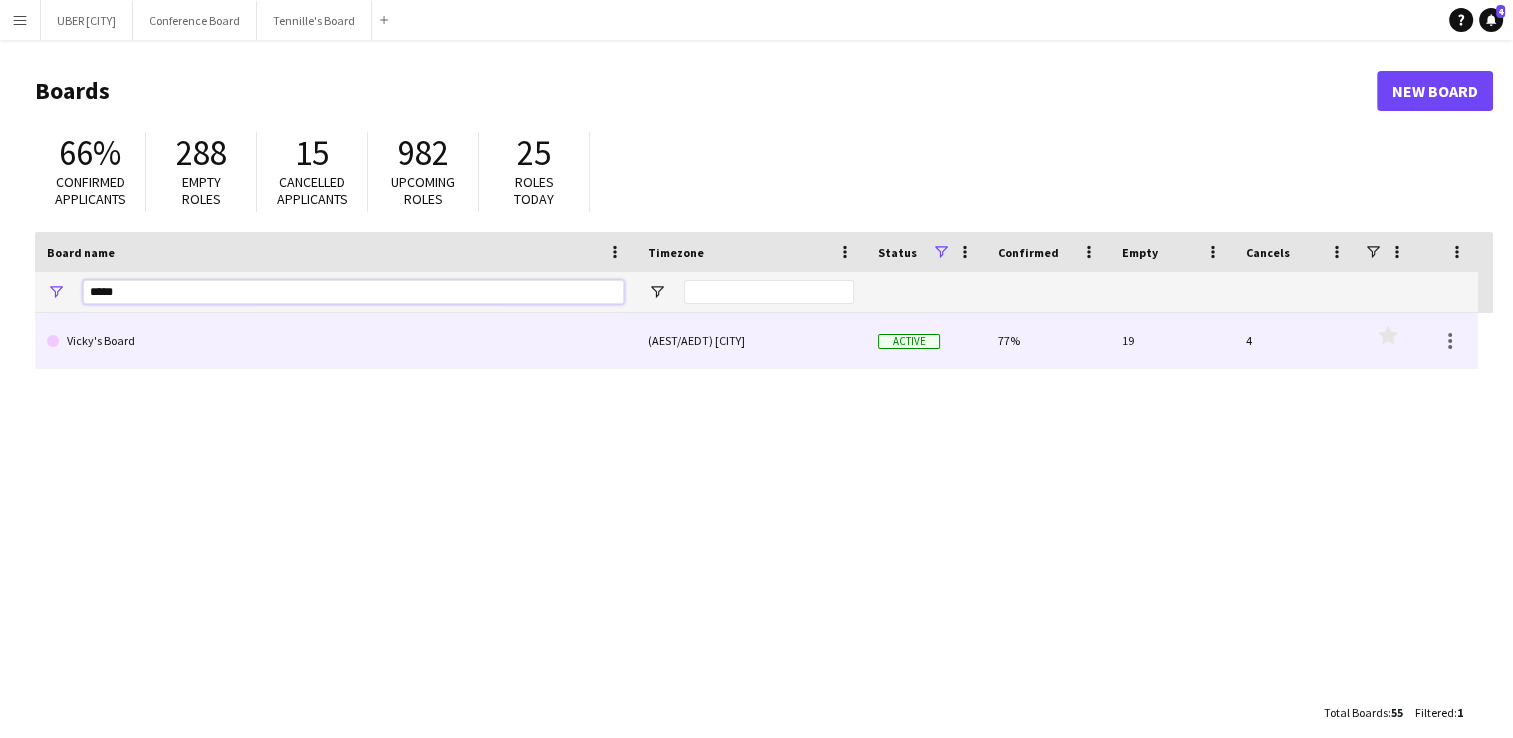 type on "*****" 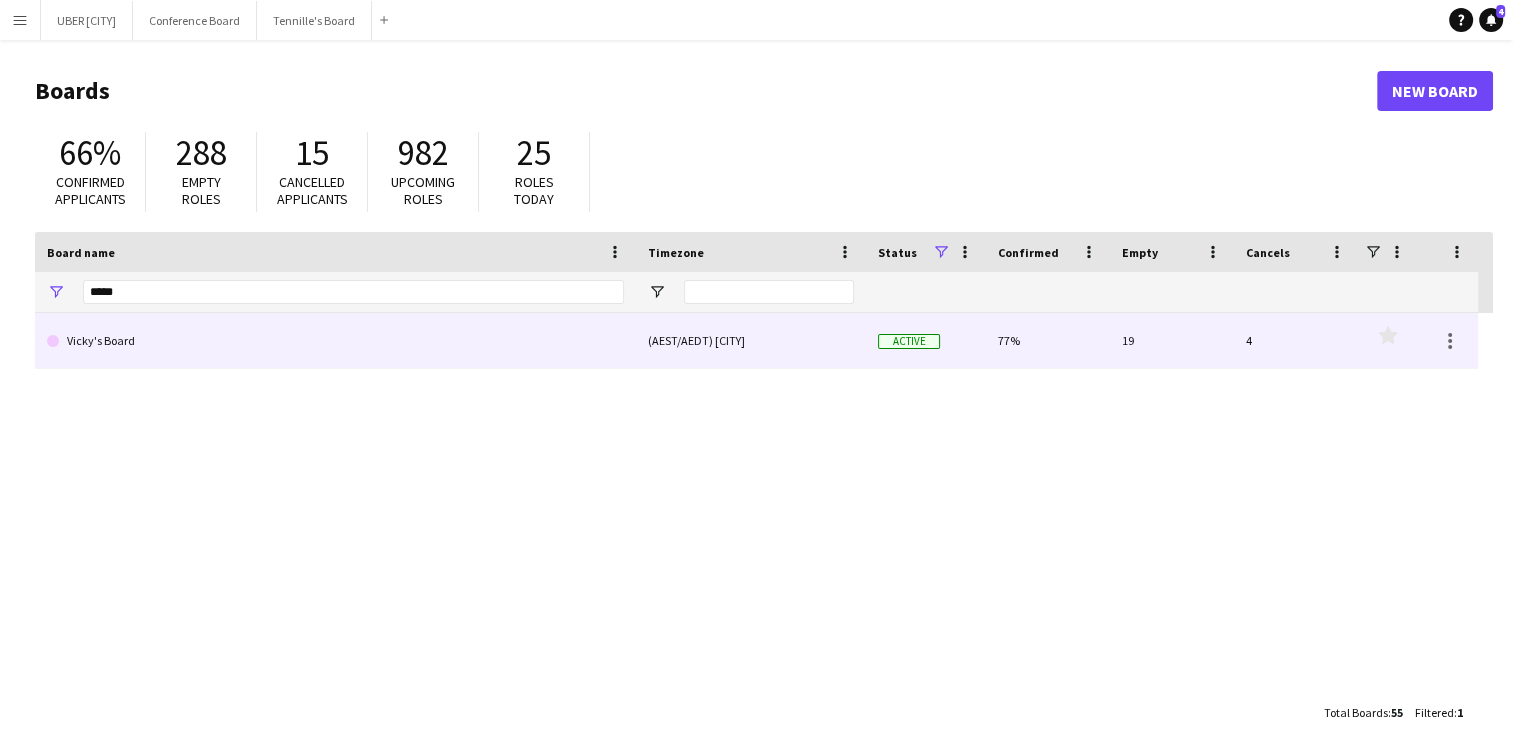 click on "Vicky's Board" 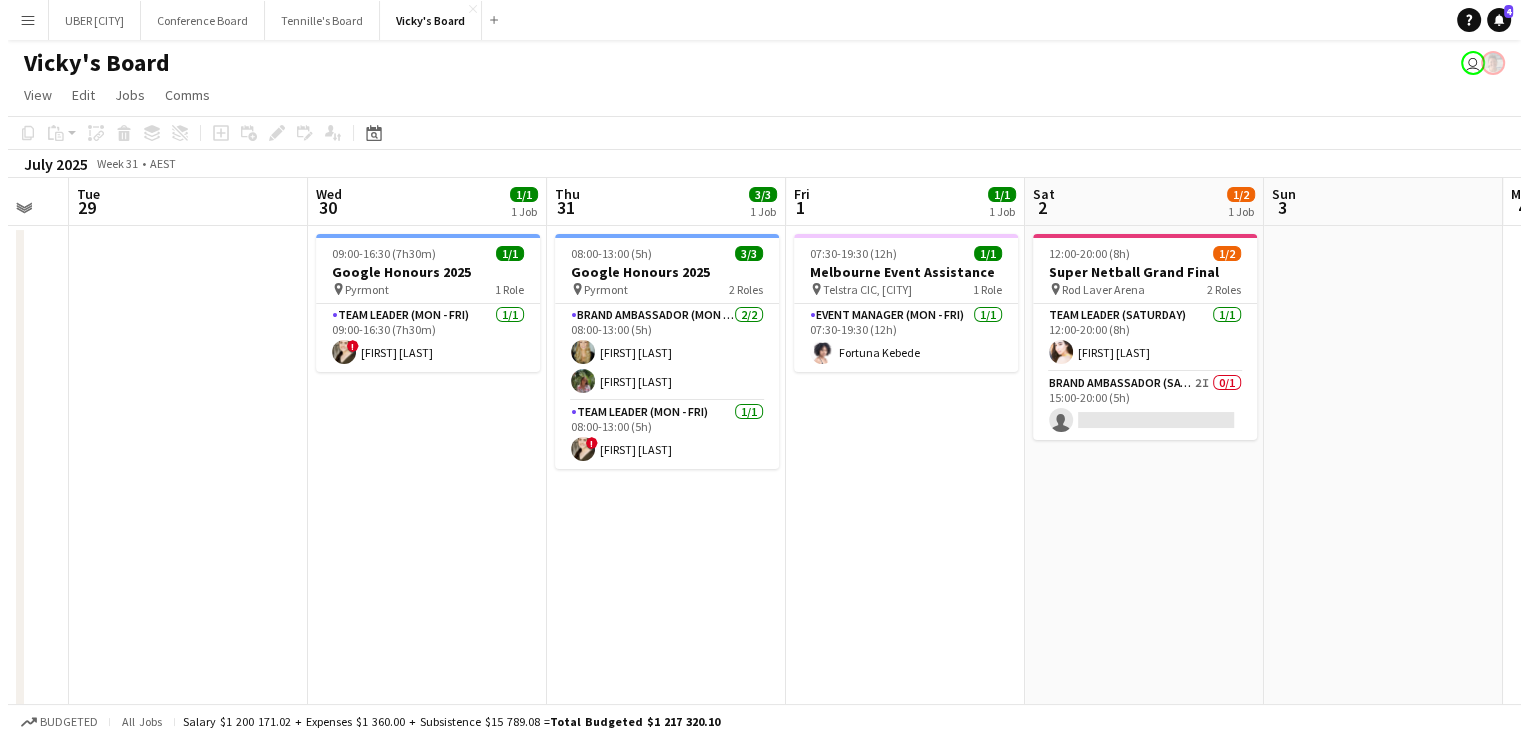 scroll, scrollTop: 0, scrollLeft: 599, axis: horizontal 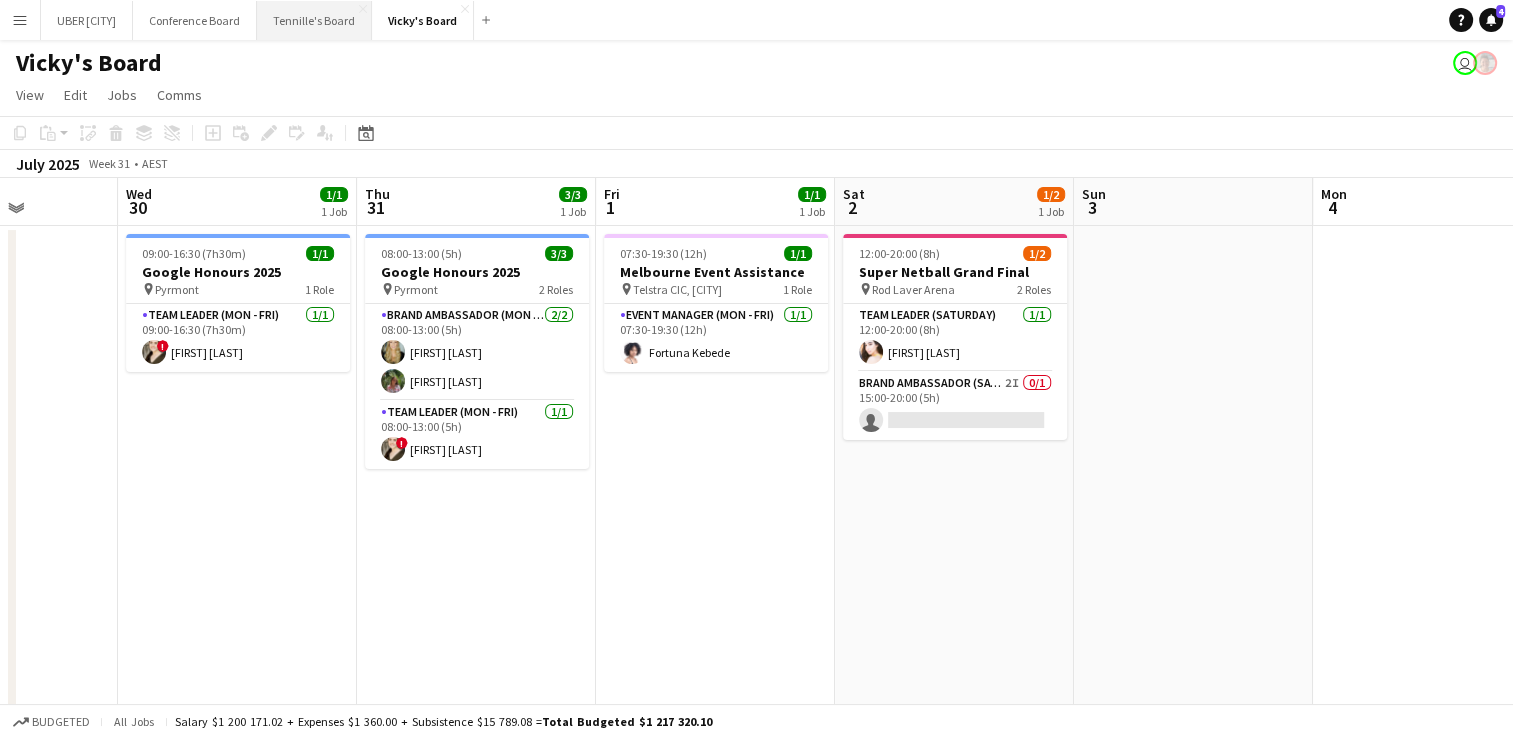 click on "Tennille's Board
Close" at bounding box center (314, 20) 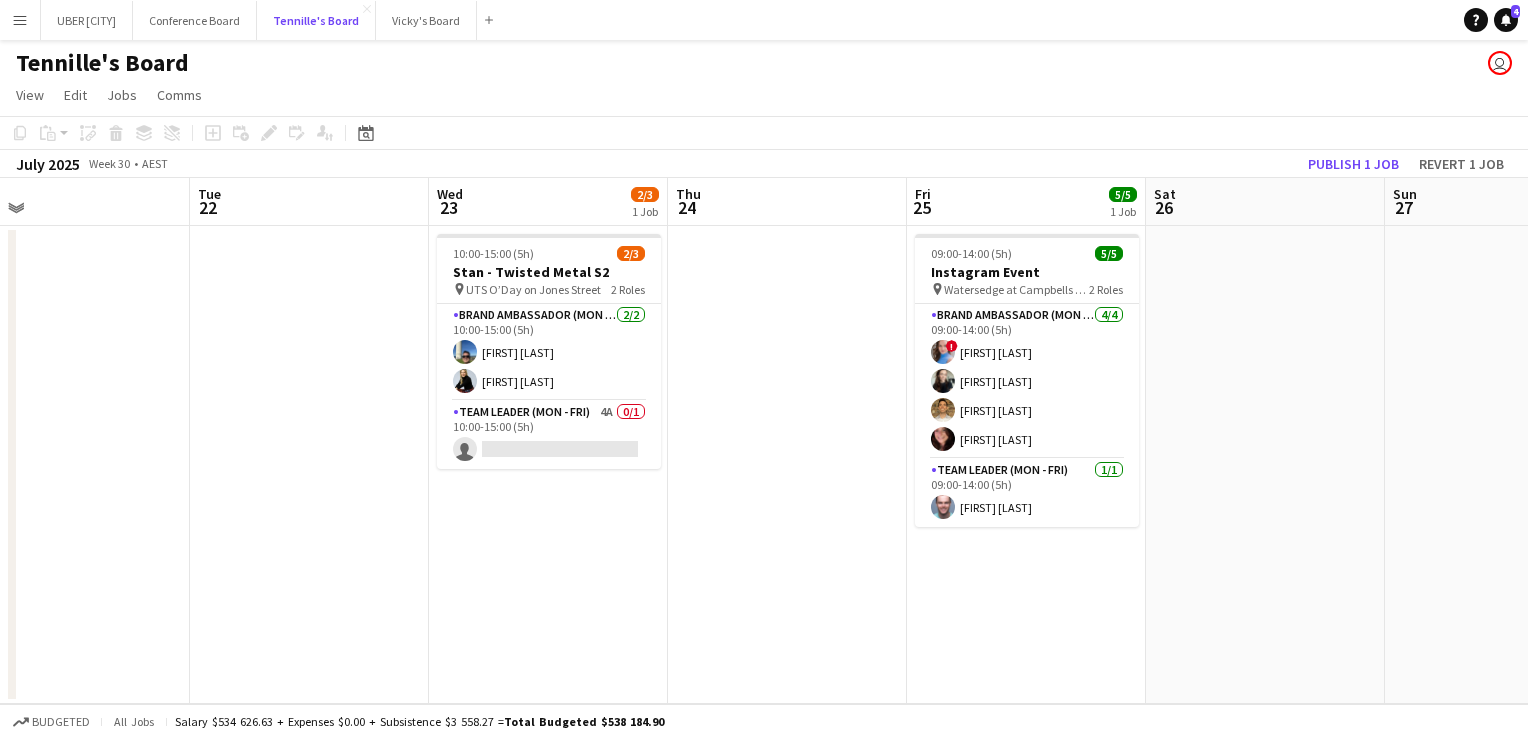 scroll, scrollTop: 0, scrollLeft: 844, axis: horizontal 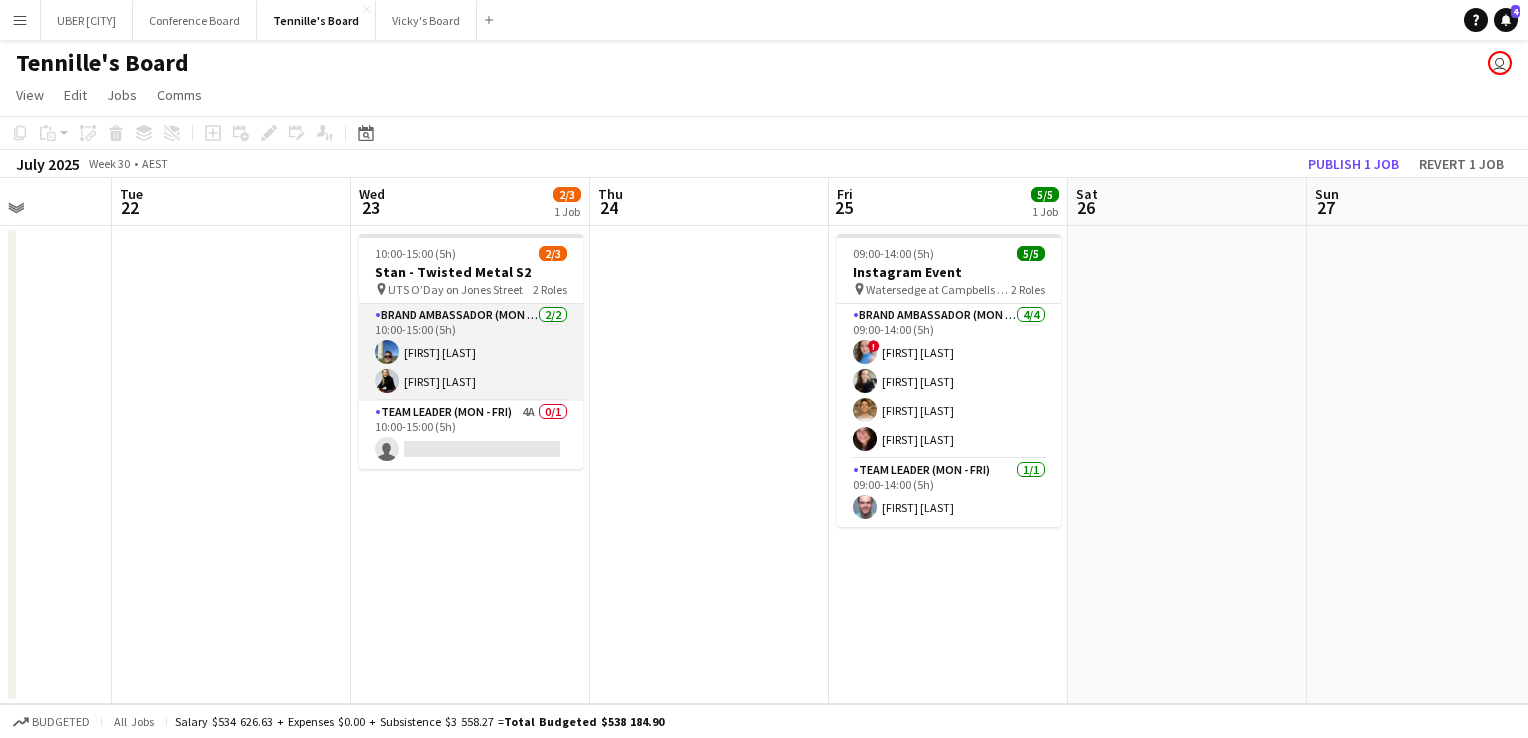click on "Brand Ambassador (Mon - Fri)   2/2   [TIME] ([TIME])
[FIRST] [LAST] [FIRST] [LAST]" at bounding box center (471, 352) 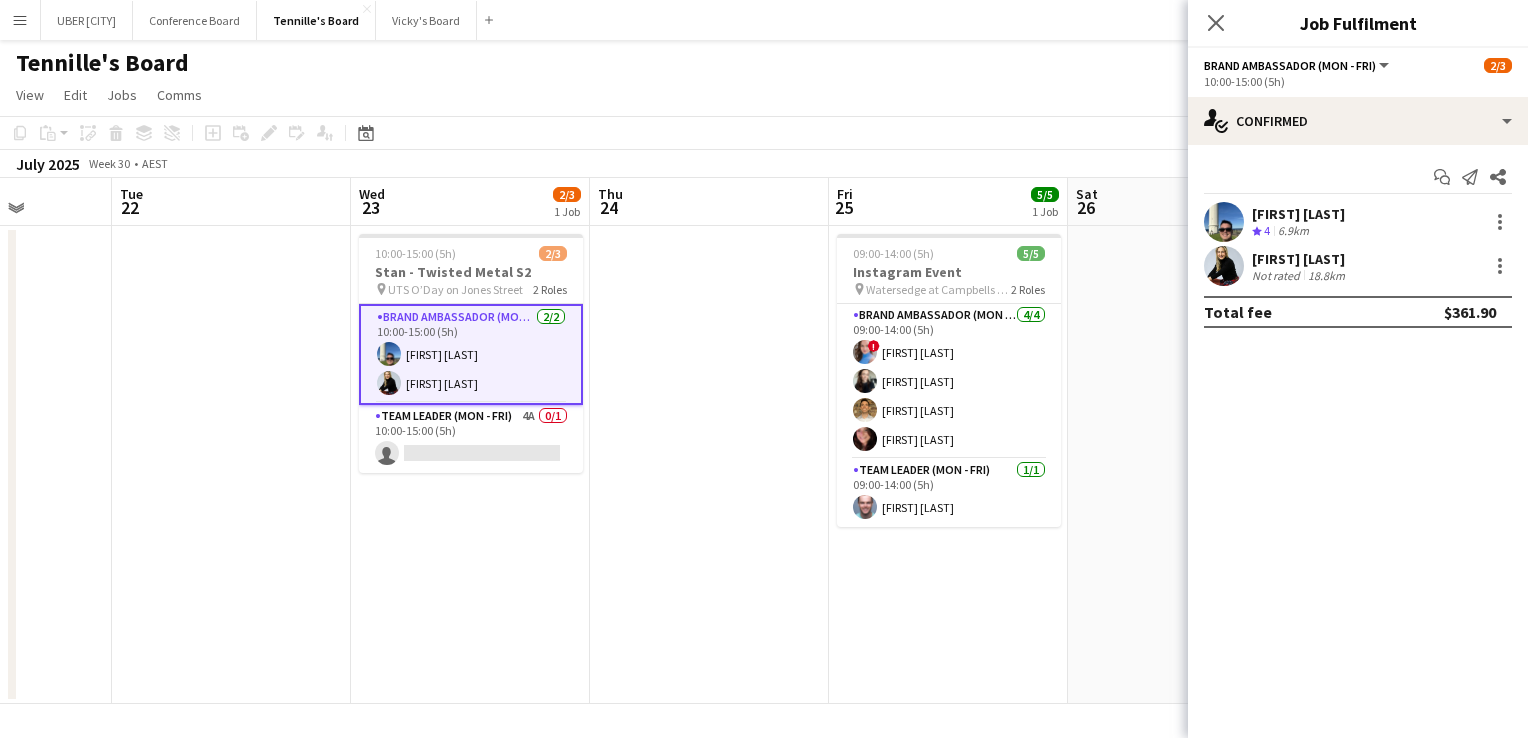 click on "[FIRST] [LAST]" at bounding box center [1300, 259] 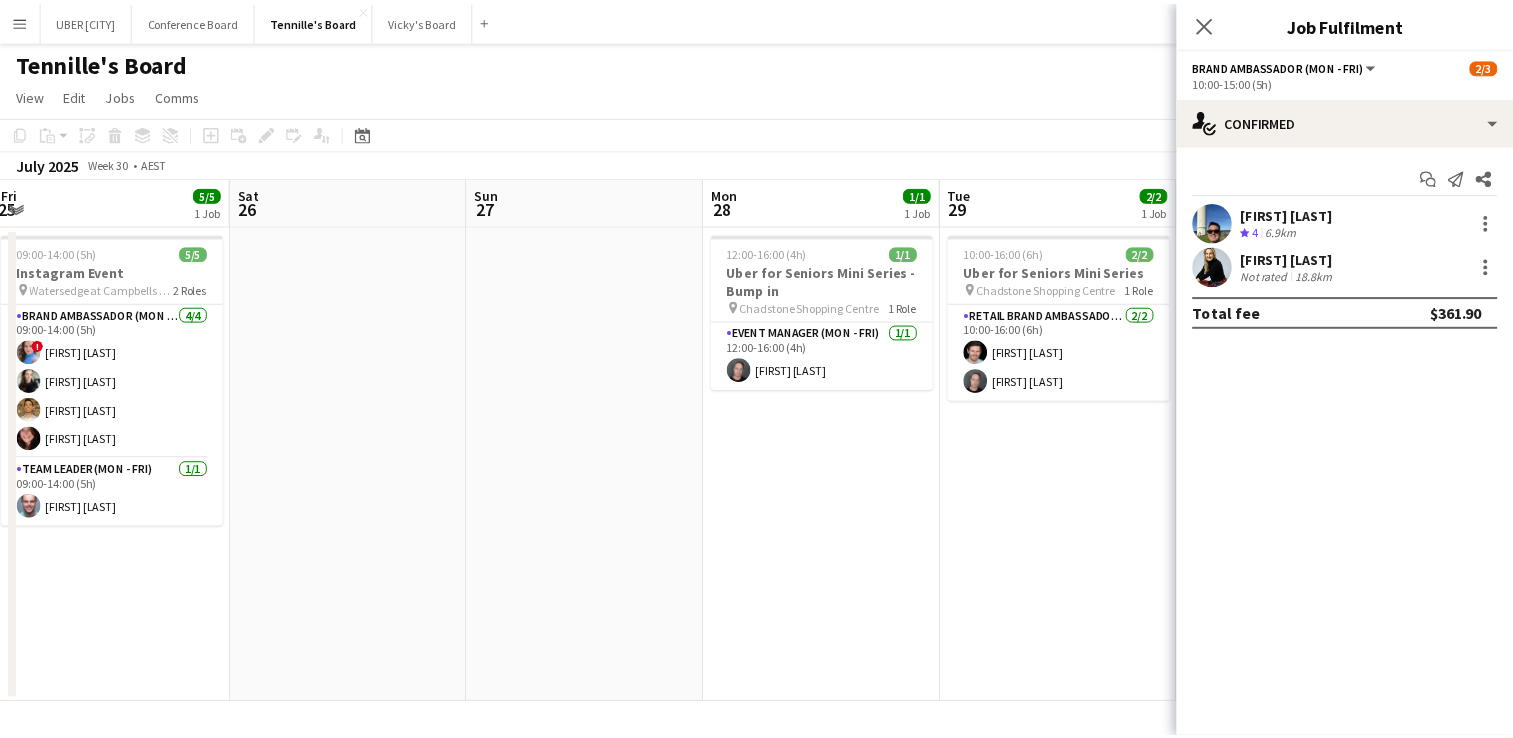 scroll, scrollTop: 0, scrollLeft: 720, axis: horizontal 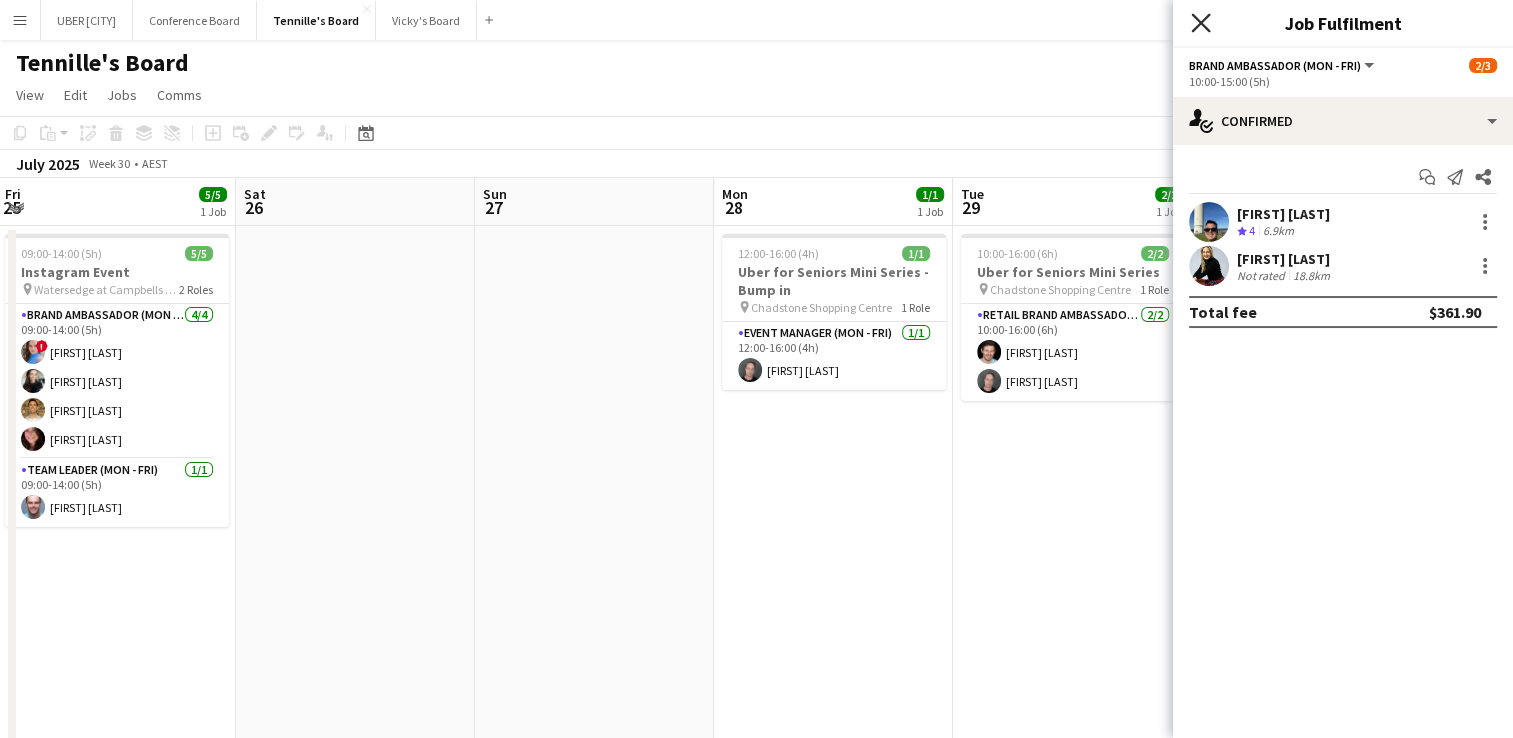 click 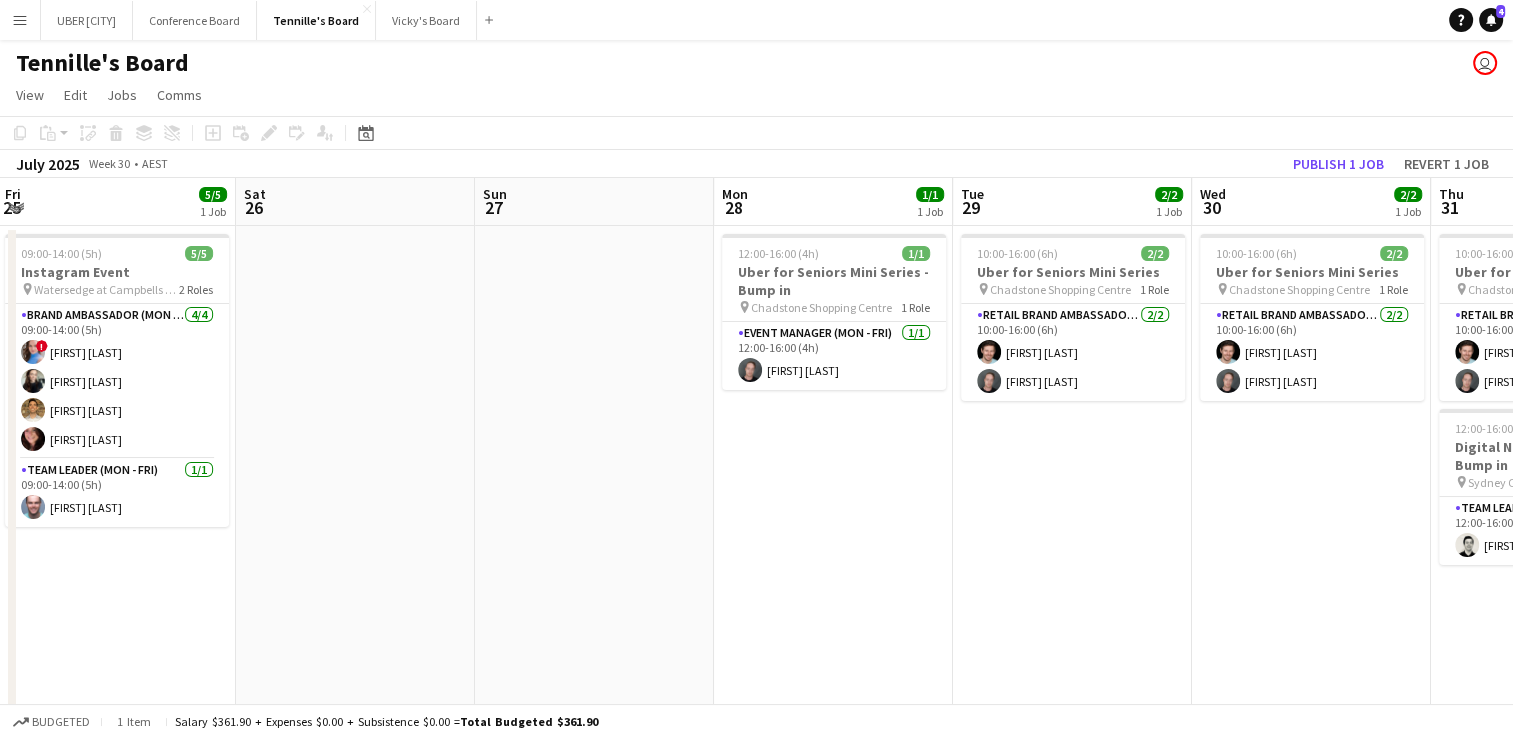scroll, scrollTop: 0, scrollLeft: 583, axis: horizontal 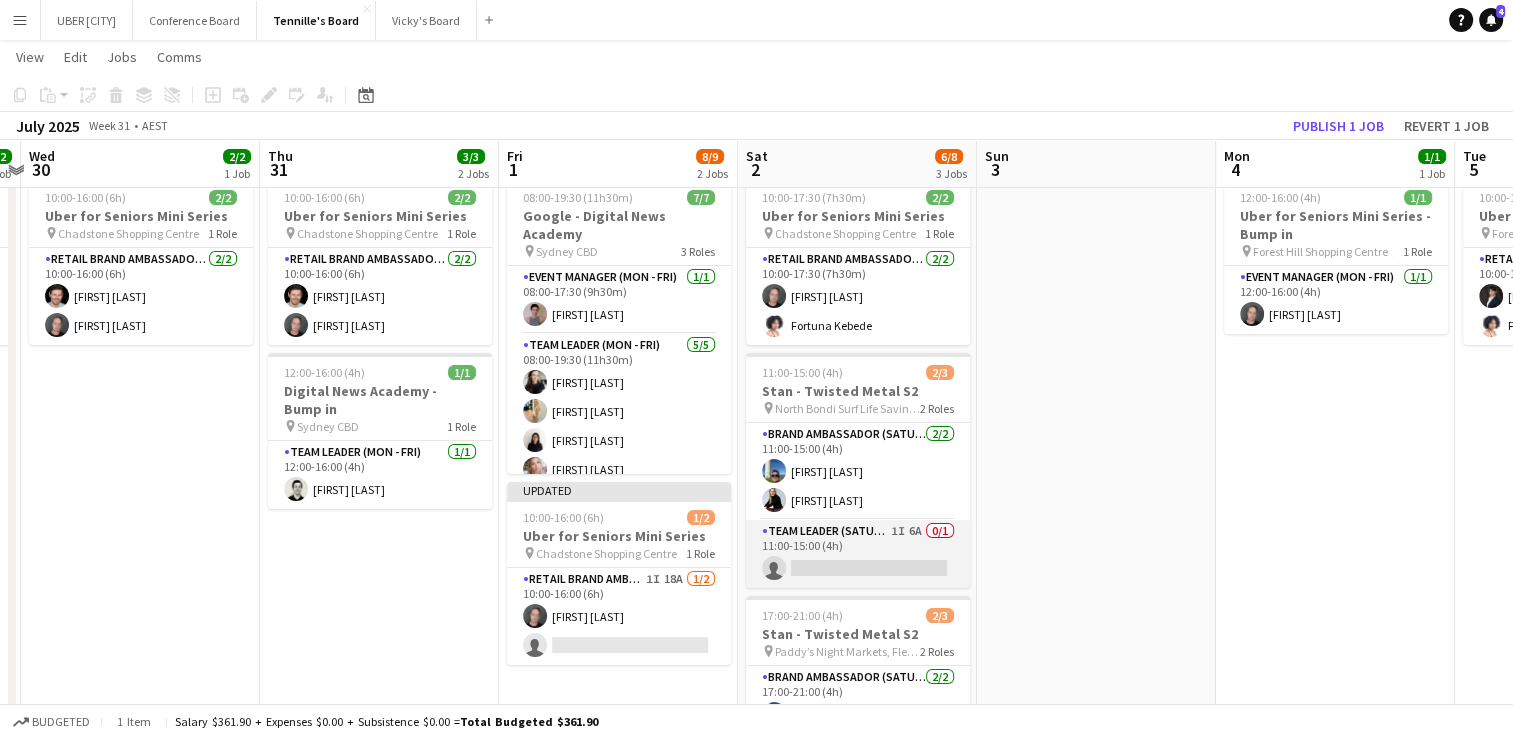 click on "Team Leader (Saturday)   1I   6A   0/1   [TIME] ([TIME])
single-neutral-actions" at bounding box center [858, 554] 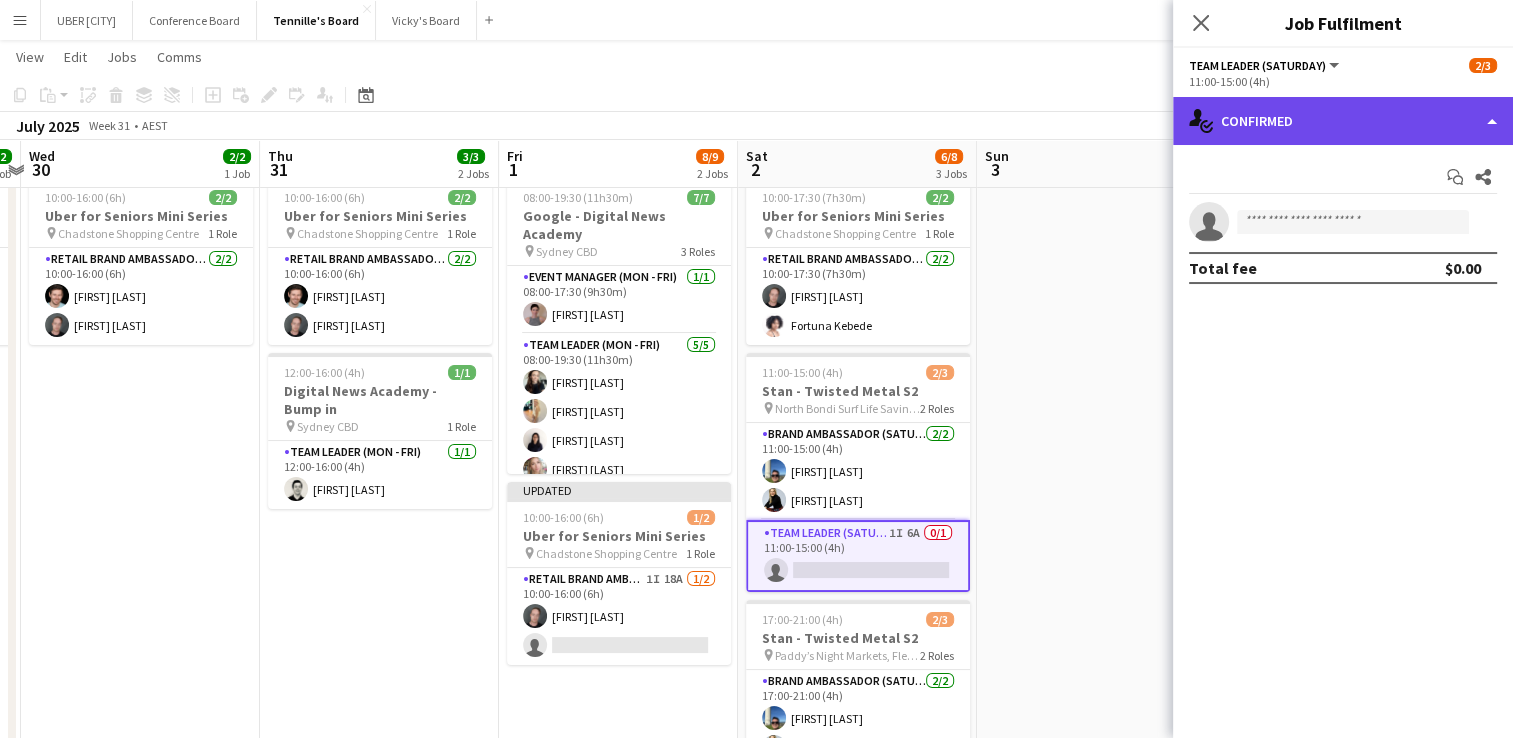click on "single-neutral-actions-check-2
Confirmed" 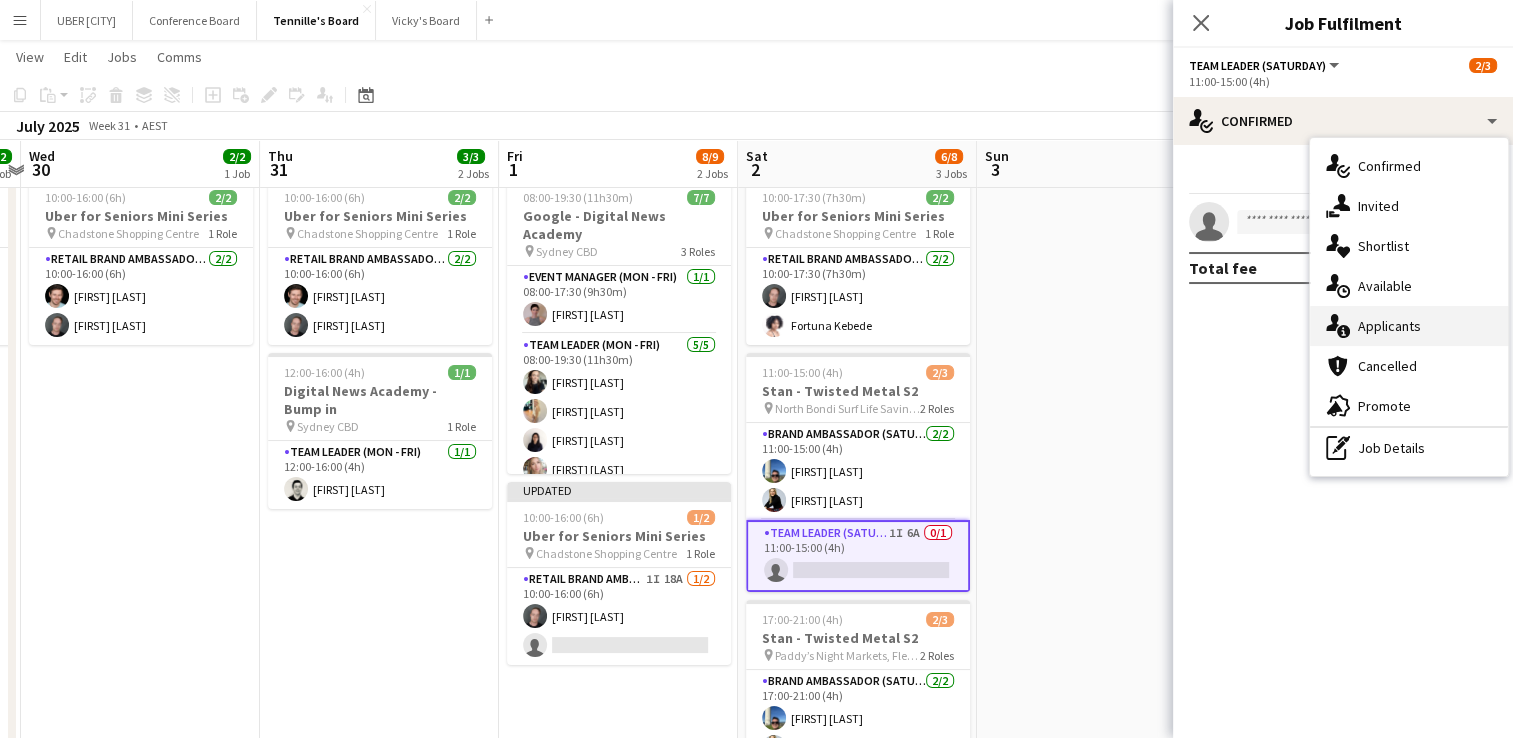 click on "single-neutral-actions-information
Applicants" at bounding box center (1409, 326) 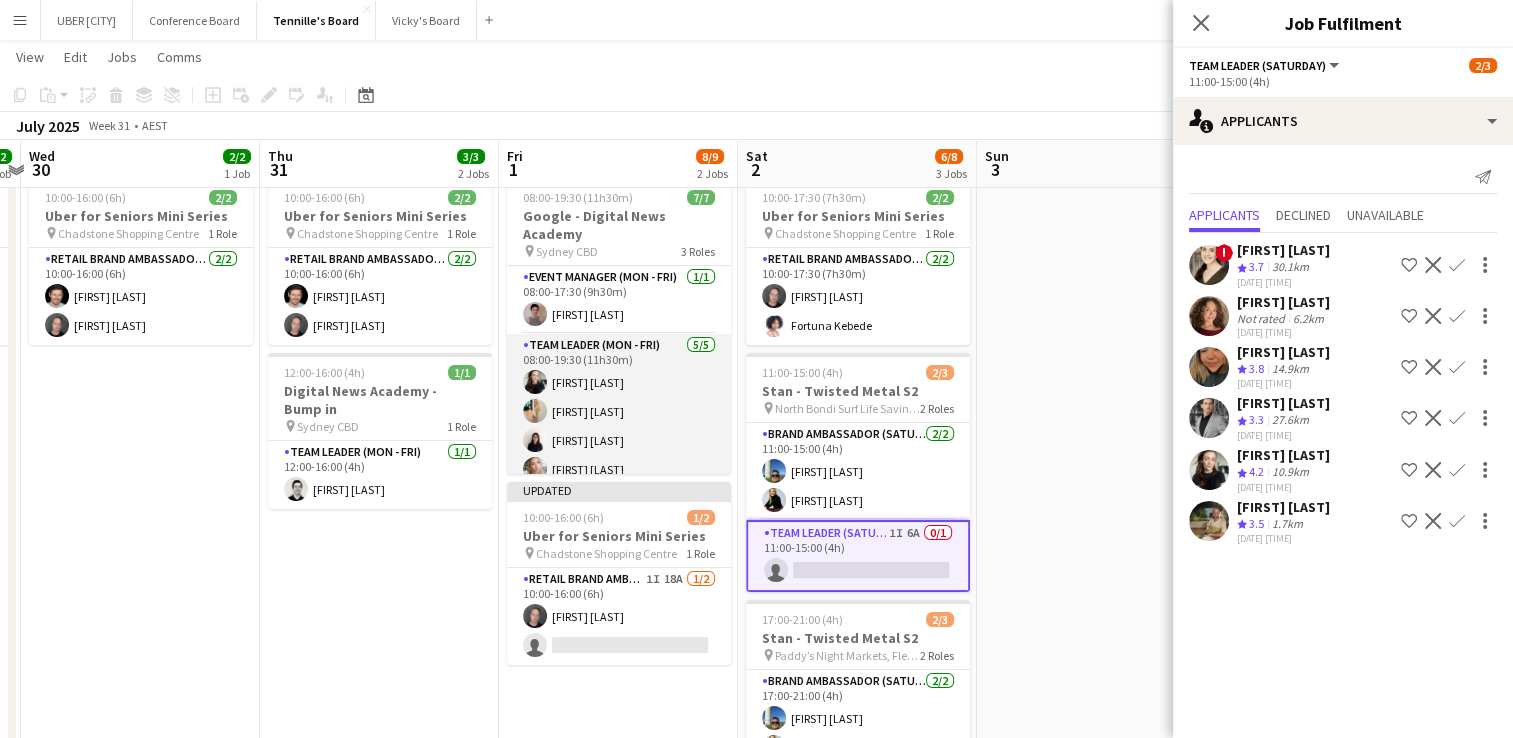 scroll, scrollTop: 50, scrollLeft: 0, axis: vertical 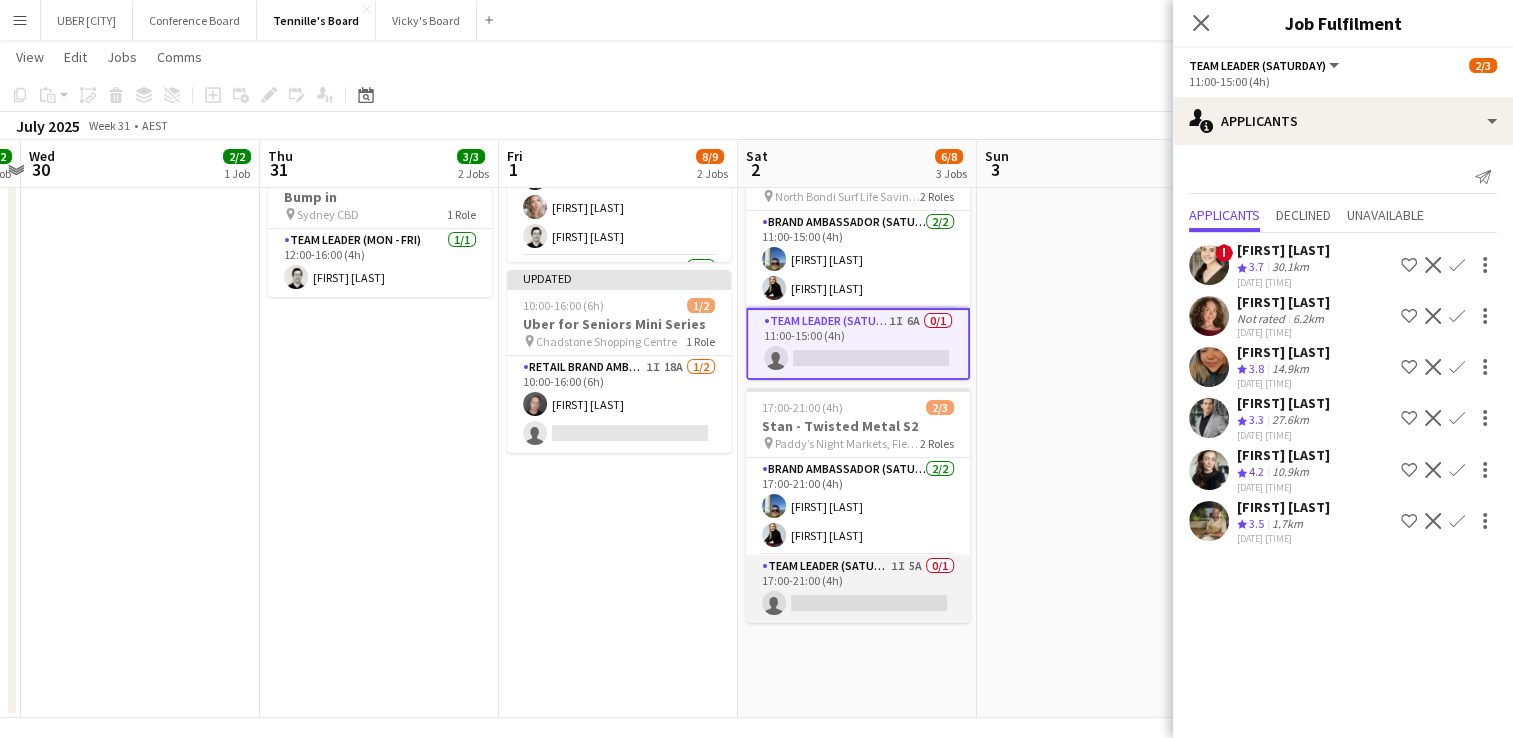click on "[FIRST] [LAST]" at bounding box center (858, 589) 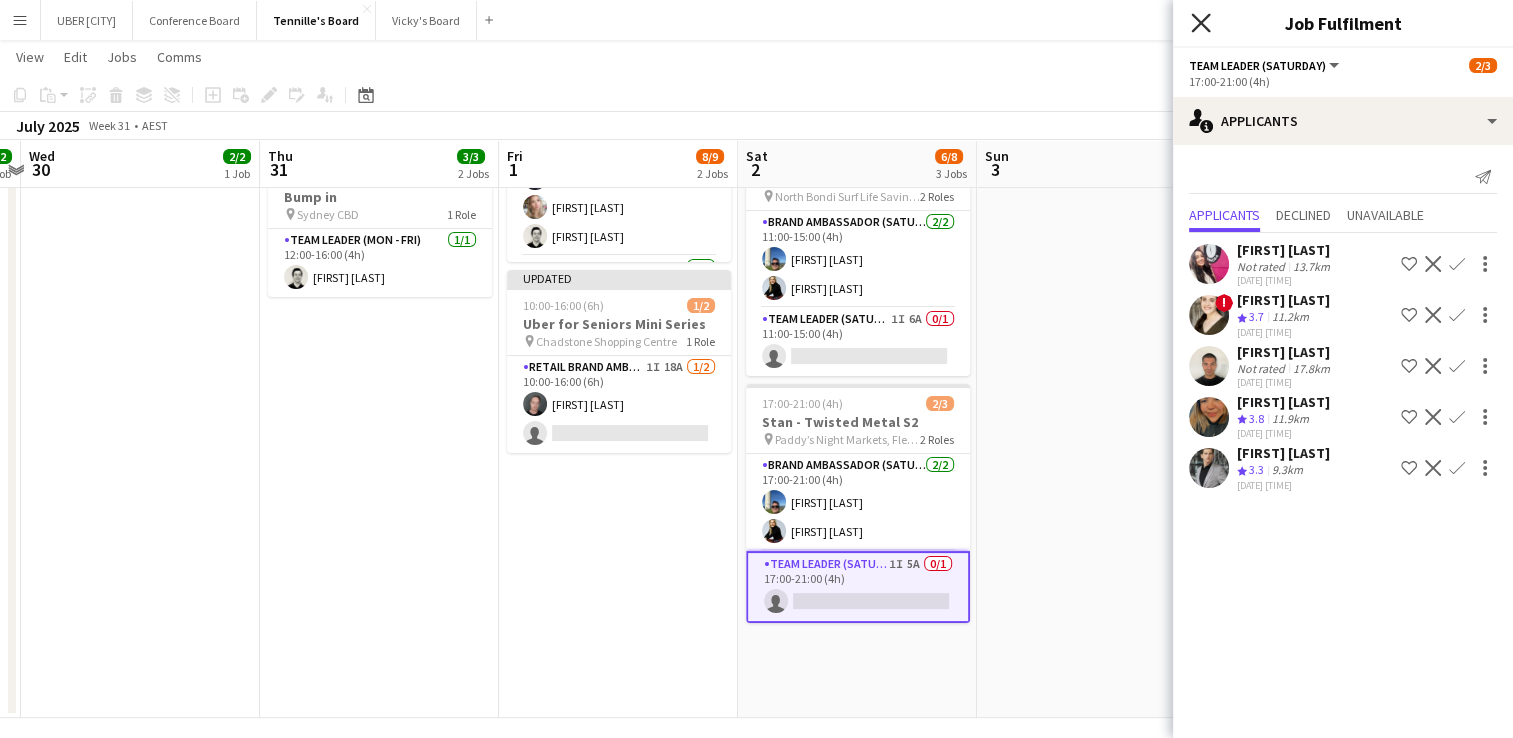 click on "Close pop-in" 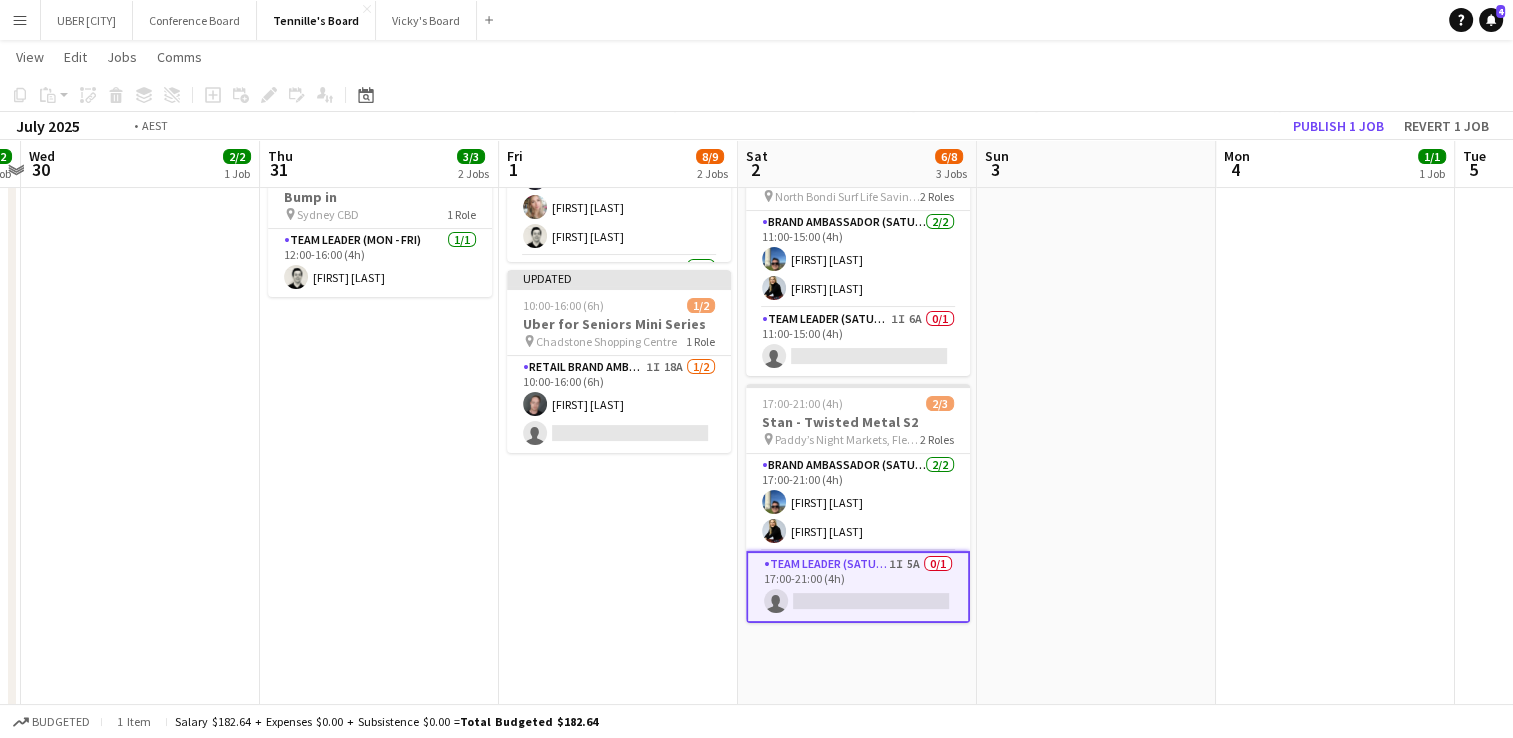 scroll, scrollTop: 0, scrollLeft: 476, axis: horizontal 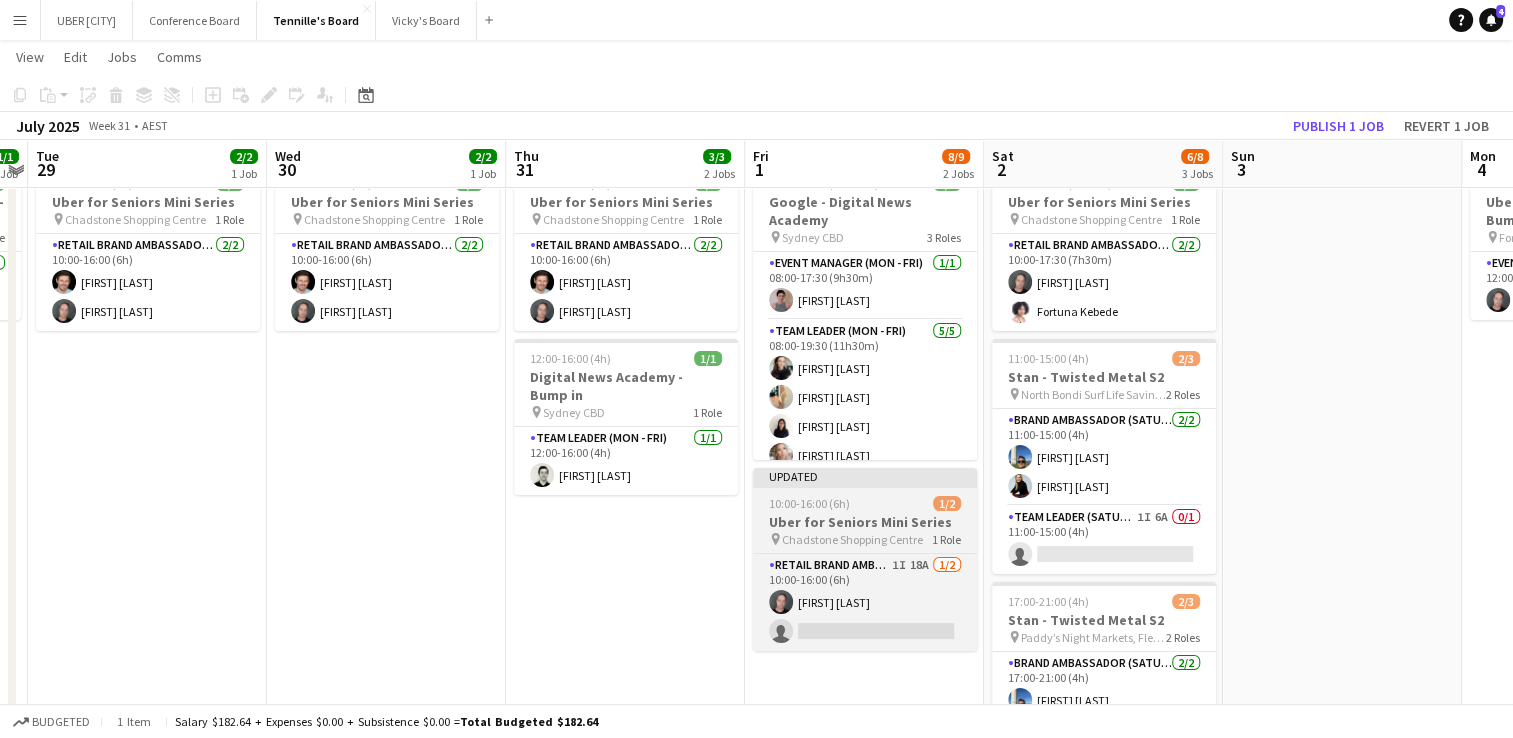 click on "Uber for Seniors Mini Series" at bounding box center (865, 522) 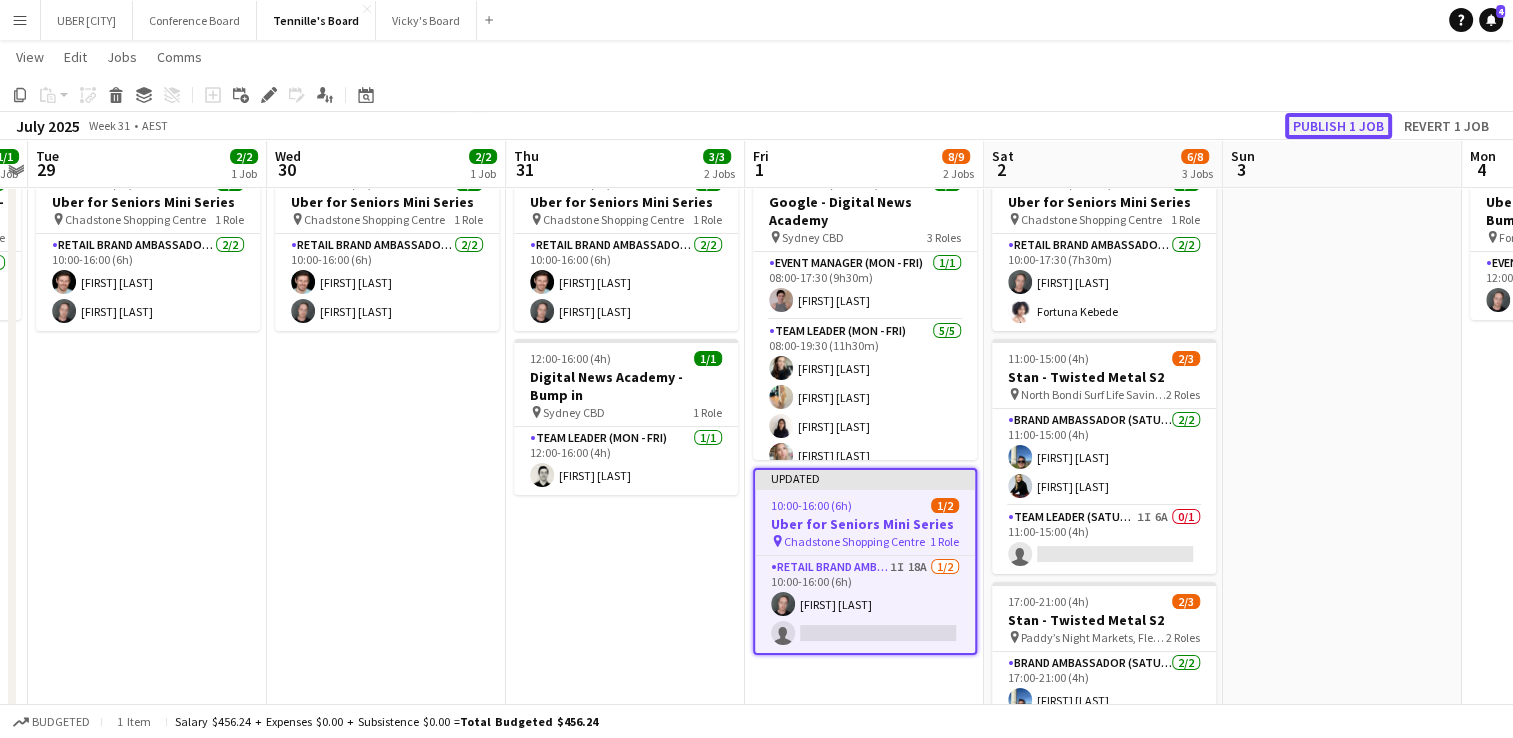 click on "Publish 1 job" 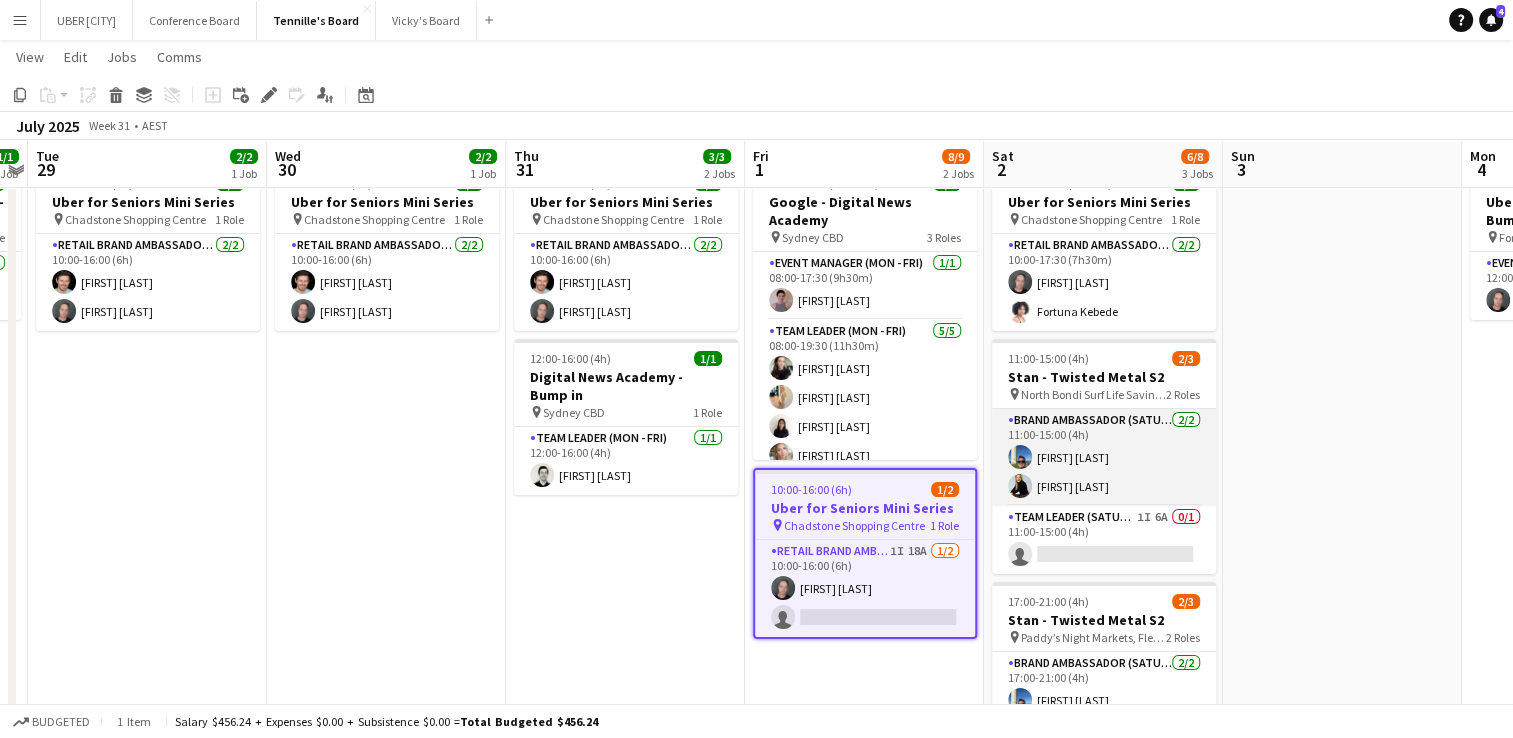 click on "Brand Ambassador (Saturday)   2/2   [TIME] ([TIME])
[FIRST] [LAST] [FIRST] [LAST]" at bounding box center [1104, 457] 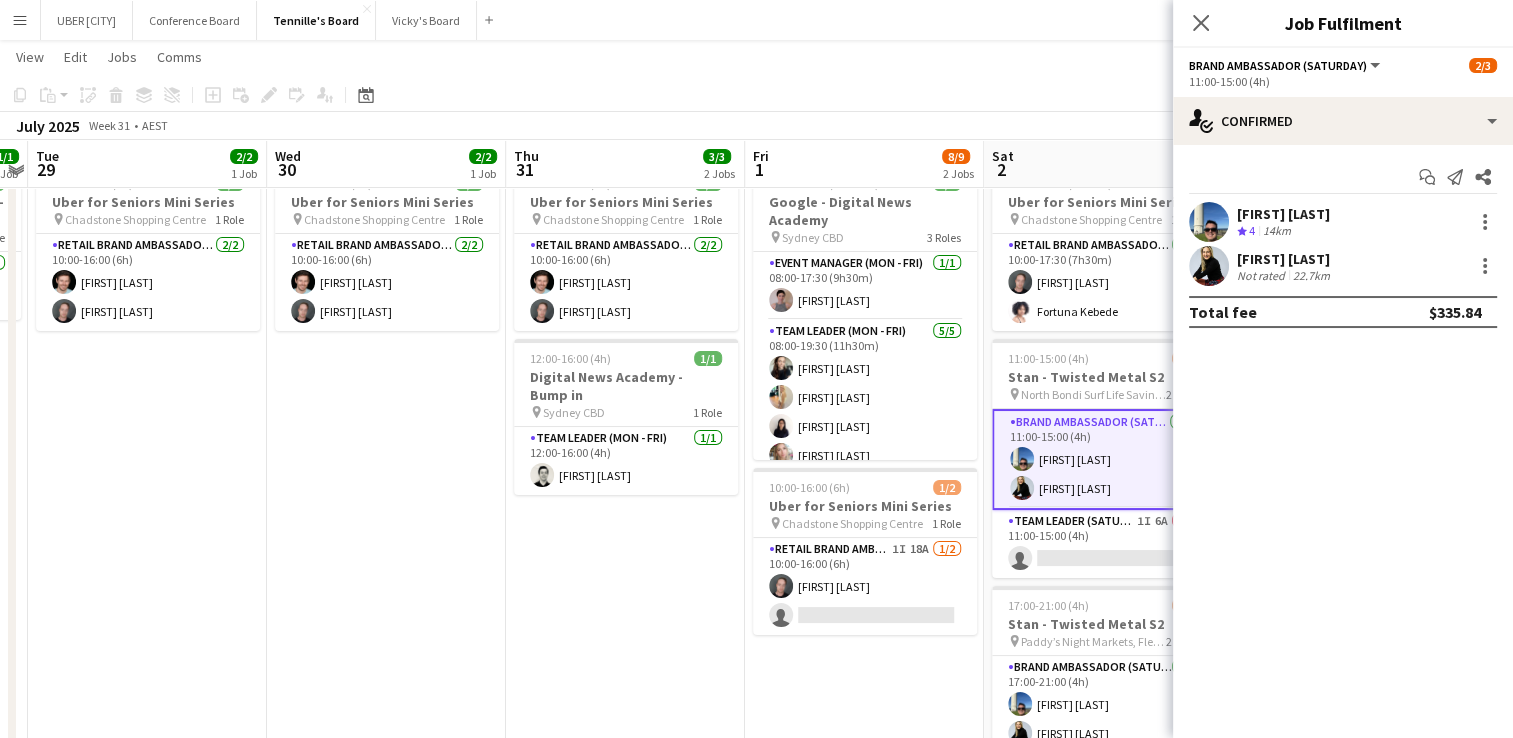 click on "[FIRST] [LAST]" at bounding box center [1285, 259] 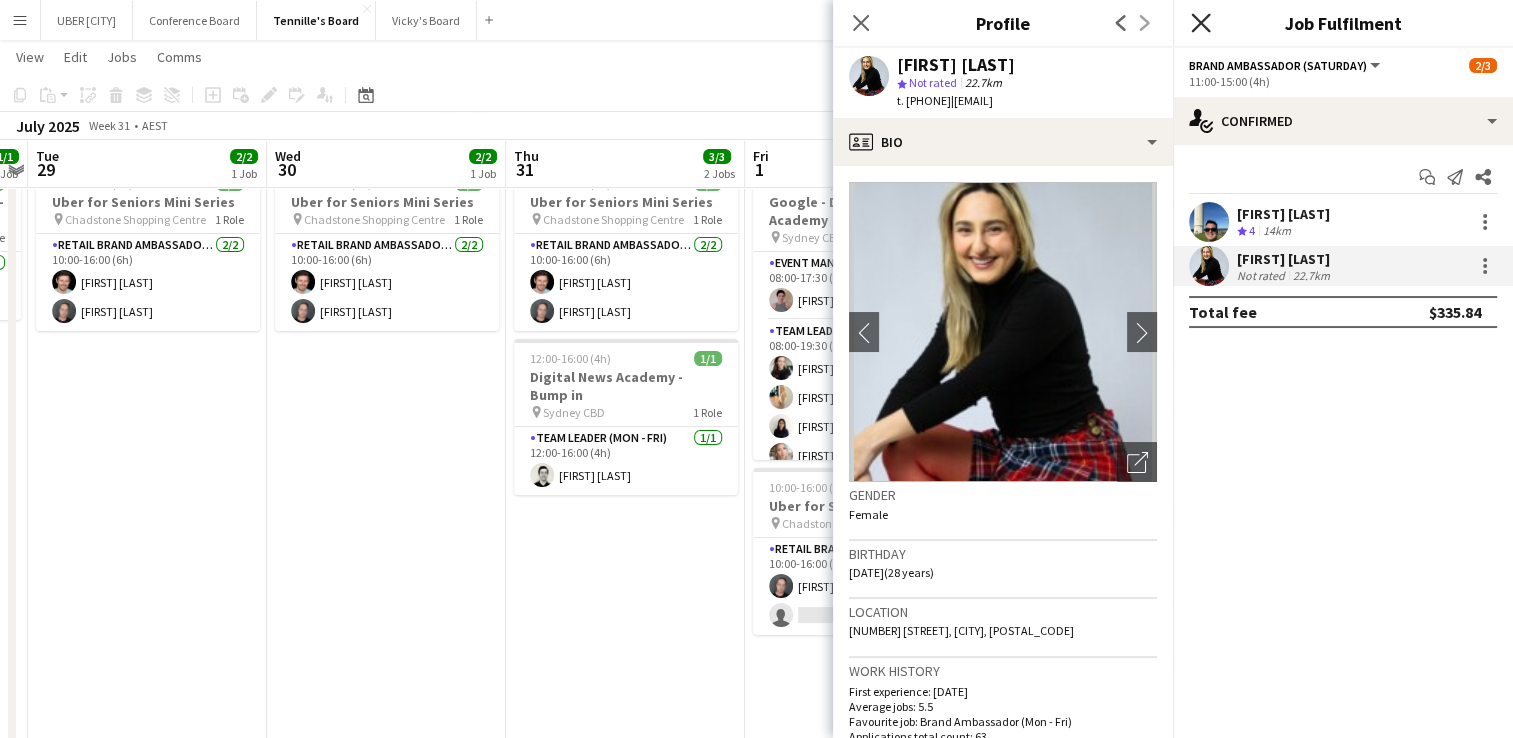 click 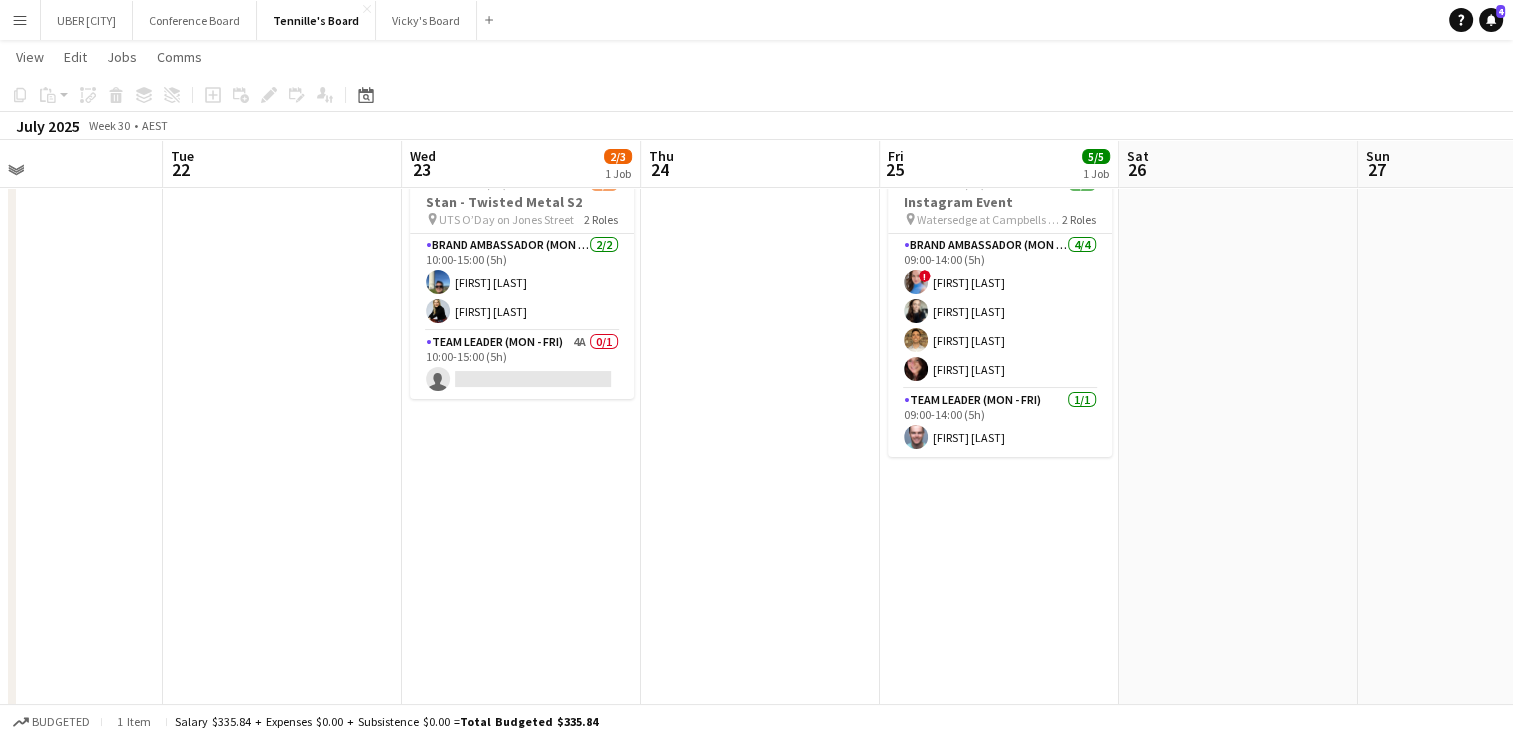 scroll, scrollTop: 0, scrollLeft: 555, axis: horizontal 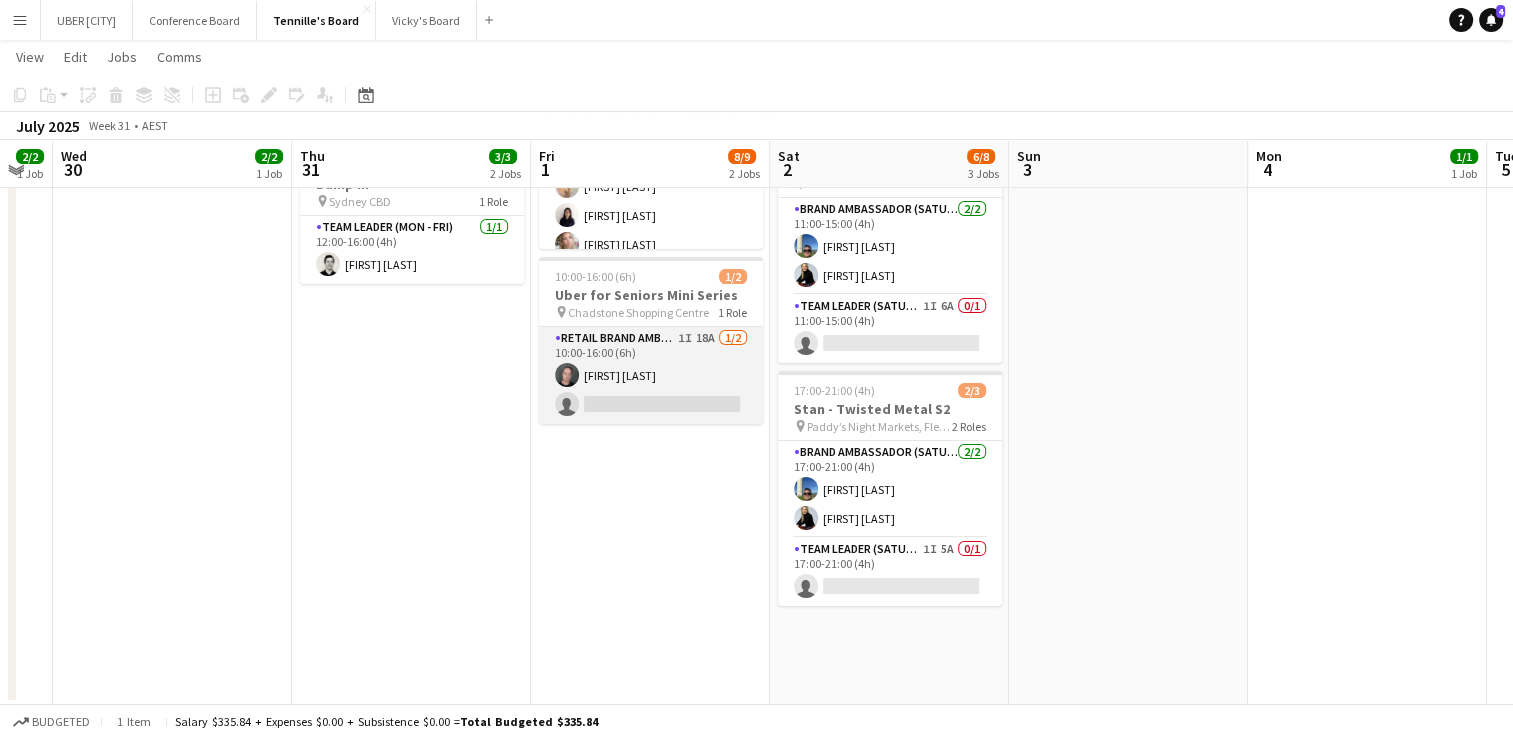 click on "RETAIL Brand Ambassador (Mon - Fri)   1I   18A   1/2   [TIME] ([TIME])
[FIRST] [LAST]
single-neutral-actions" at bounding box center [651, 375] 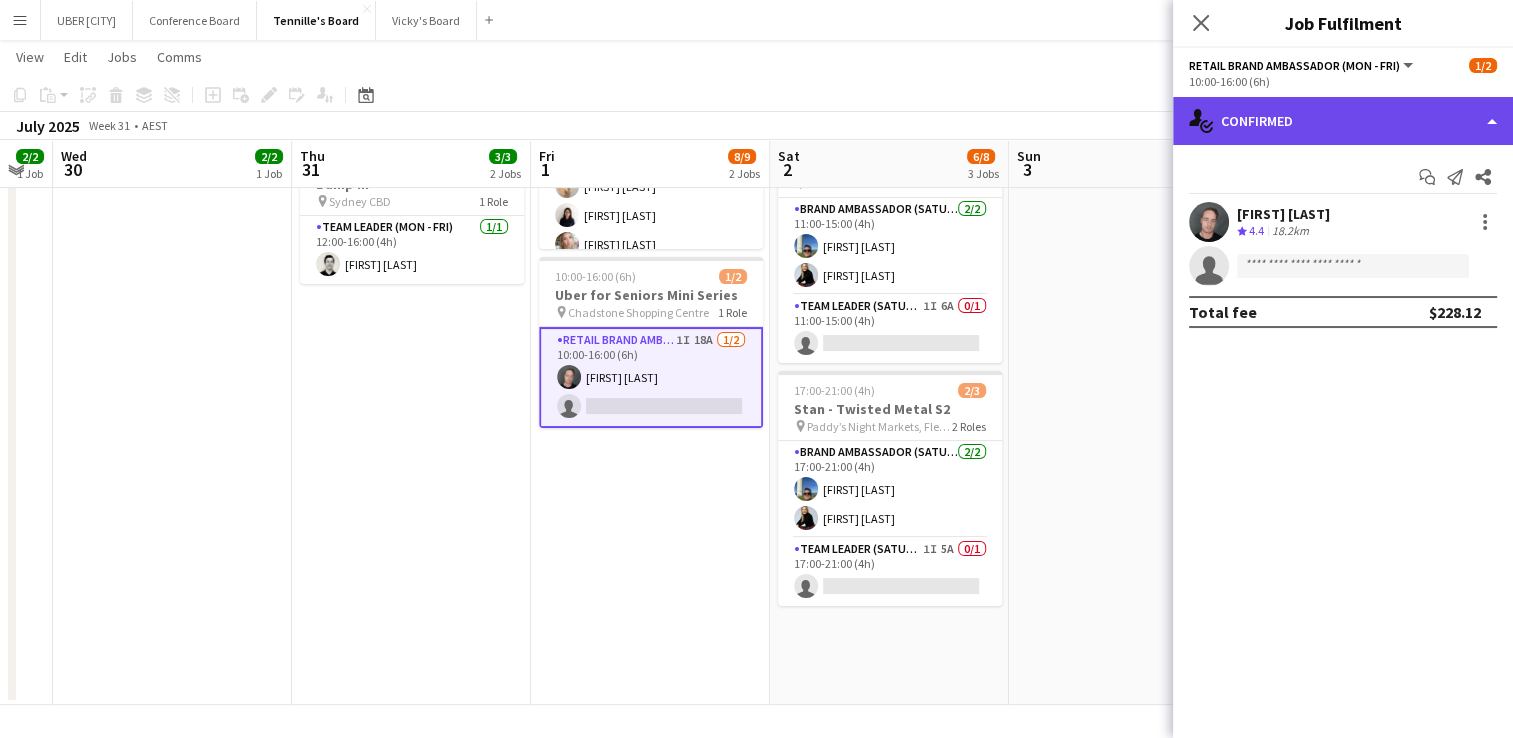 click on "single-neutral-actions-check-2
Confirmed" 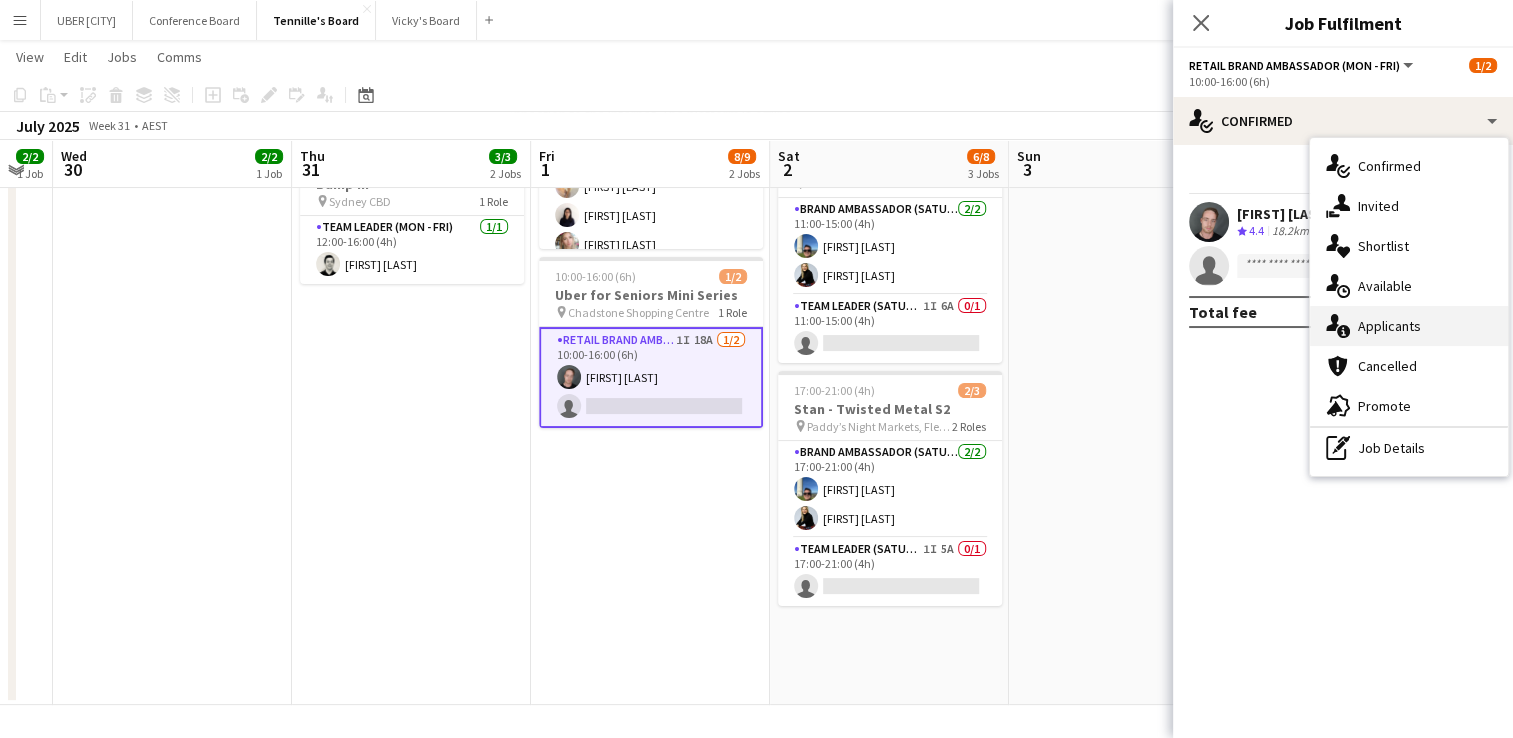 click on "single-neutral-actions-information
Applicants" at bounding box center [1409, 326] 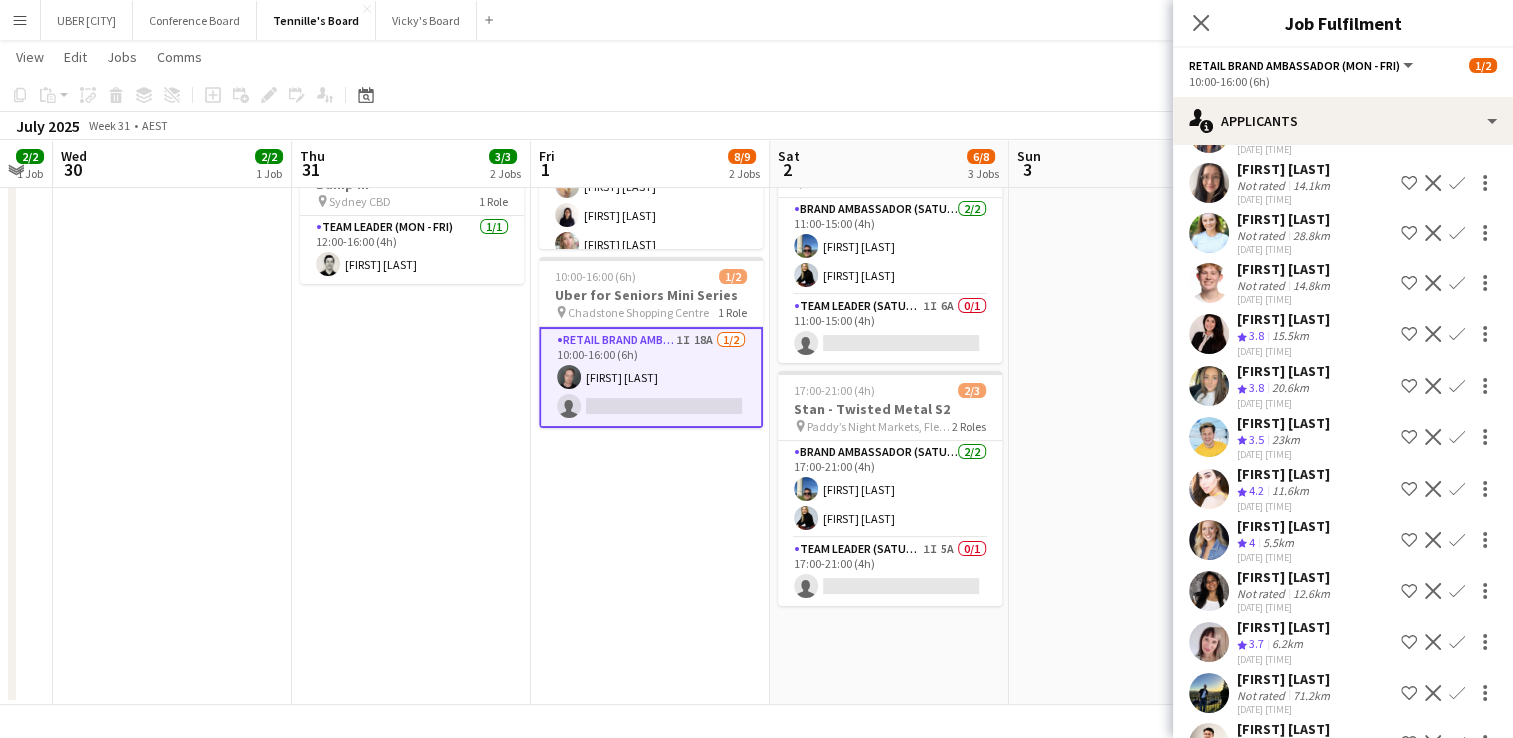 scroll, scrollTop: 375, scrollLeft: 0, axis: vertical 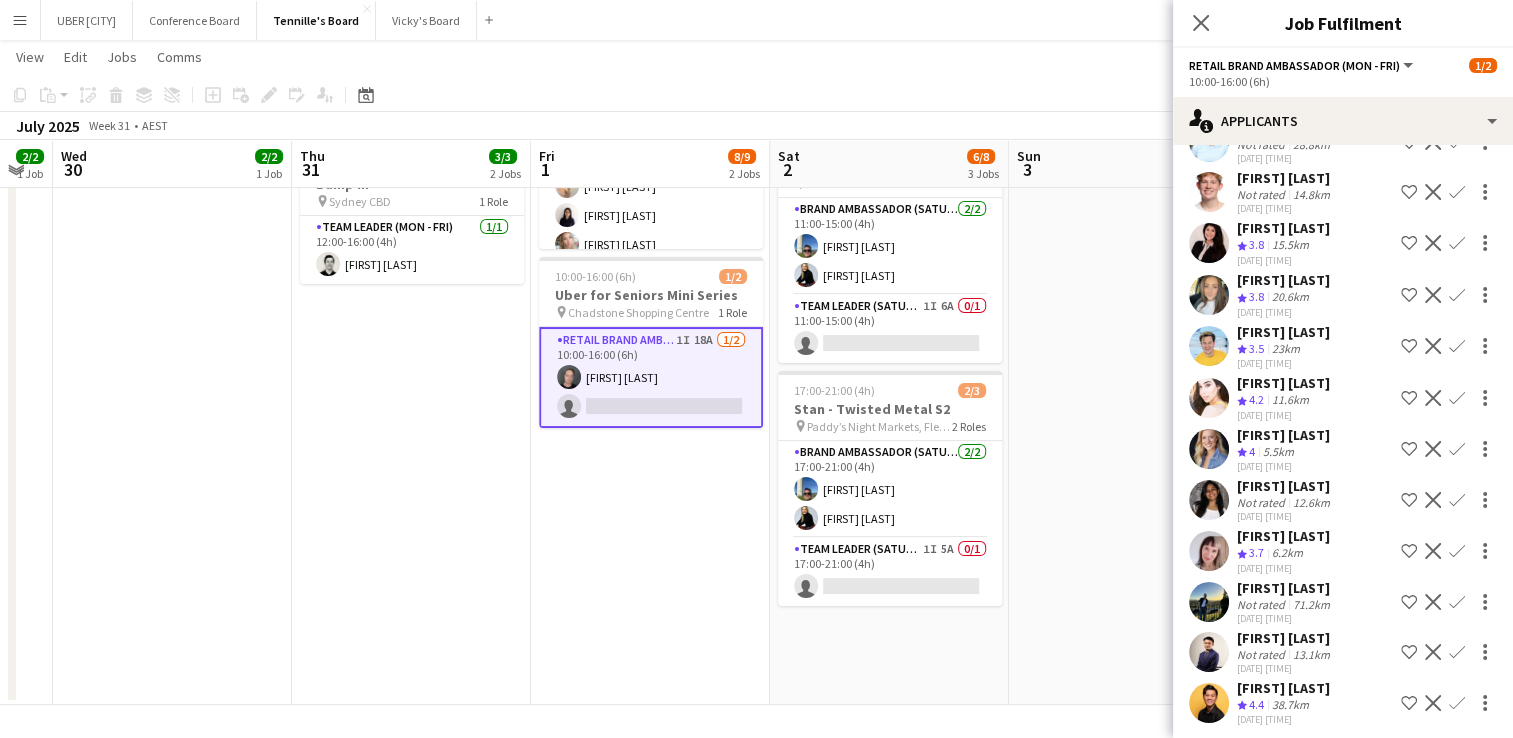 click on "RETAIL Brand Ambassador (Mon - Fri)   1I   18A   1/2   [TIME] ([TIME])
[FIRST] [LAST]
single-neutral-actions" at bounding box center [651, 377] 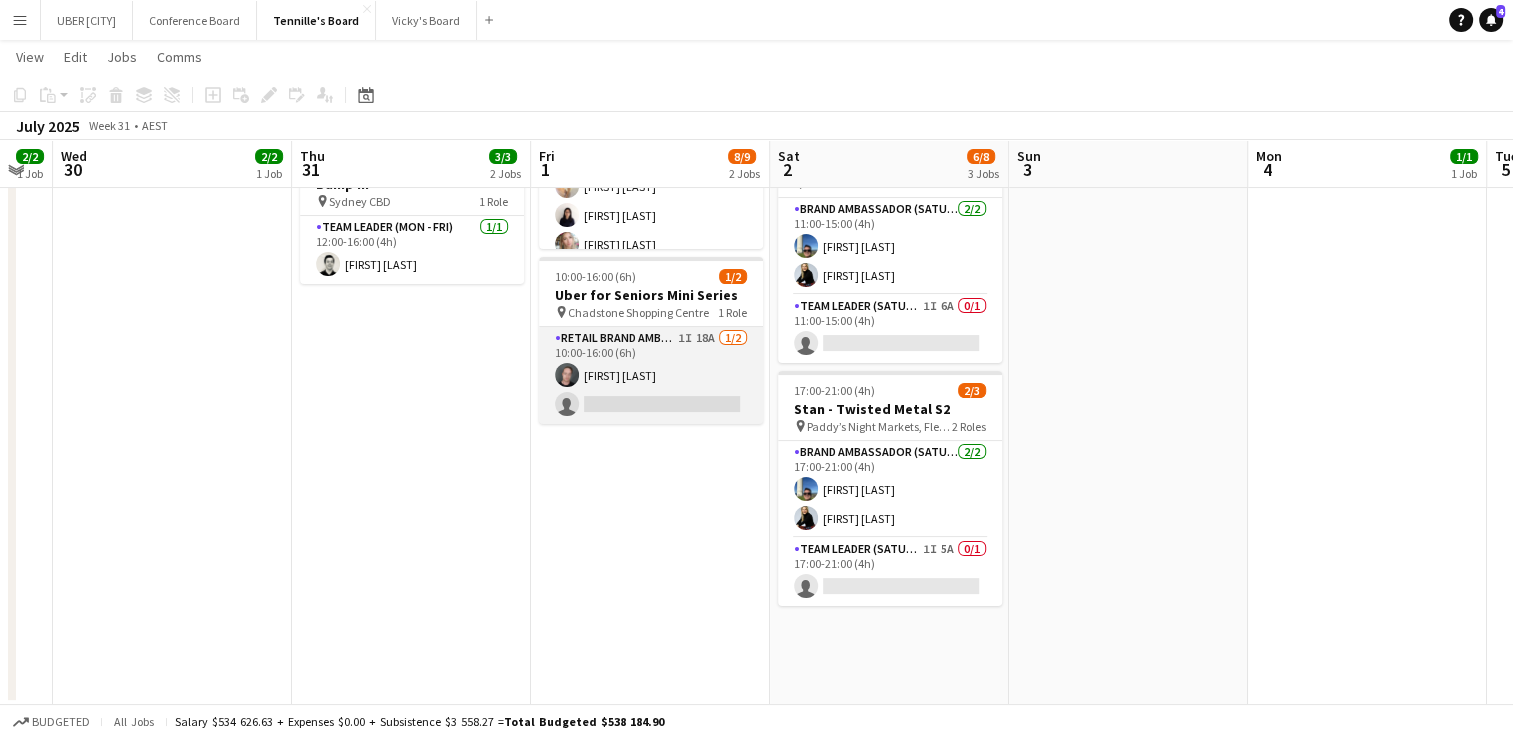 click on "RETAIL Brand Ambassador (Mon - Fri)   1I   18A   1/2   [TIME] ([TIME])
[FIRST] [LAST]
single-neutral-actions" at bounding box center (651, 375) 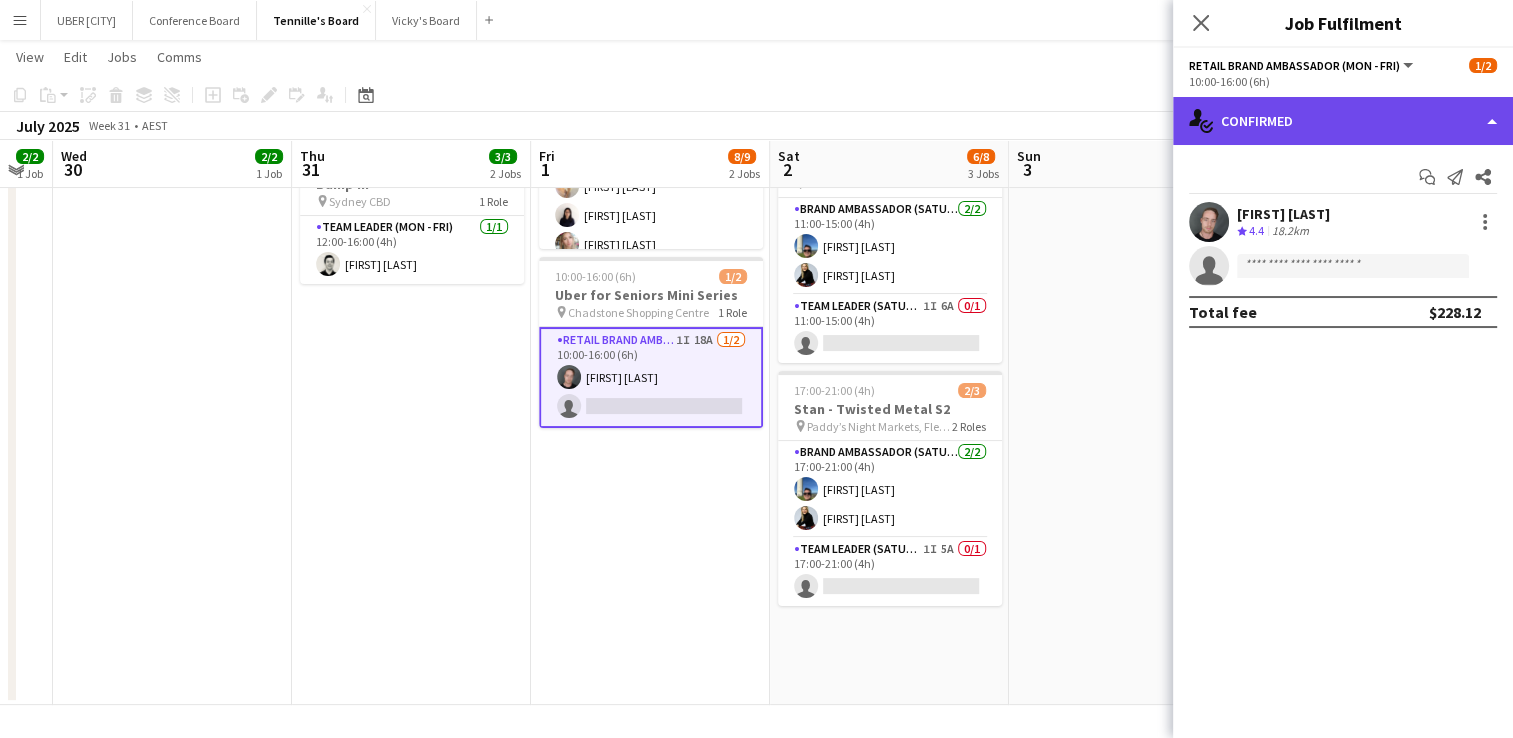 click on "single-neutral-actions-check-2
Confirmed" 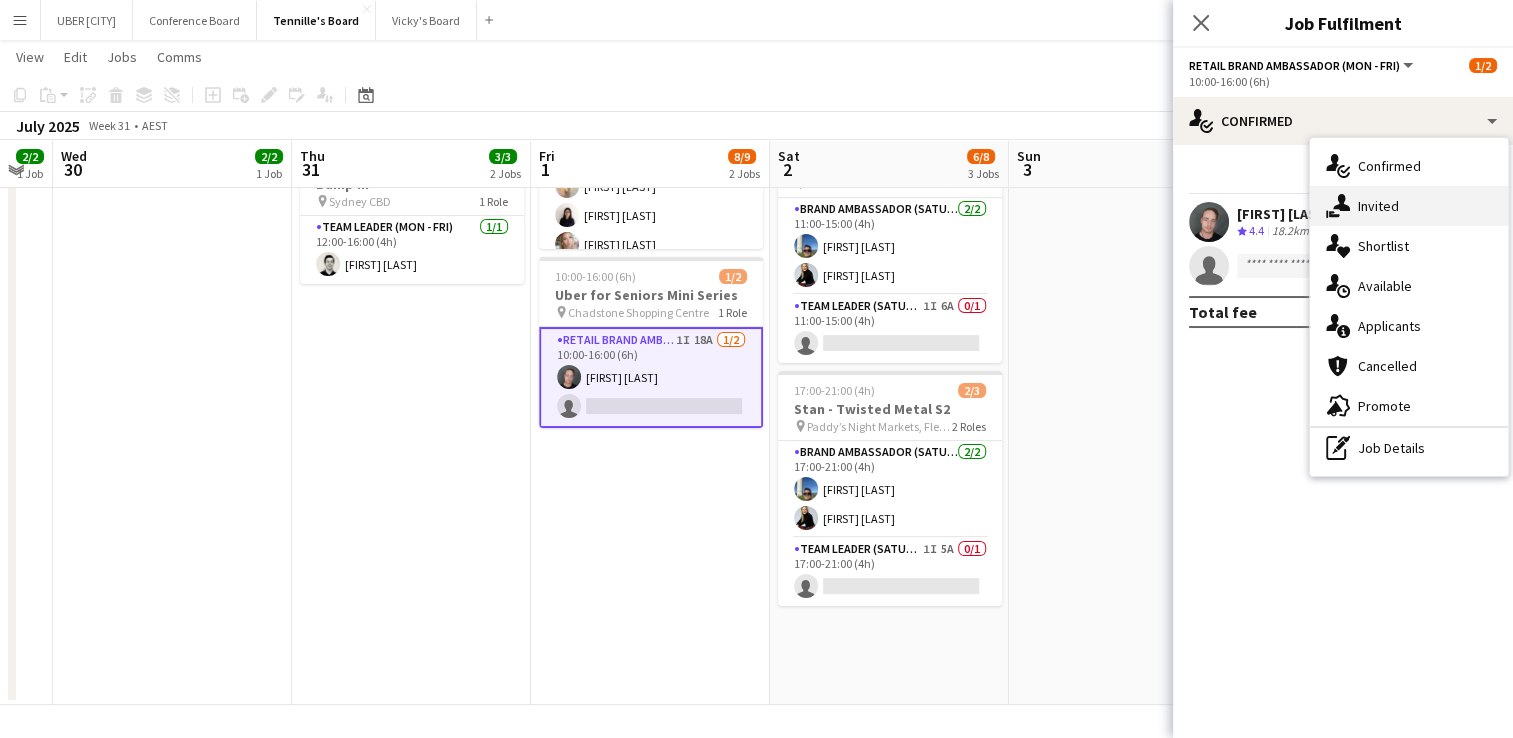 click on "single-neutral-actions-share-1
Invited" at bounding box center [1409, 206] 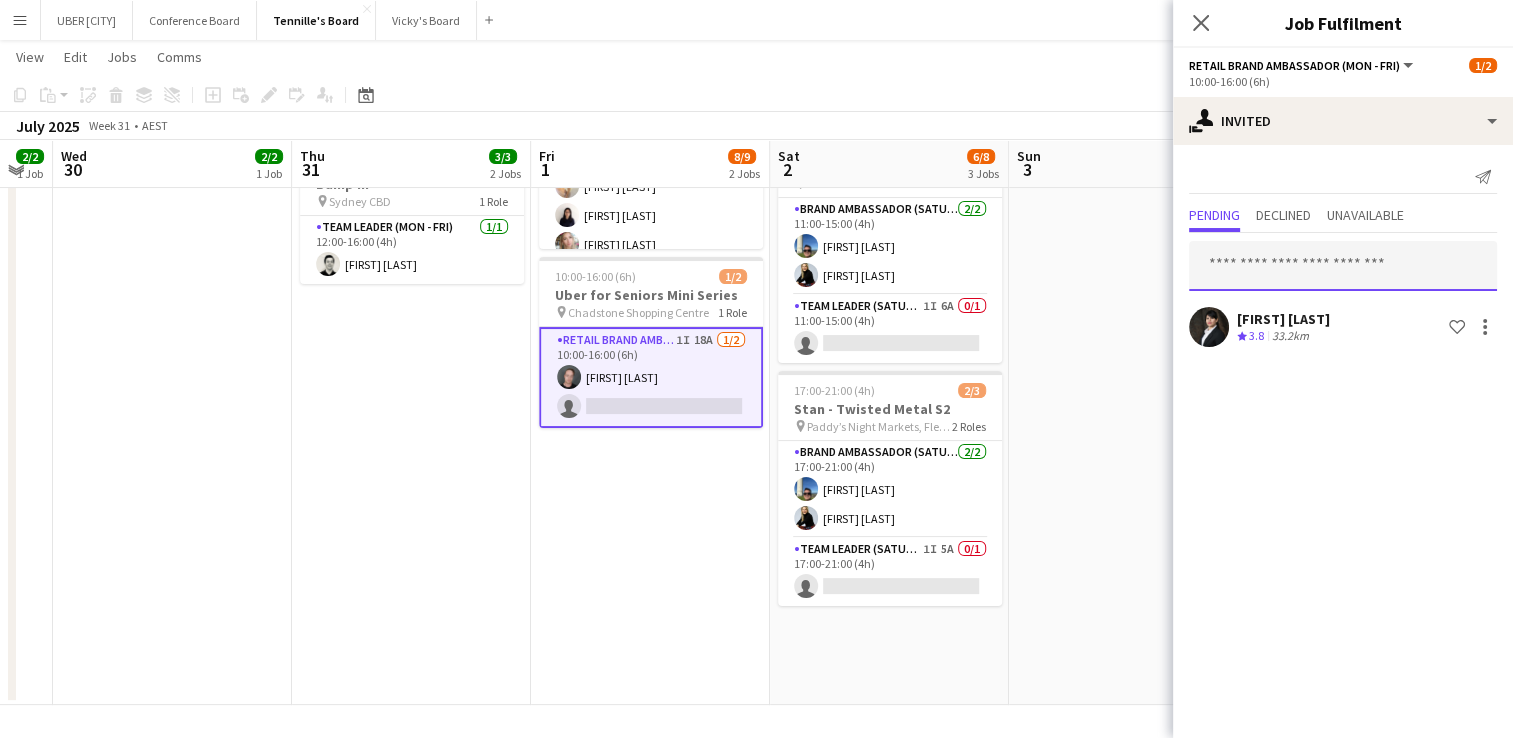 click at bounding box center (1343, 266) 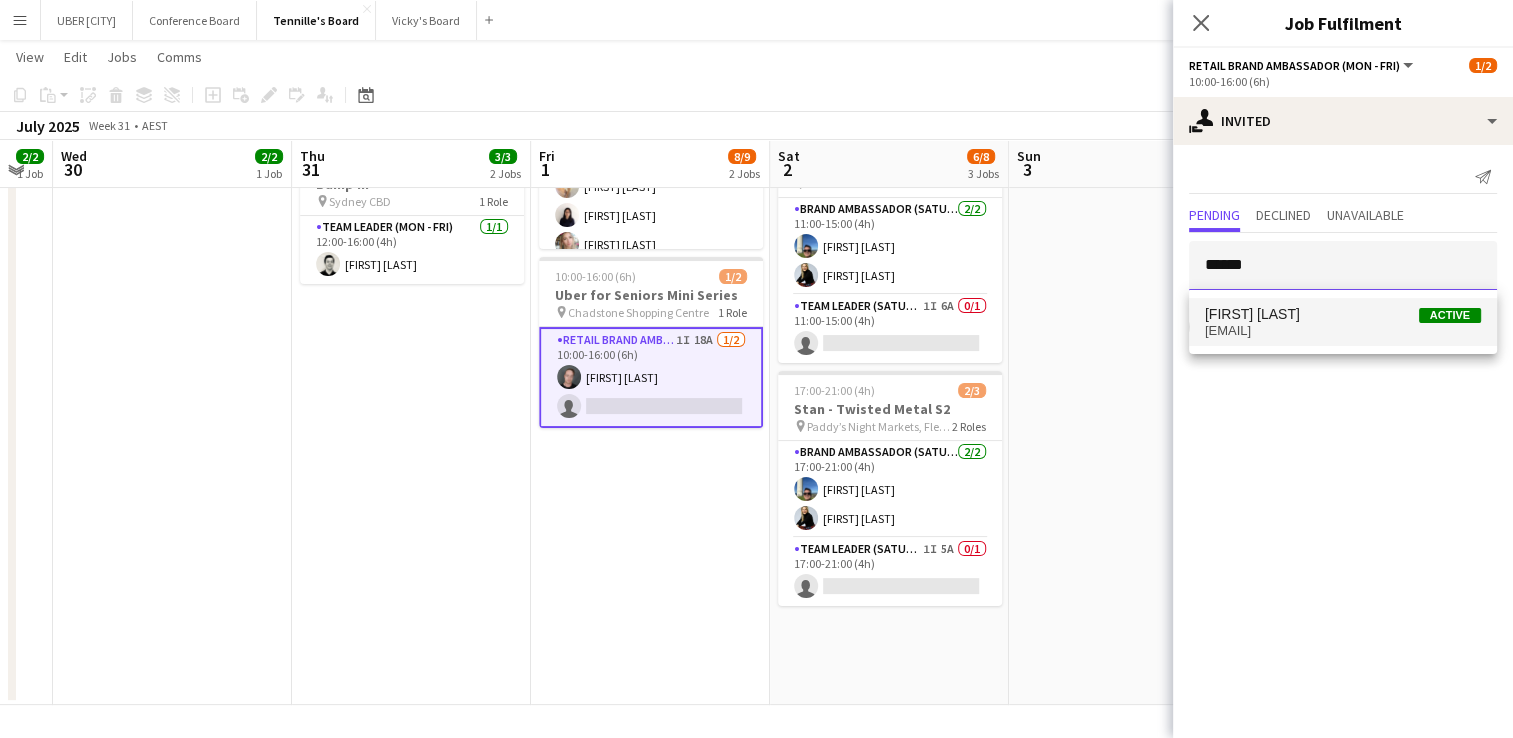 type on "******" 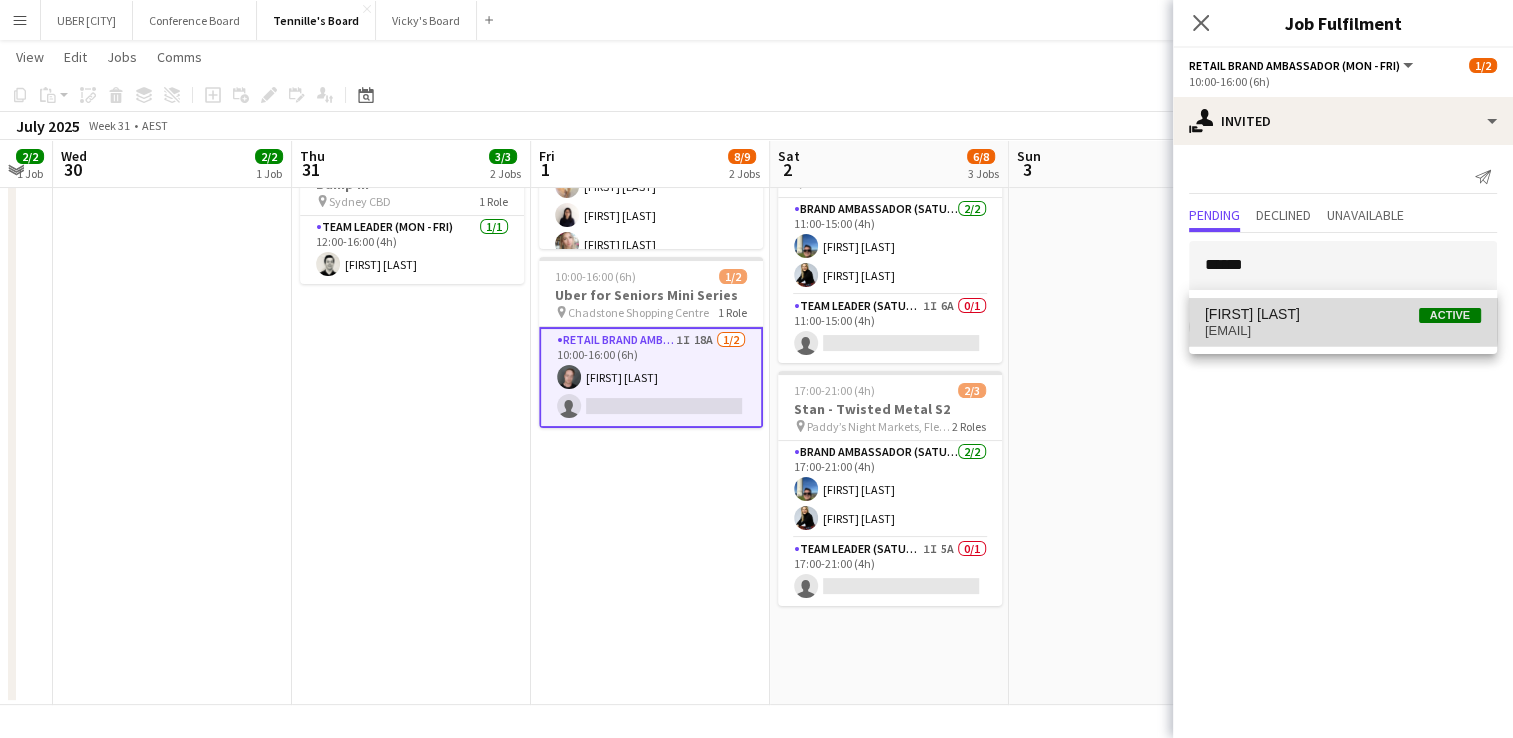 click on "[FIRST] [LAST] Active" at bounding box center (1343, 314) 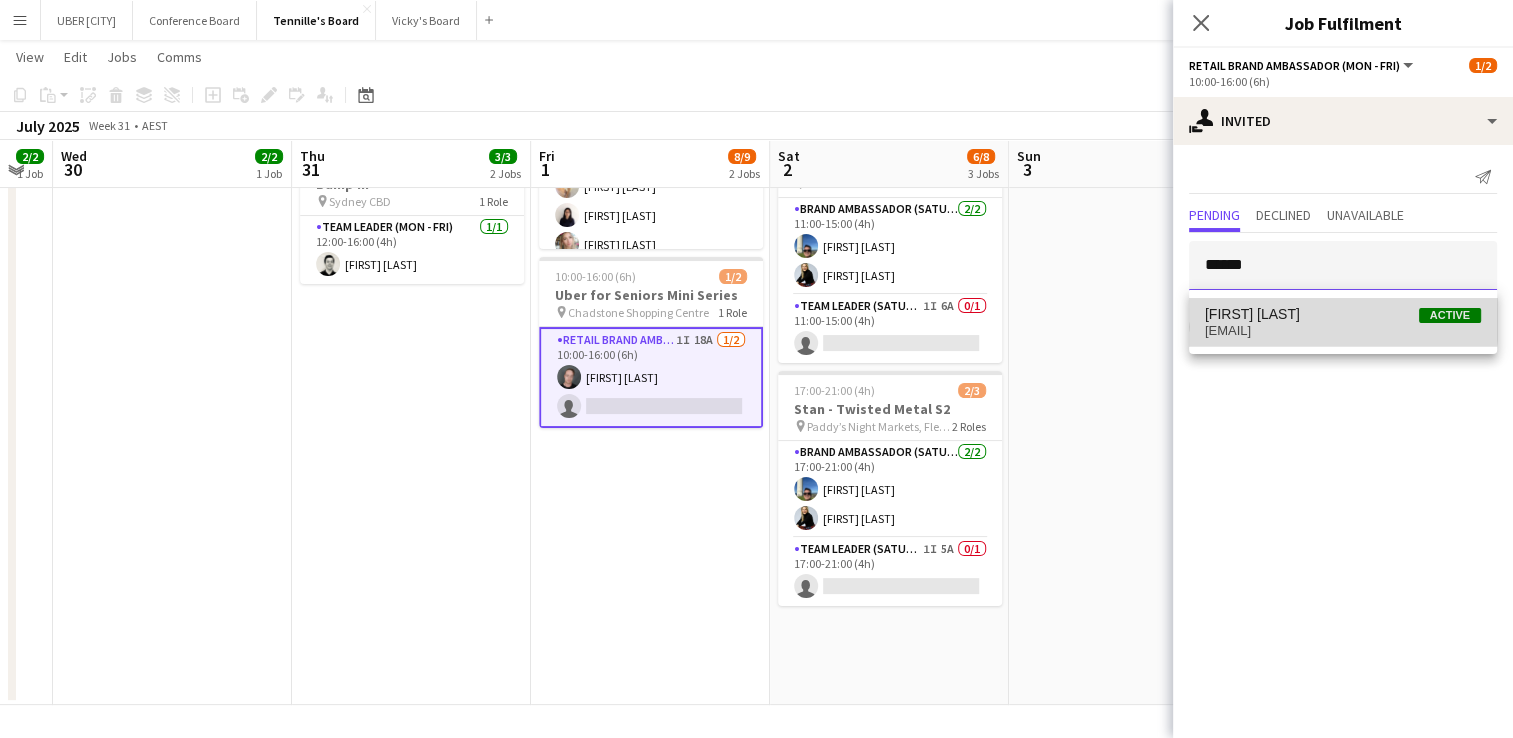 type 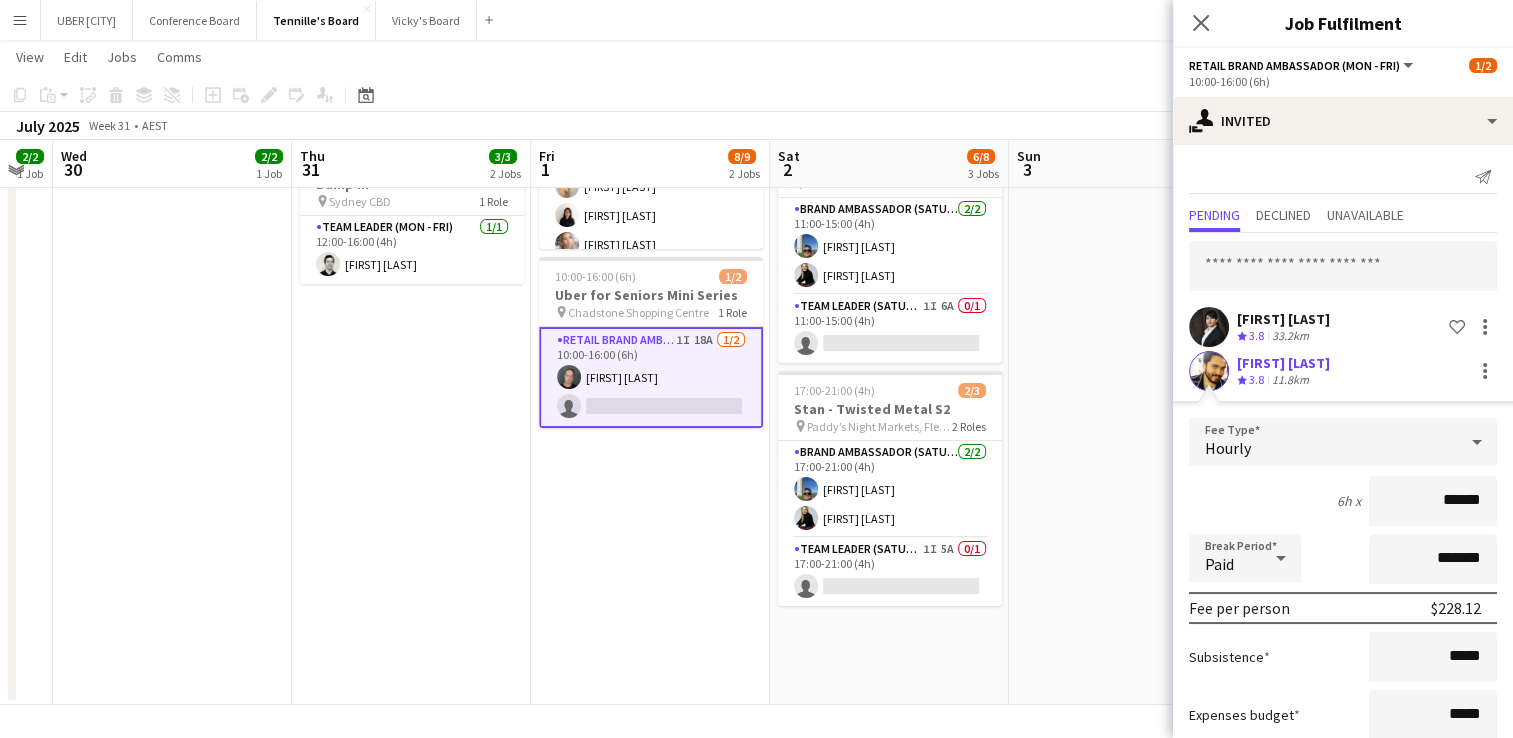 scroll, scrollTop: 123, scrollLeft: 0, axis: vertical 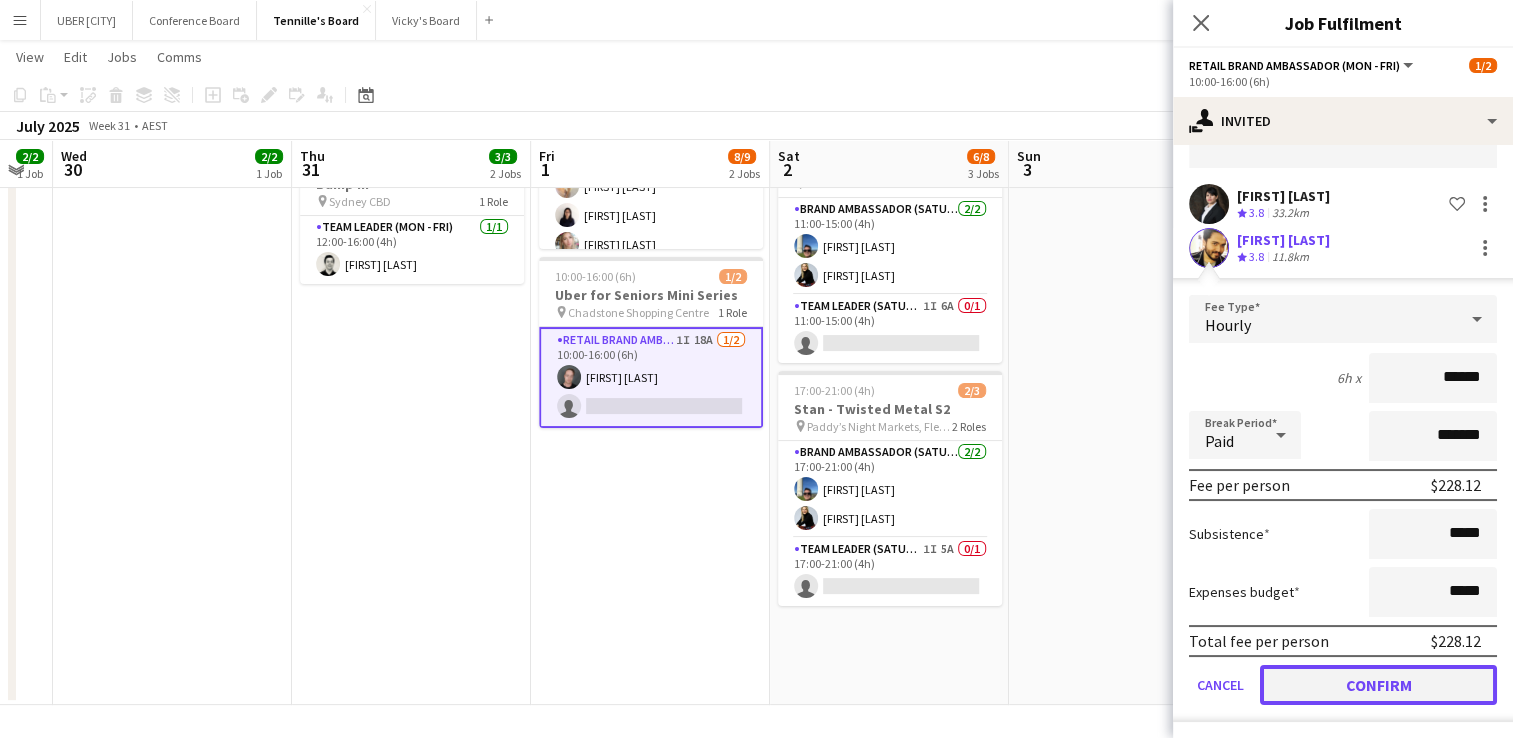 click on "Confirm" 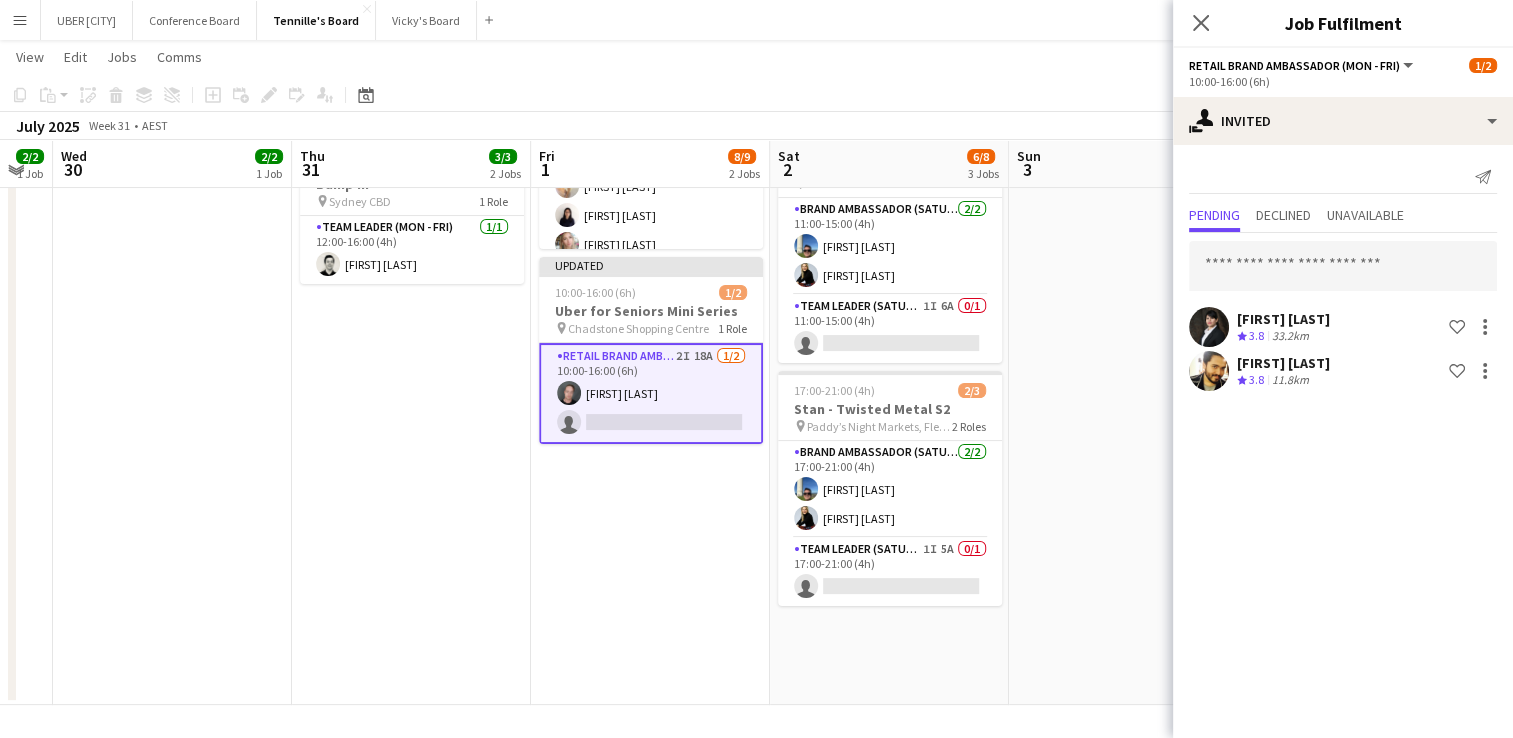 scroll, scrollTop: 0, scrollLeft: 0, axis: both 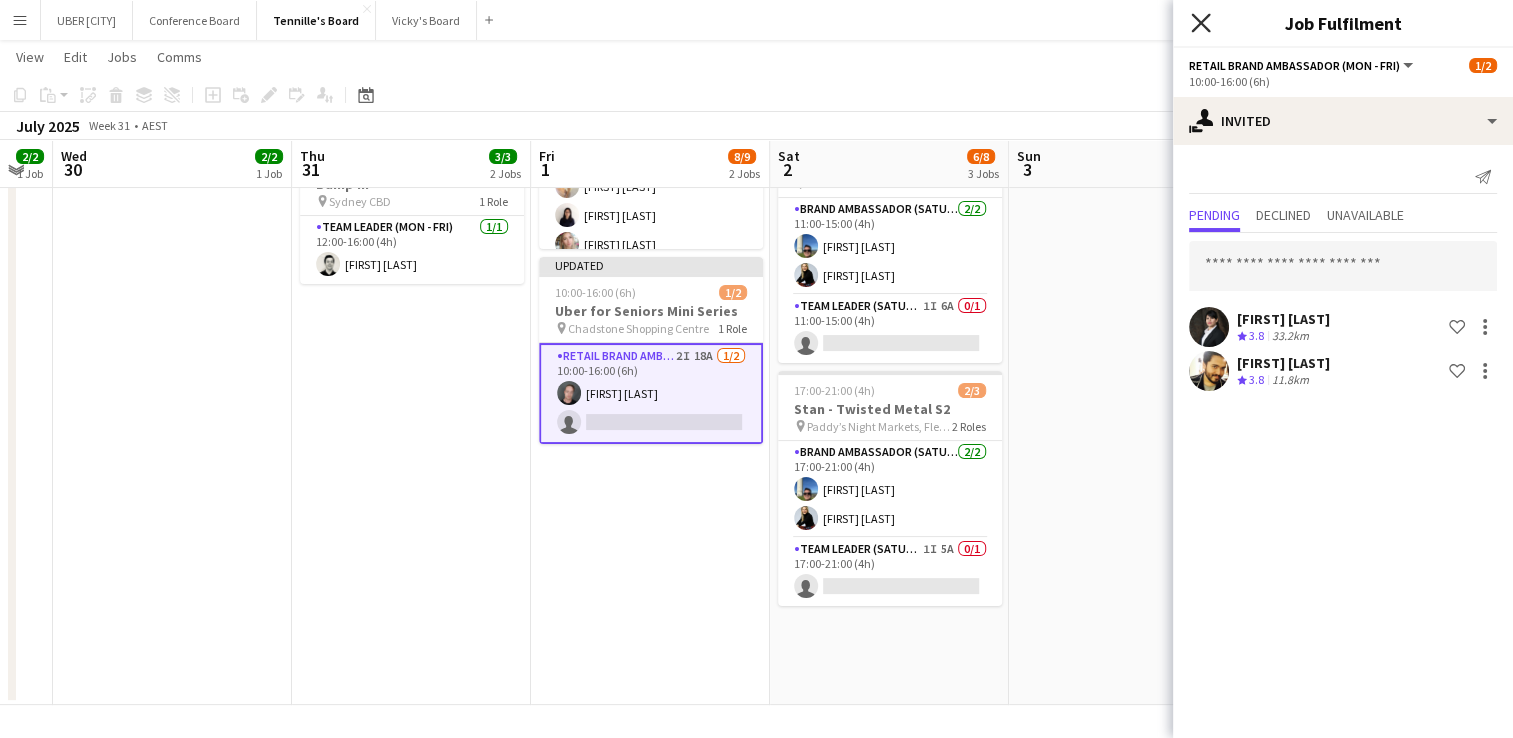 click on "Close pop-in" 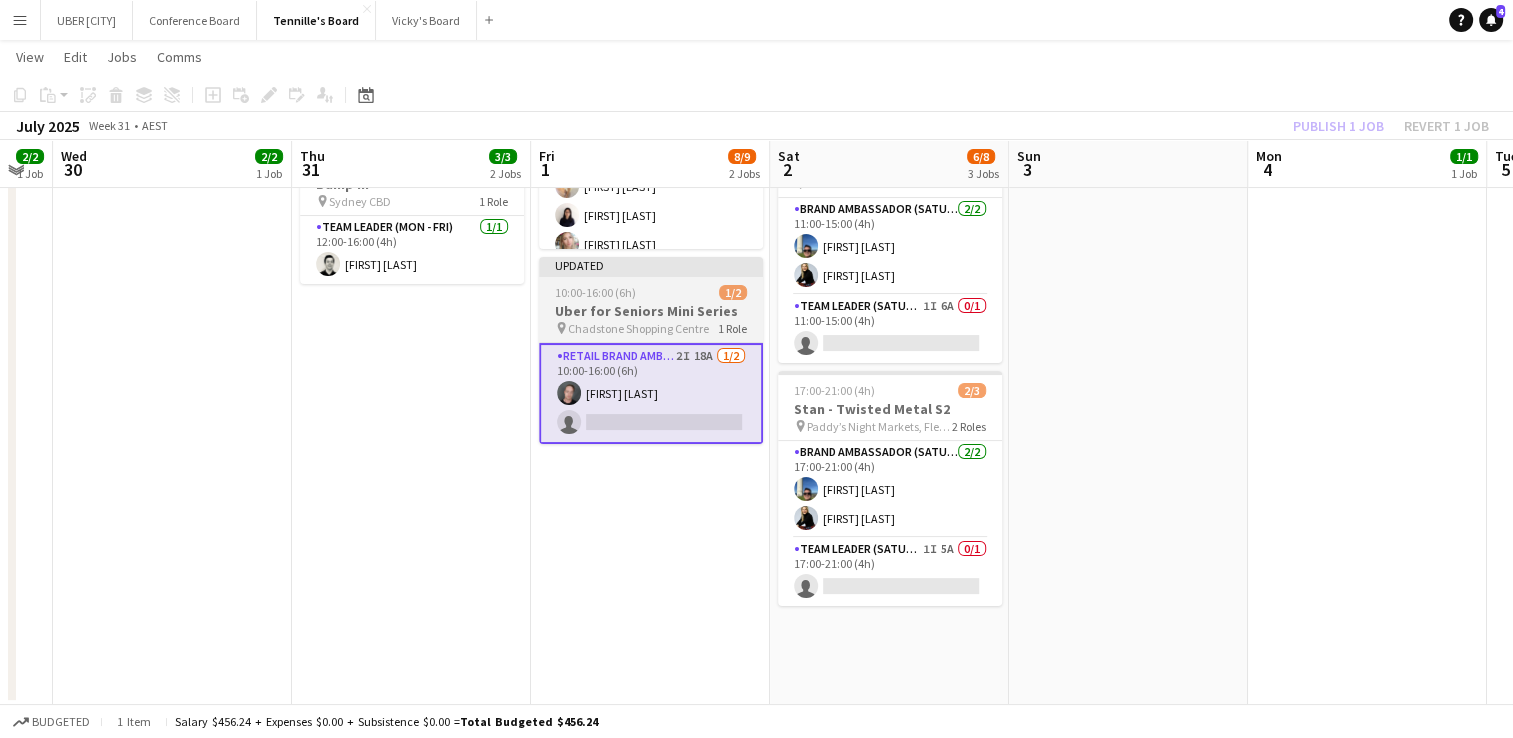 click on "10:00-16:00 (6h)    1/2" at bounding box center [651, 292] 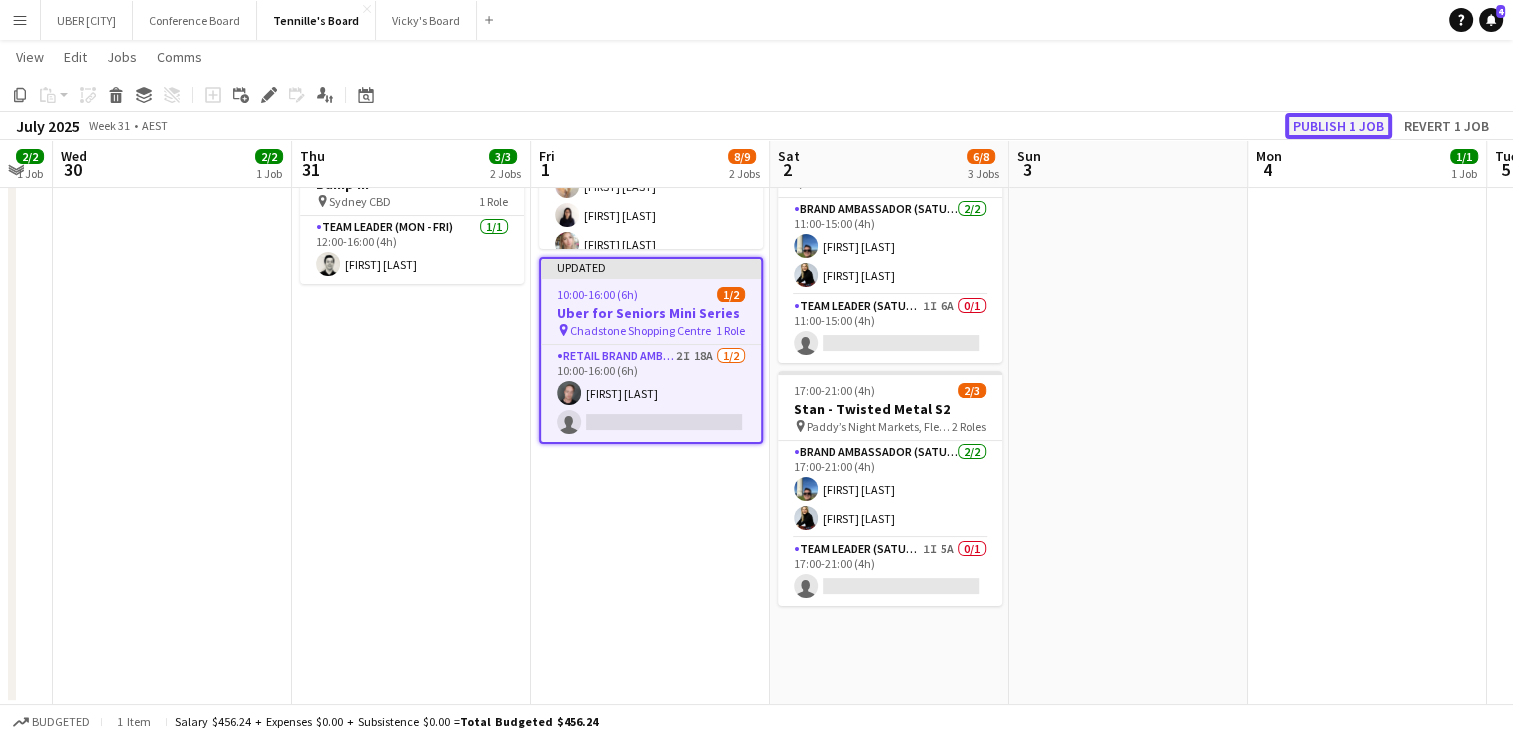 click on "Publish 1 job" 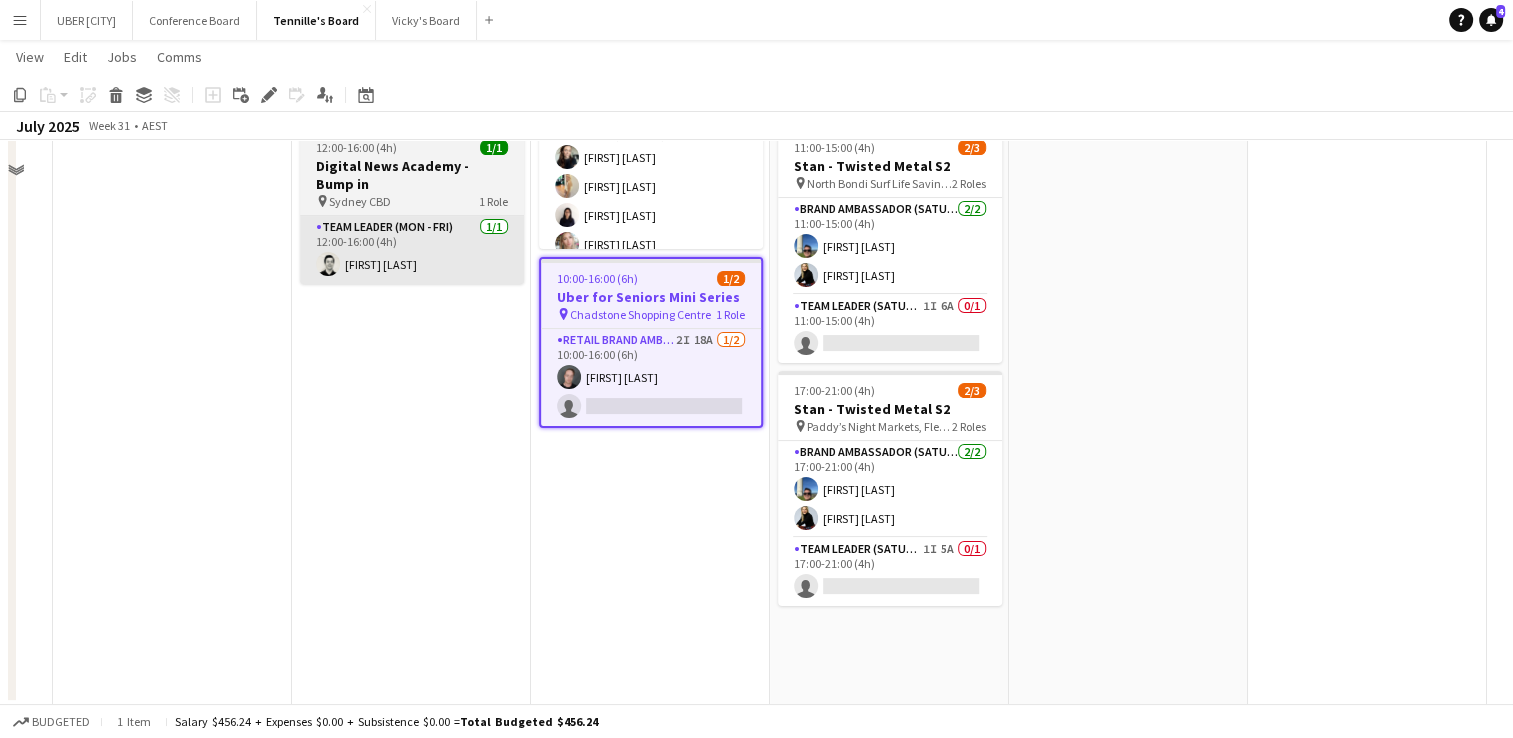 scroll, scrollTop: 0, scrollLeft: 0, axis: both 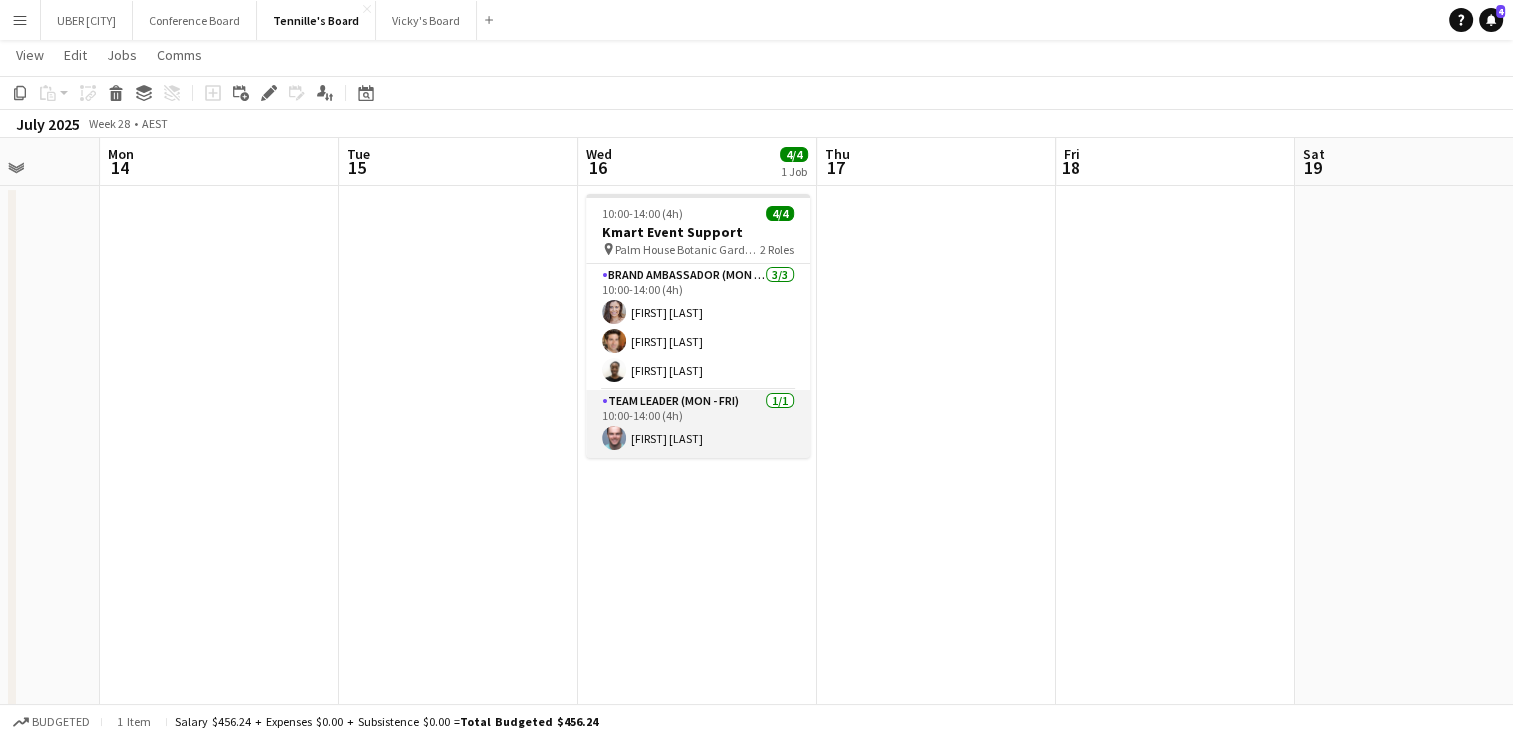 click on "[FIRST] [LAST]" at bounding box center [698, 424] 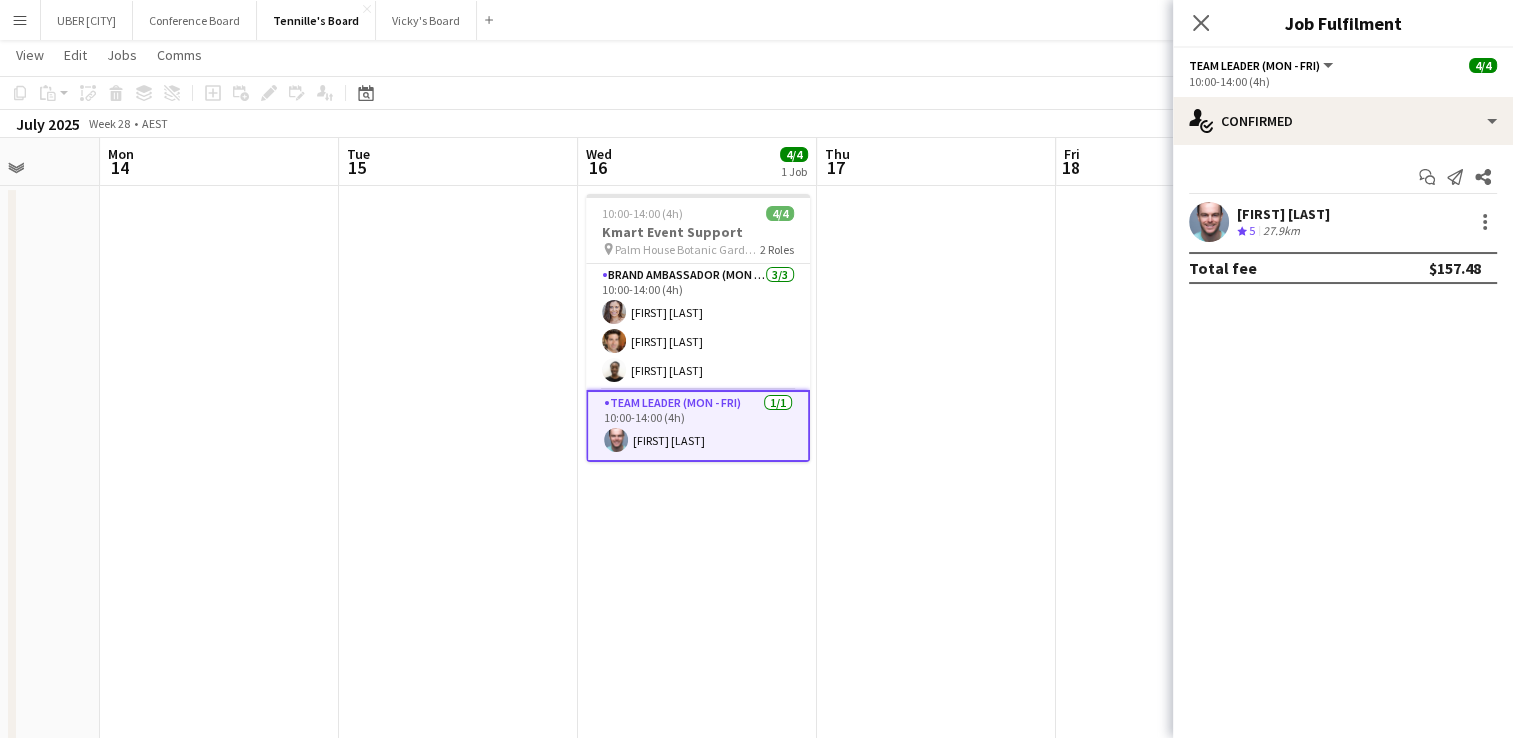 click on "[FIRST] [LAST]" at bounding box center [1283, 214] 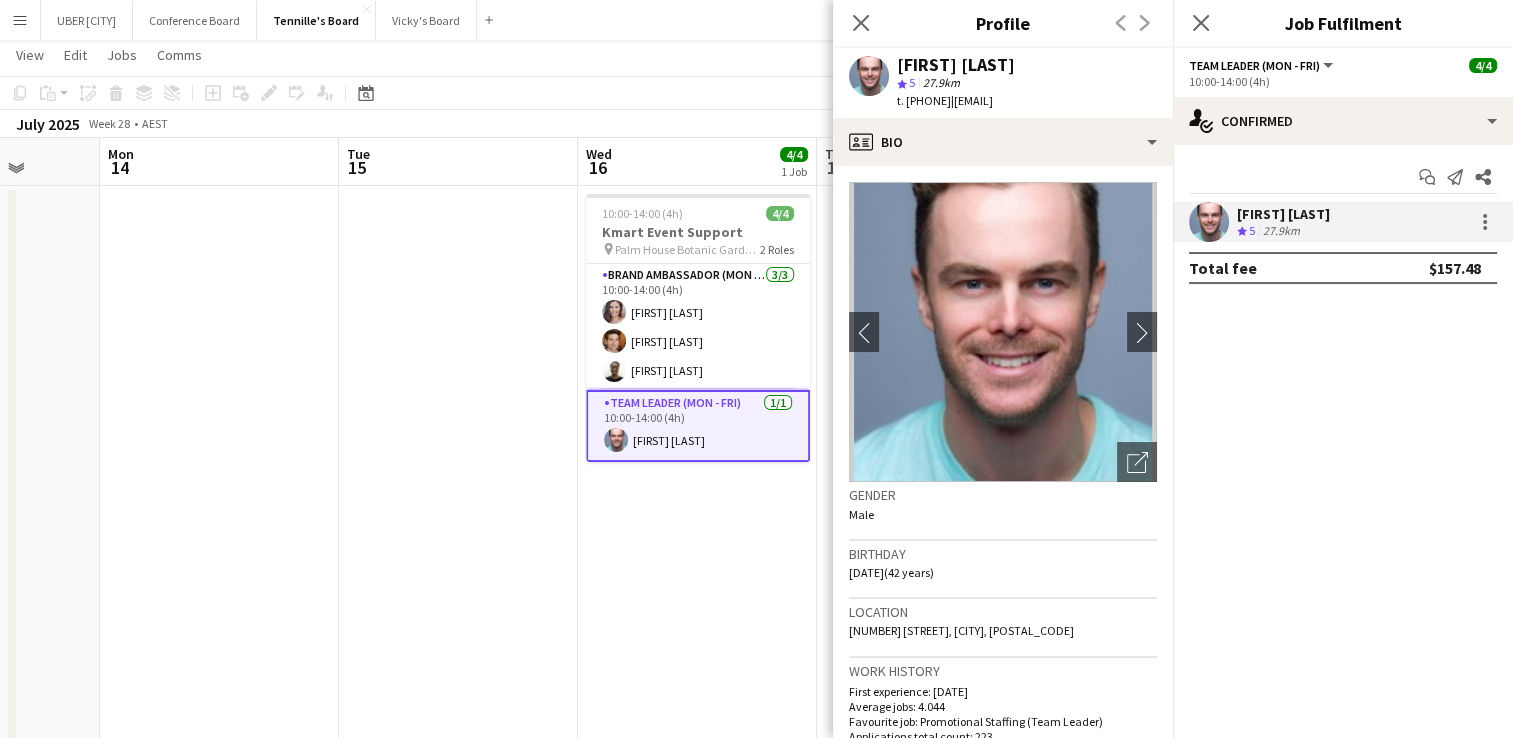 drag, startPoint x: 974, startPoint y: 103, endPoint x: 922, endPoint y: 95, distance: 52.611786 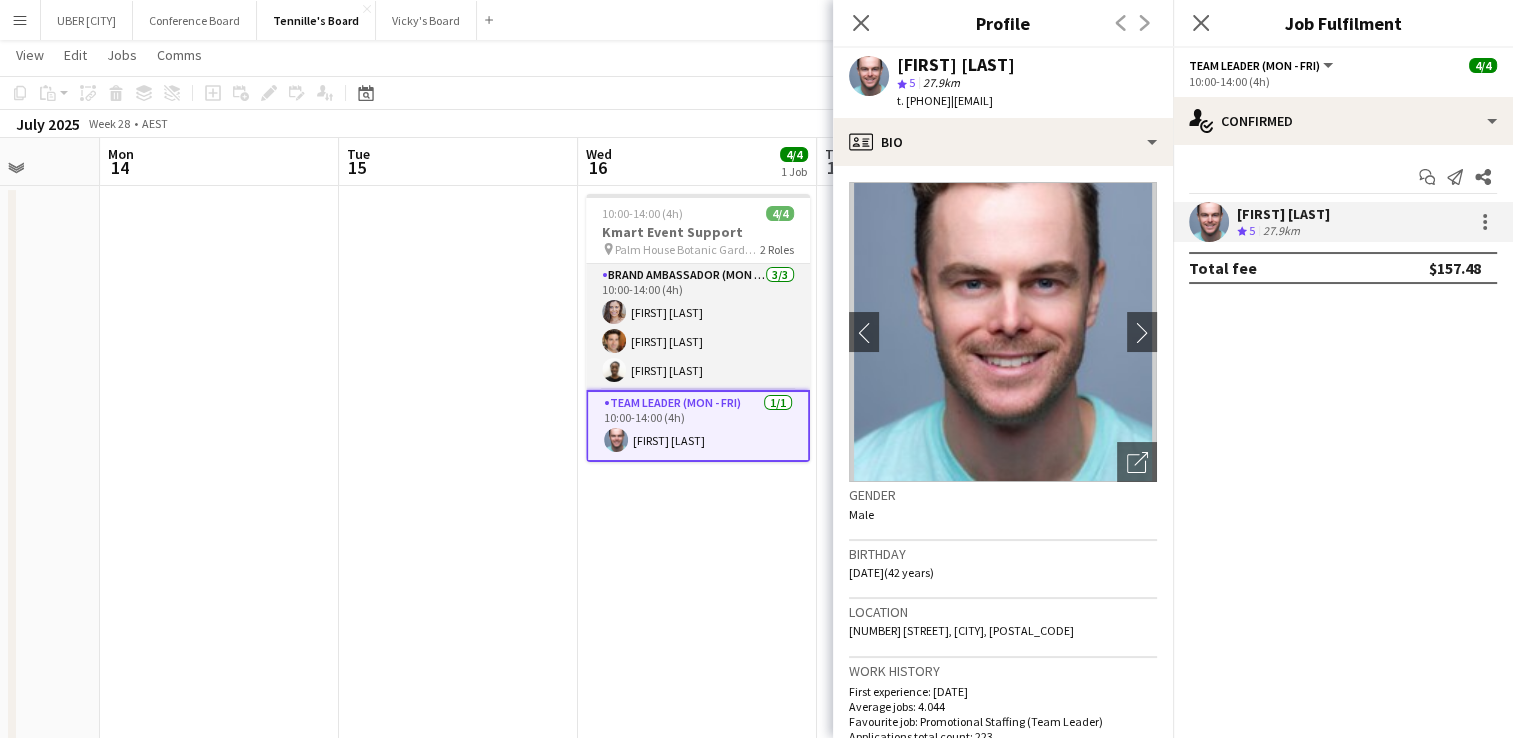 click on "Brand Ambassador (Mon - Fri)   3/3   [TIME] ([TIME])
[FIRST] [LAST] [FIRST] [LAST] [FIRST] [LAST]" at bounding box center (698, 327) 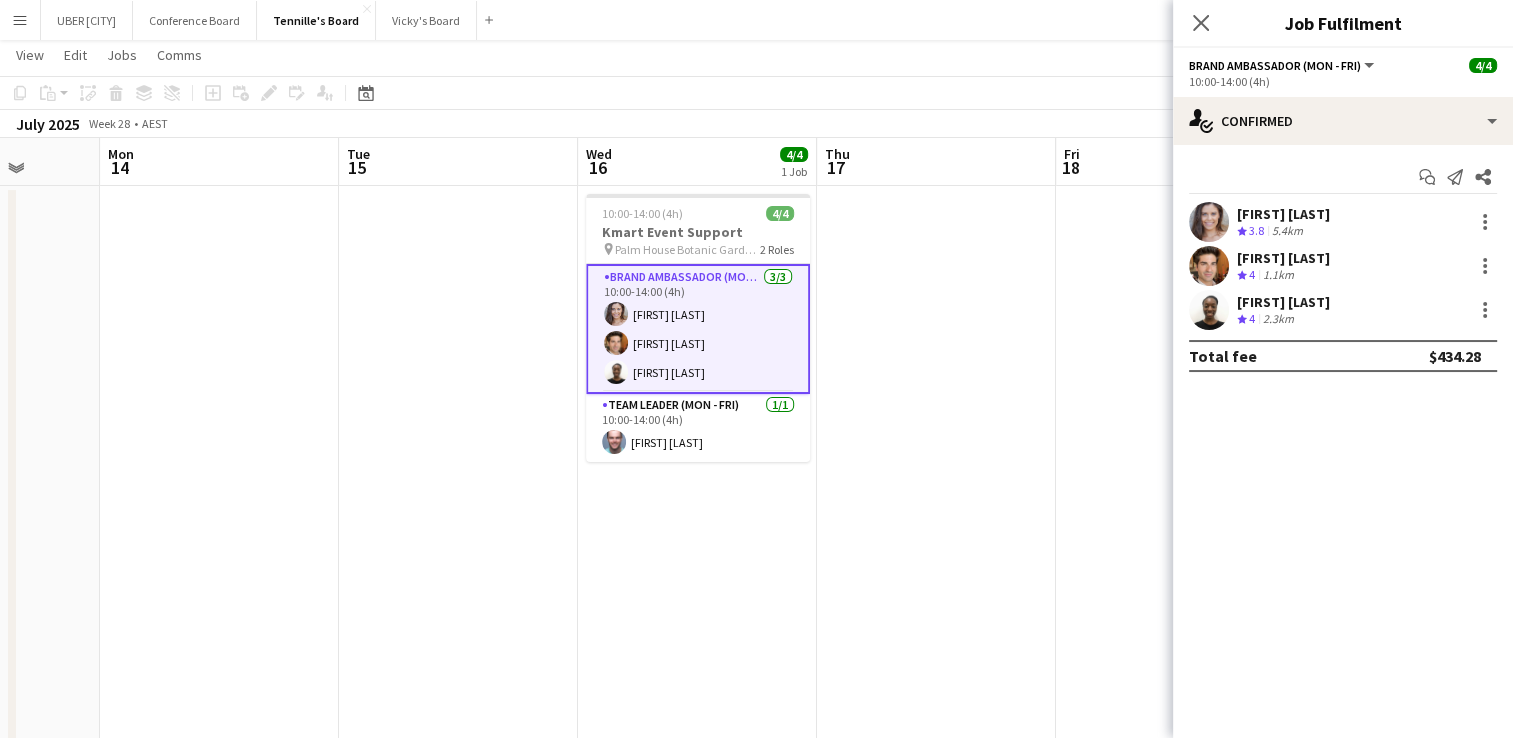 click on "[FIRST] [LAST]" at bounding box center [1283, 302] 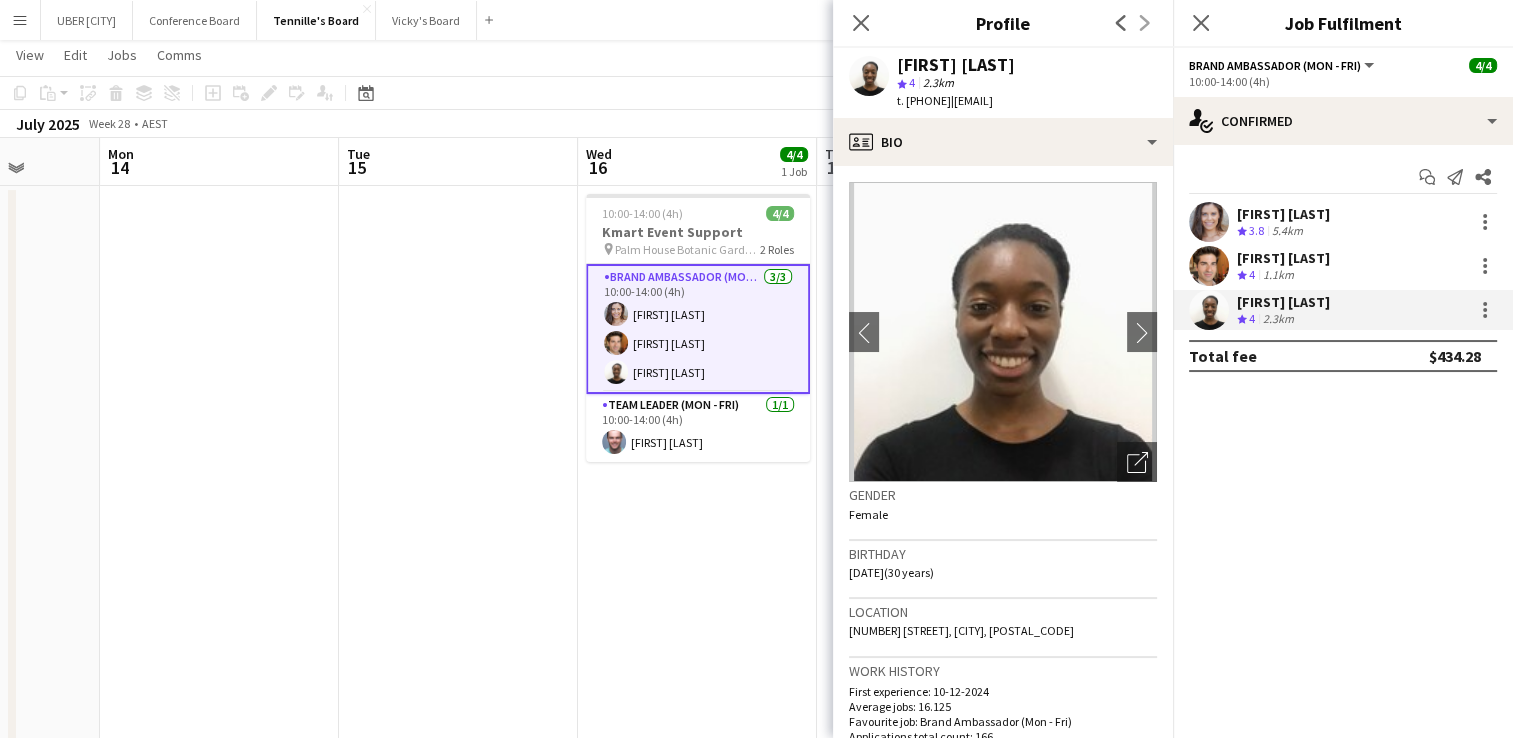 click on "[FIRST] [LAST]" at bounding box center (1283, 214) 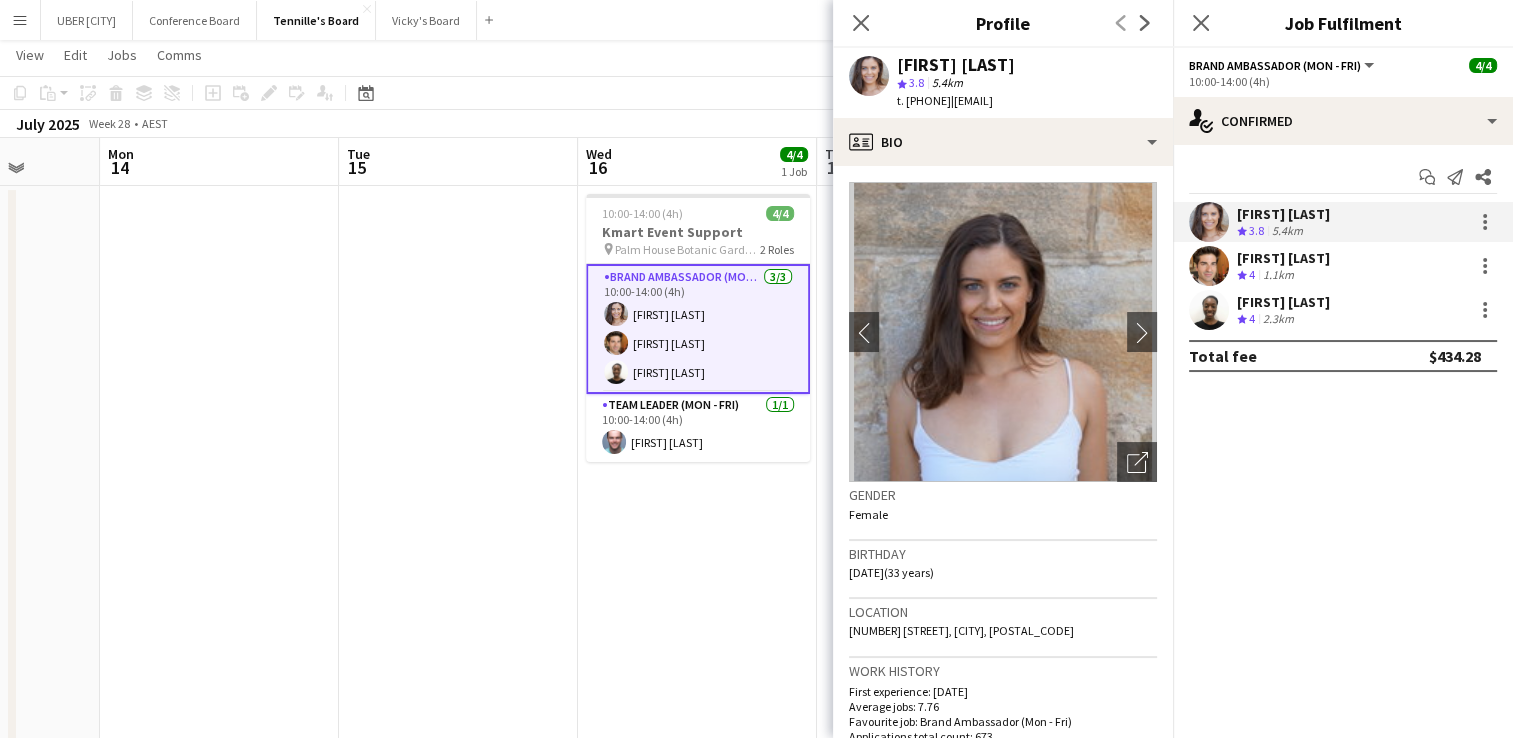 drag, startPoint x: 984, startPoint y: 104, endPoint x: 927, endPoint y: 104, distance: 57 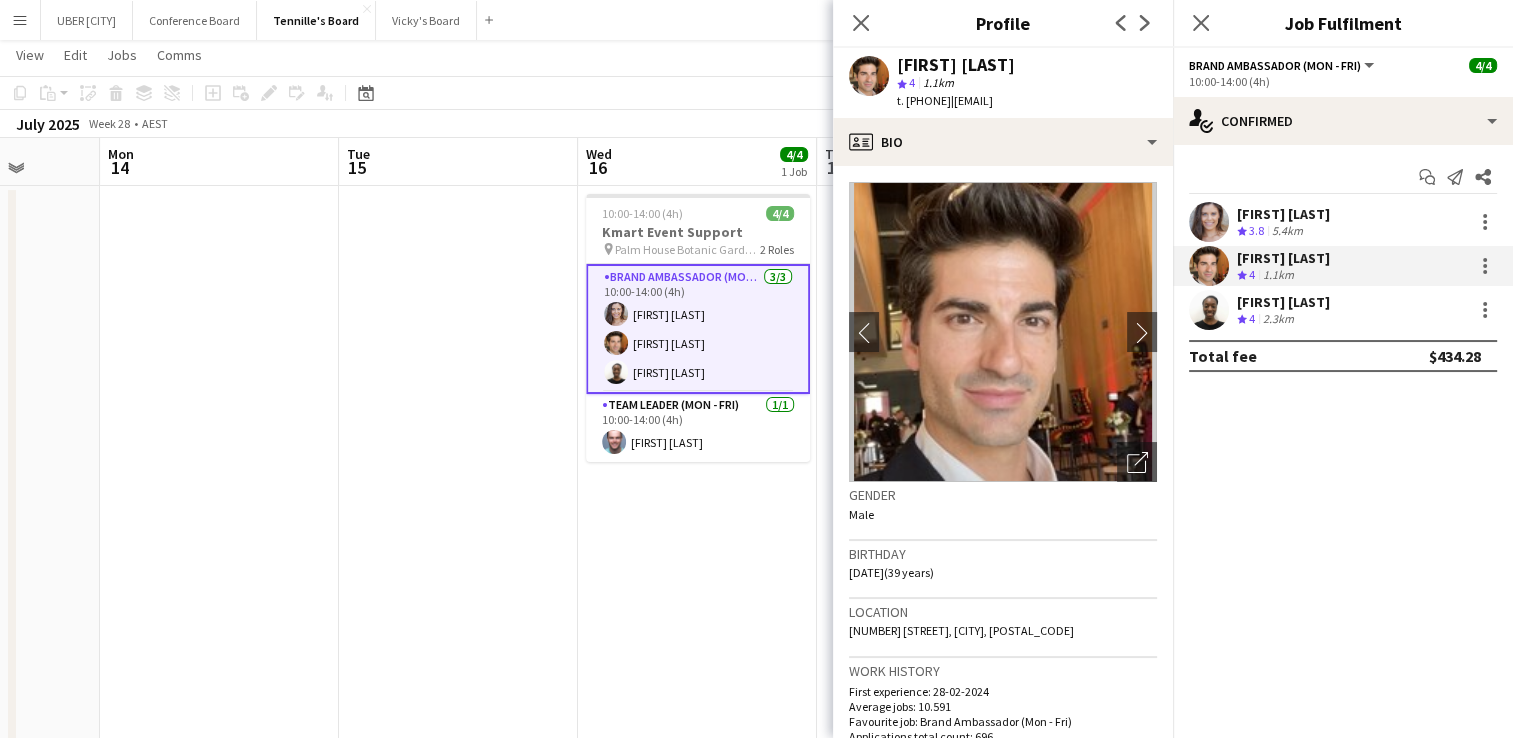 drag, startPoint x: 976, startPoint y: 101, endPoint x: 925, endPoint y: 112, distance: 52.17279 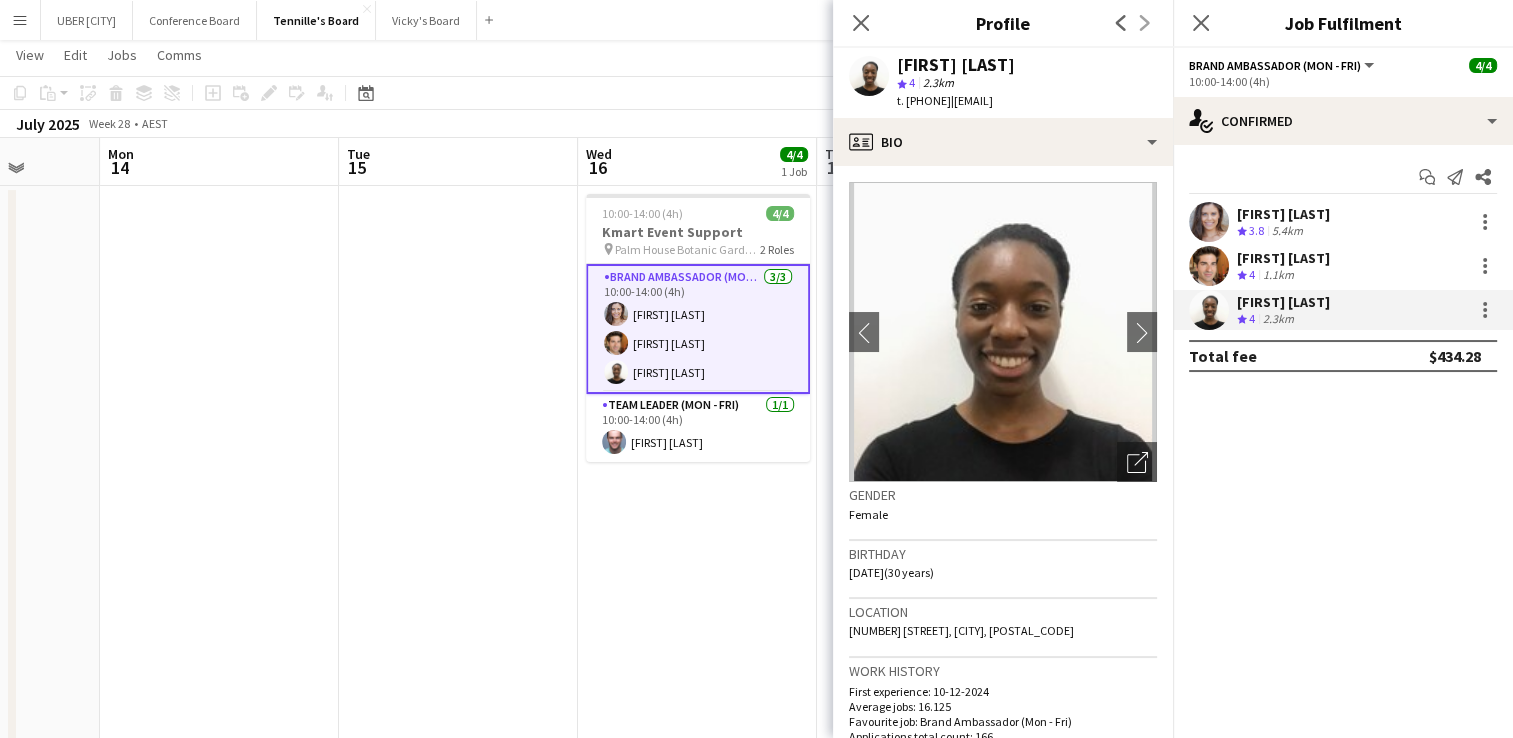 drag, startPoint x: 976, startPoint y: 106, endPoint x: 924, endPoint y: 102, distance: 52.153618 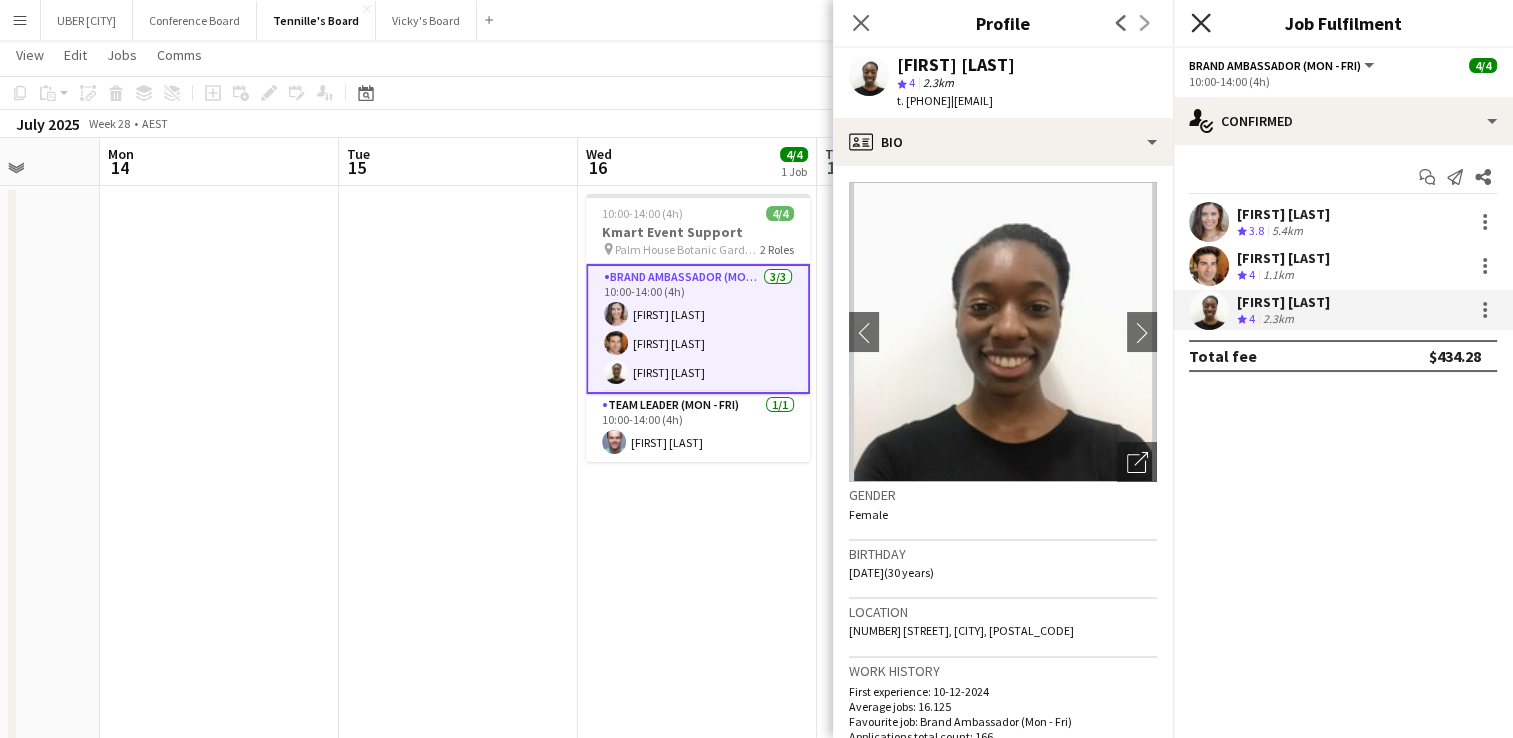click 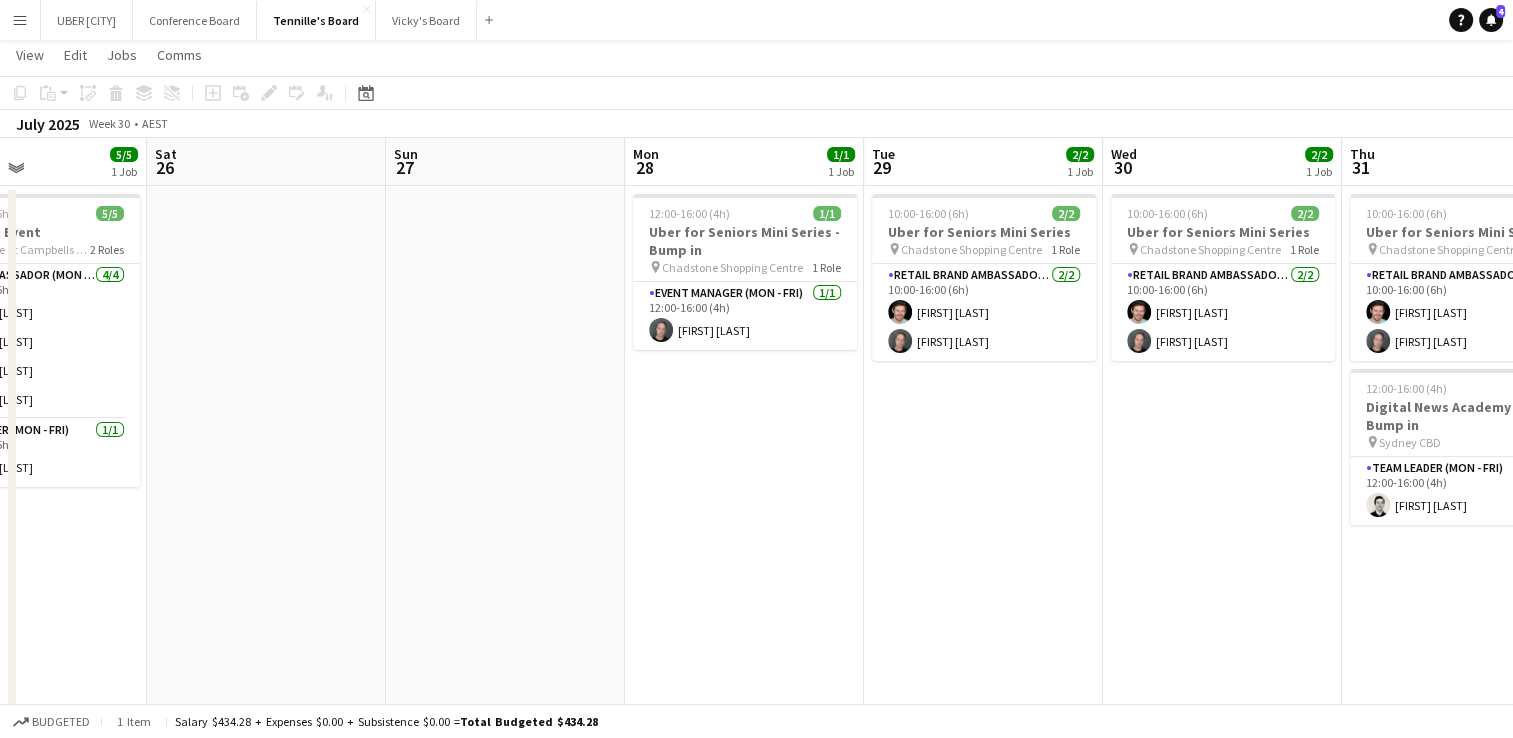 scroll, scrollTop: 0, scrollLeft: 810, axis: horizontal 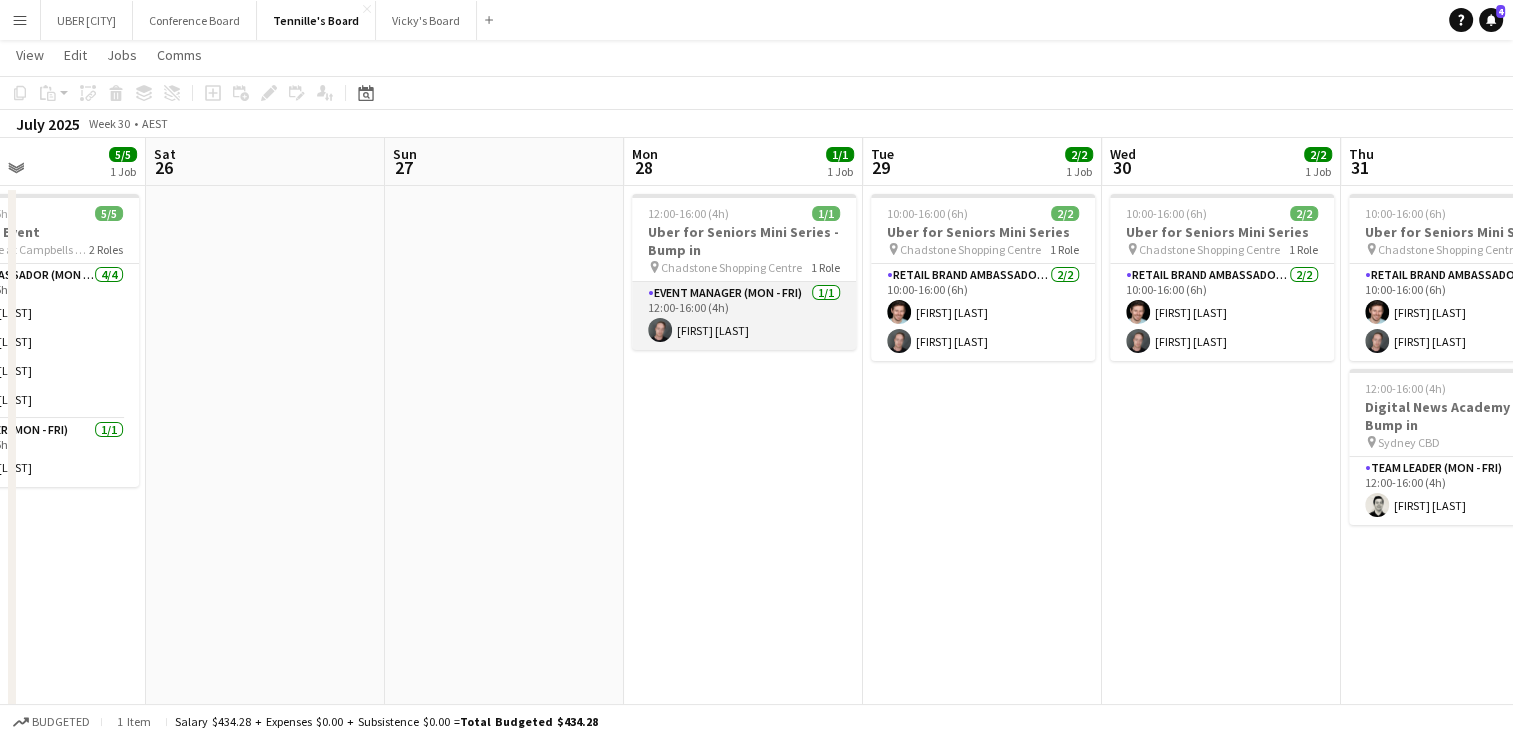 click on "[FIRST] [LAST]" at bounding box center [744, 316] 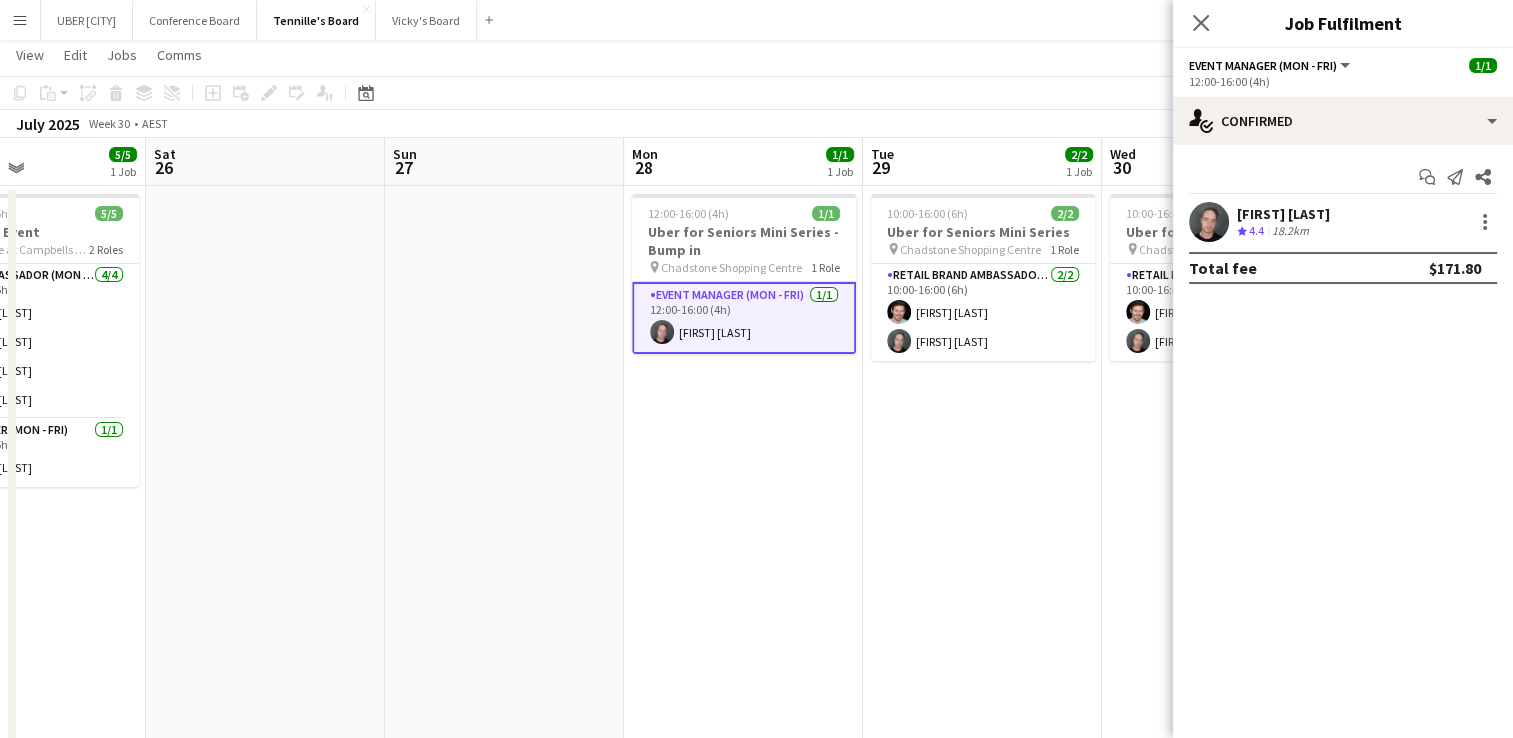 click on "[FIRST] [LAST]" at bounding box center [1283, 214] 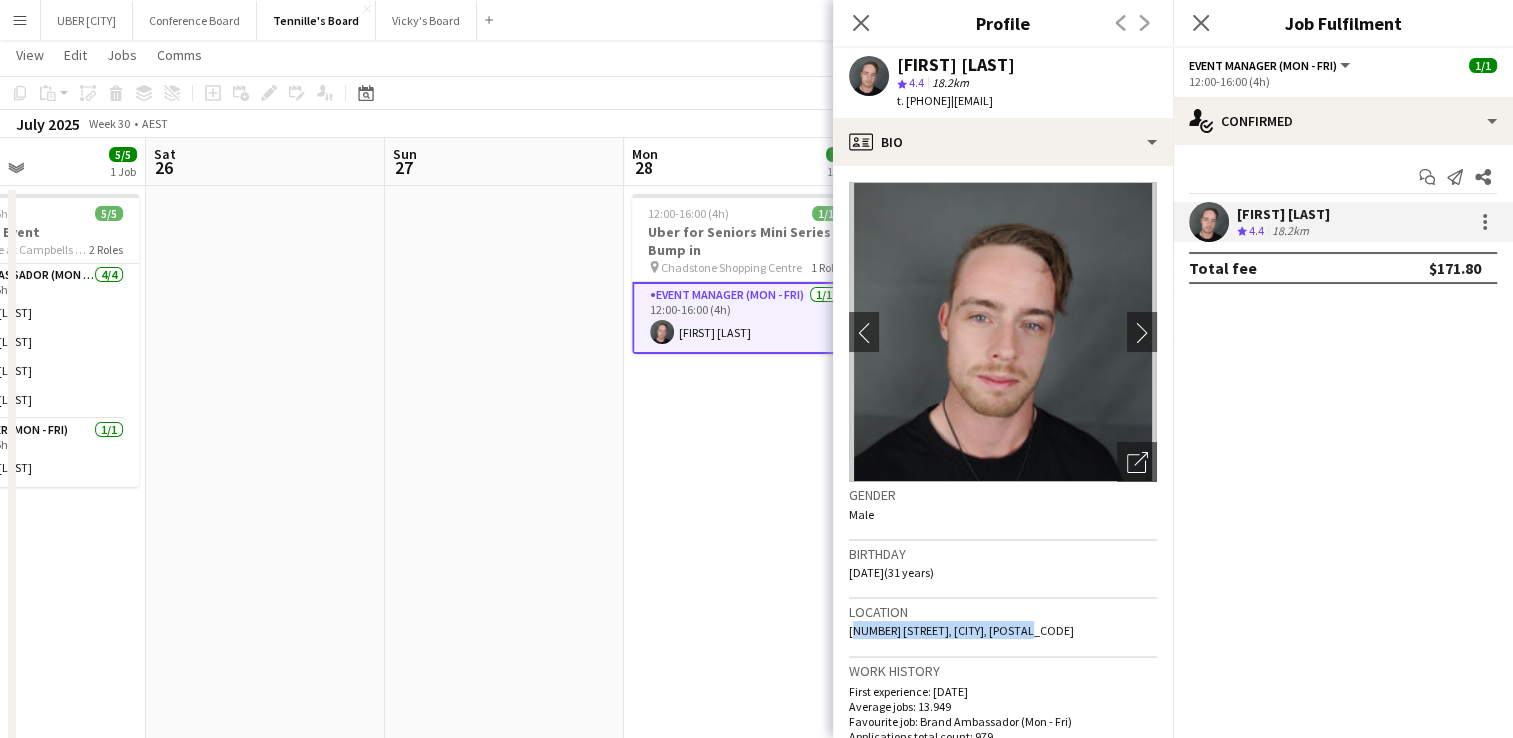drag, startPoint x: 1033, startPoint y: 622, endPoint x: 849, endPoint y: 634, distance: 184.39088 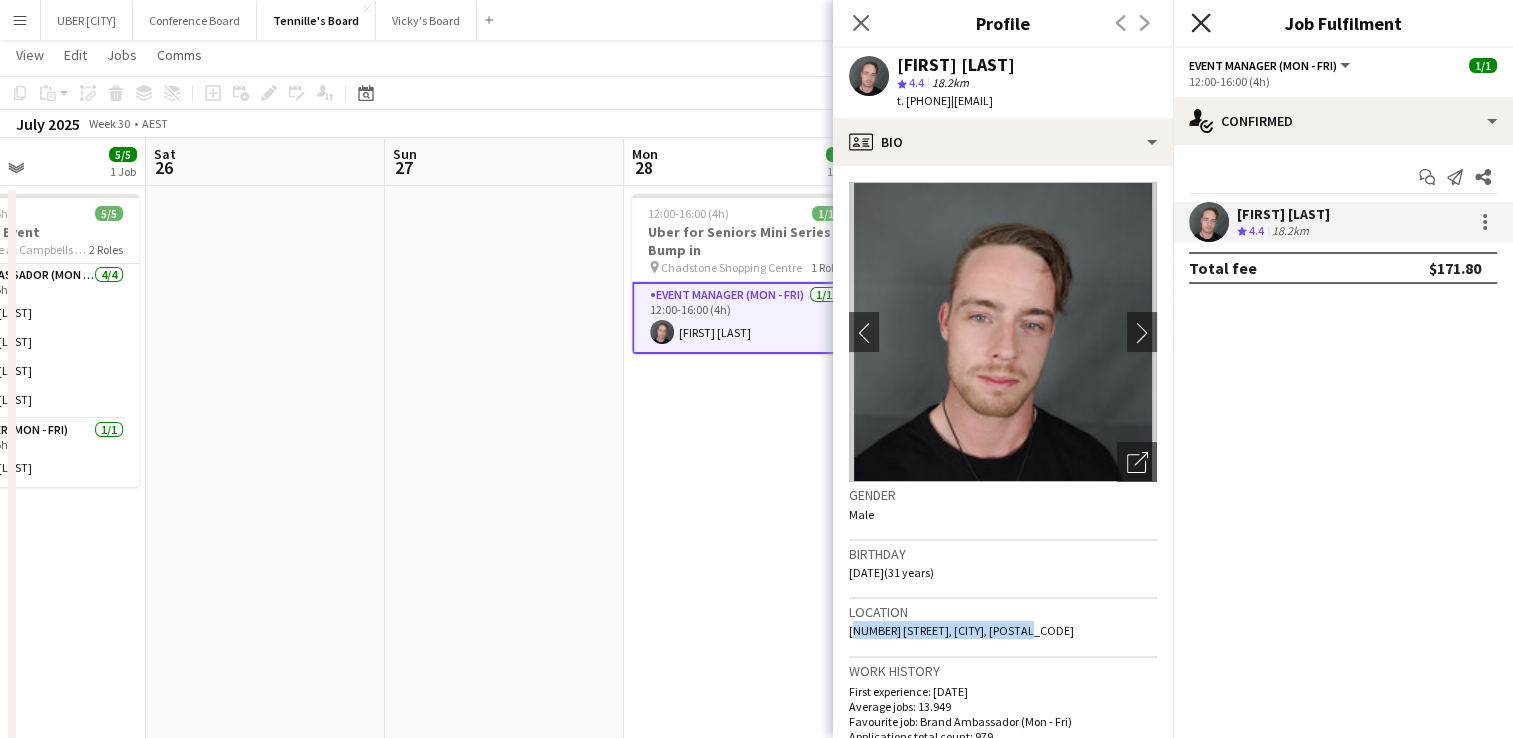 click on "Close pop-in" 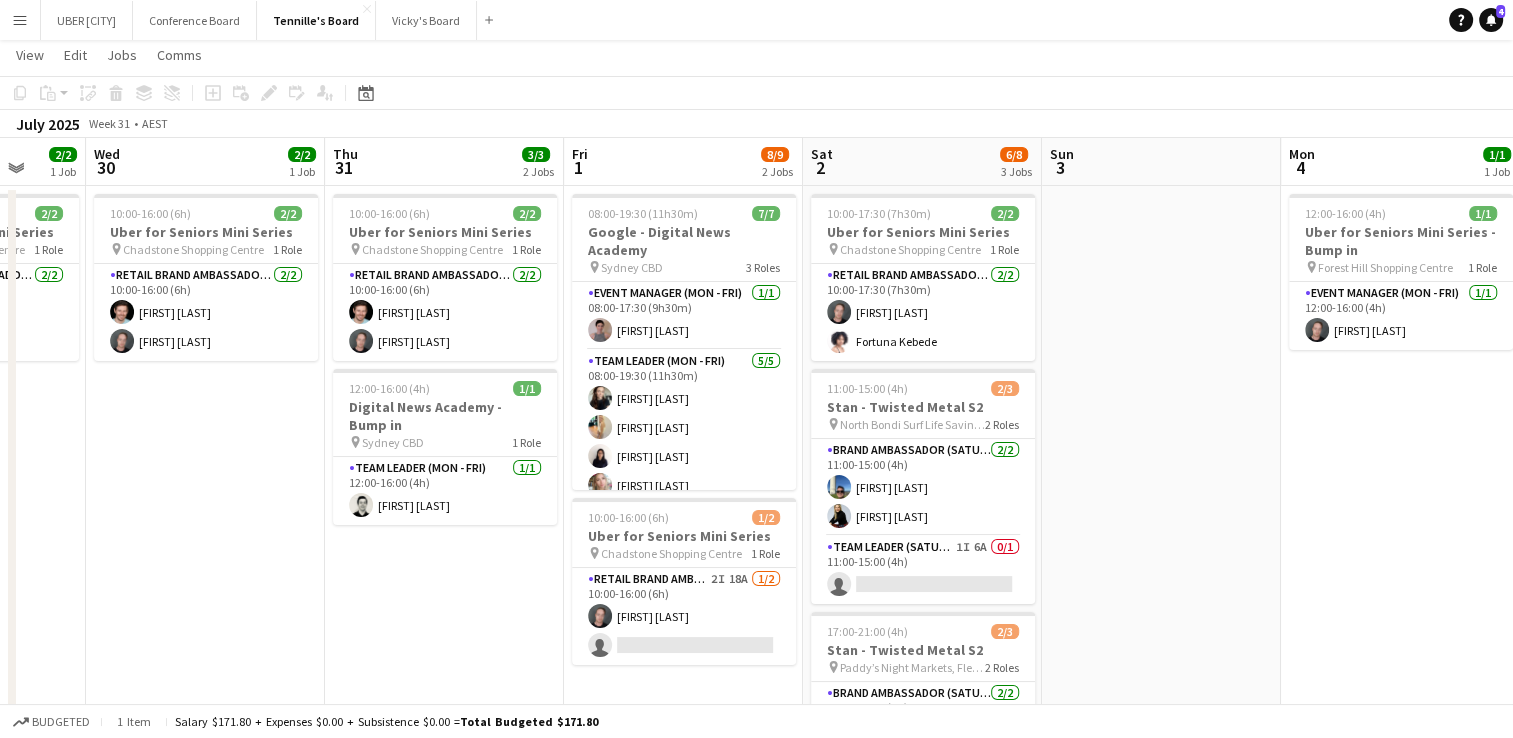 scroll, scrollTop: 0, scrollLeft: 632, axis: horizontal 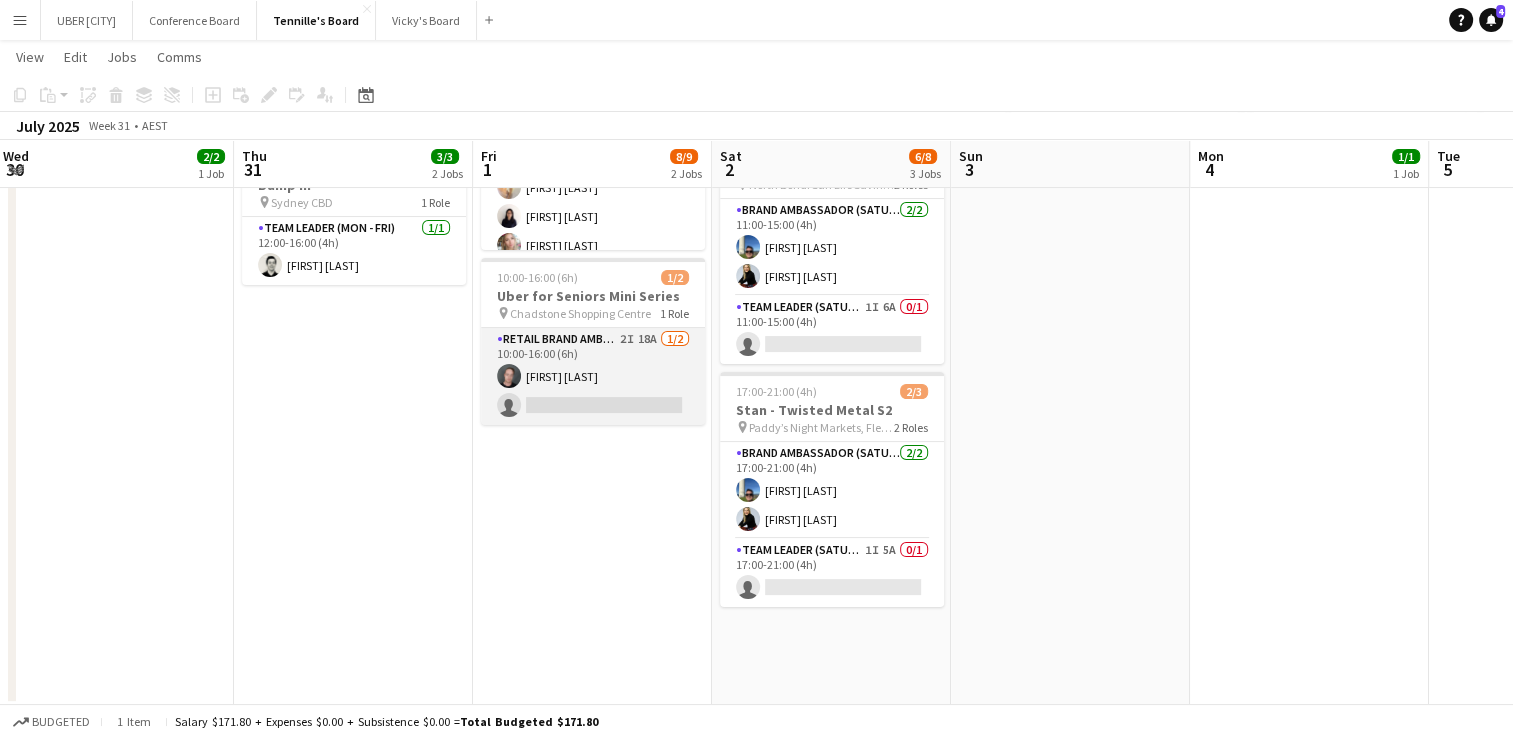 click on "RETAIL Brand Ambassador (Mon - Fri)   2I   18A   1/2   [TIME] ([TIME])
[FIRST] [LAST]
single-neutral-actions" at bounding box center [593, 376] 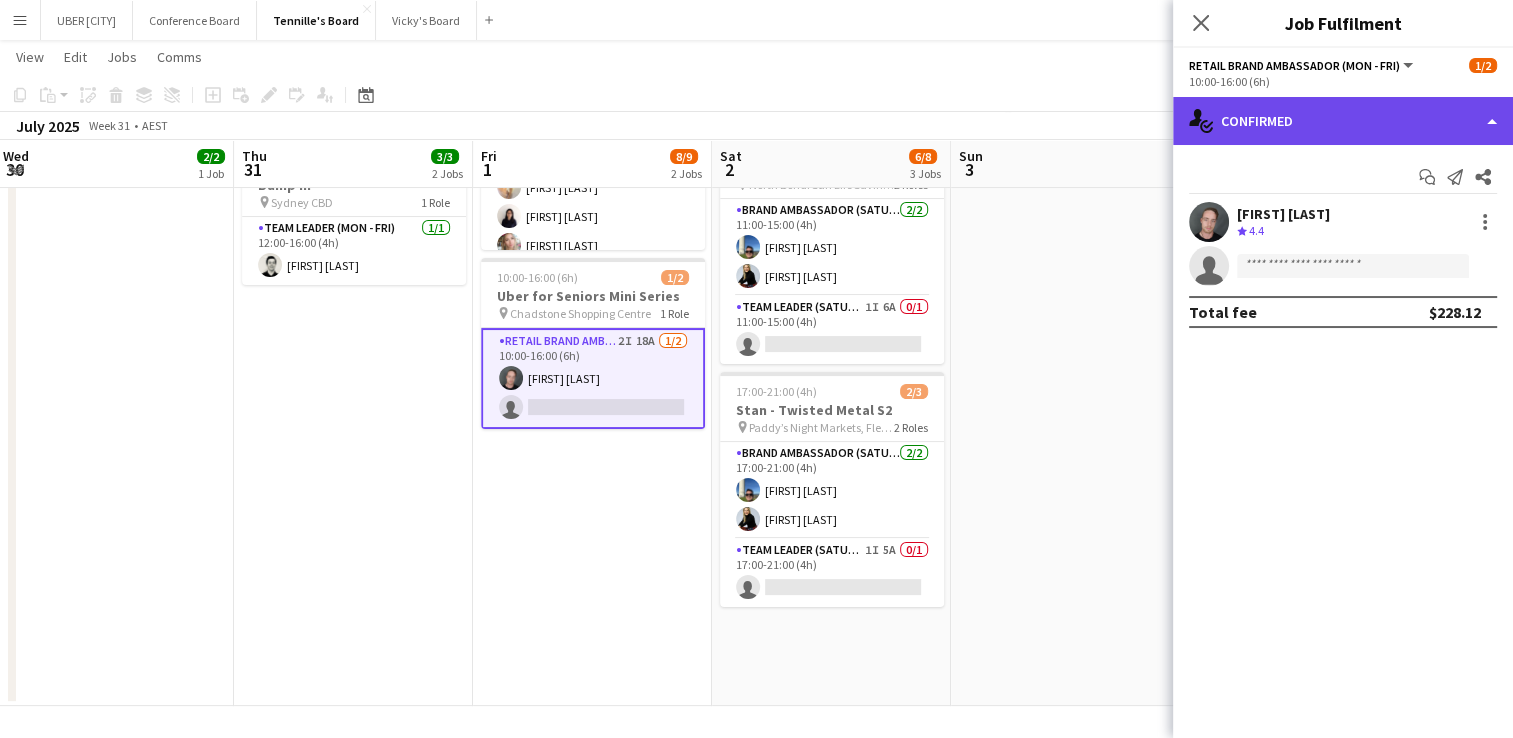 click on "single-neutral-actions-check-2
Confirmed" 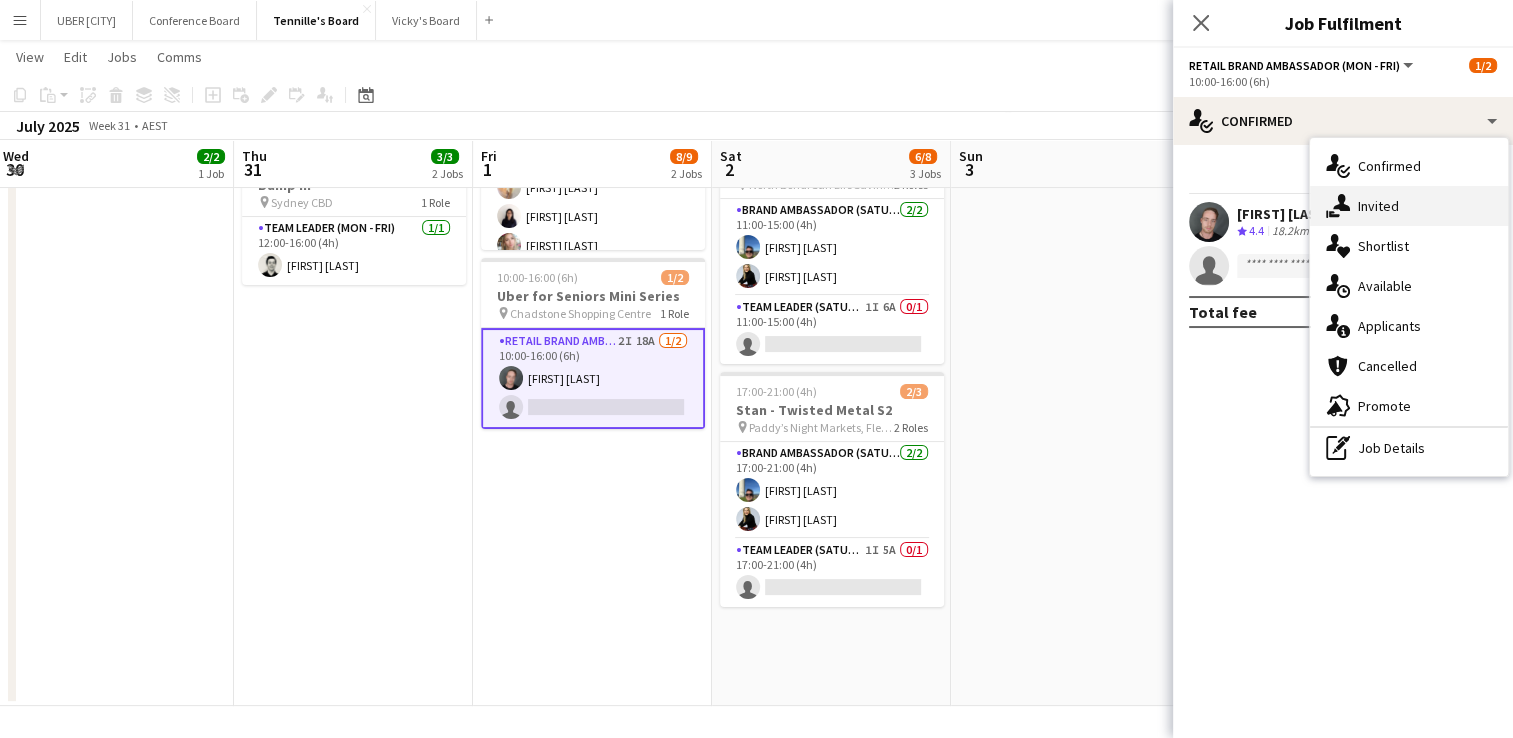 click on "single-neutral-actions-share-1
Invited" at bounding box center [1409, 206] 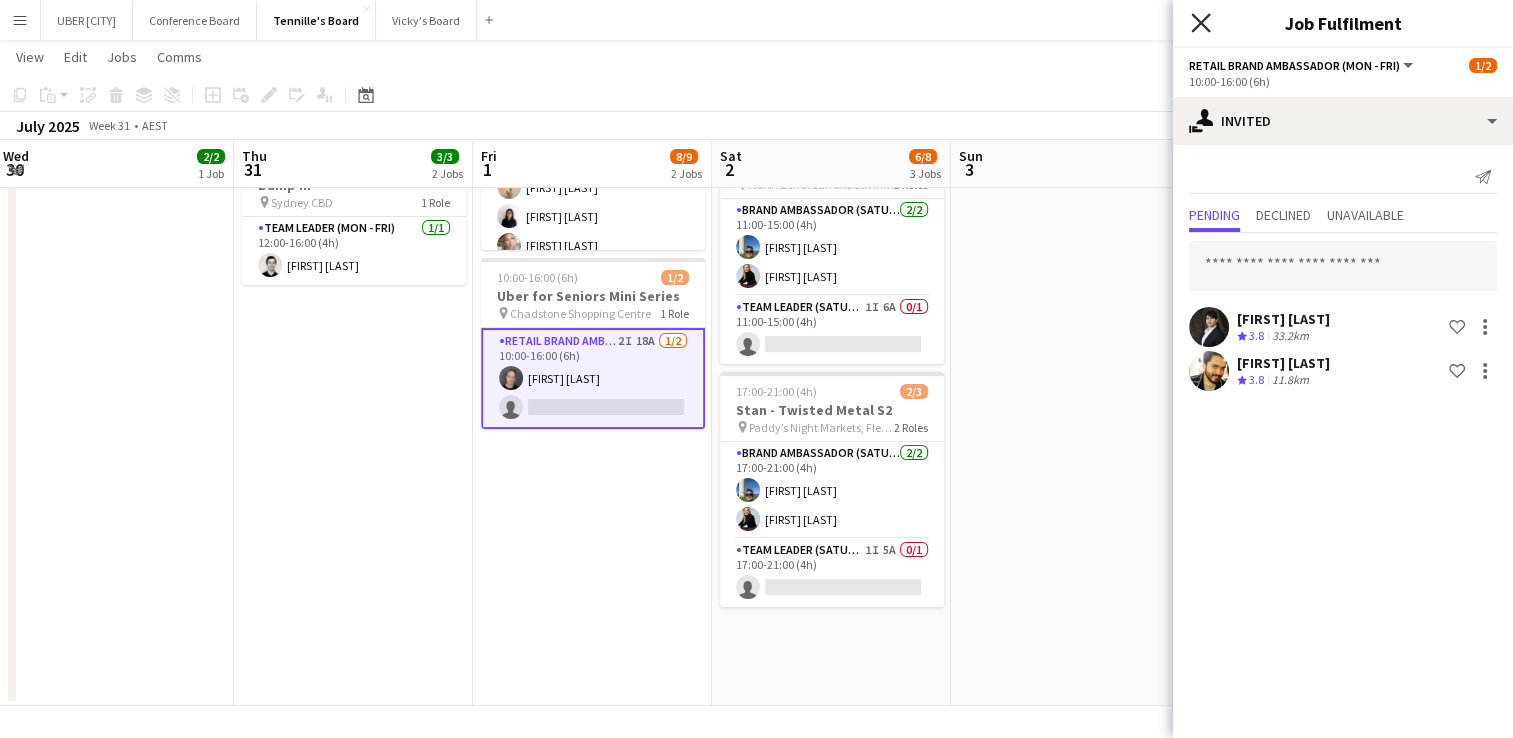 click on "Close pop-in" 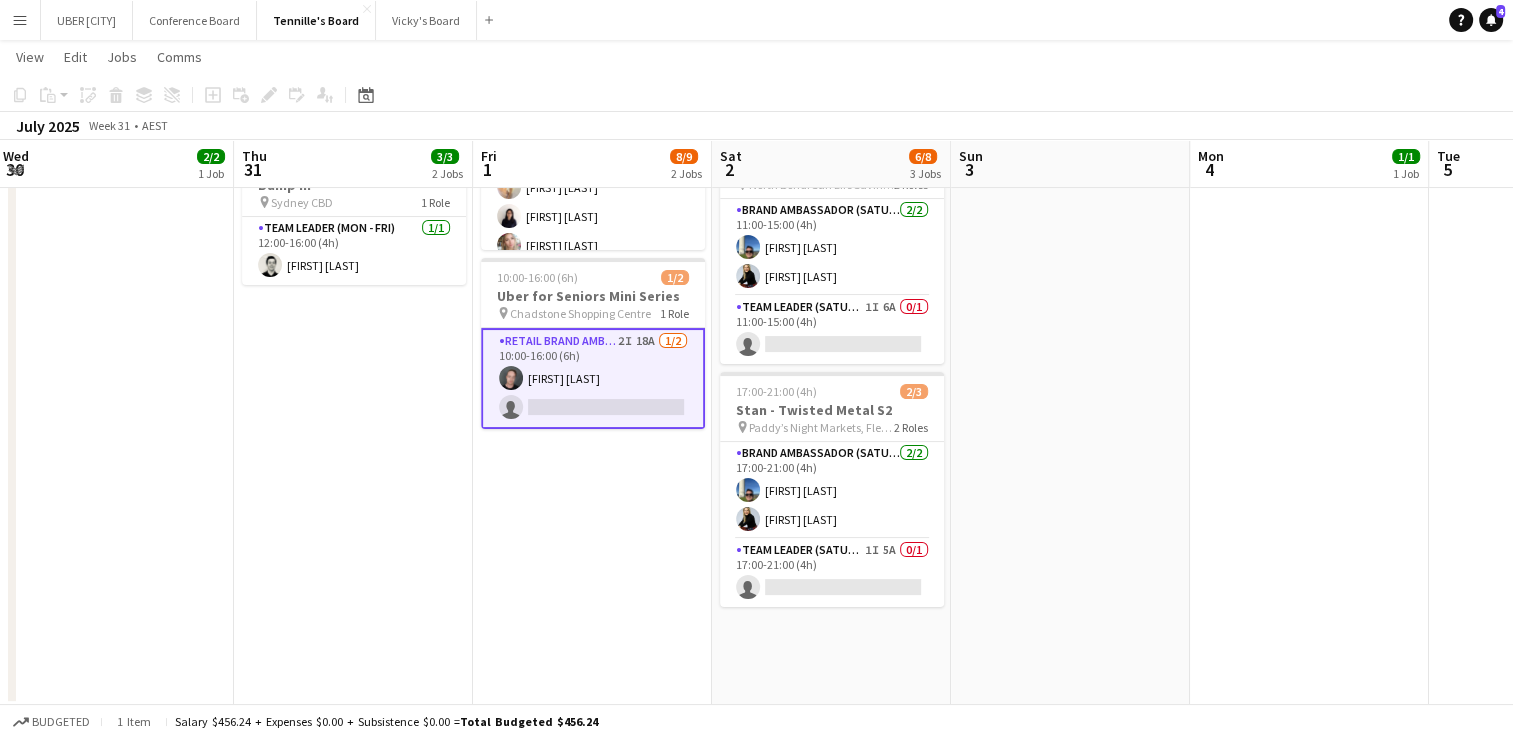 click on "RETAIL Brand Ambassador (Mon - Fri)   2I   18A   1/2   [TIME] ([TIME])
[FIRST] [LAST]
single-neutral-actions" at bounding box center [593, 378] 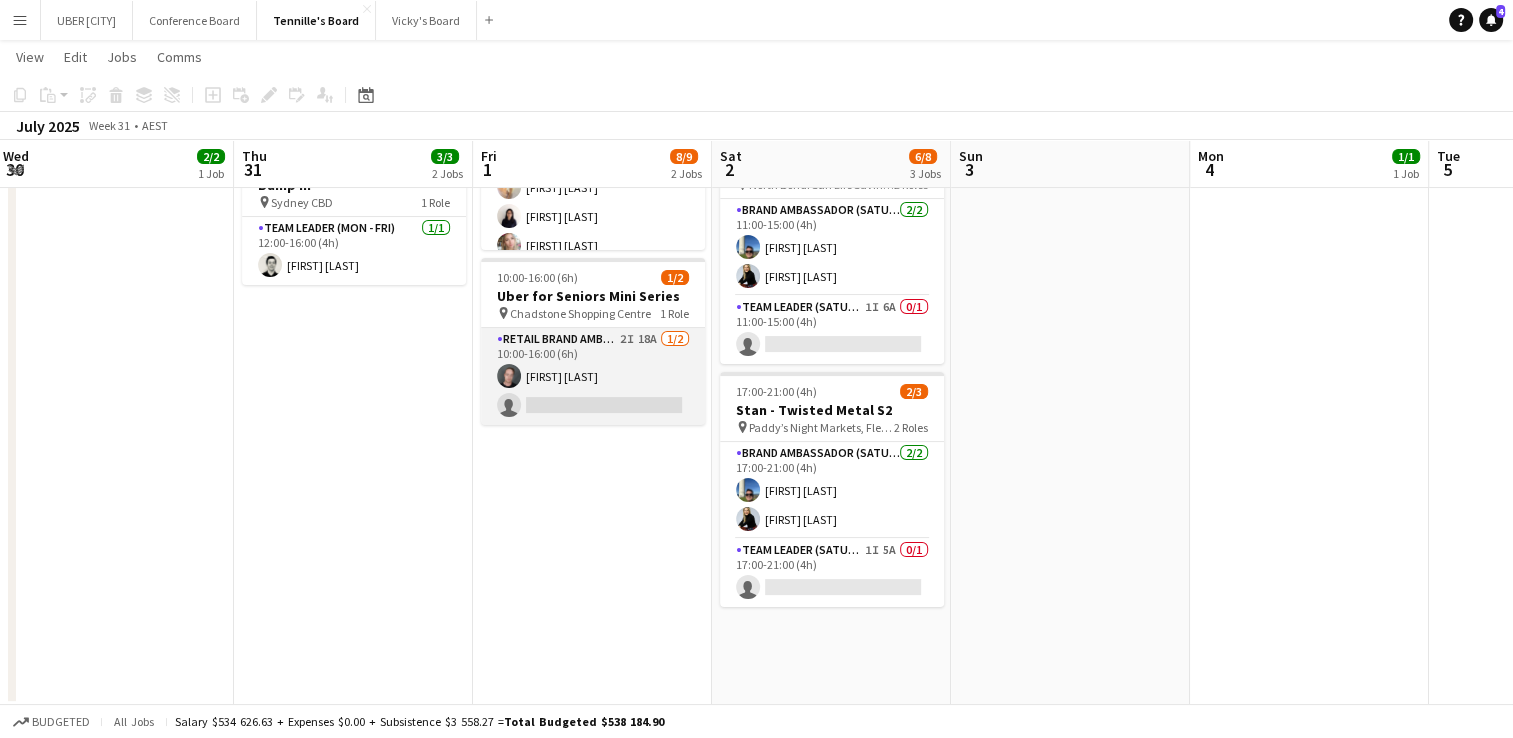 click on "RETAIL Brand Ambassador (Mon - Fri)   2I   18A   1/2   [TIME] ([TIME])
[FIRST] [LAST]
single-neutral-actions" at bounding box center (593, 376) 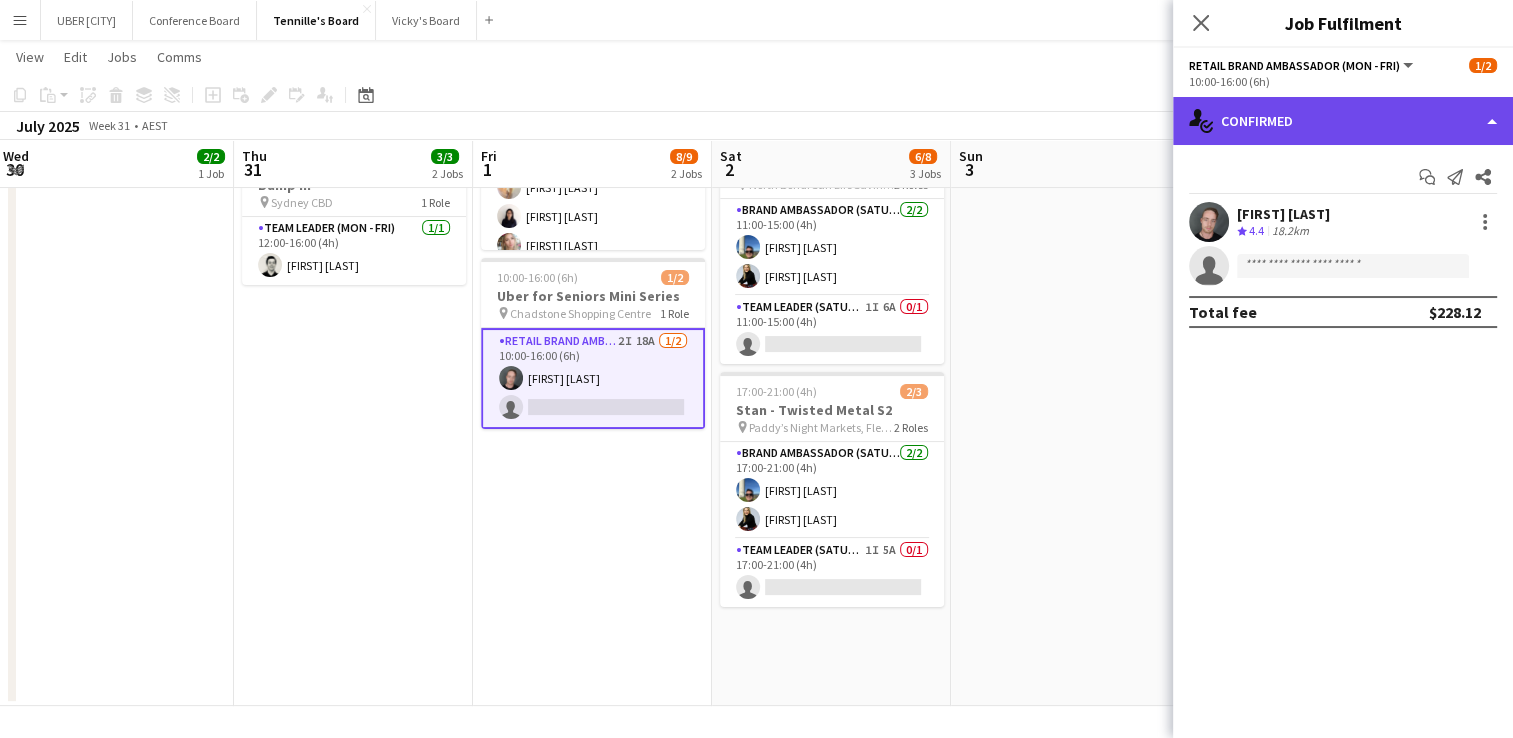 click on "single-neutral-actions-check-2
Confirmed" 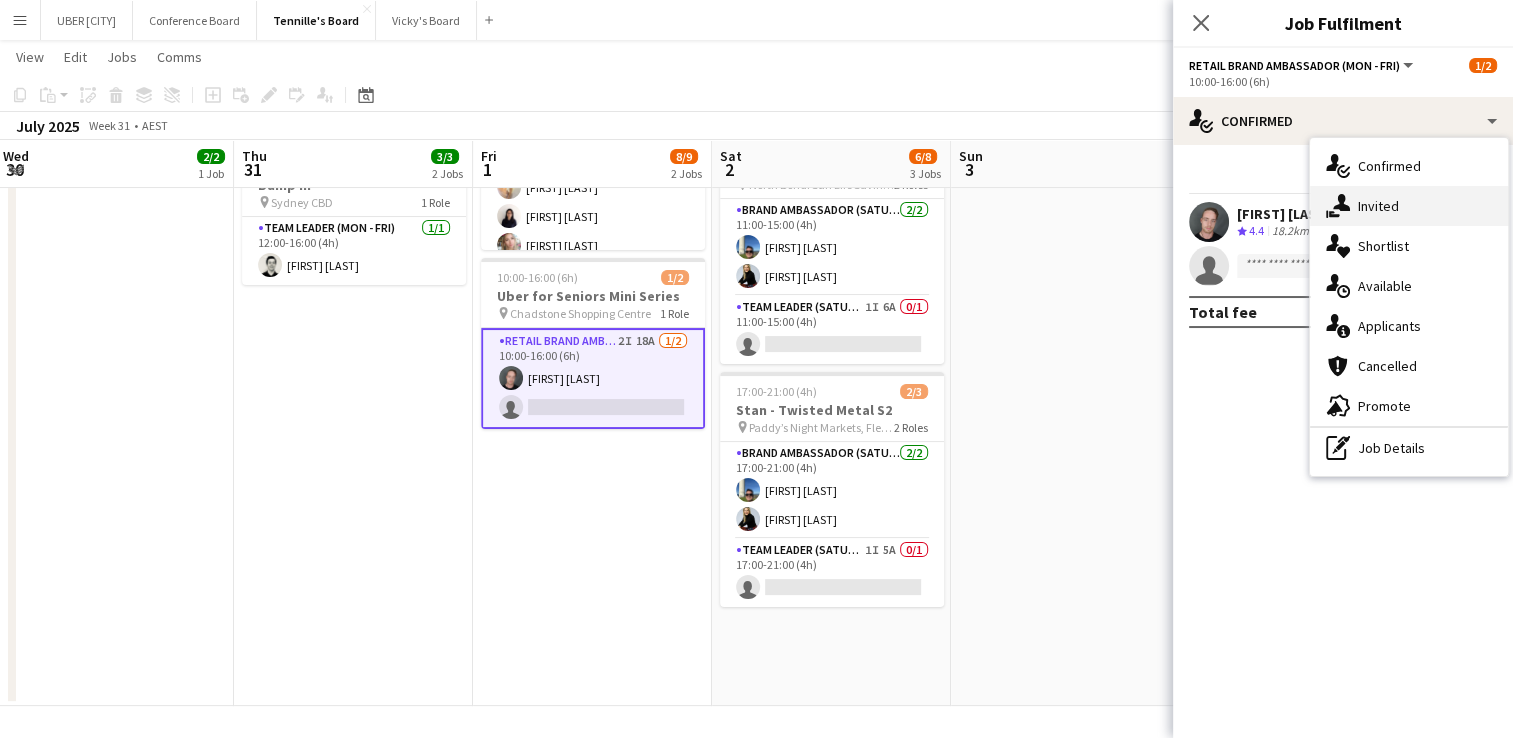 click on "single-neutral-actions-share-1
Invited" at bounding box center [1409, 206] 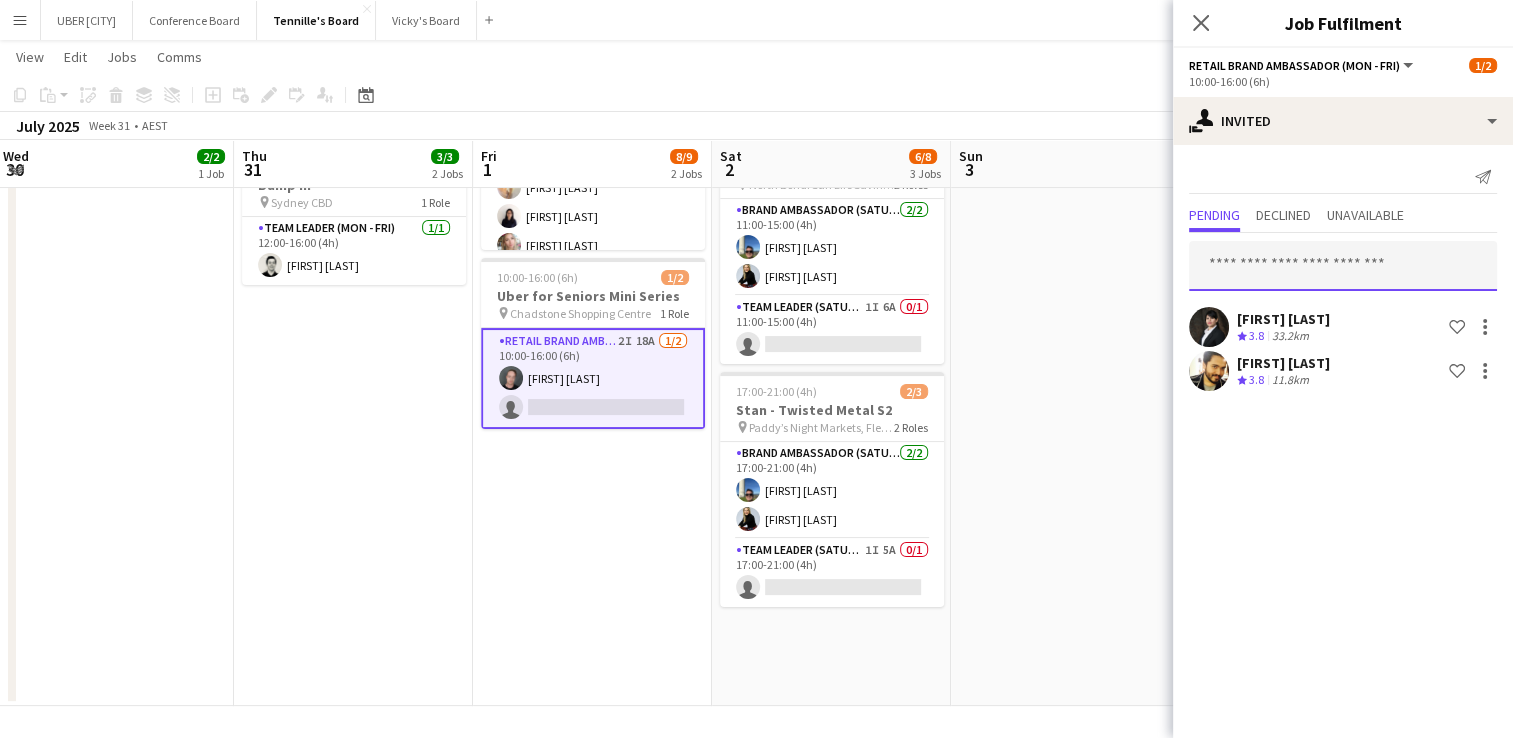 click at bounding box center (1343, 266) 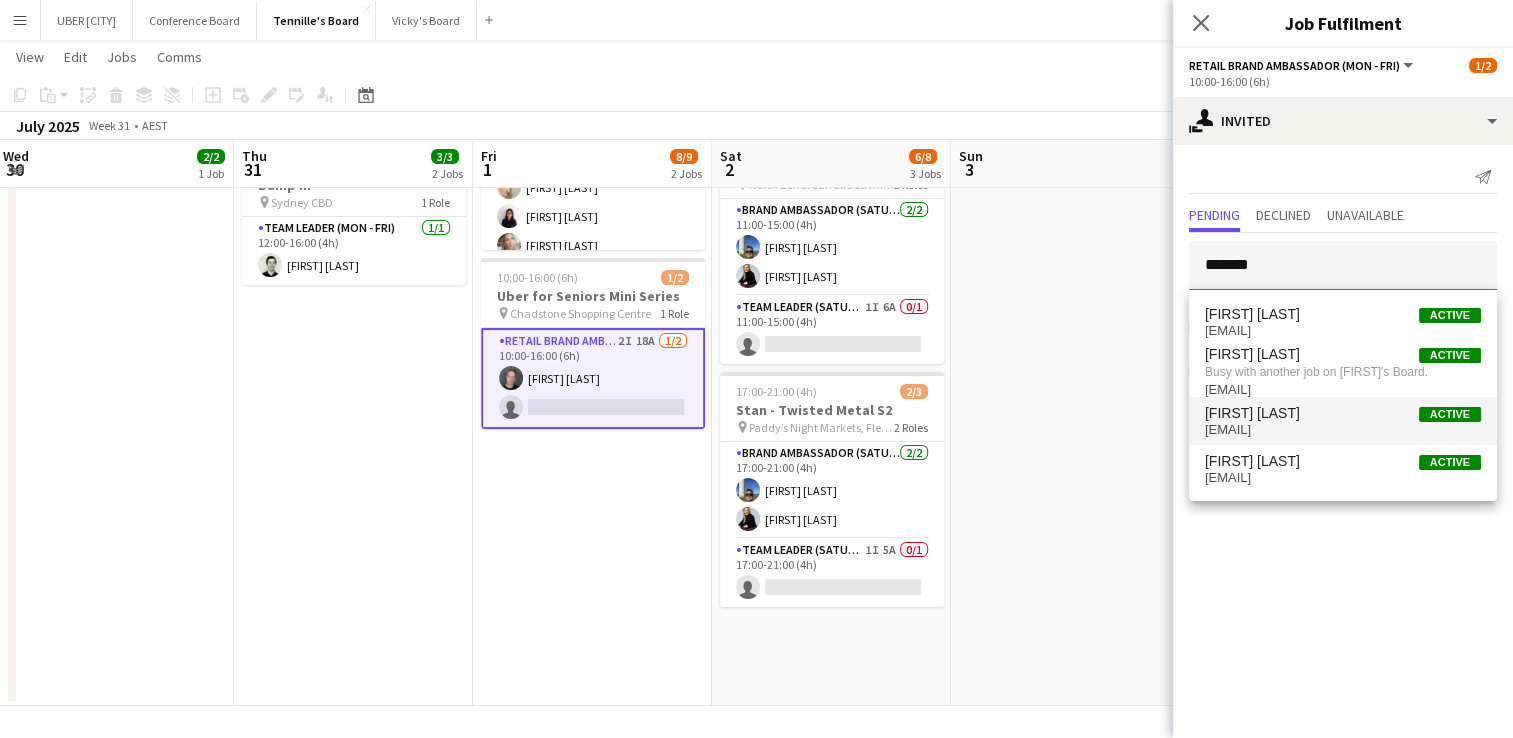 type on "*******" 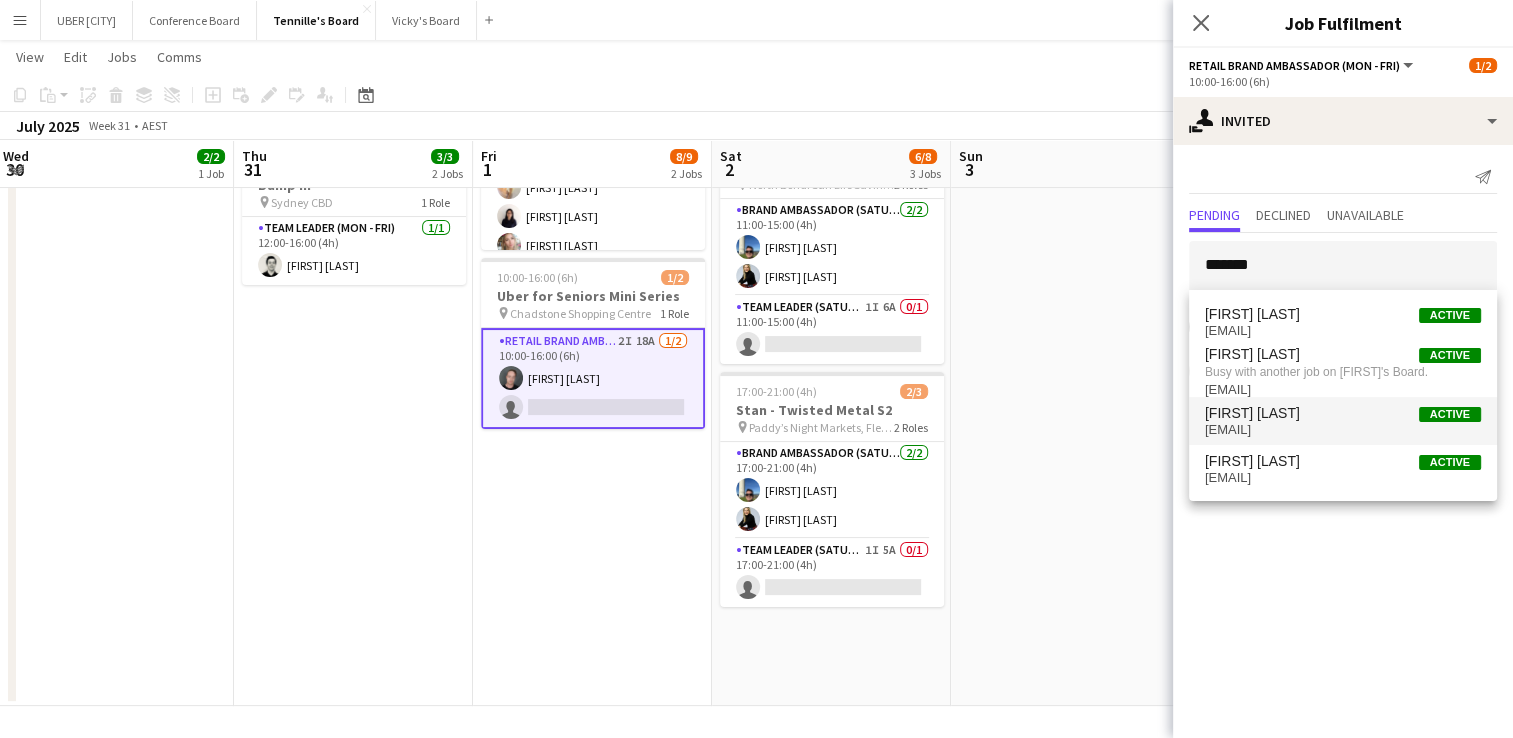 click on "[EMAIL]" at bounding box center (1343, 430) 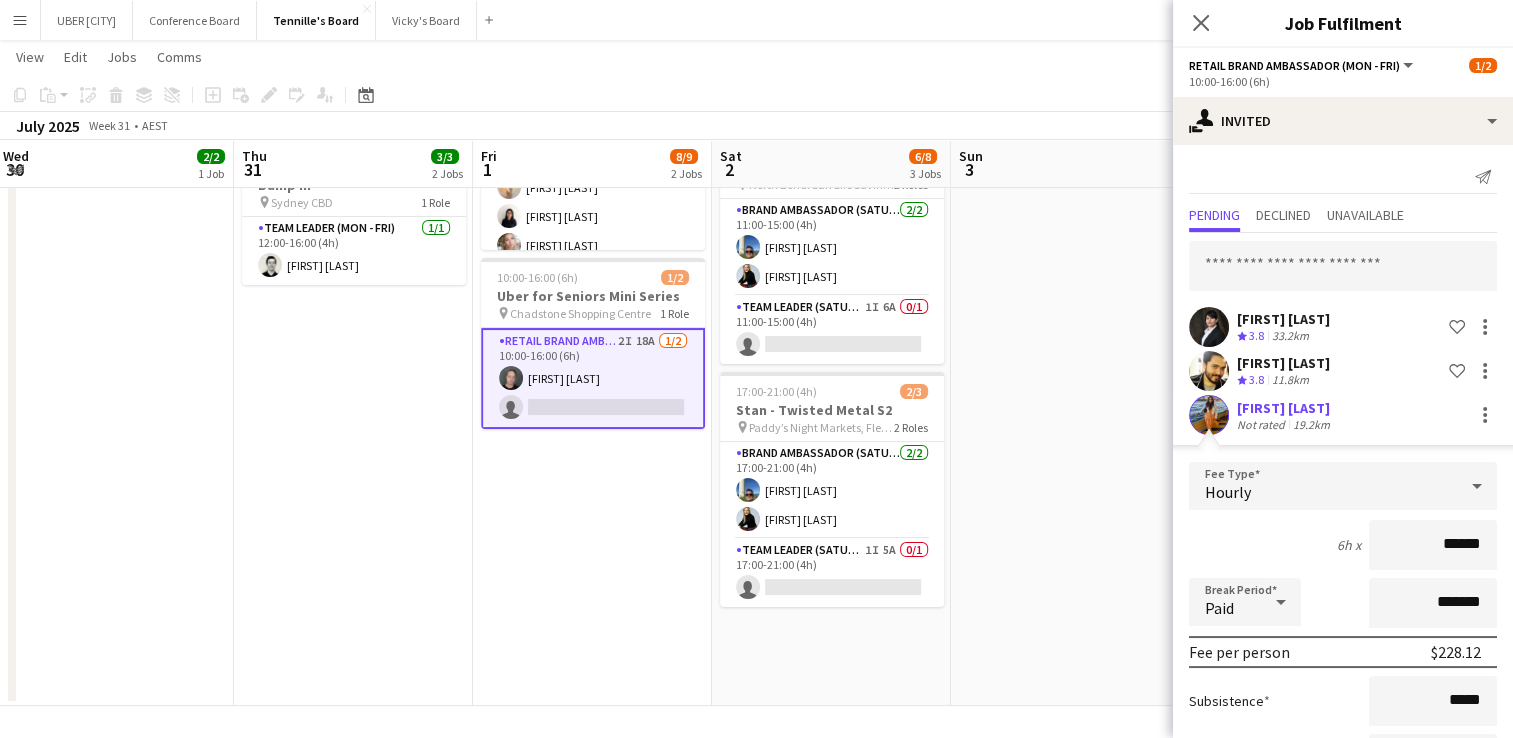 scroll, scrollTop: 167, scrollLeft: 0, axis: vertical 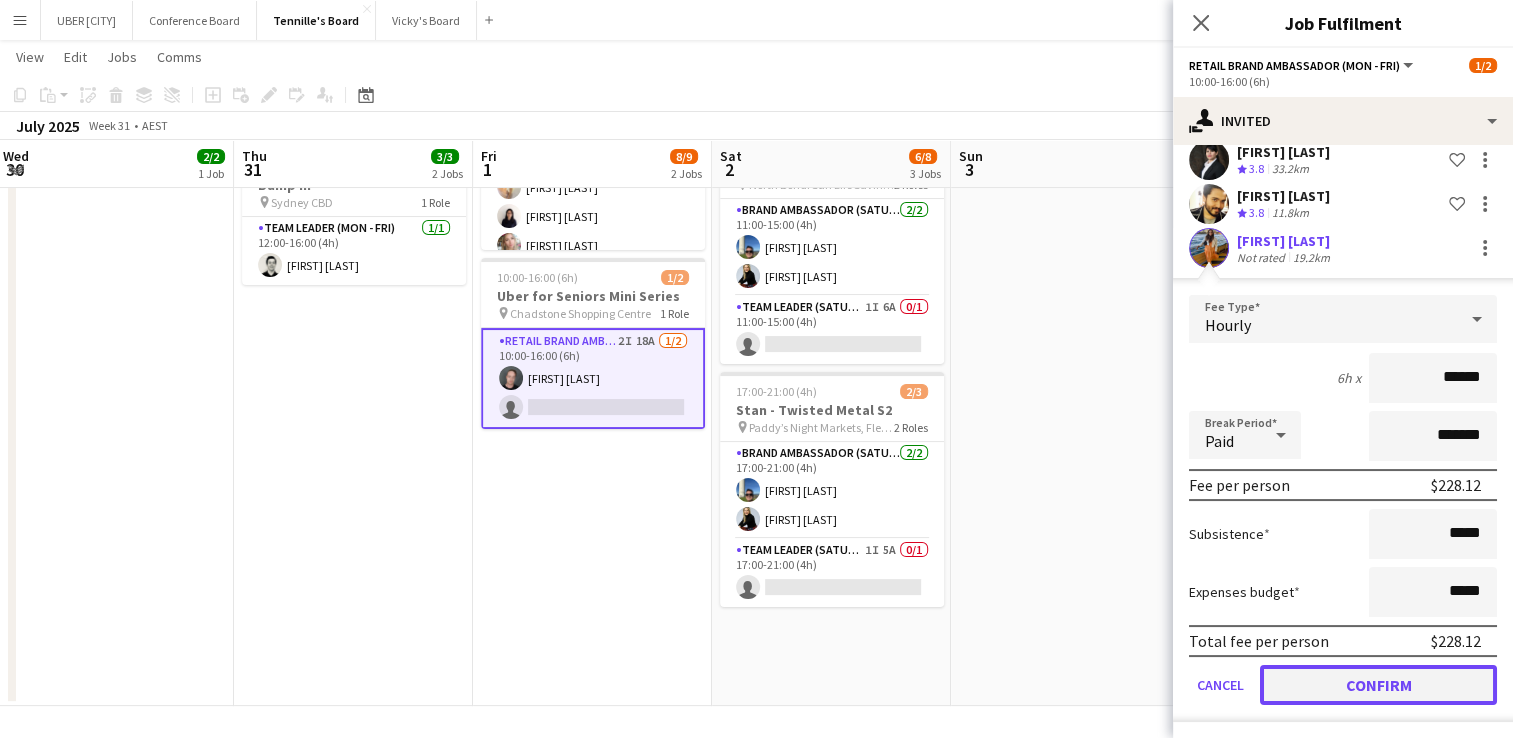 click on "Confirm" 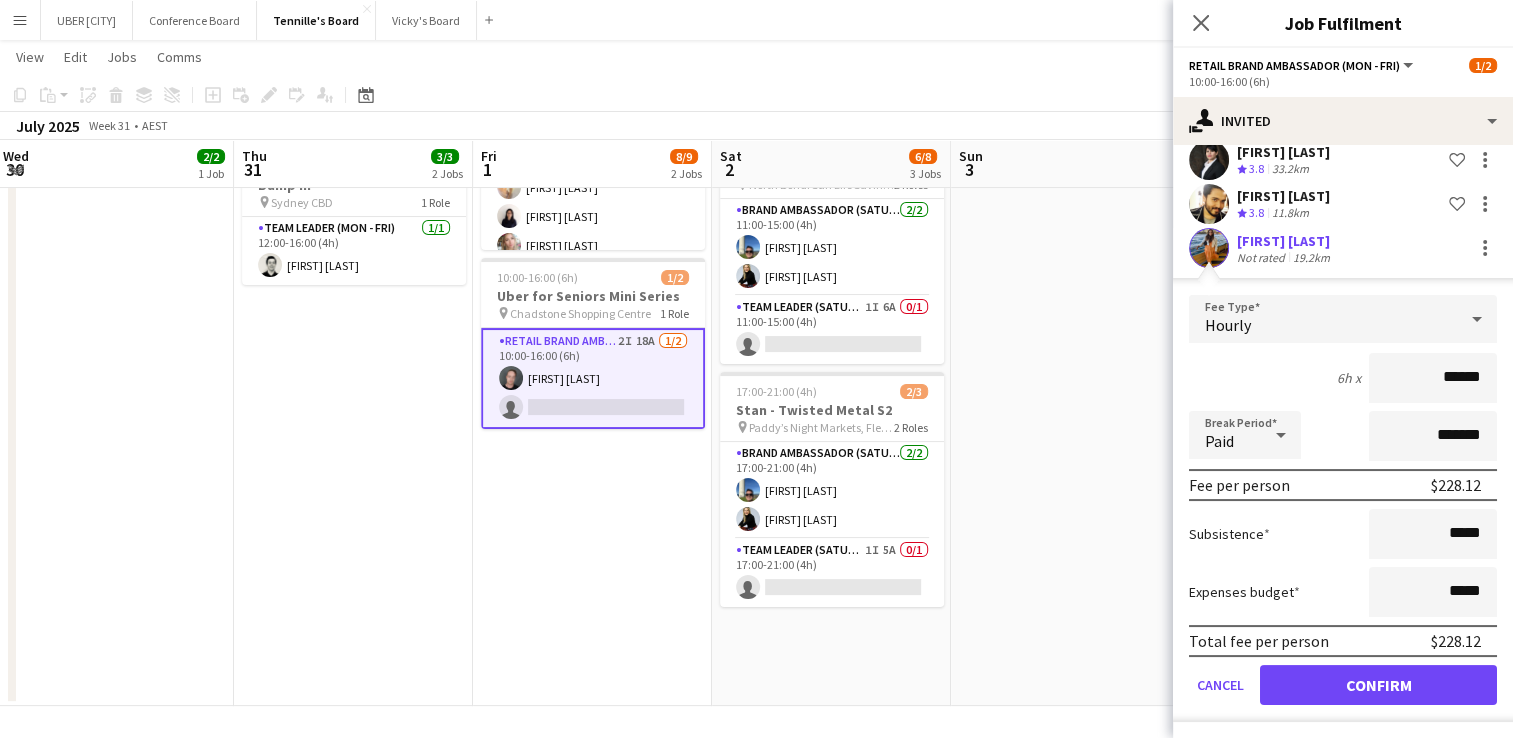 scroll, scrollTop: 0, scrollLeft: 0, axis: both 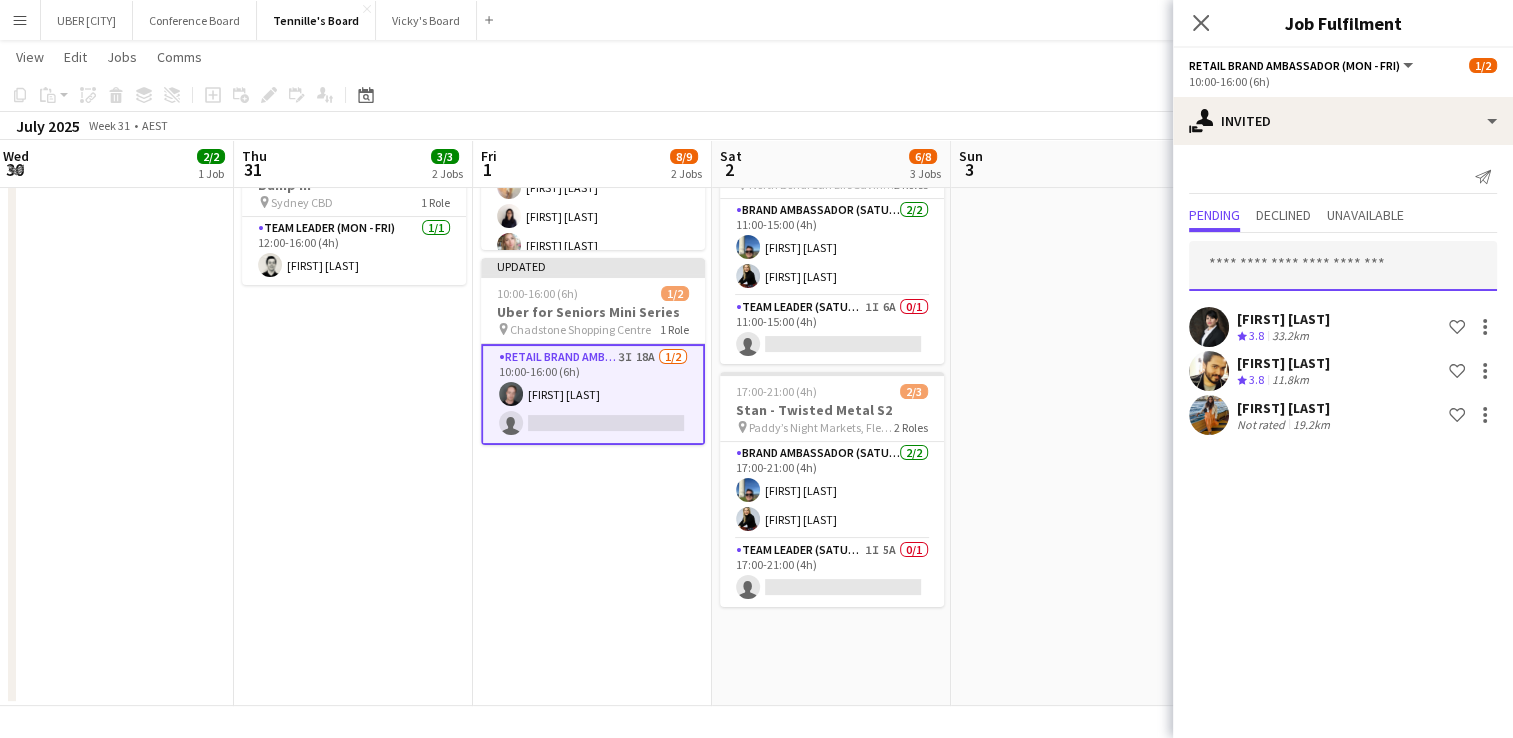 click at bounding box center [1343, 266] 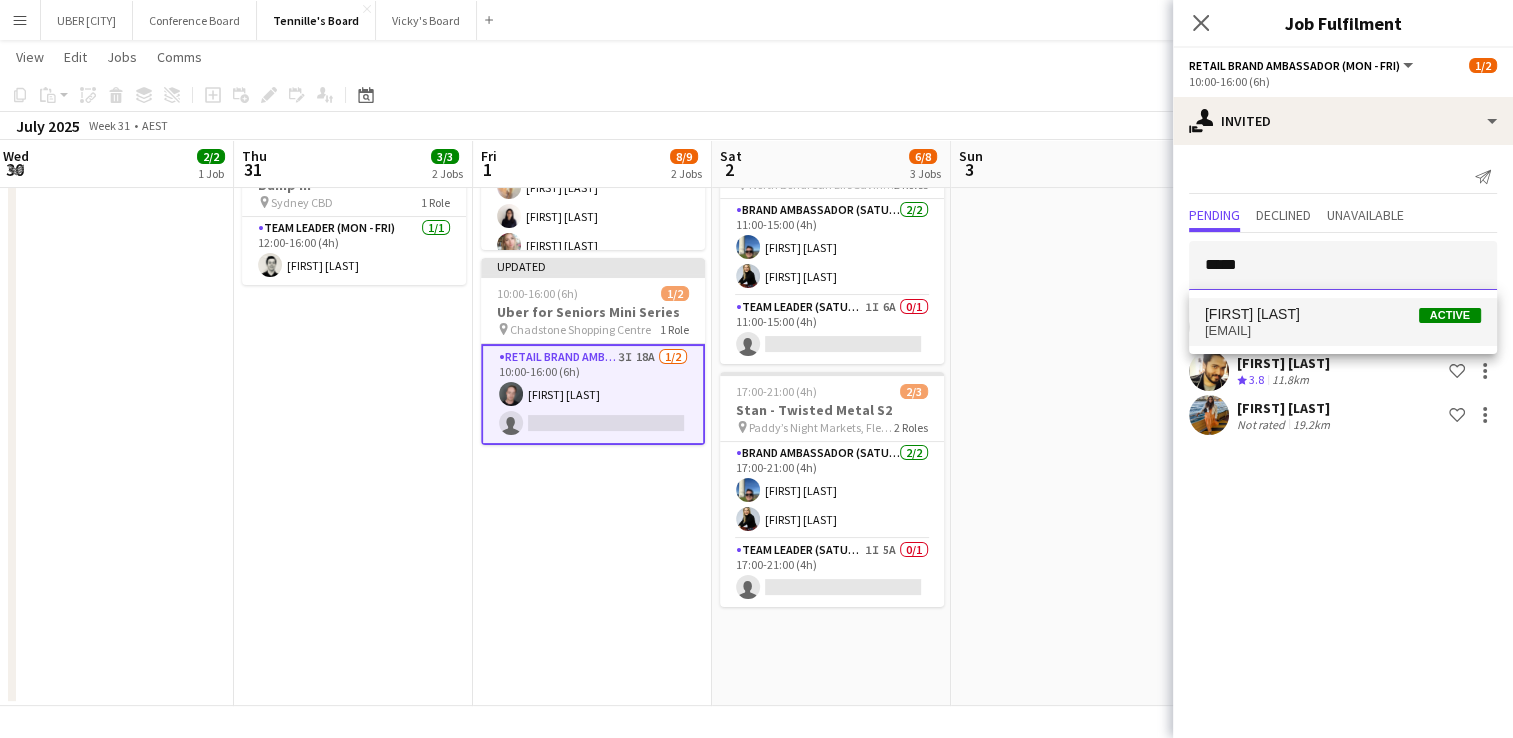 type on "*****" 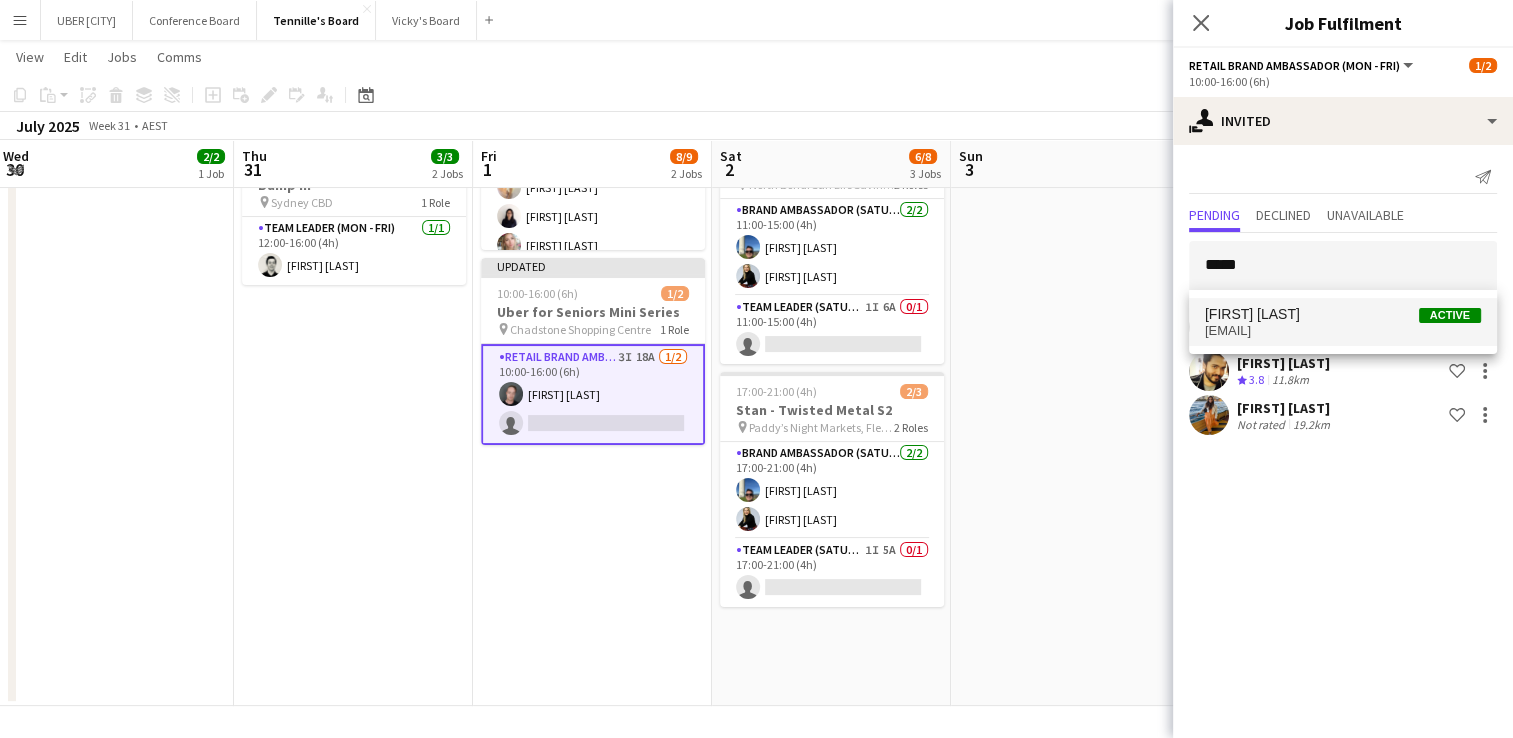 click on "[EMAIL]" at bounding box center [1343, 331] 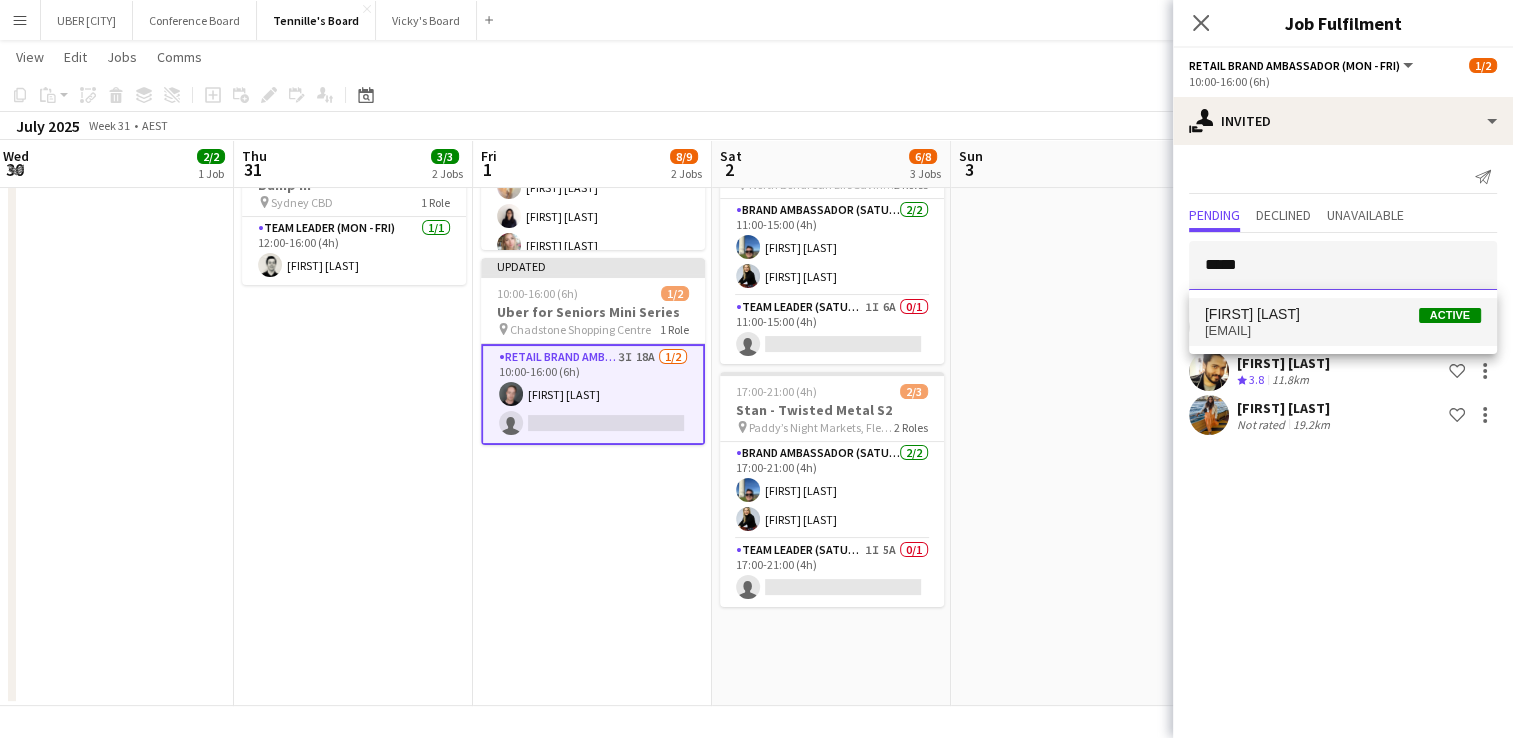 type 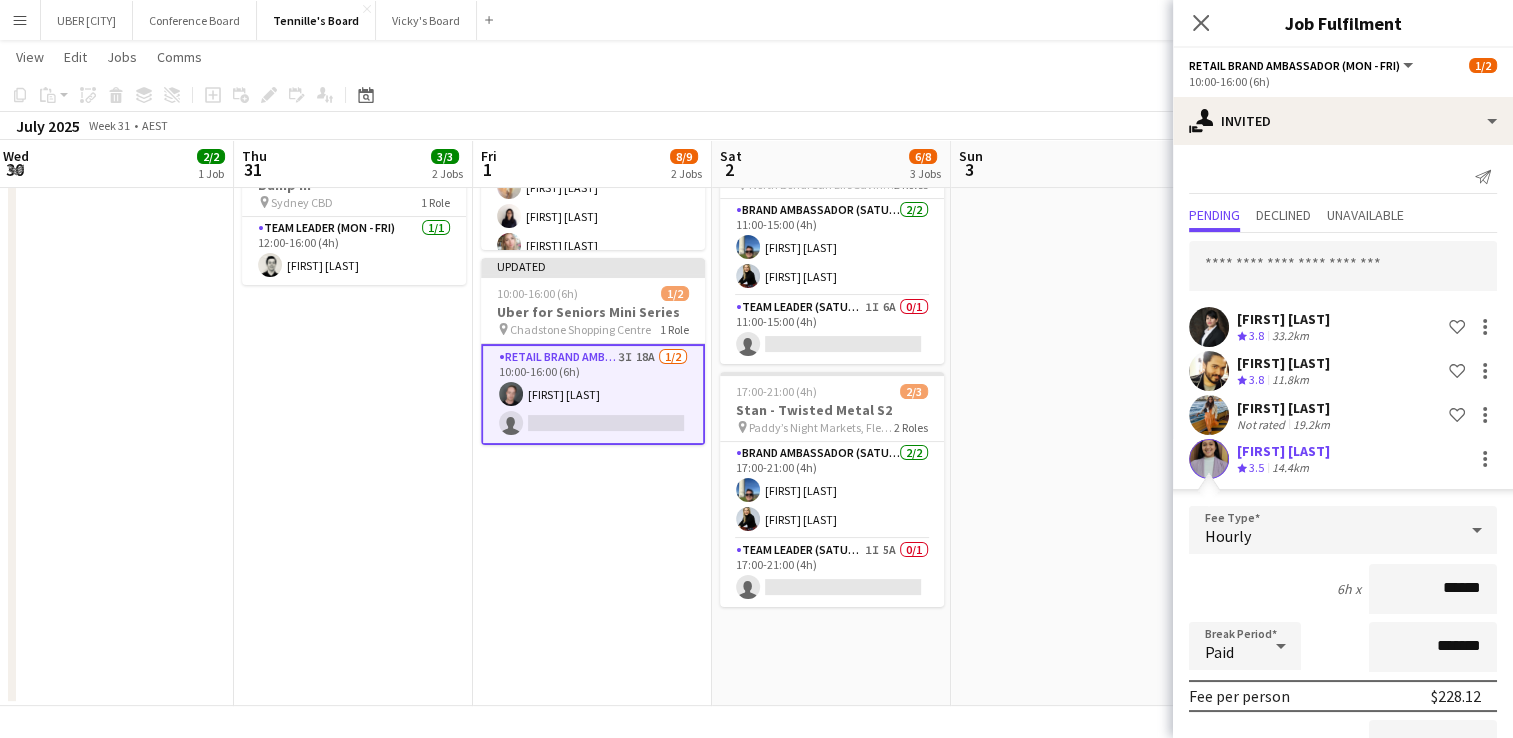 scroll, scrollTop: 211, scrollLeft: 0, axis: vertical 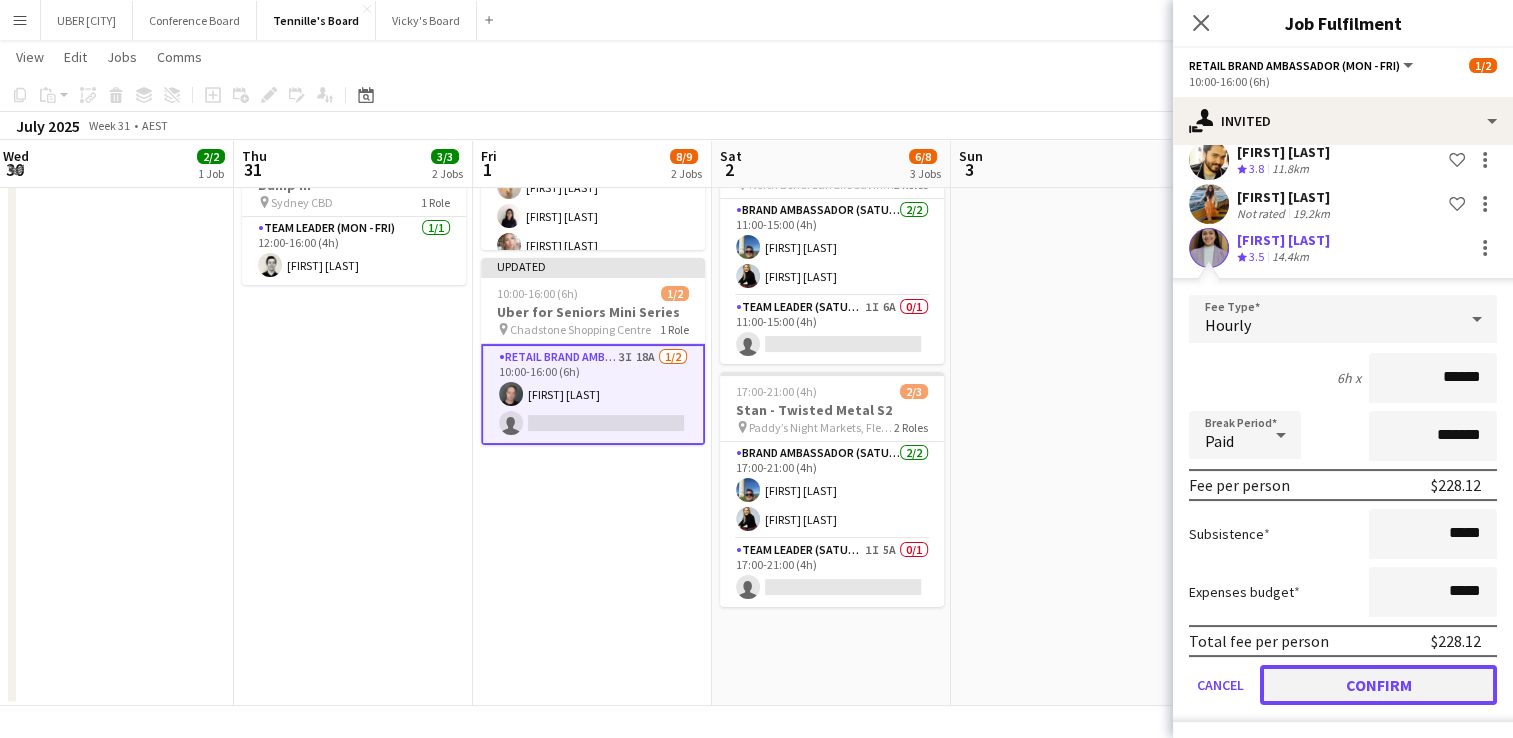 click on "Confirm" 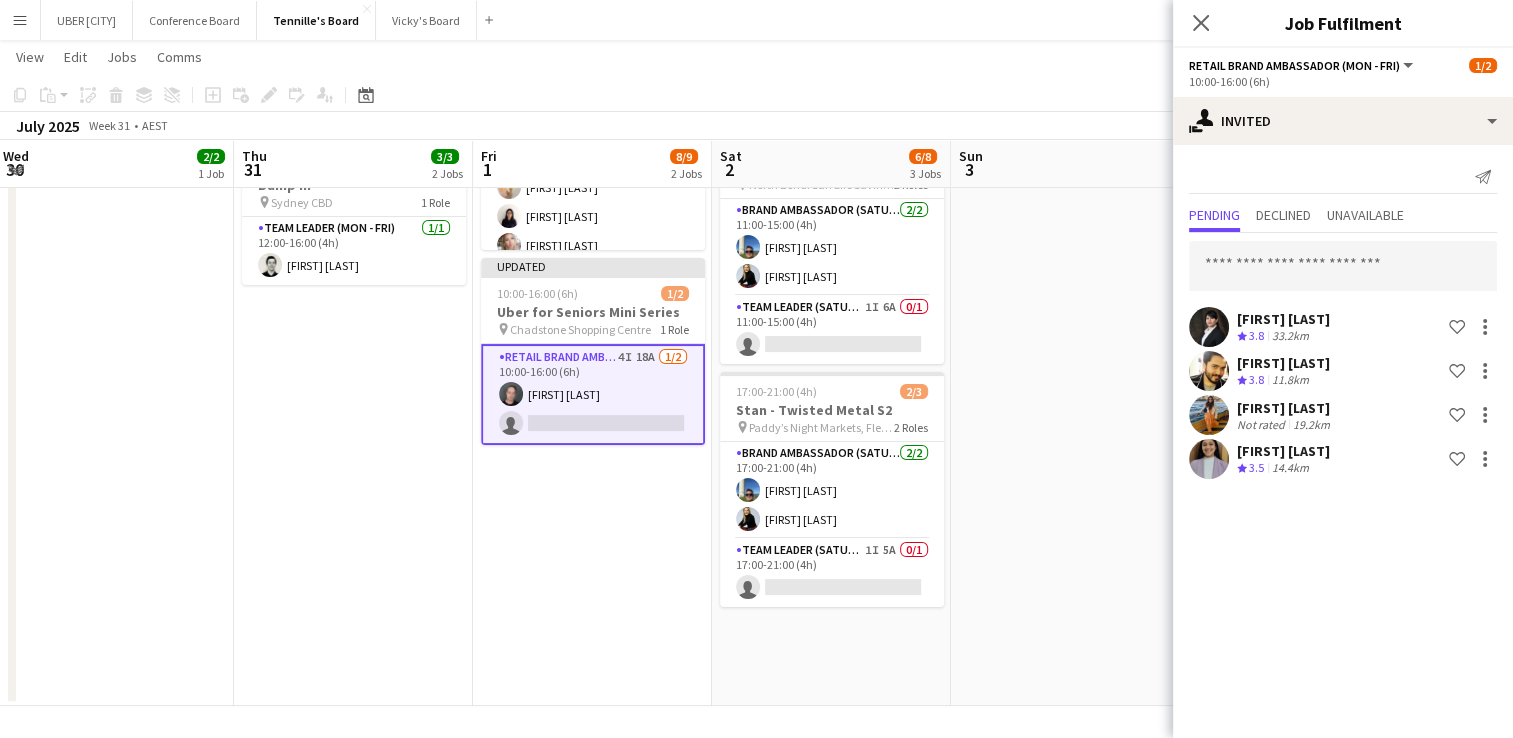 scroll, scrollTop: 0, scrollLeft: 0, axis: both 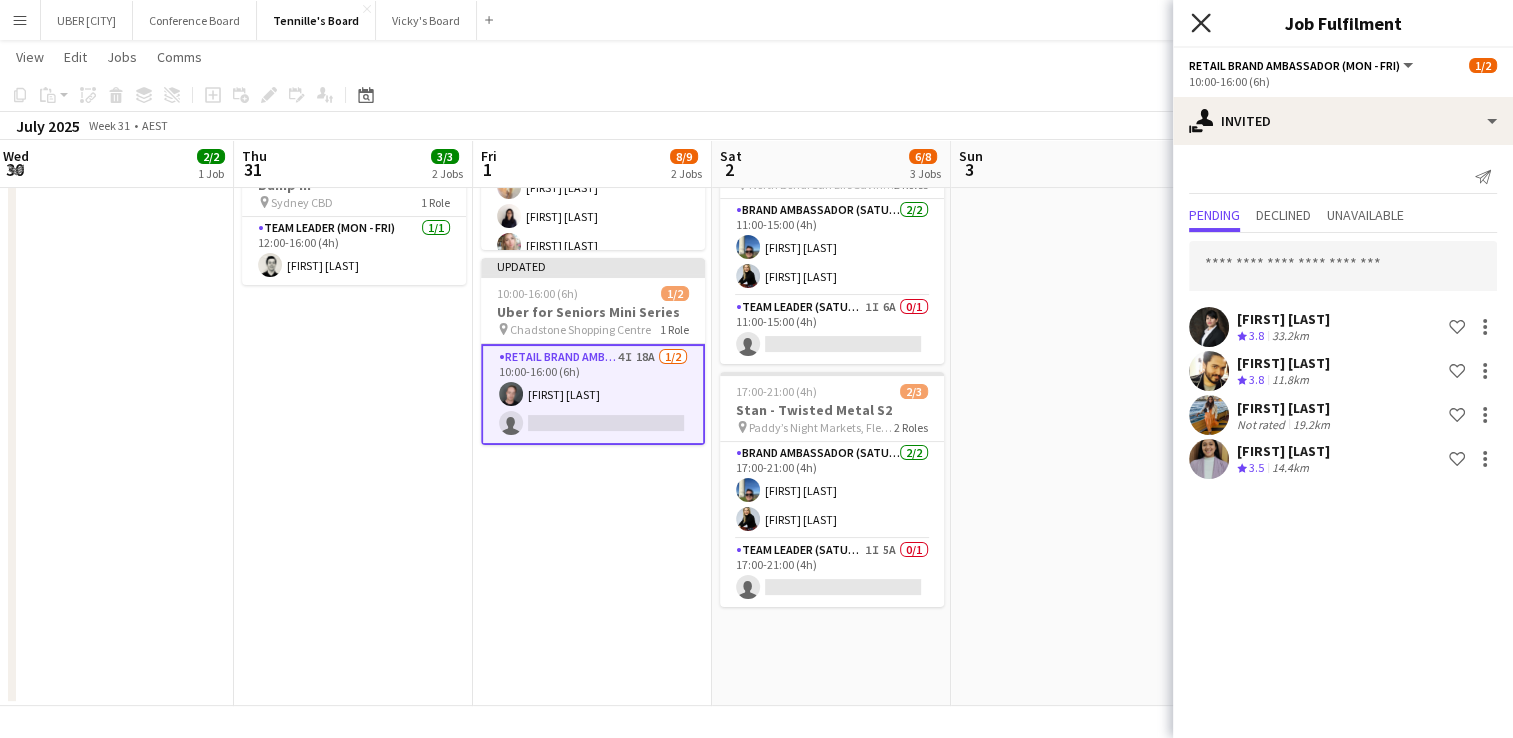 click on "Close pop-in" 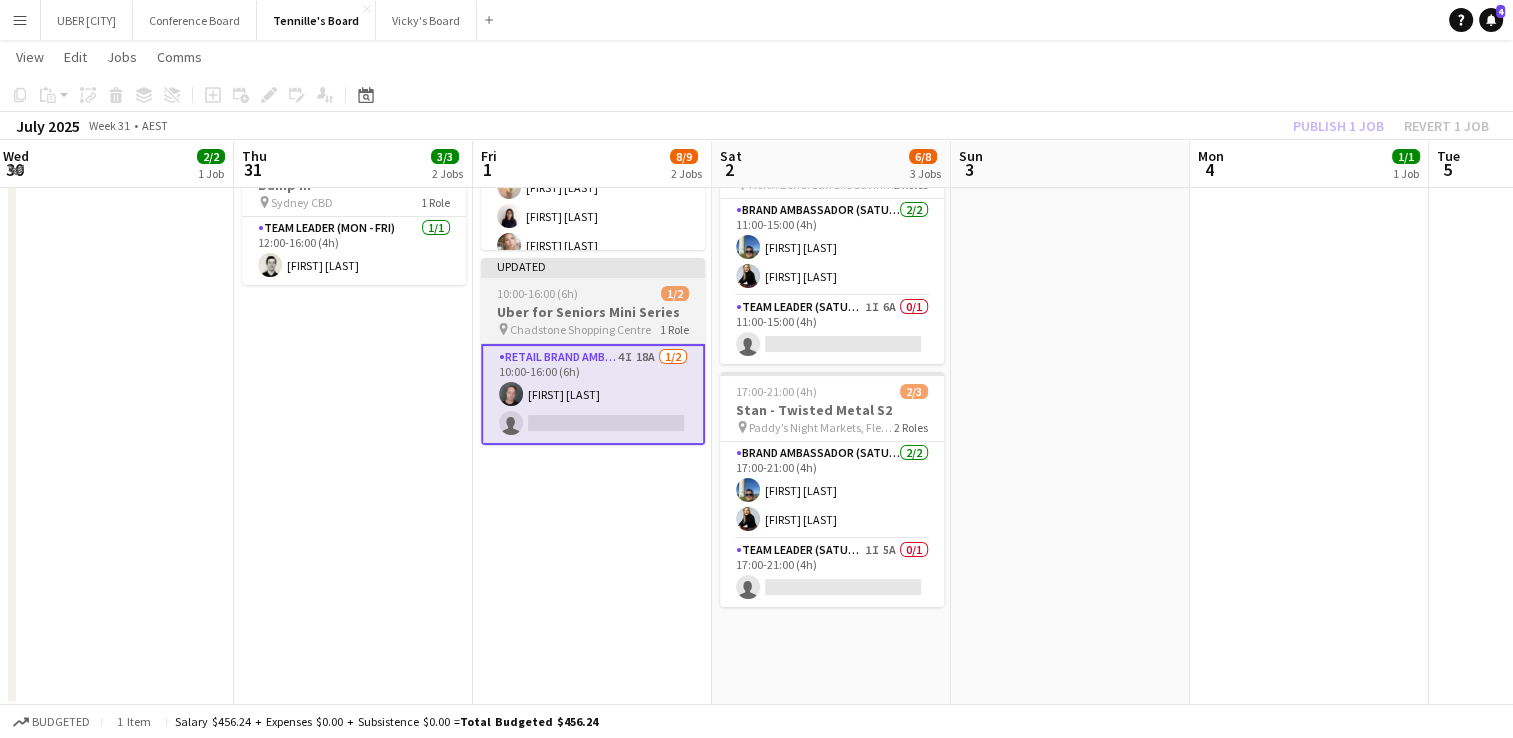 click on "Uber for Seniors Mini Series" at bounding box center (593, 312) 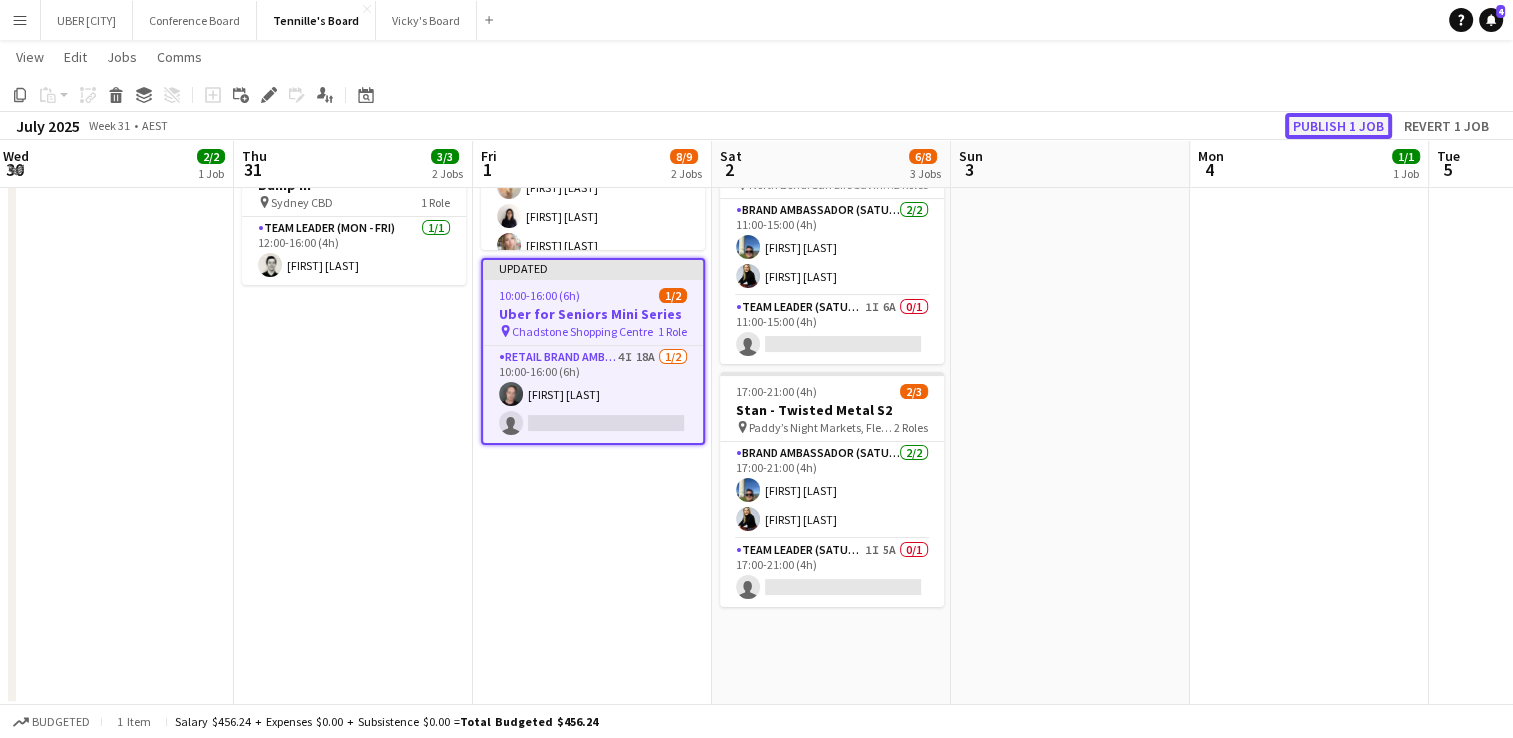 click on "Publish 1 job" 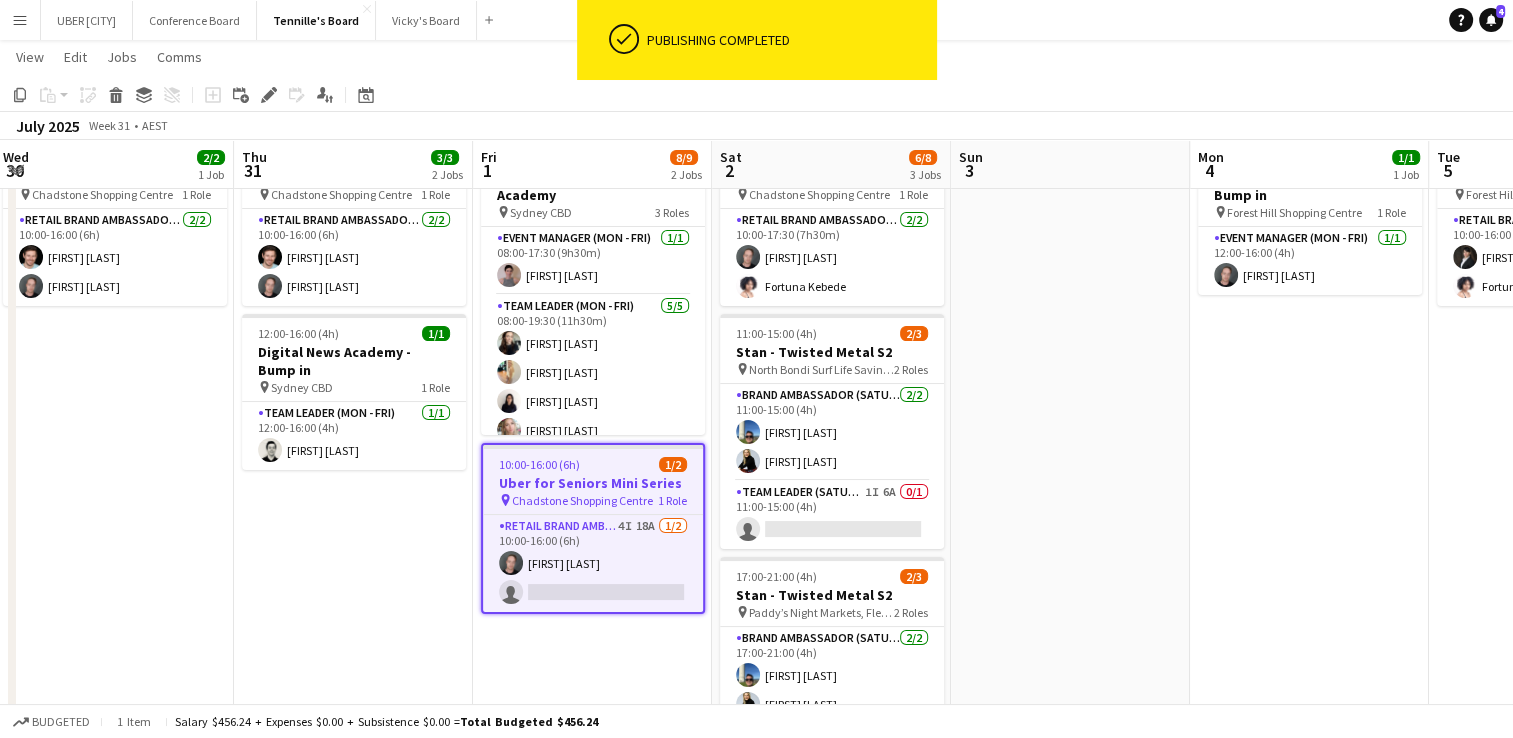 scroll, scrollTop: 0, scrollLeft: 0, axis: both 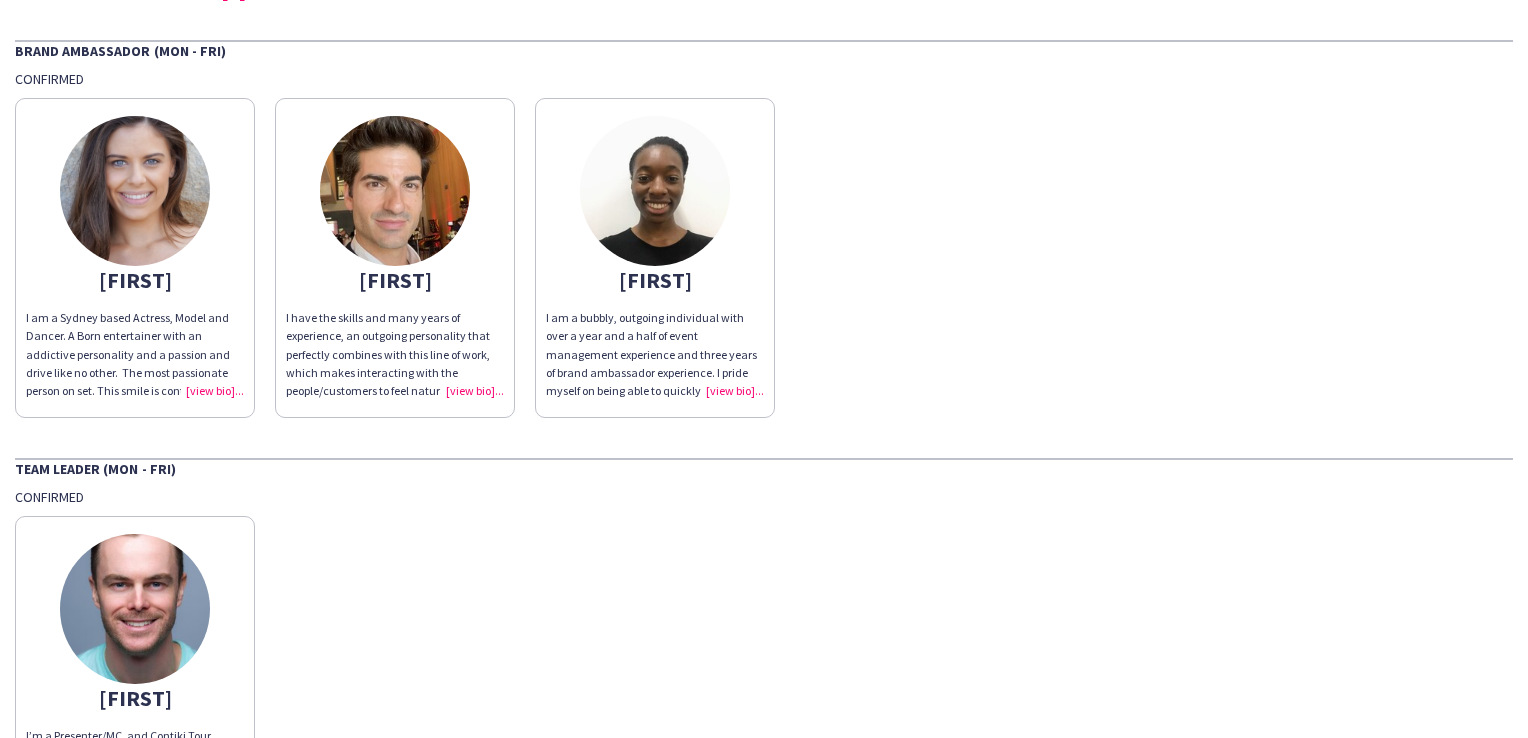 click on "I am a bubbly, outgoing individual with over a year and a half of event management experience and three years of brand ambassador experience. I pride myself on being able to quickly understand a brand’s vision and execute it with a confident and positive approach. I love working in promo. It’s always different, fun and never dull. I have worked for iconic brands multiple times such as Lego and Pokemon on a variety of campaigns, from very intimate to large-scale with hundreds of attendees." 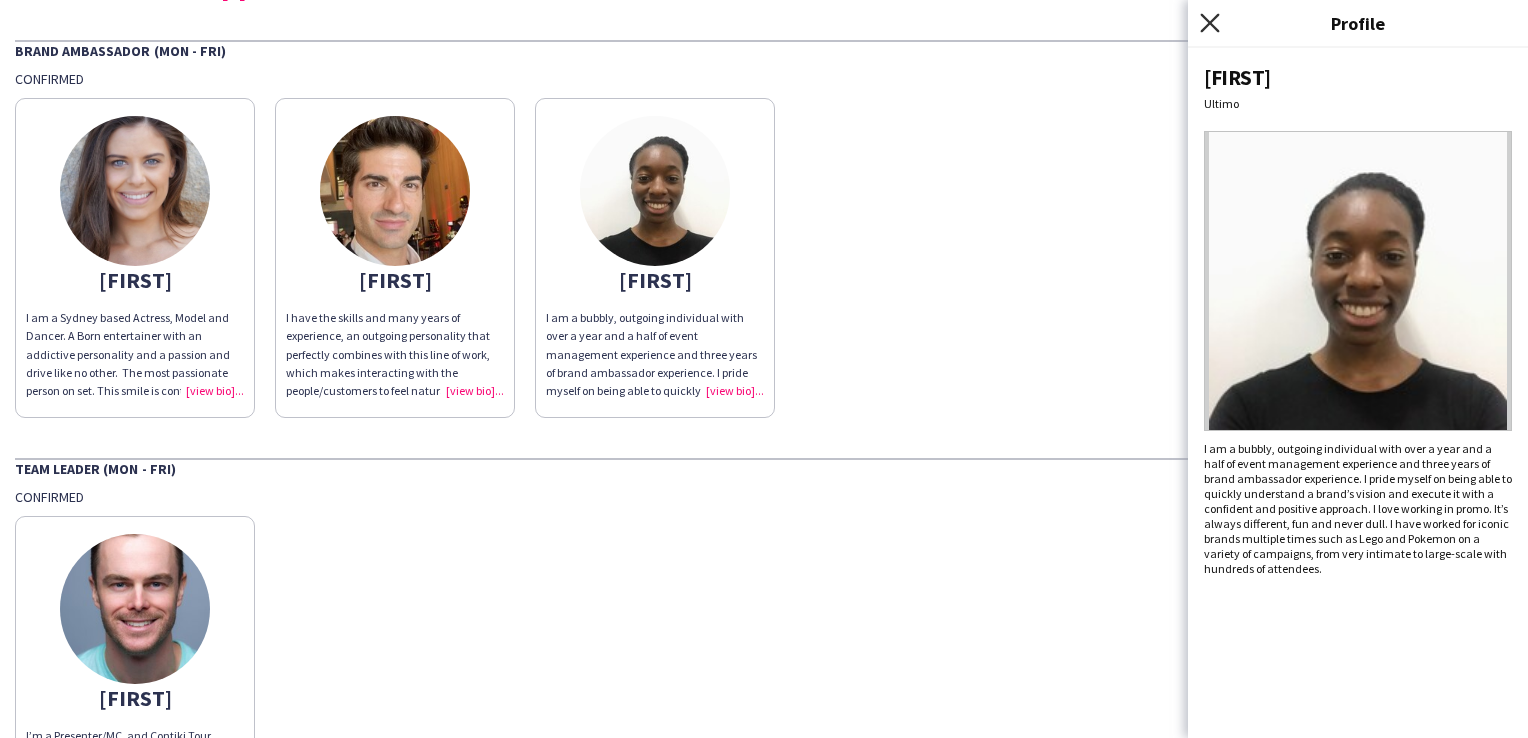 click on "Close pop-in" 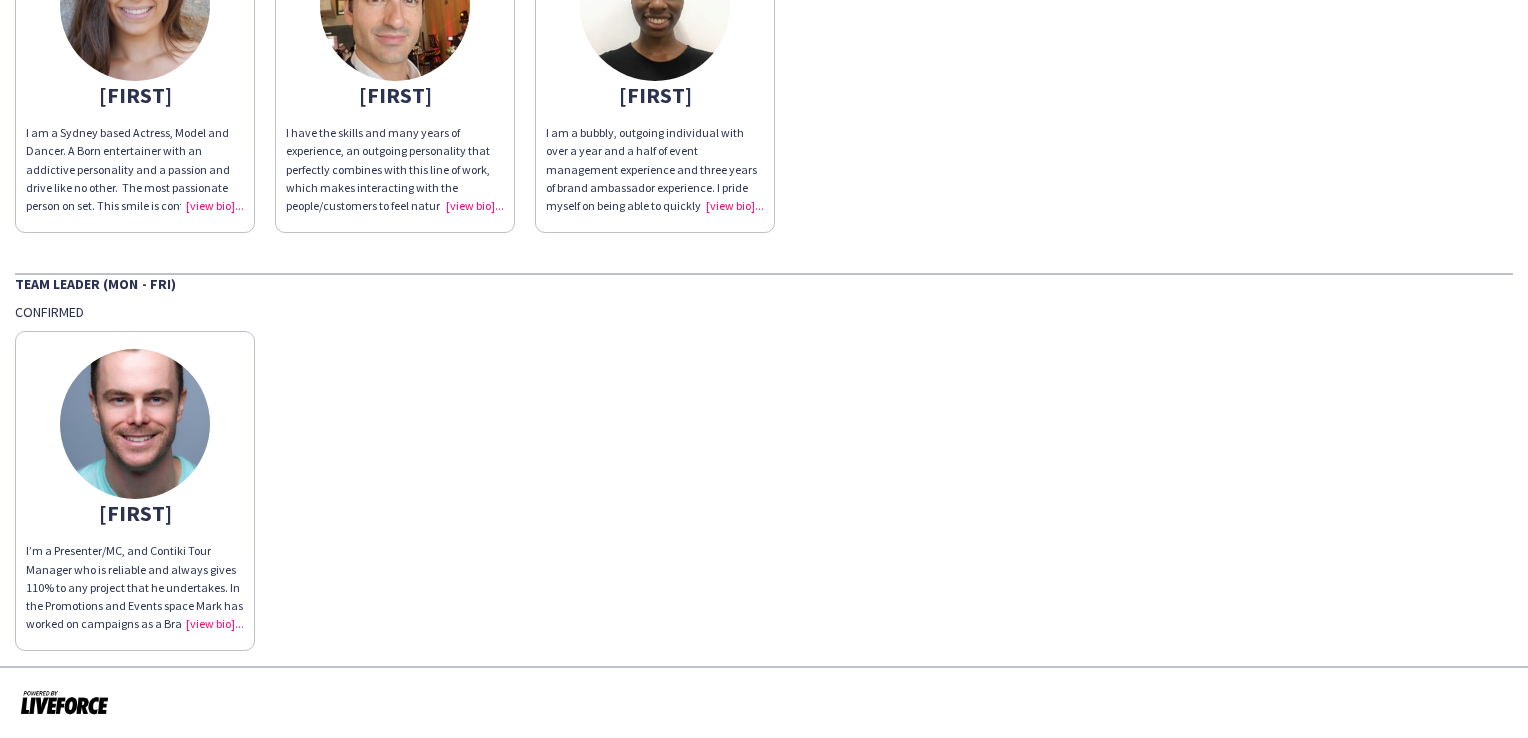 scroll, scrollTop: 0, scrollLeft: 0, axis: both 